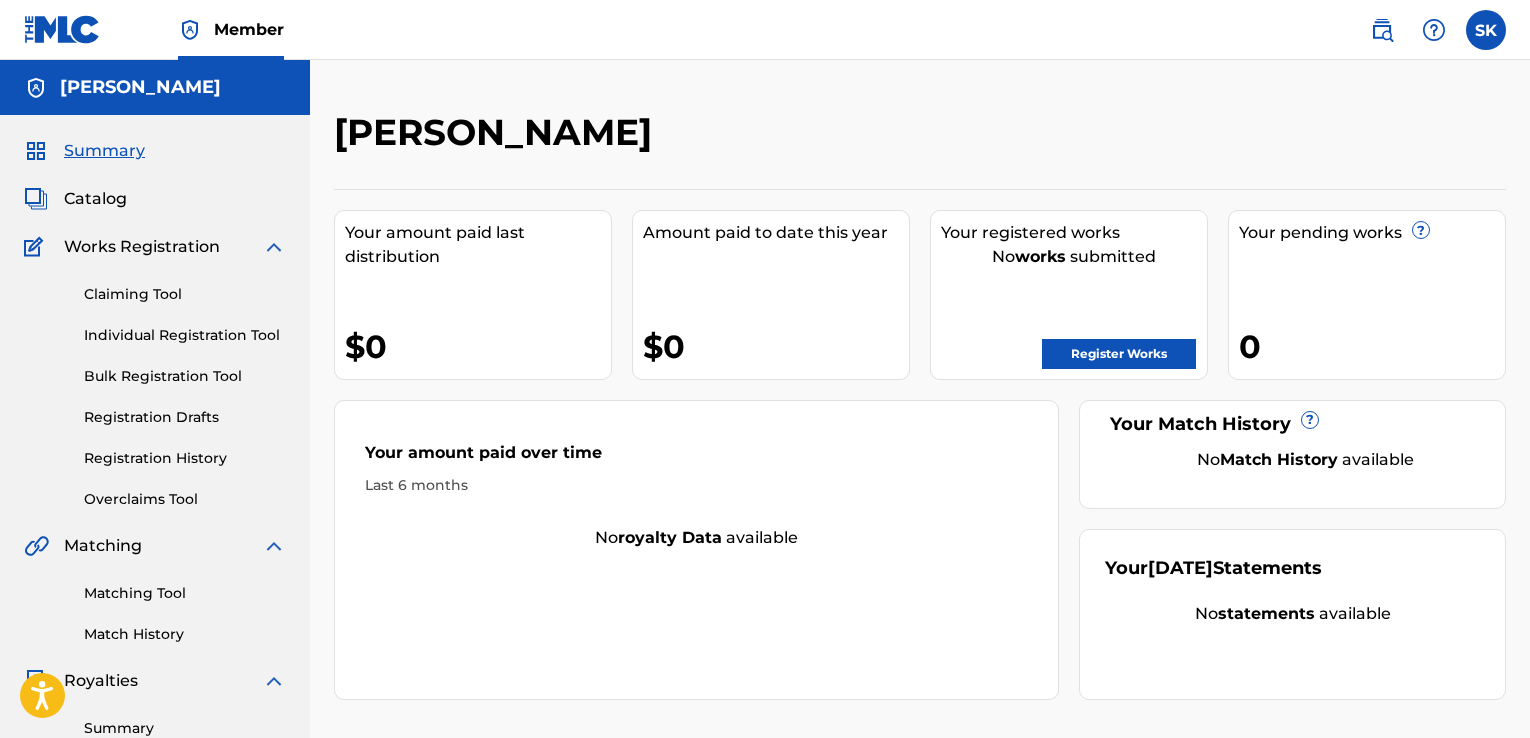 scroll, scrollTop: 66, scrollLeft: 0, axis: vertical 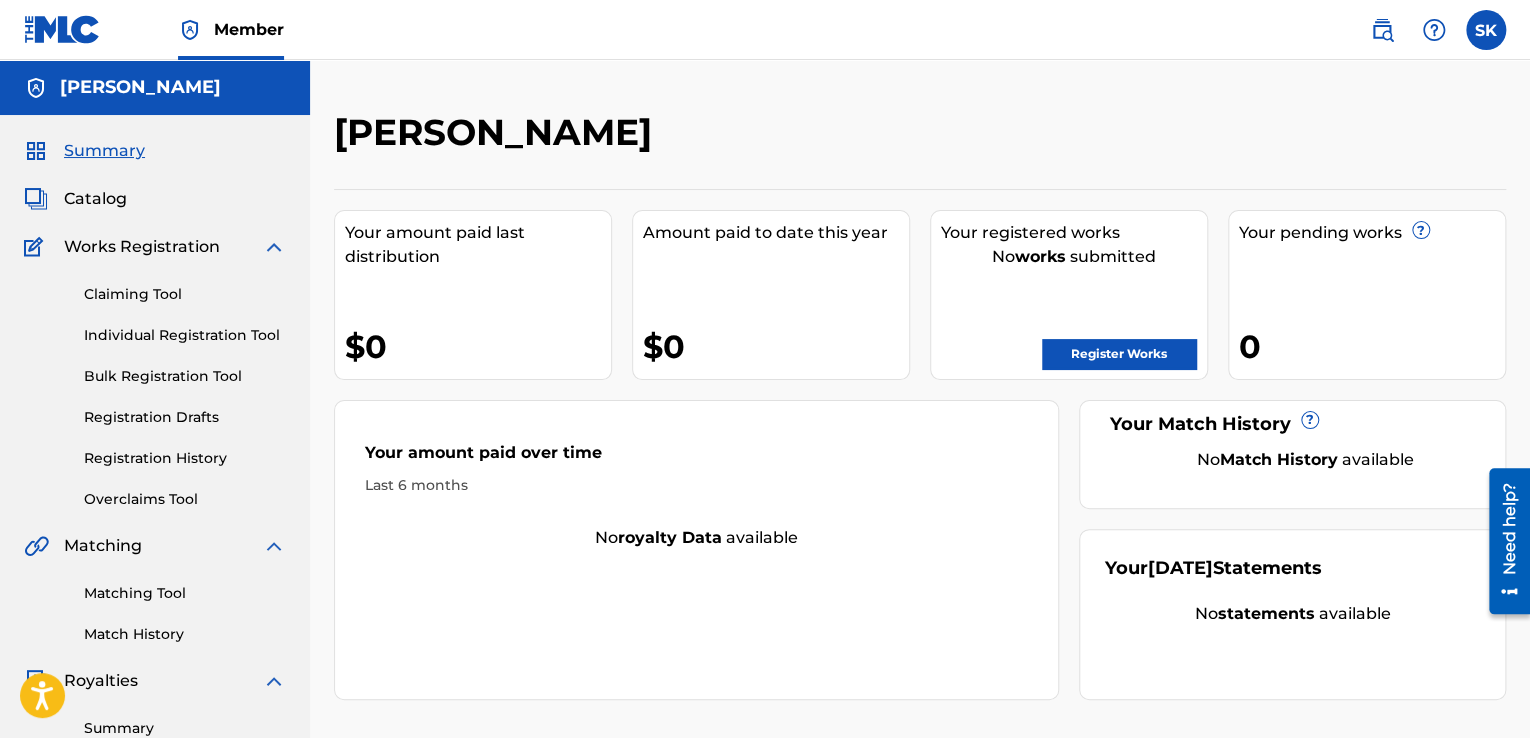 click on "Claiming Tool" at bounding box center [185, 294] 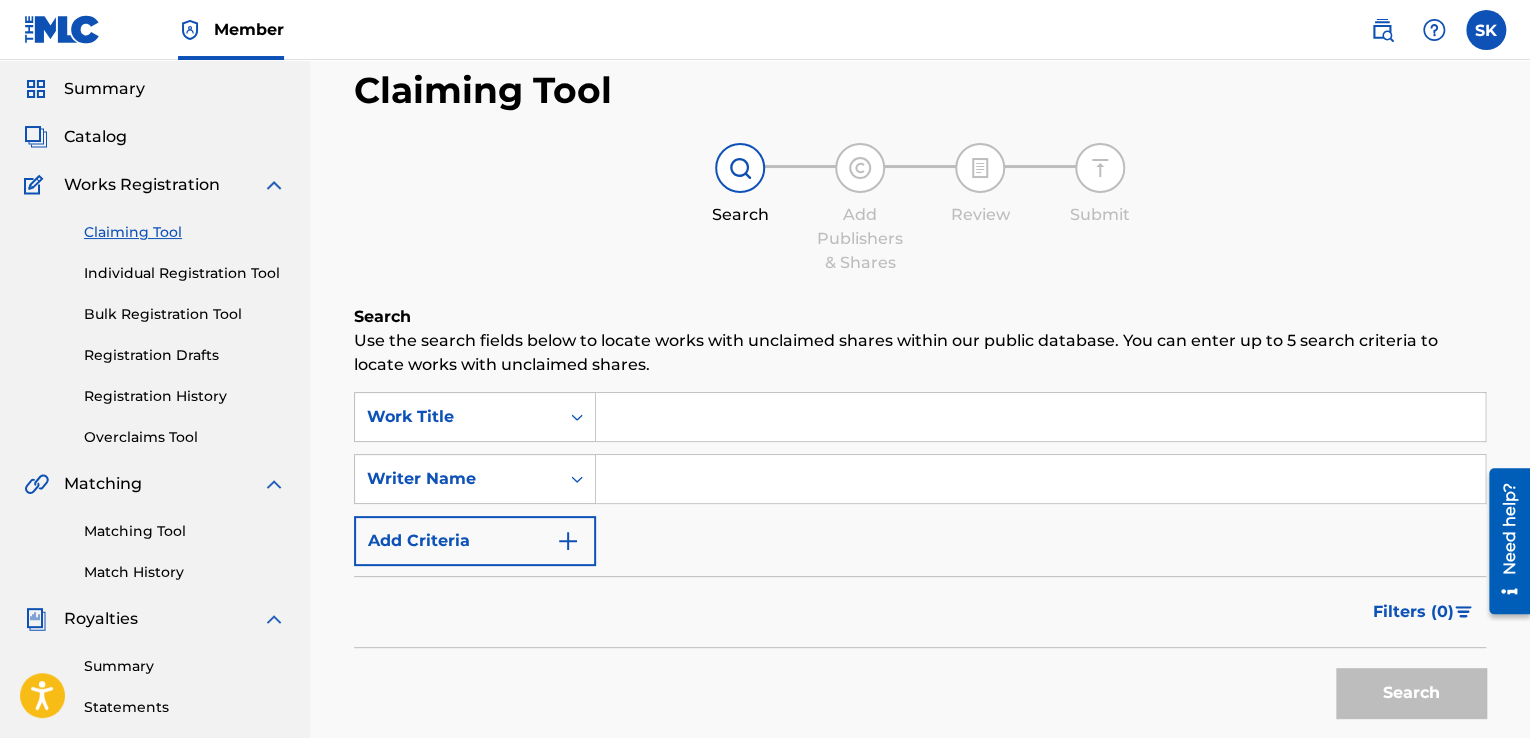 scroll, scrollTop: 100, scrollLeft: 0, axis: vertical 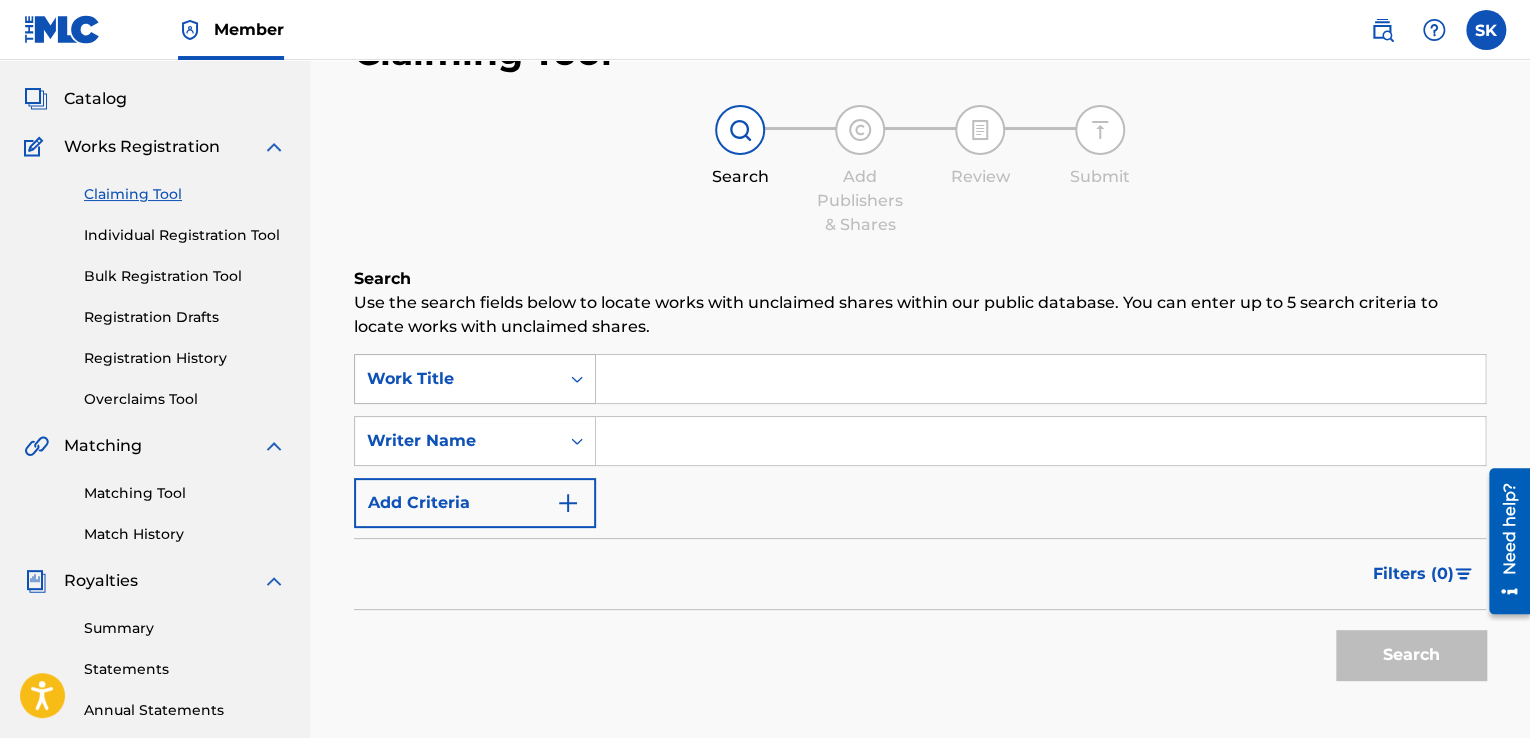 click on "Work Title" at bounding box center [457, 379] 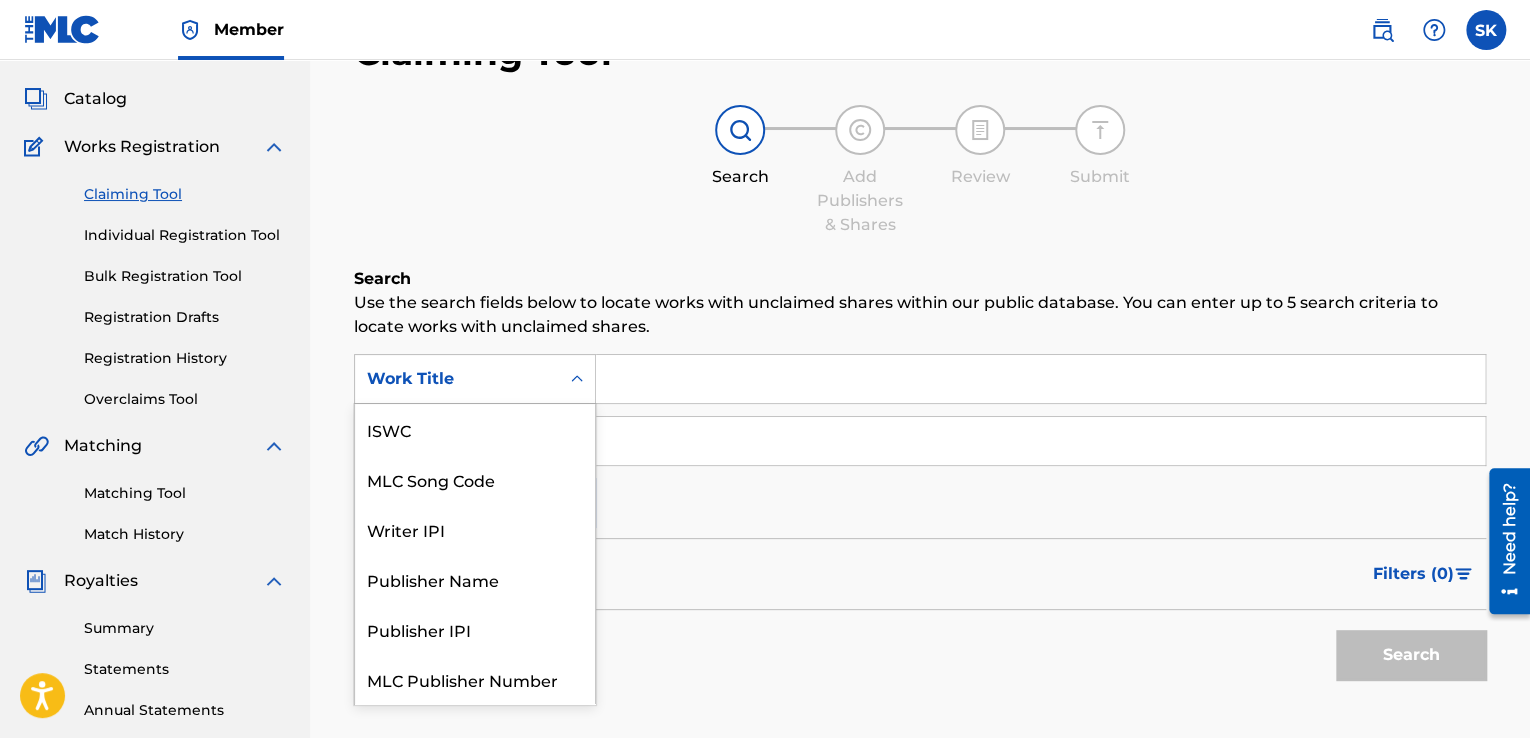 scroll, scrollTop: 50, scrollLeft: 0, axis: vertical 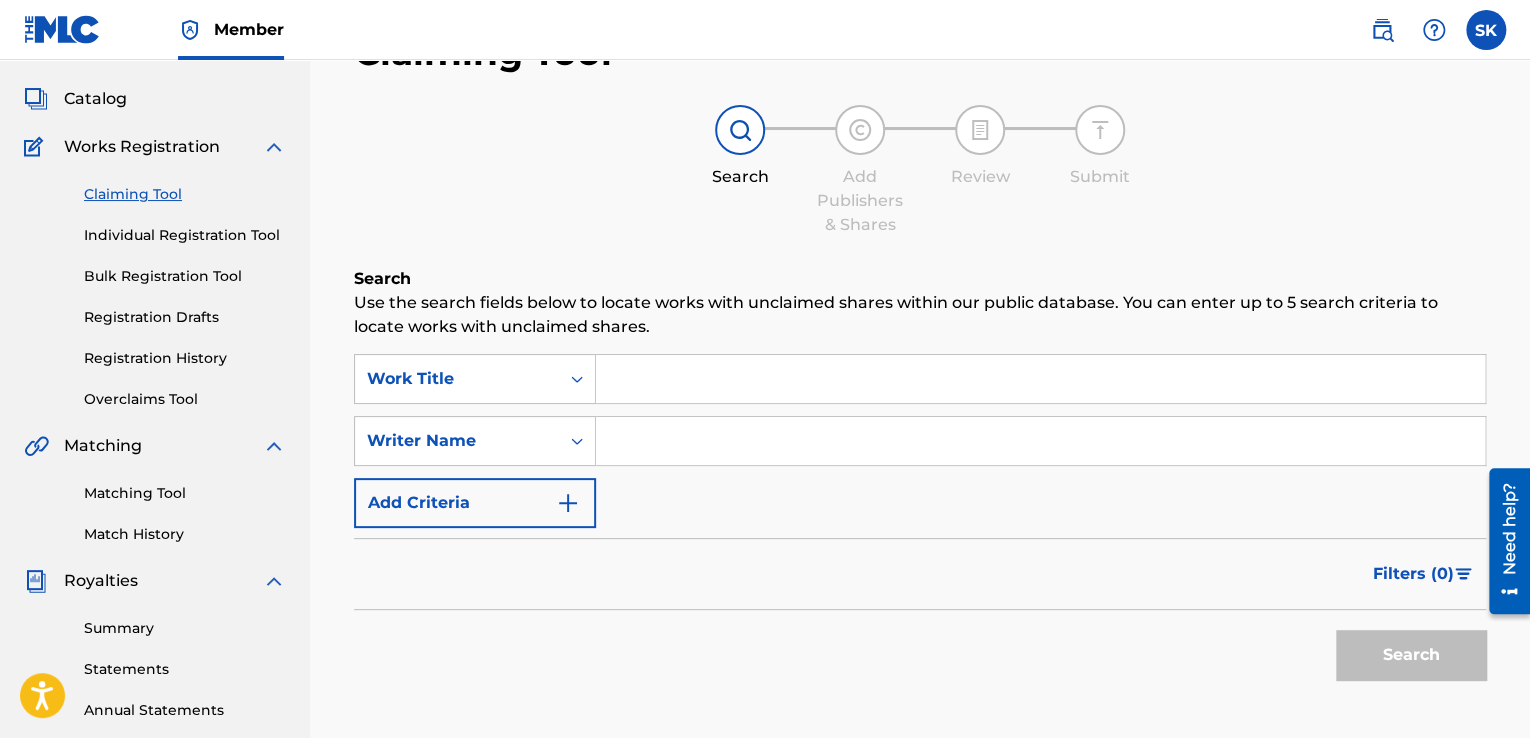click on "Work Title" at bounding box center [457, 379] 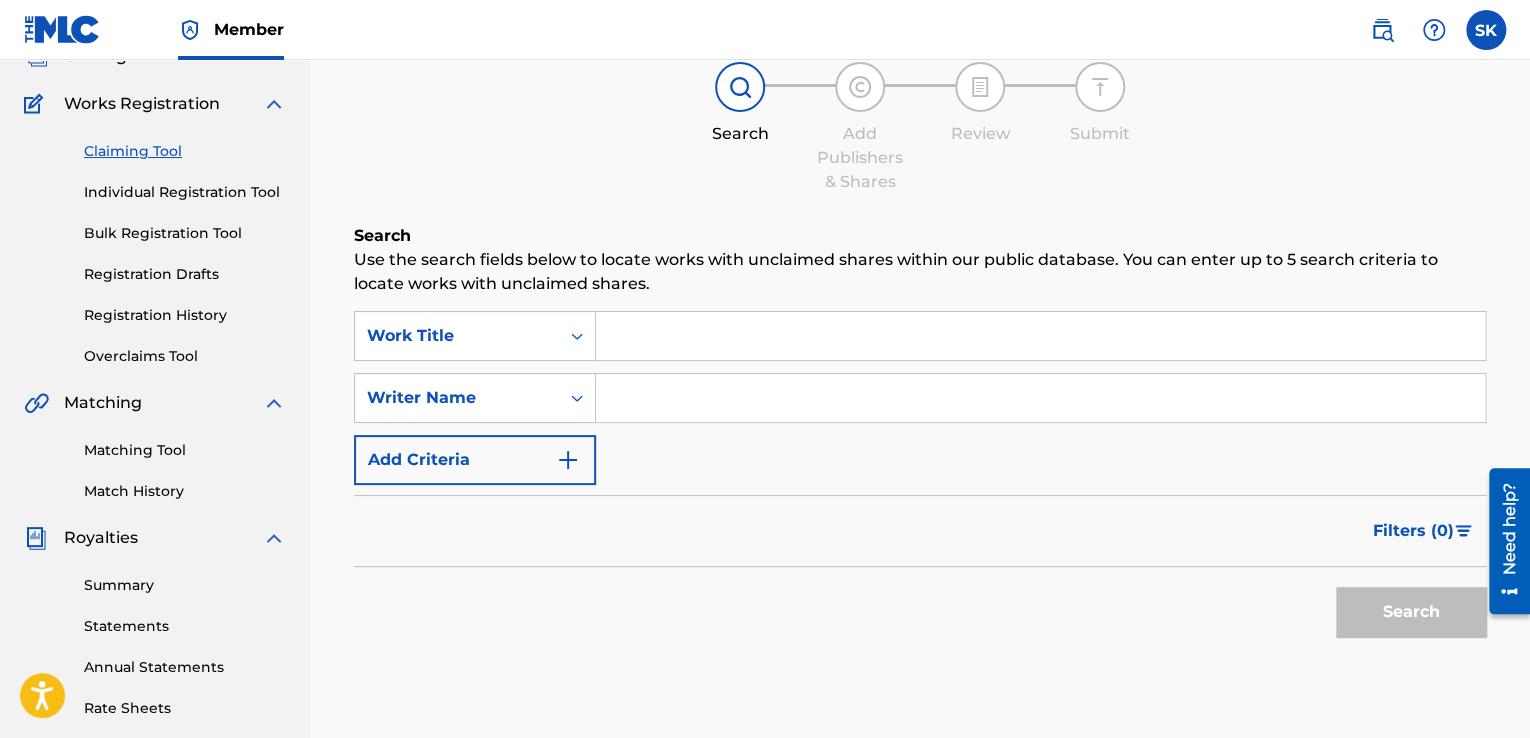 scroll, scrollTop: 0, scrollLeft: 0, axis: both 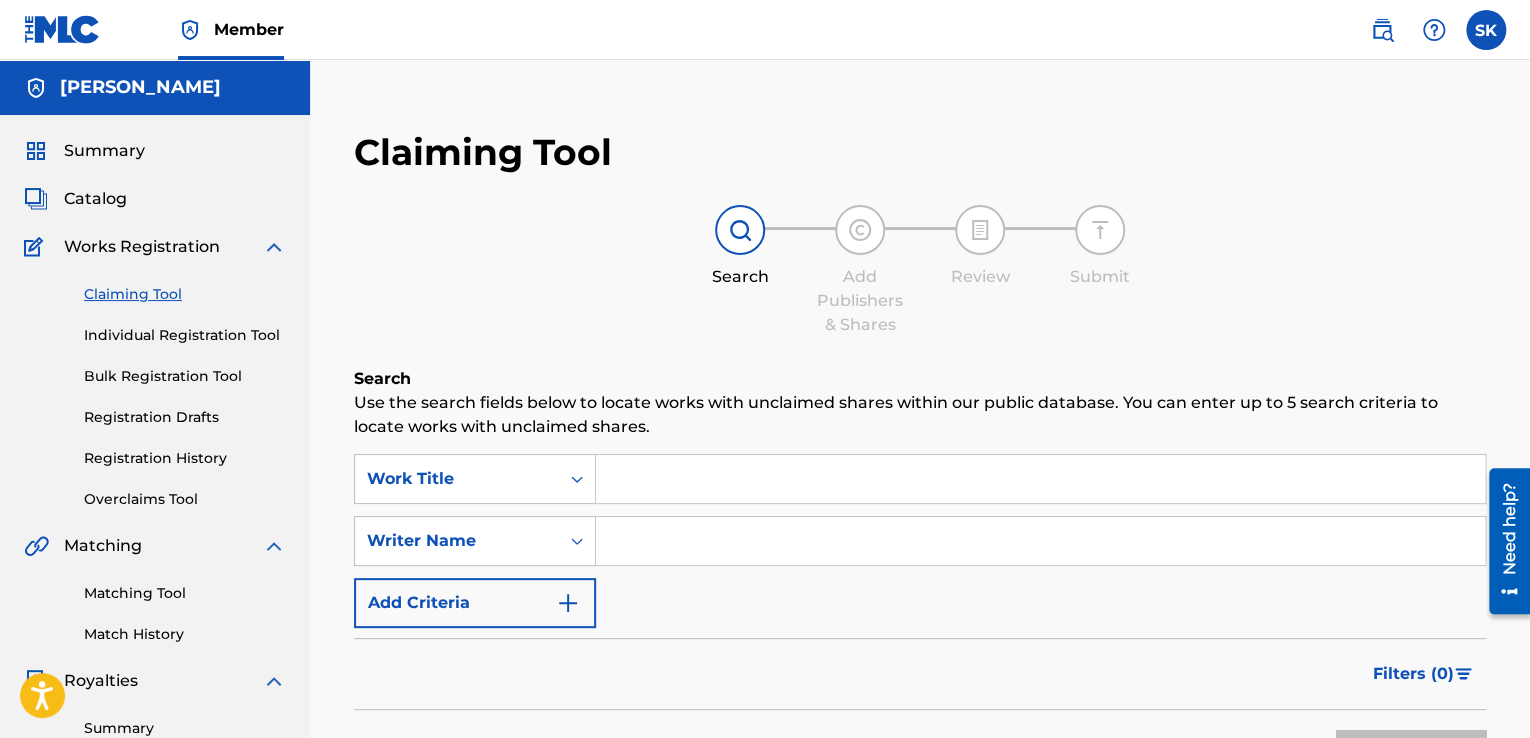 click on "[PERSON_NAME]" at bounding box center (155, 87) 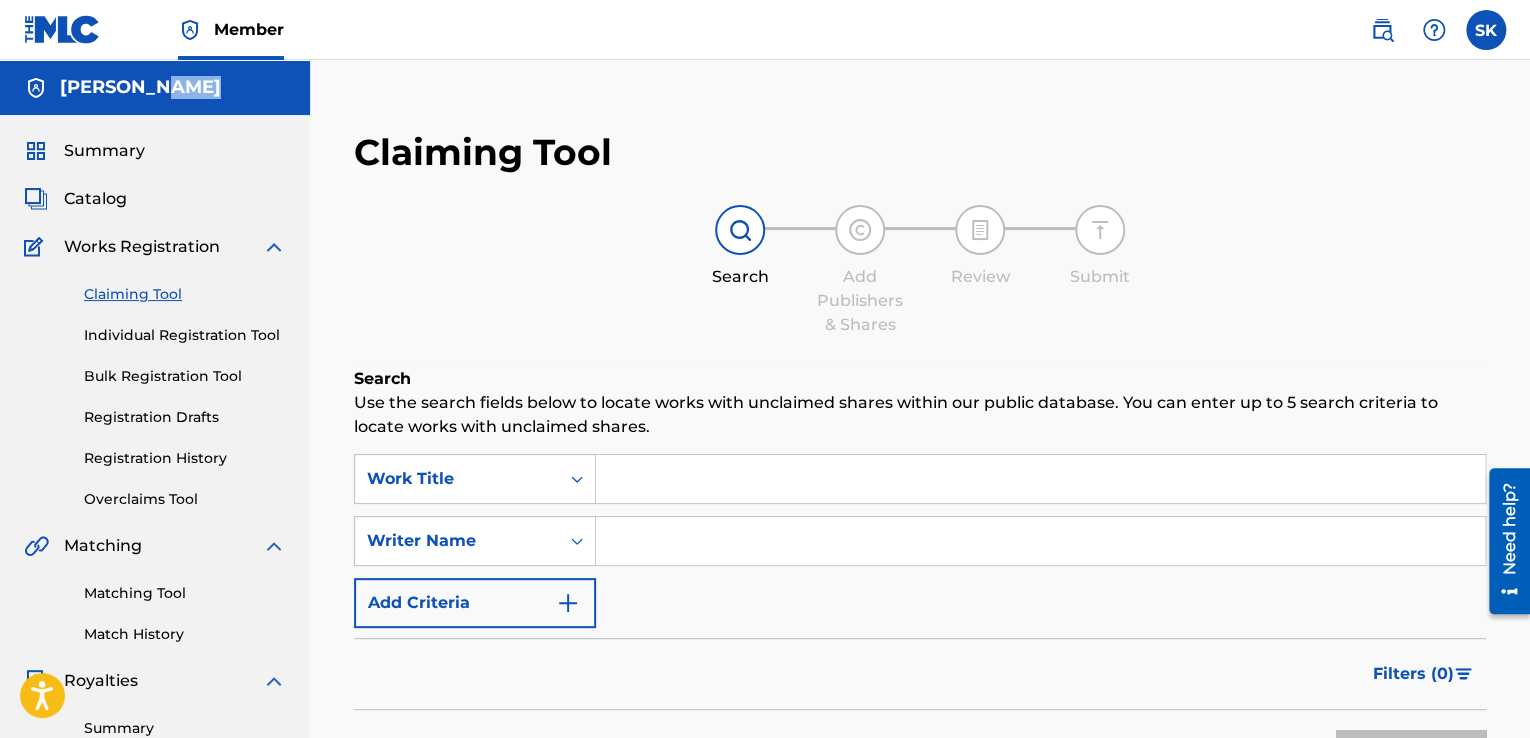 click on "[PERSON_NAME]" at bounding box center (155, 87) 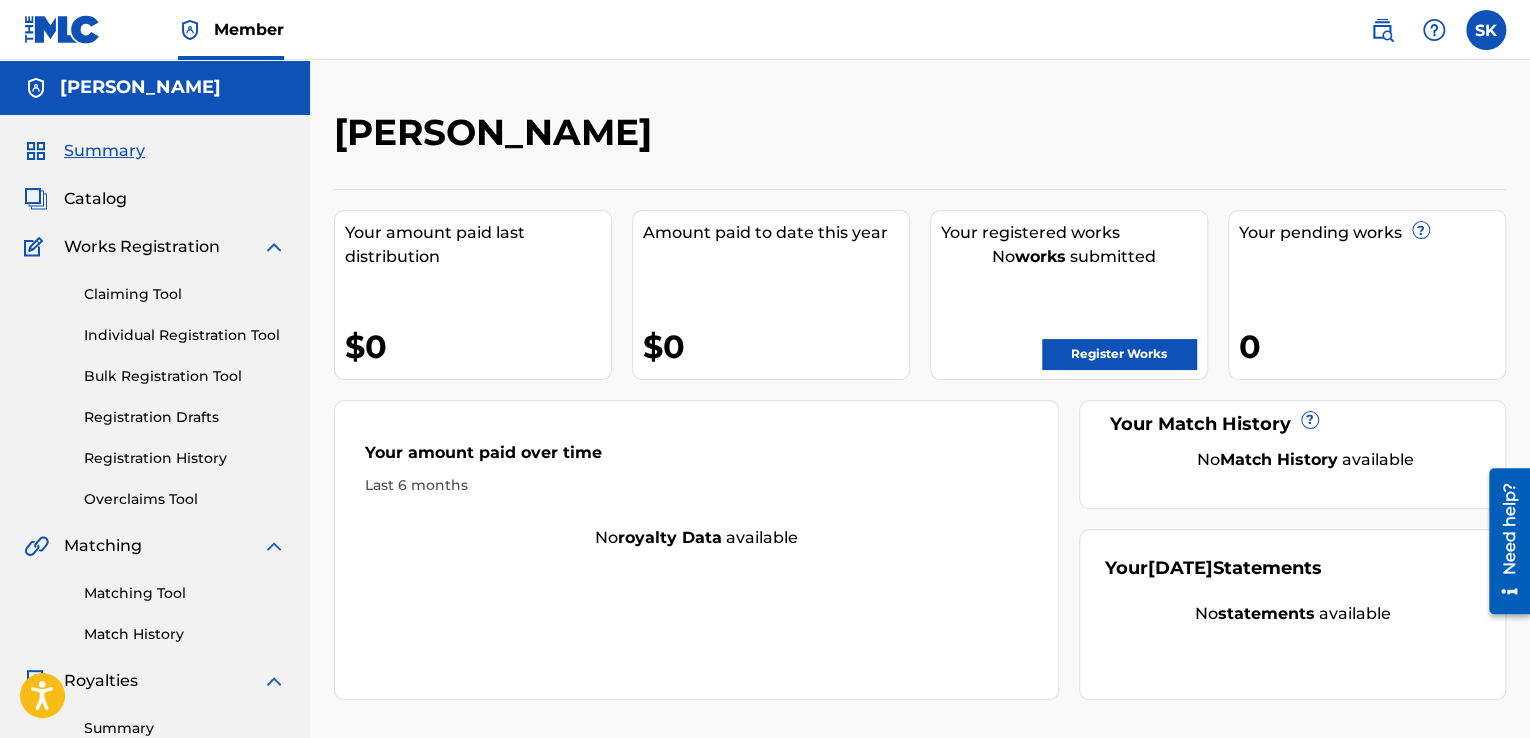 click on "Register Works" at bounding box center [1119, 354] 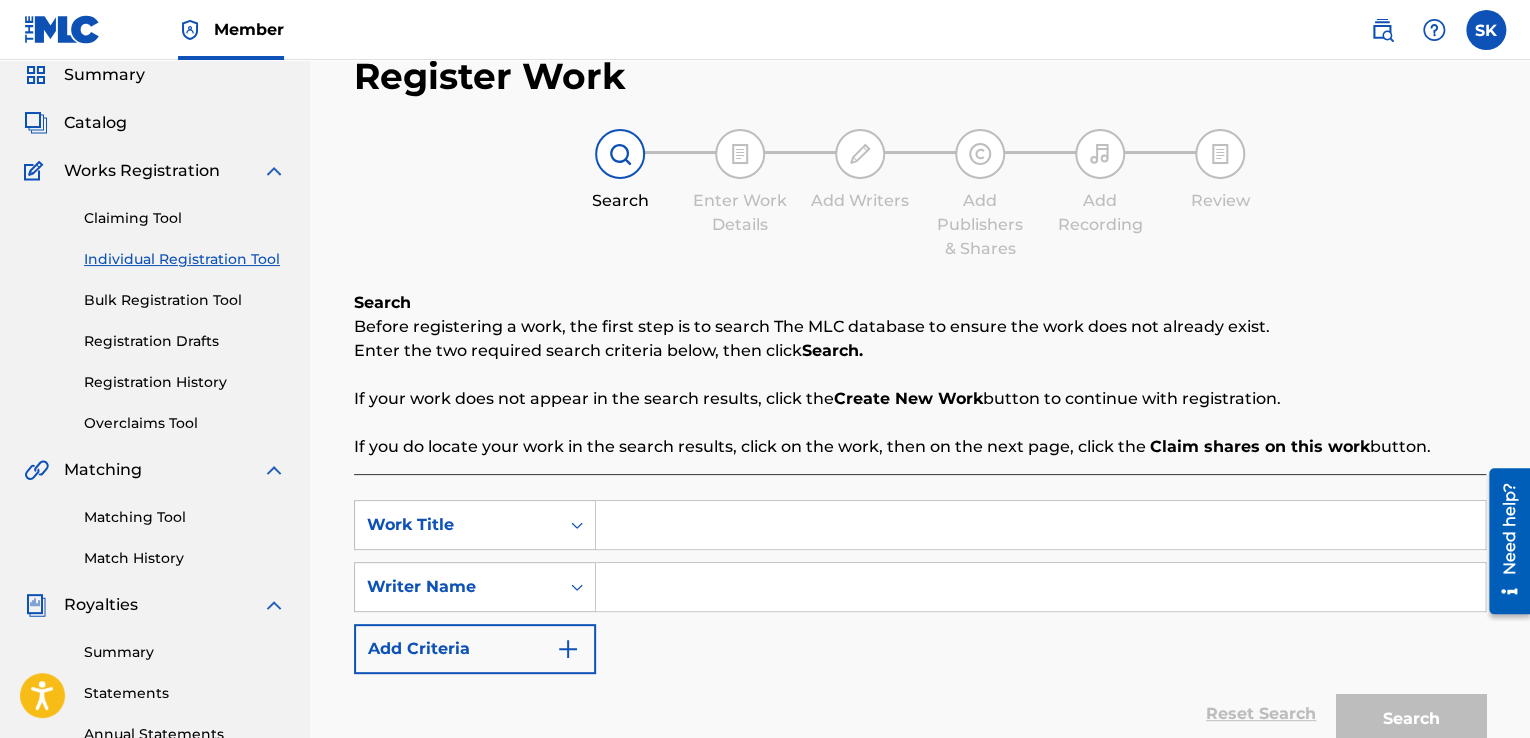scroll, scrollTop: 66, scrollLeft: 0, axis: vertical 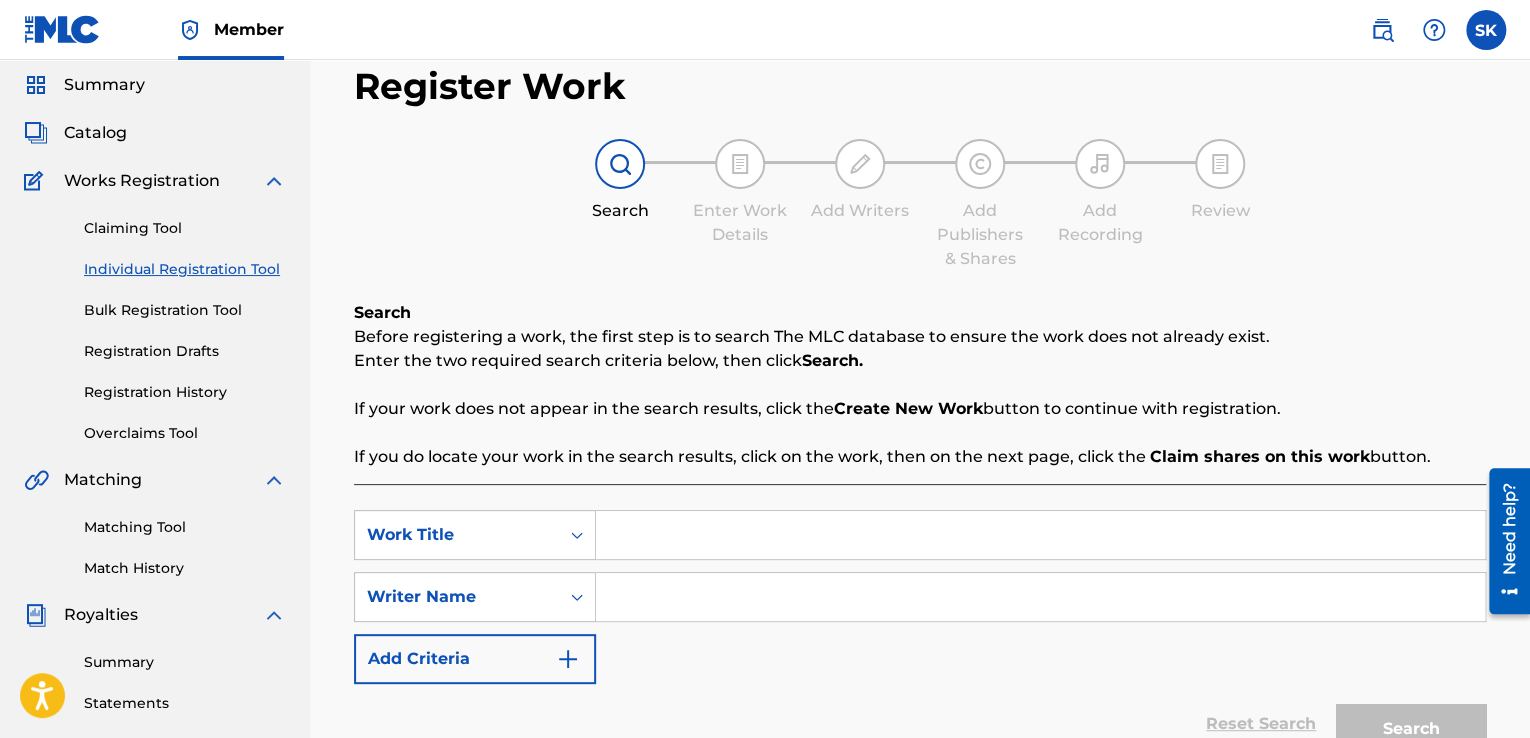 click on "Individual Registration Tool" at bounding box center [185, 269] 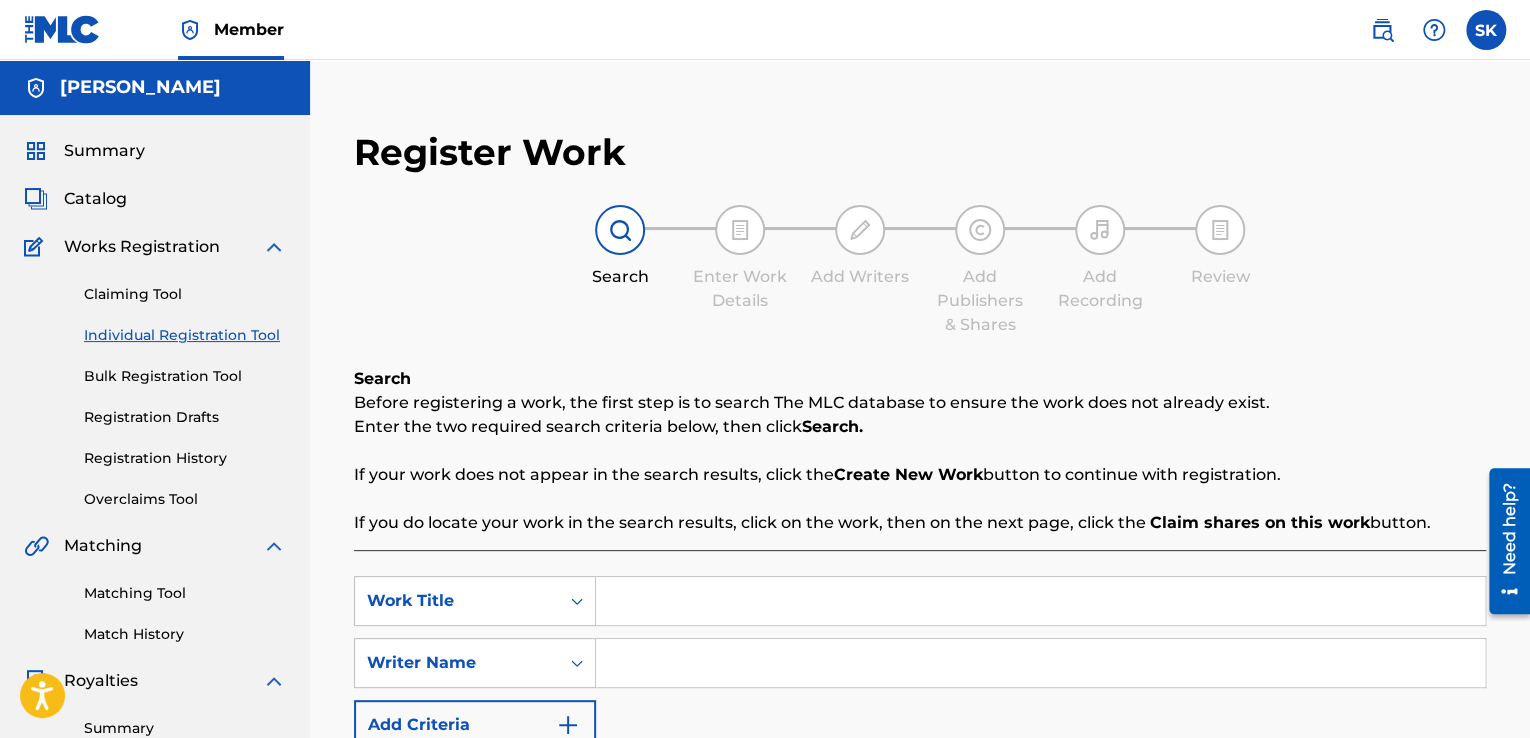 click on "Individual Registration Tool" at bounding box center [185, 335] 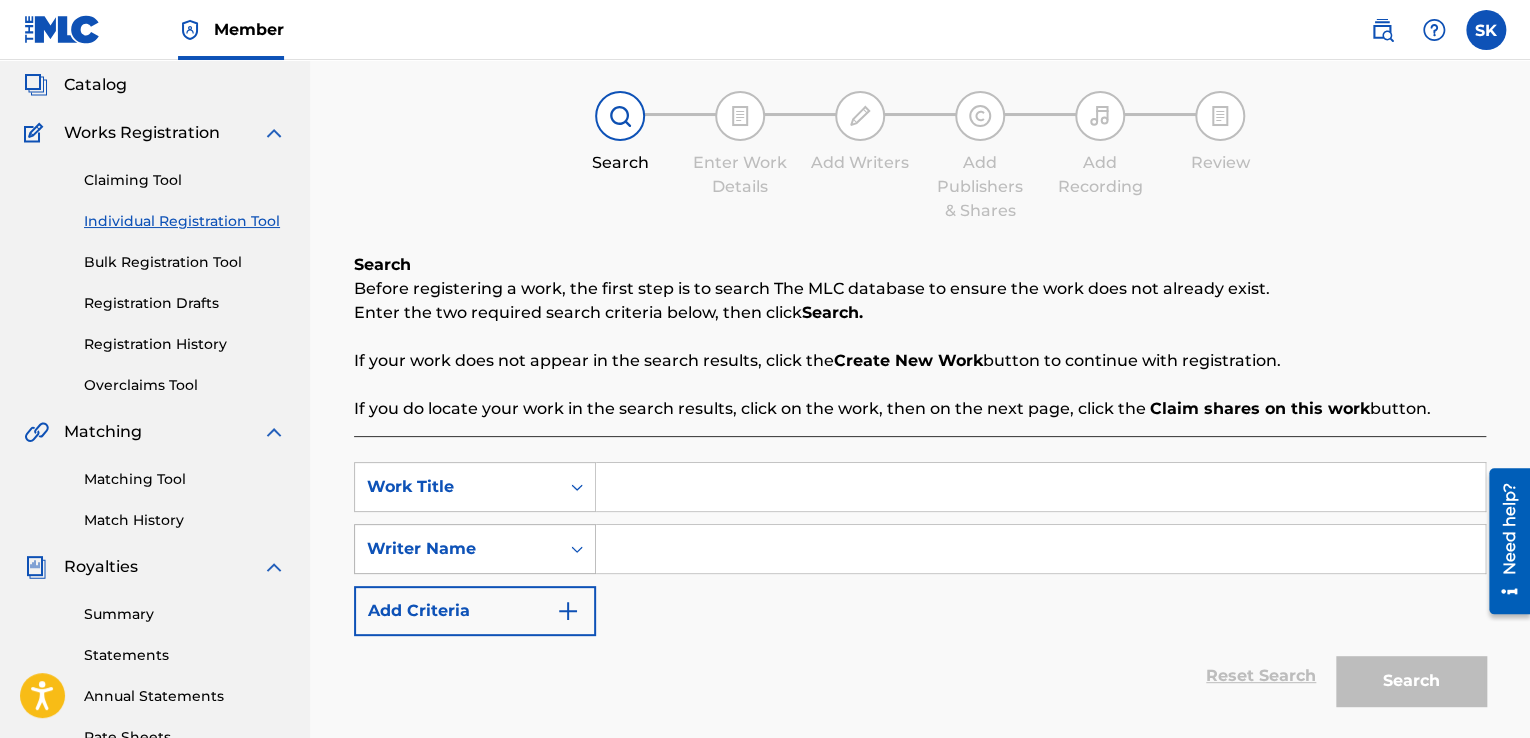 scroll, scrollTop: 200, scrollLeft: 0, axis: vertical 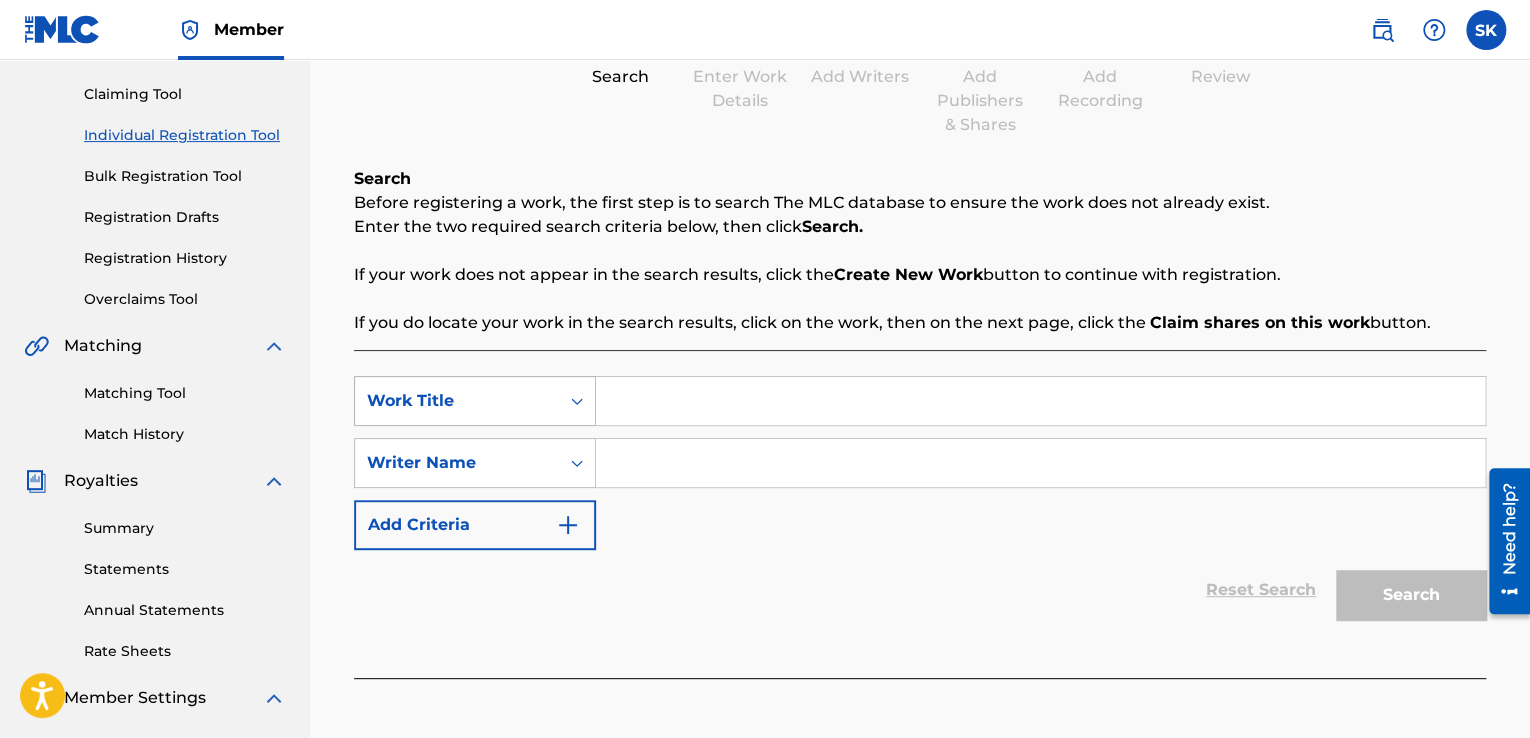 click on "Work Title" at bounding box center [457, 401] 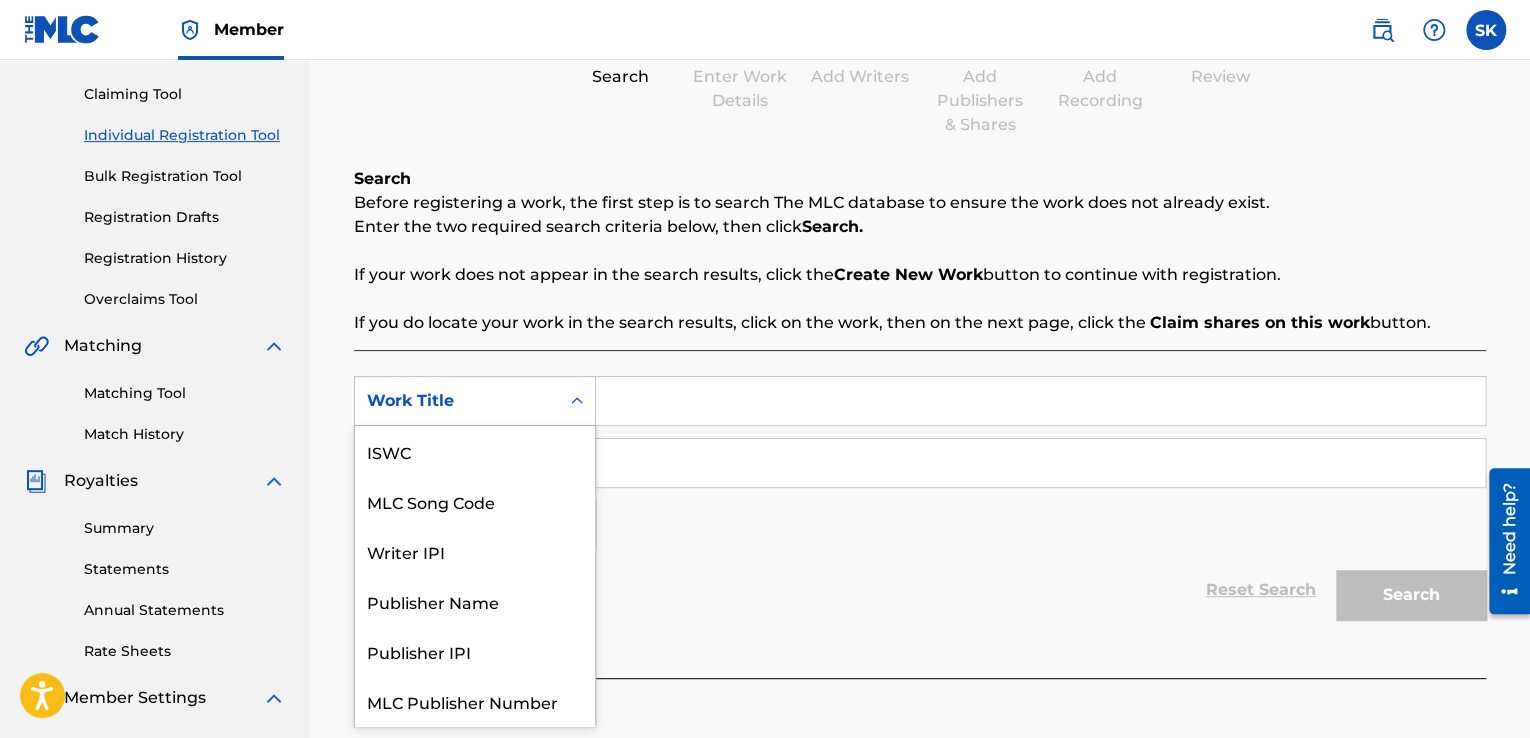 scroll, scrollTop: 50, scrollLeft: 0, axis: vertical 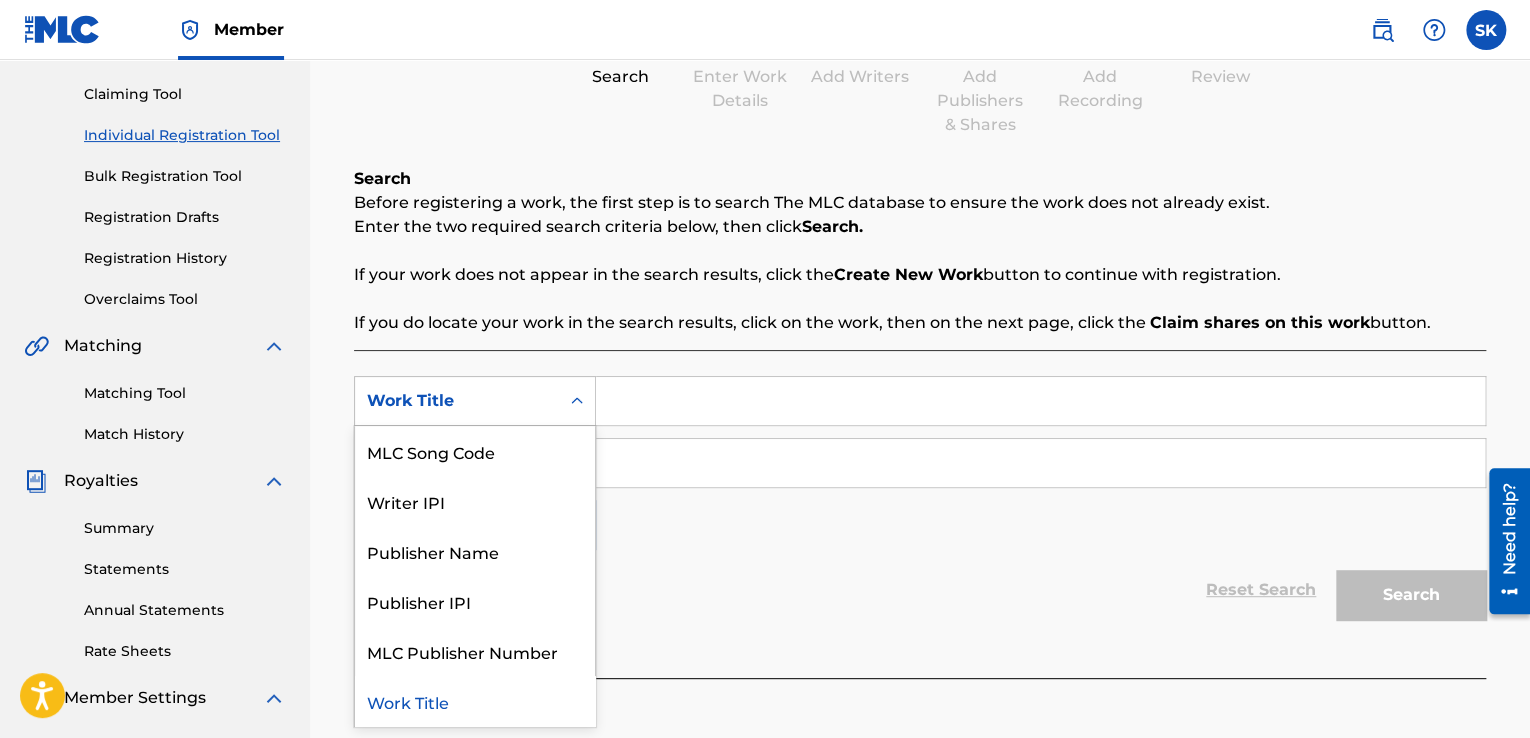 click on "Work Title" at bounding box center [457, 401] 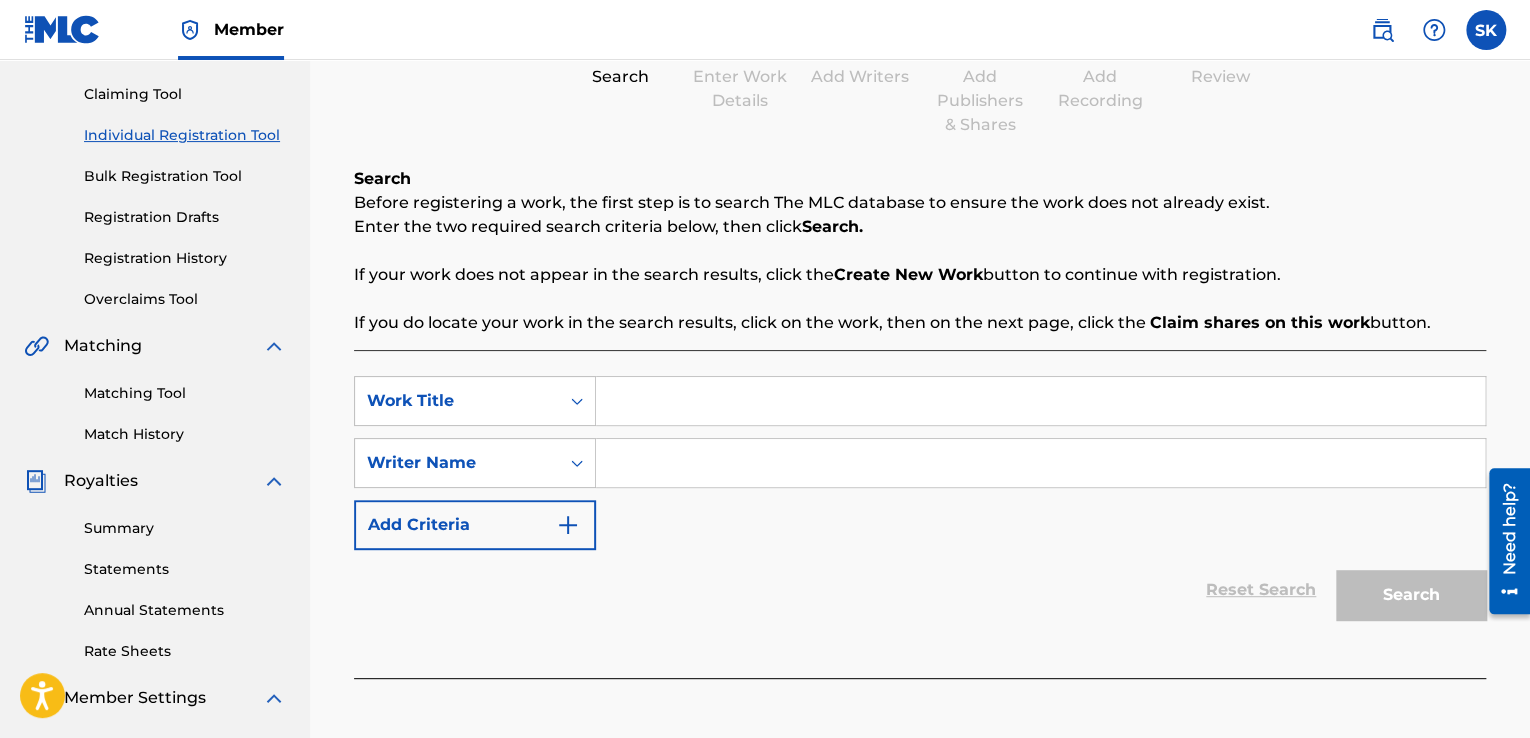 click at bounding box center [1040, 401] 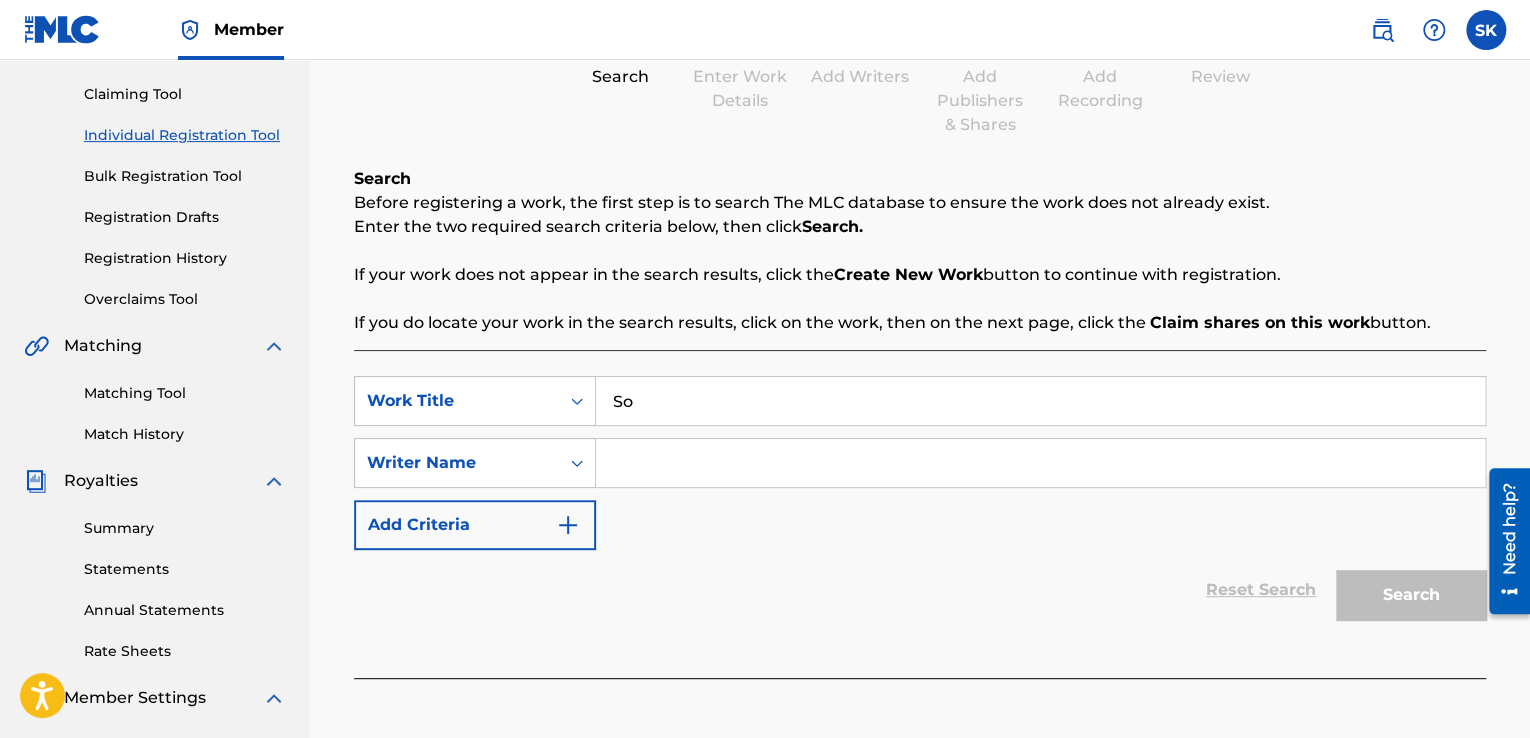 type on "S" 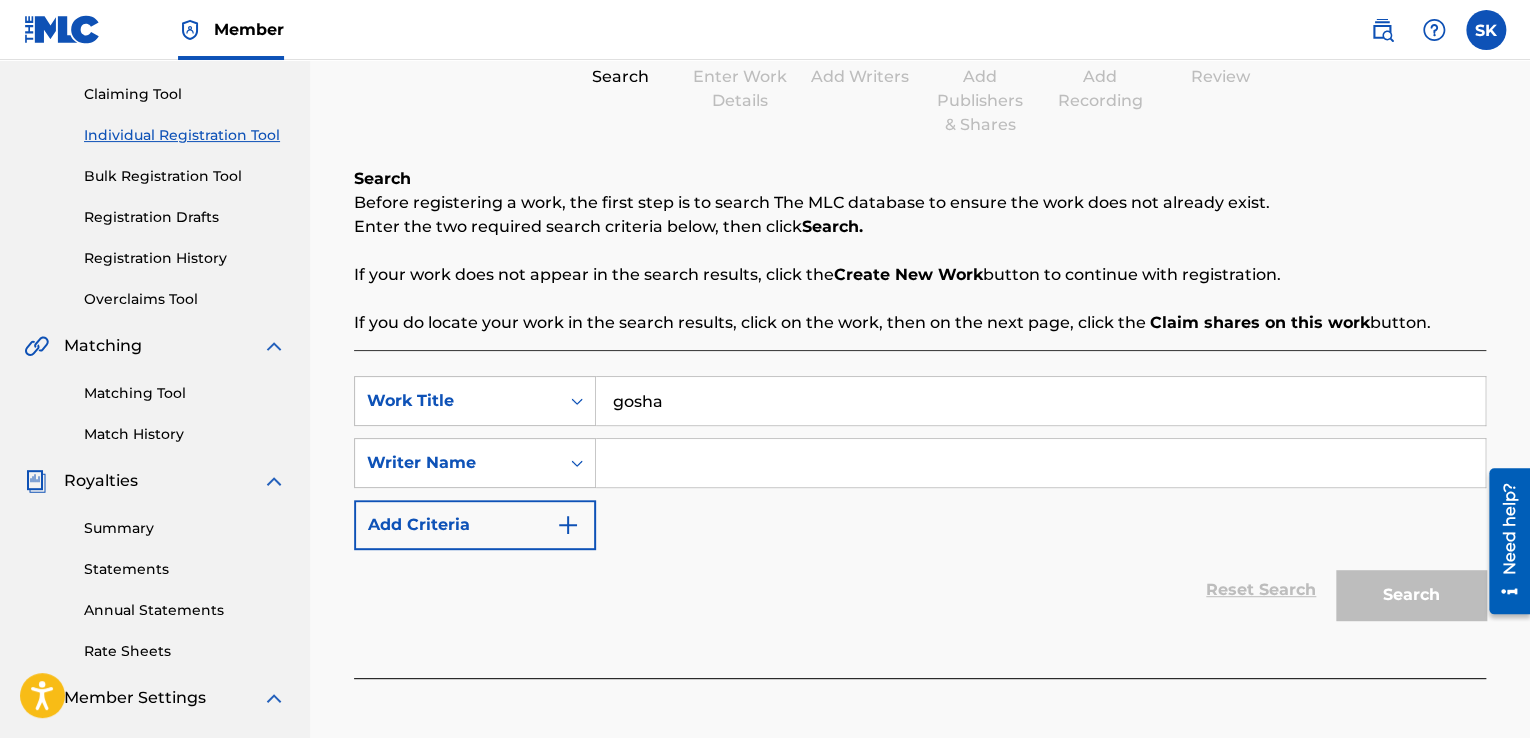 type on "gosha" 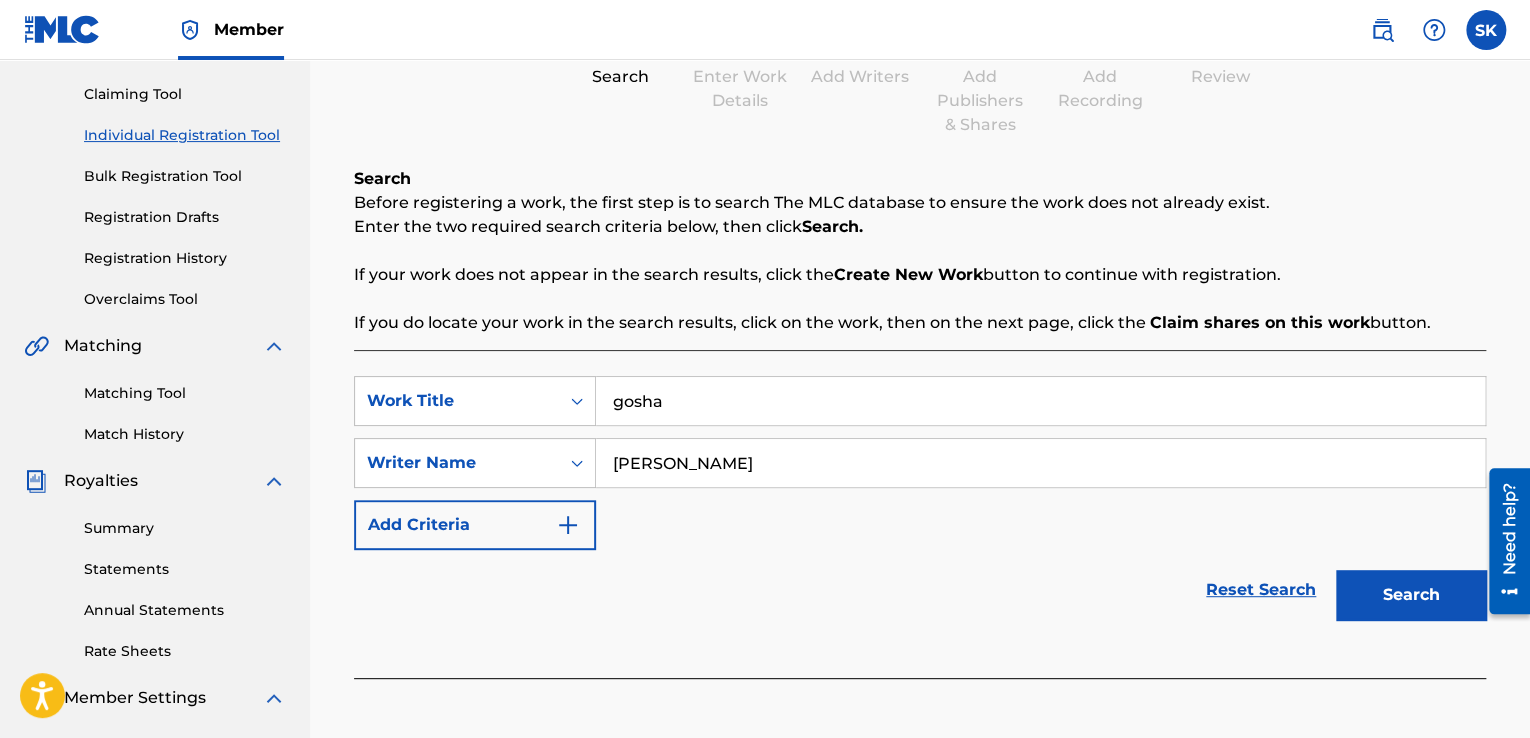 type on "[PERSON_NAME]" 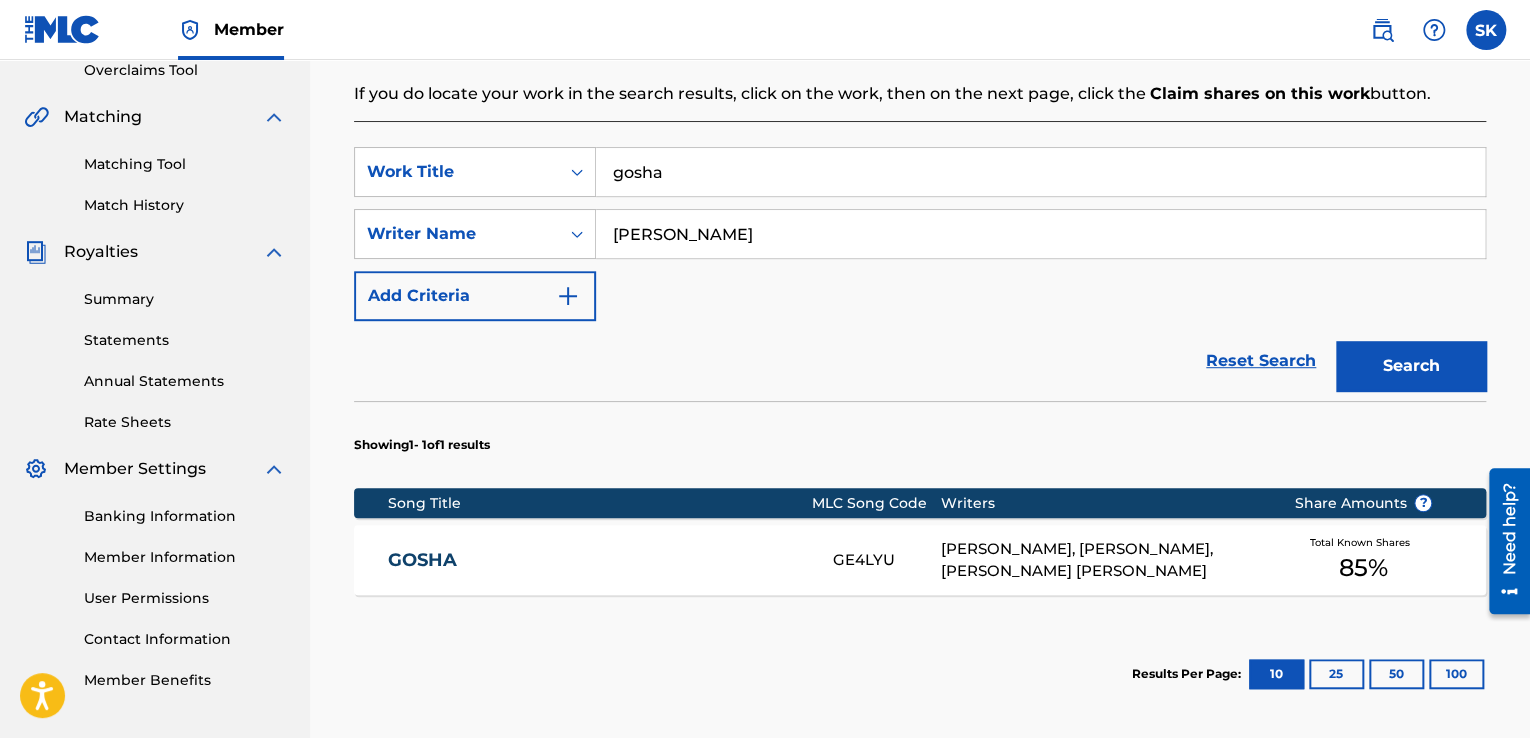 scroll, scrollTop: 433, scrollLeft: 0, axis: vertical 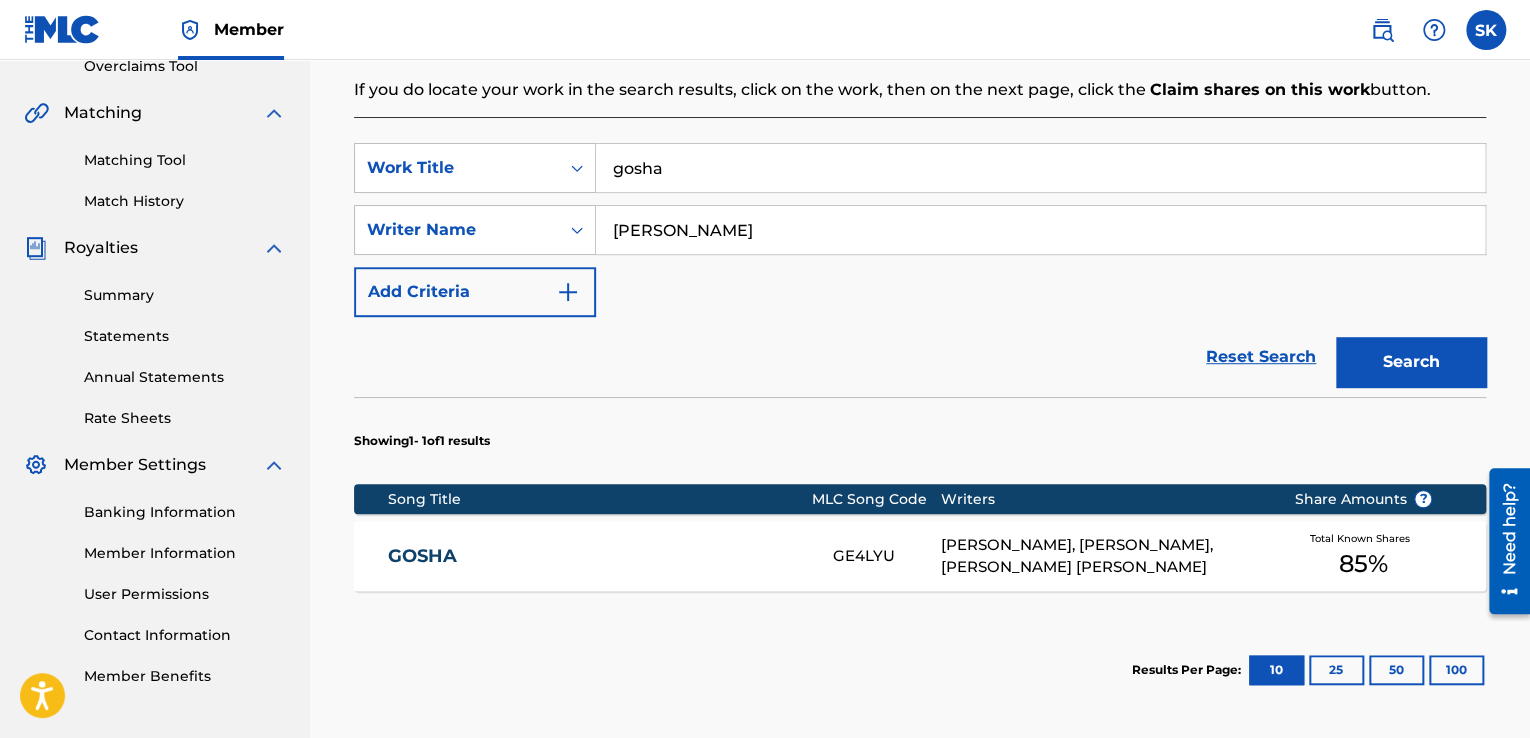 click on "GOSHA" at bounding box center [597, 556] 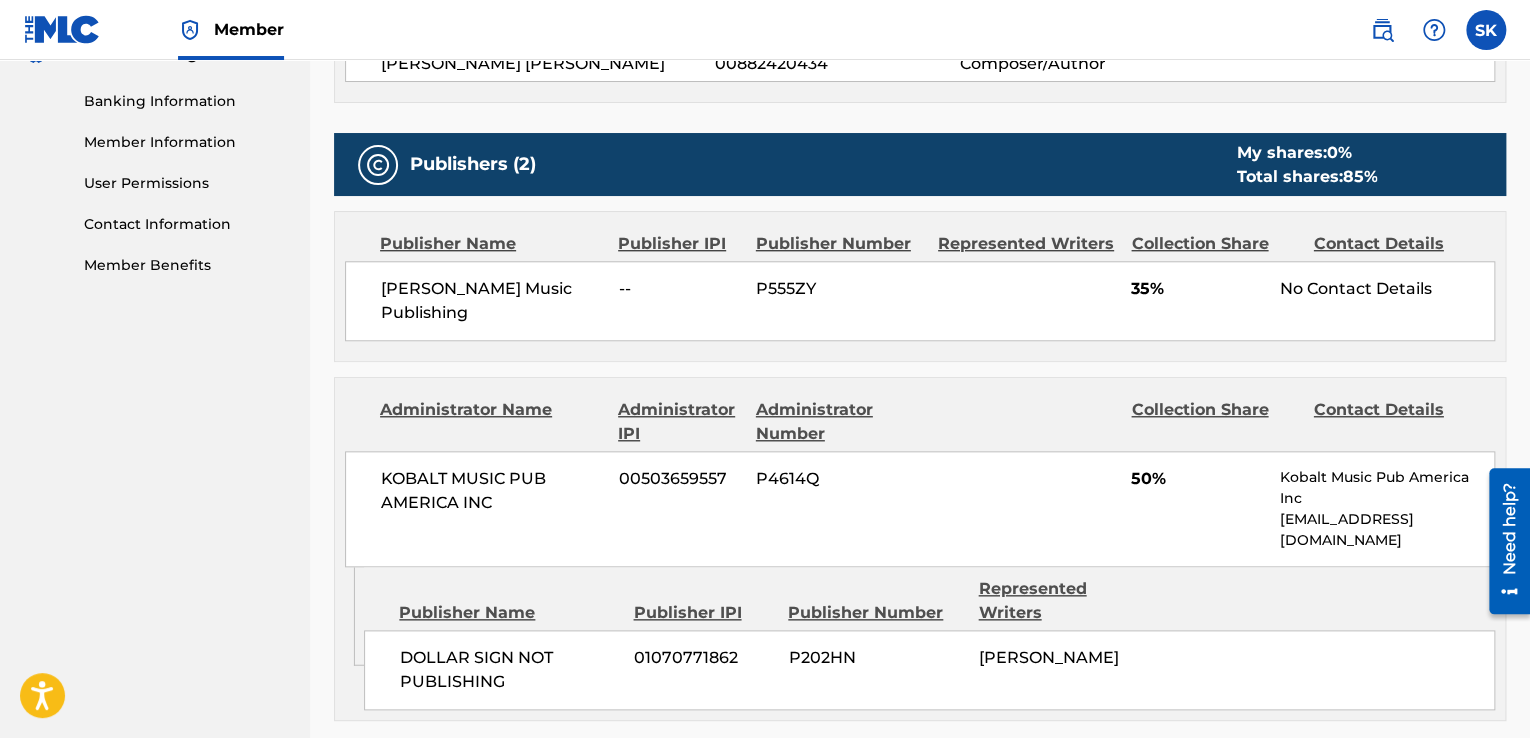 scroll, scrollTop: 866, scrollLeft: 0, axis: vertical 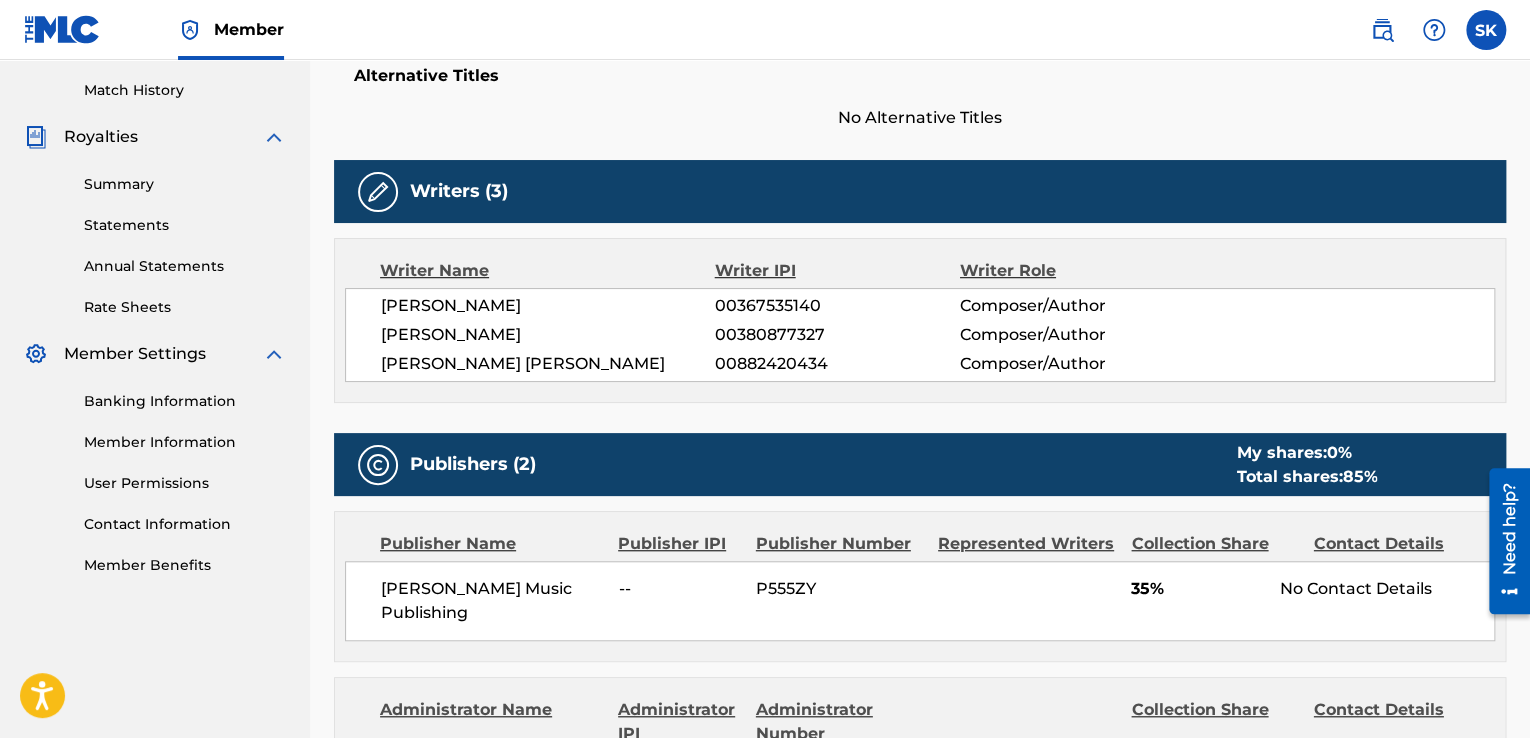 drag, startPoint x: 758, startPoint y: 496, endPoint x: 738, endPoint y: 281, distance: 215.92822 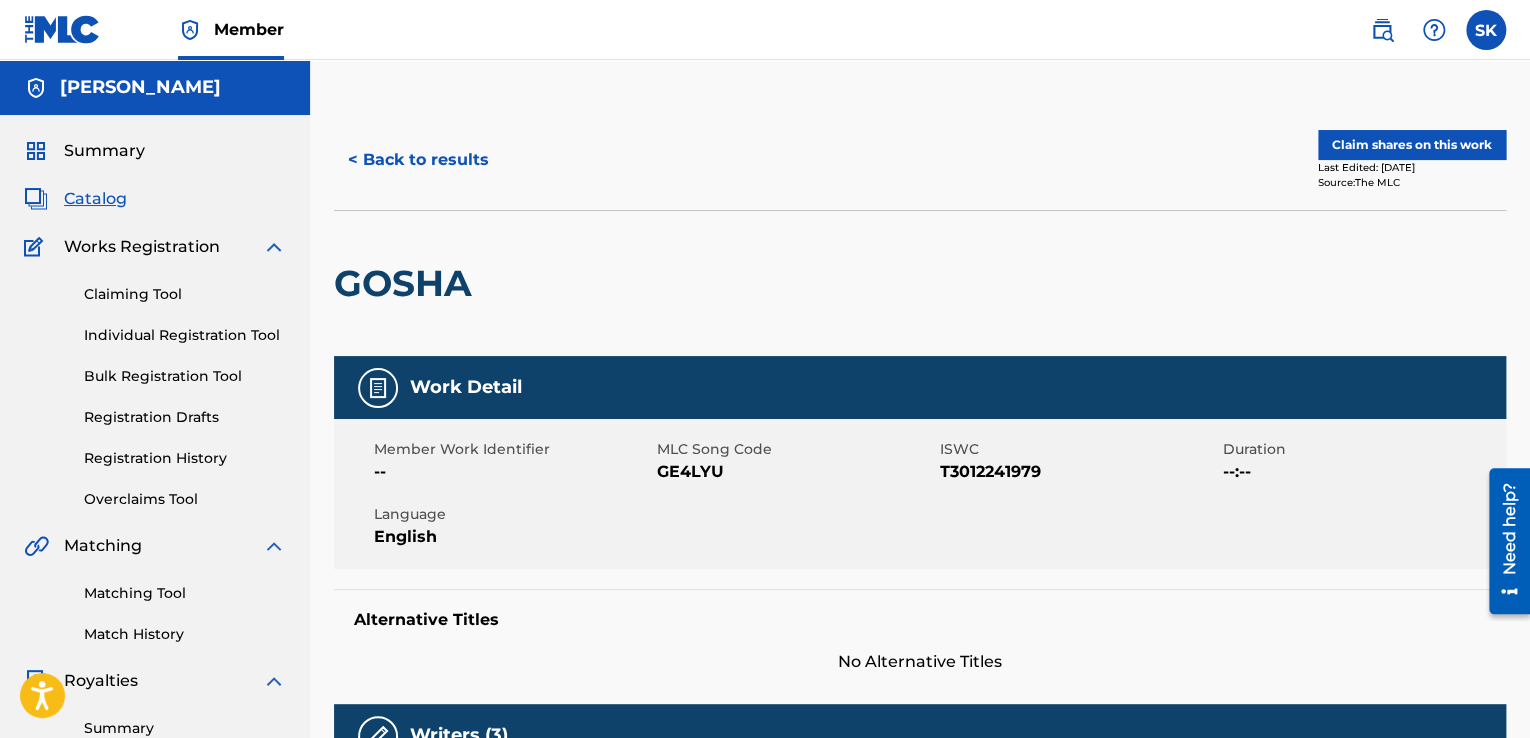 scroll, scrollTop: 0, scrollLeft: 0, axis: both 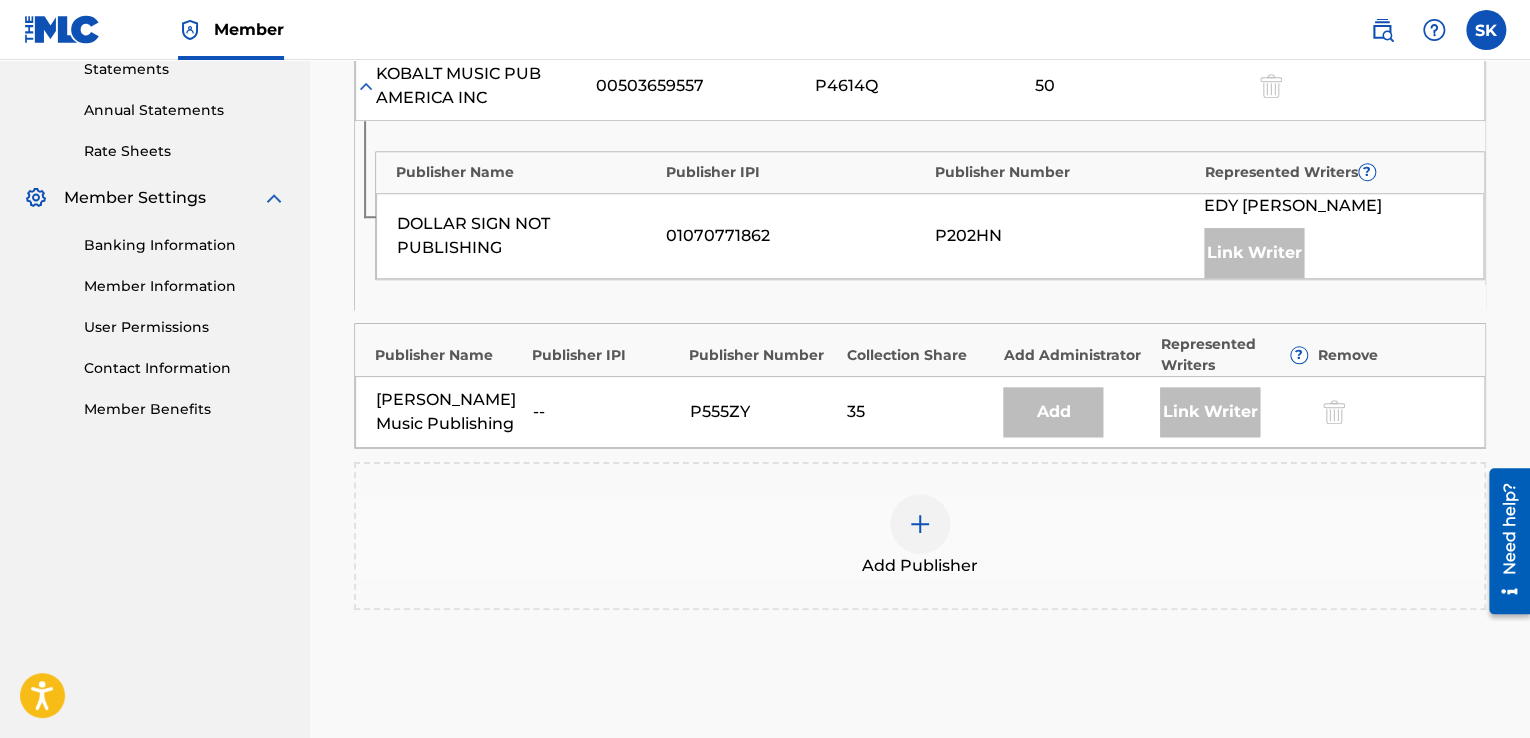 click at bounding box center (920, 524) 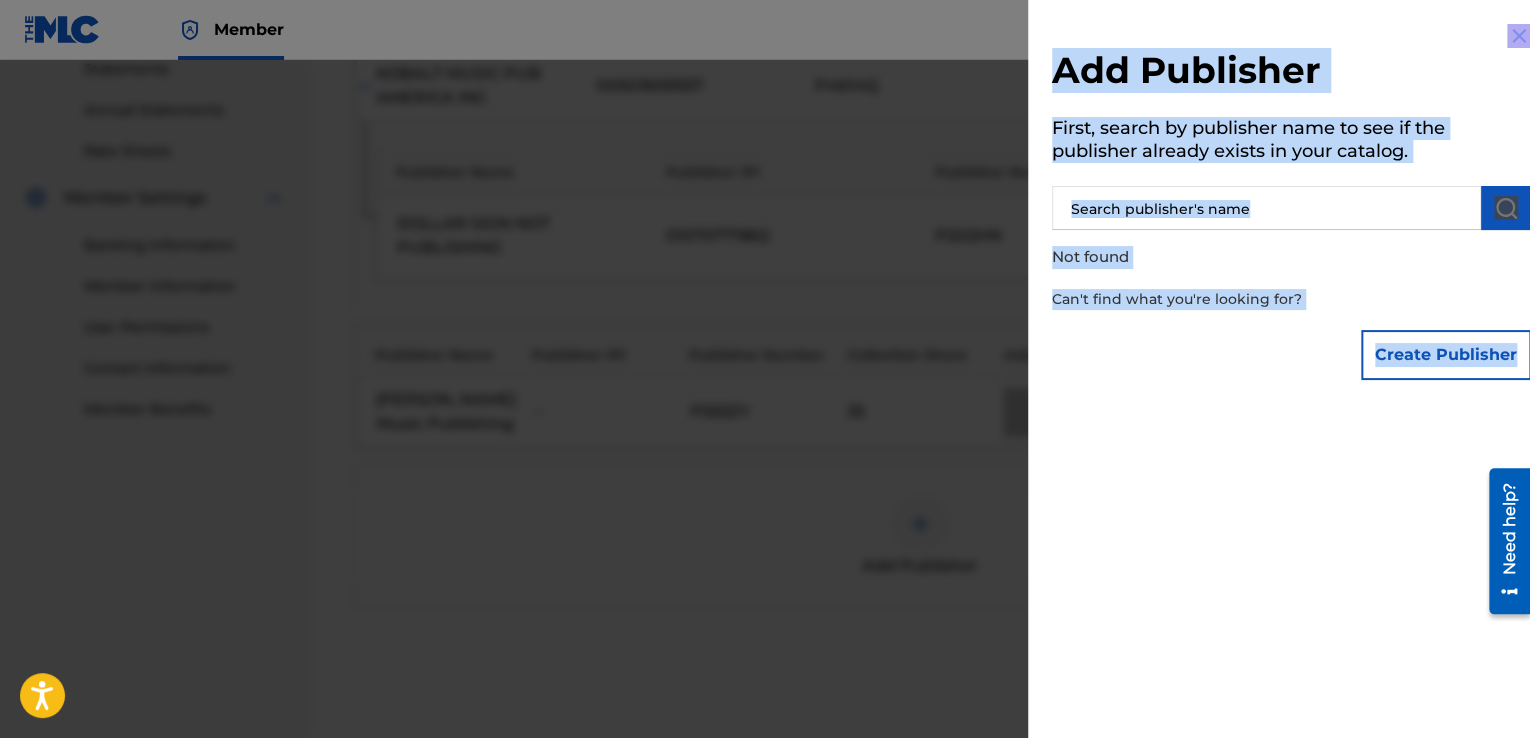 click at bounding box center (1266, 208) 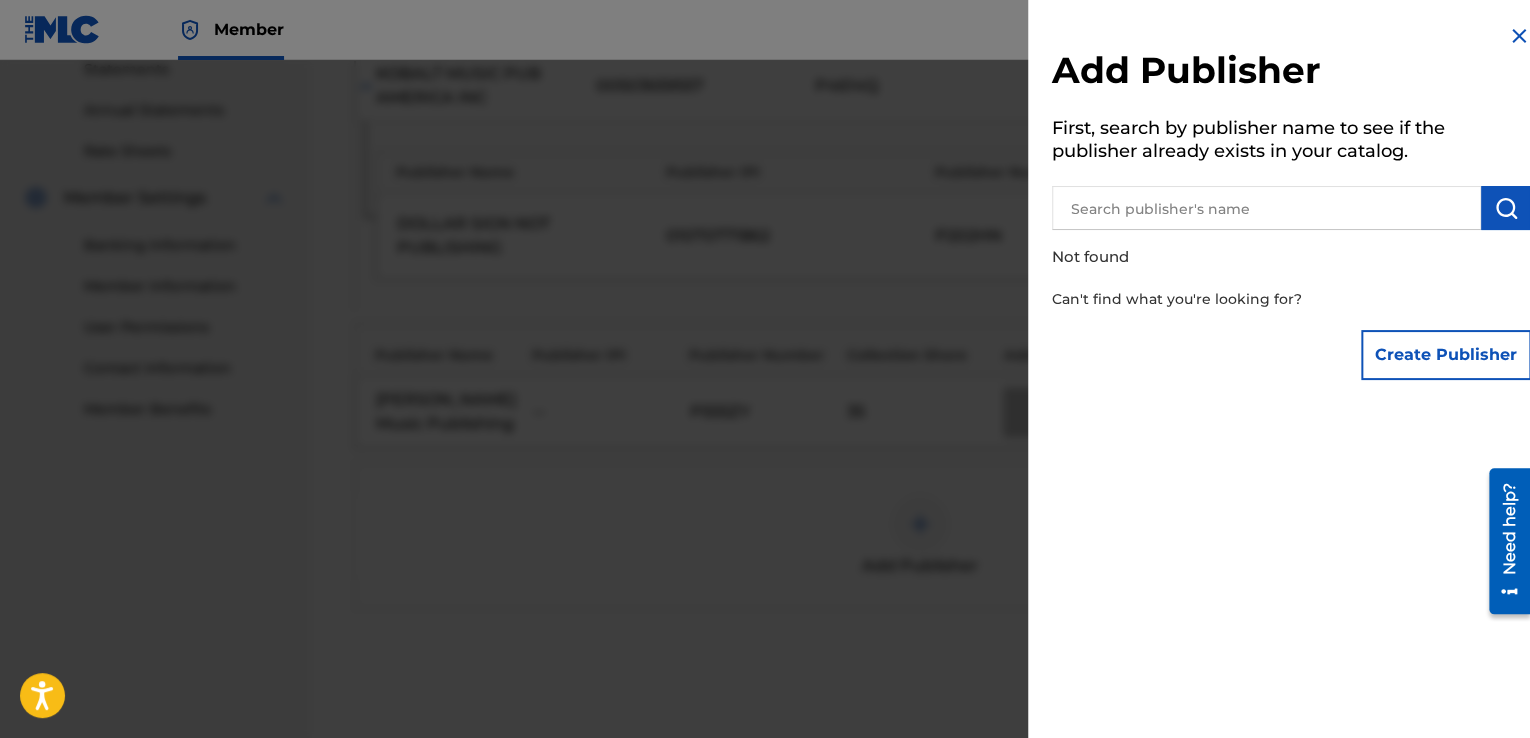 click at bounding box center [1519, 36] 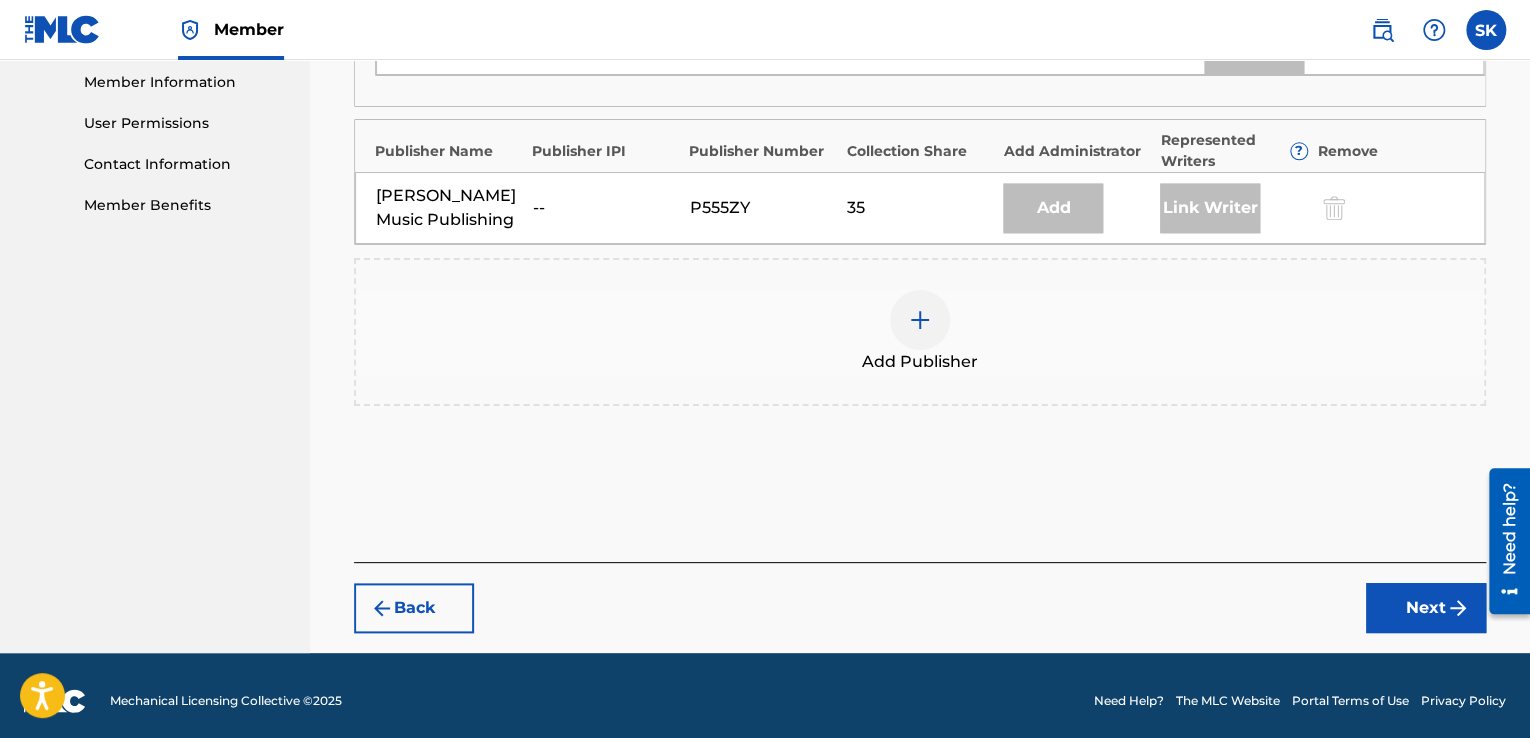 scroll, scrollTop: 911, scrollLeft: 0, axis: vertical 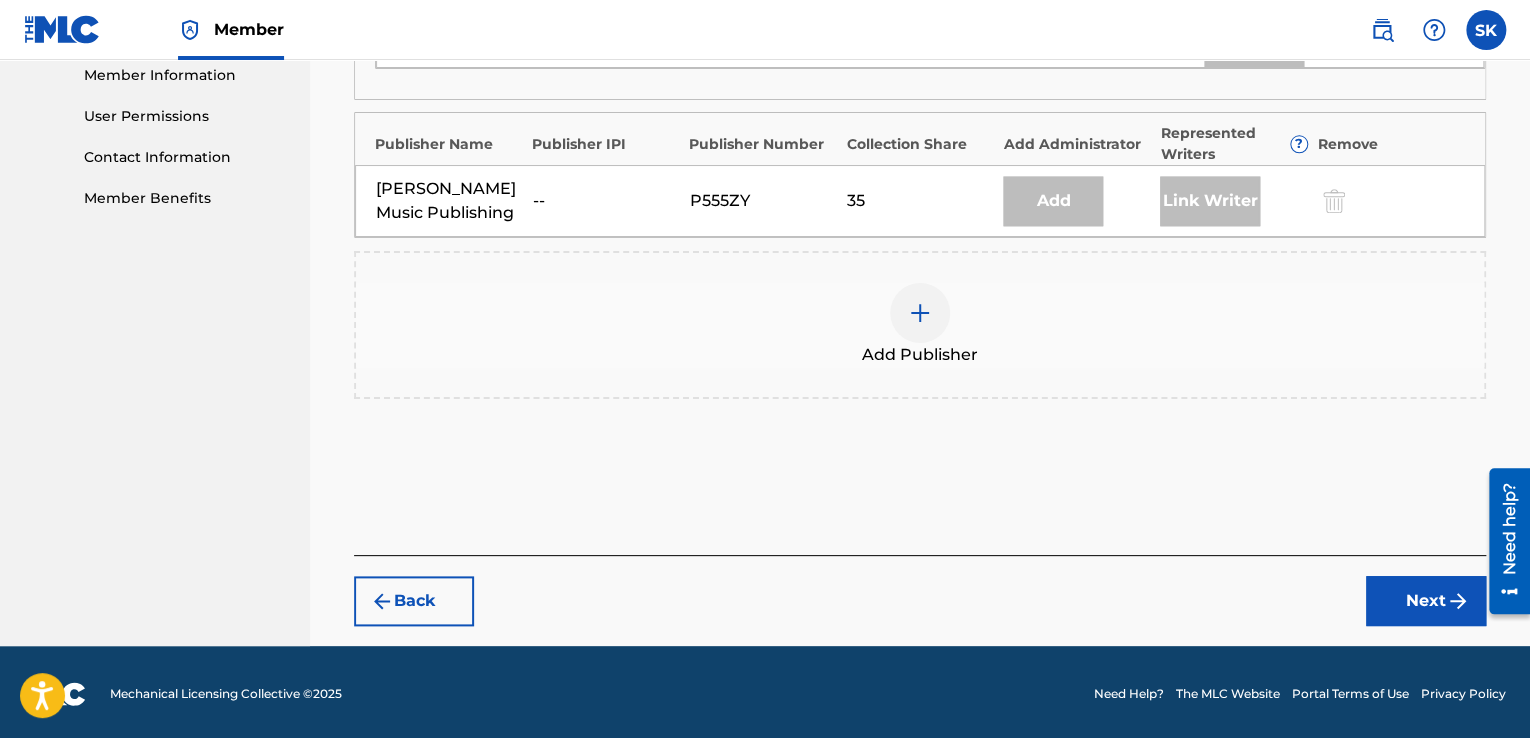 click on "Next" at bounding box center (1426, 601) 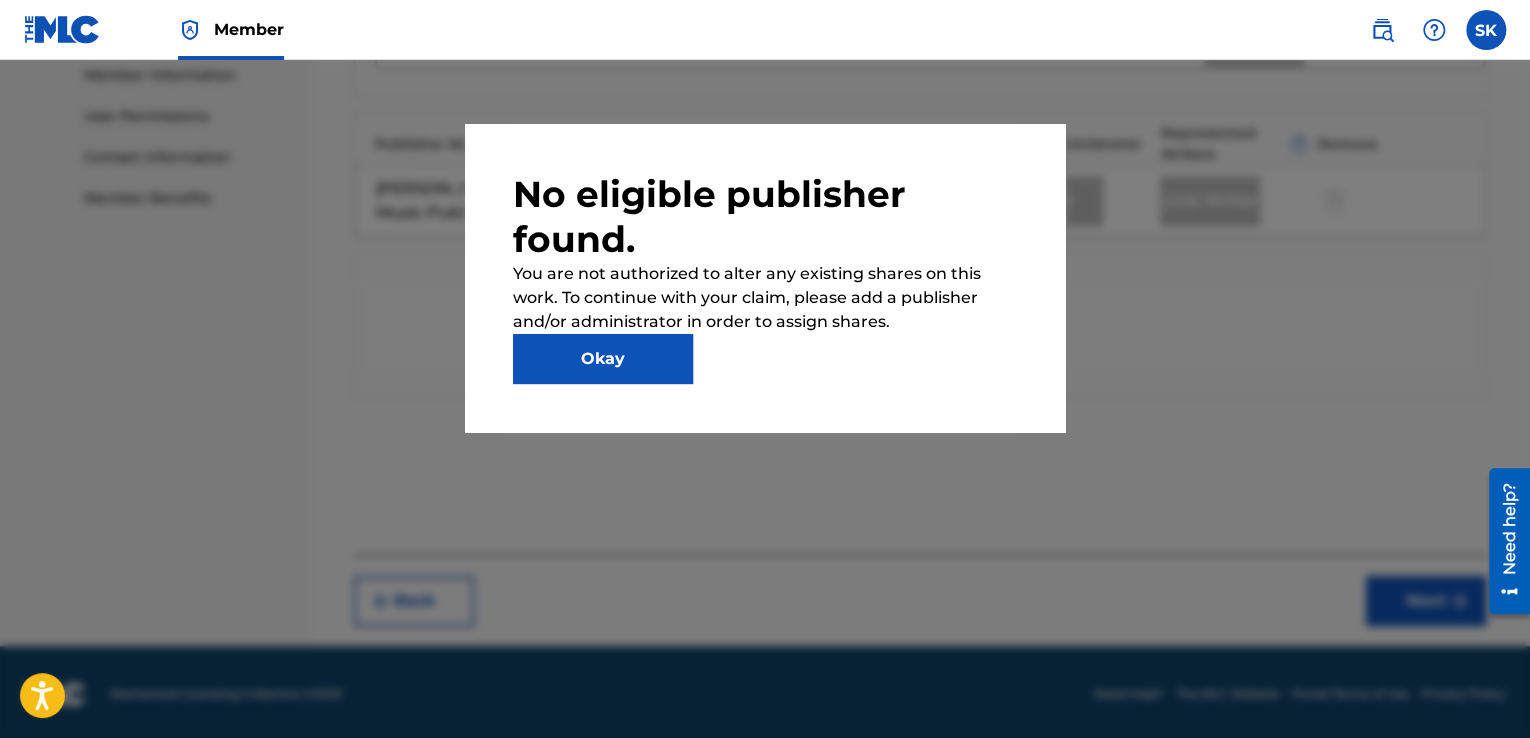 click on "Okay" at bounding box center [603, 359] 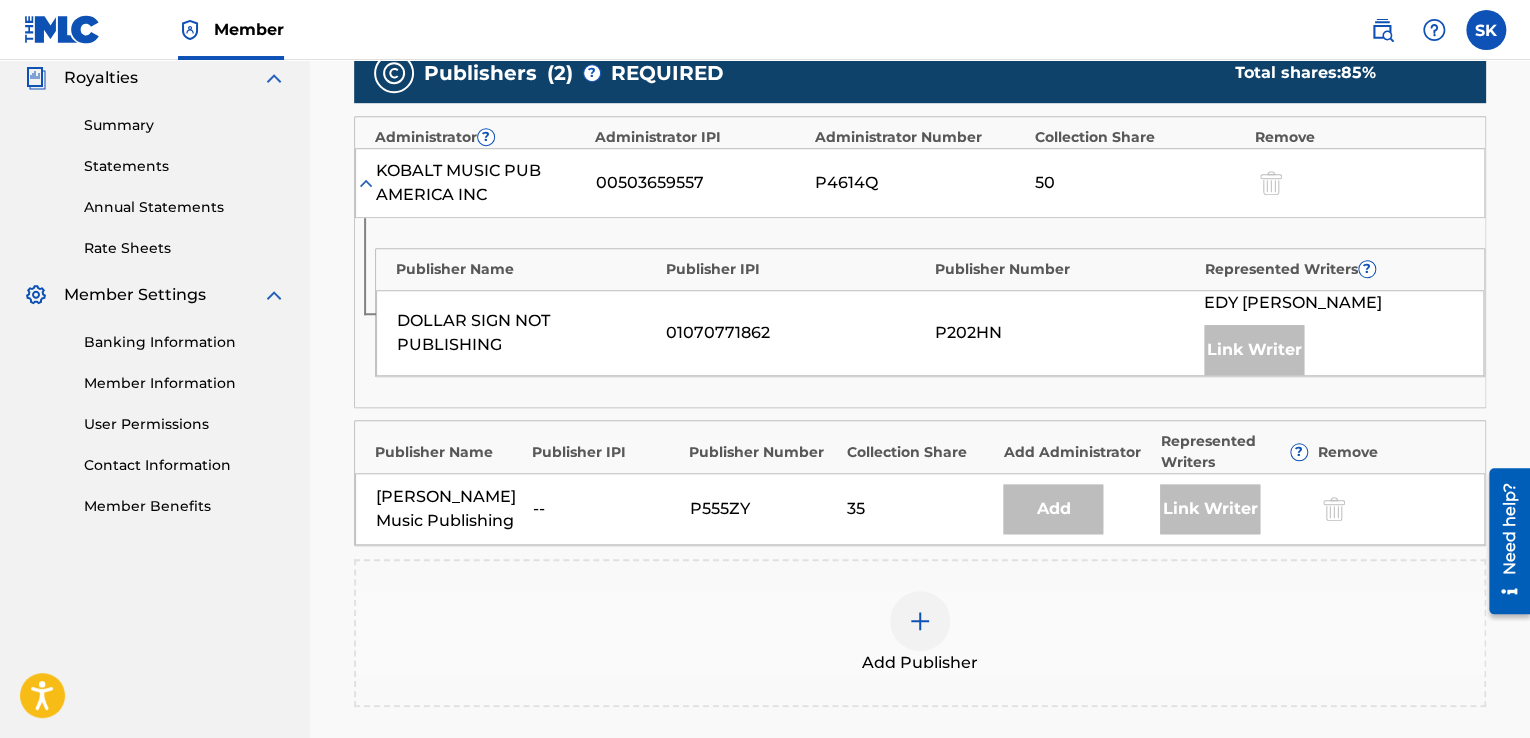 scroll, scrollTop: 611, scrollLeft: 0, axis: vertical 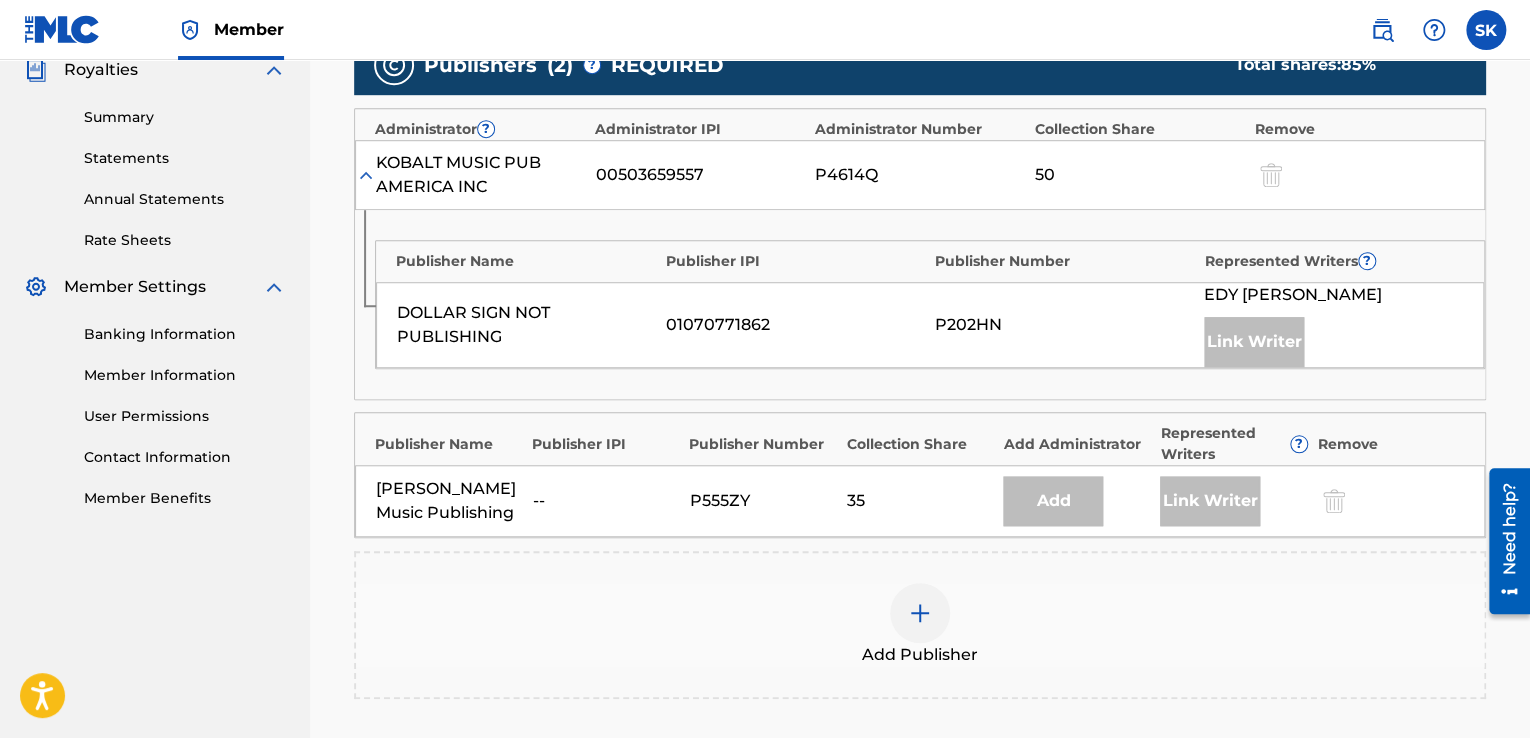 click at bounding box center [920, 613] 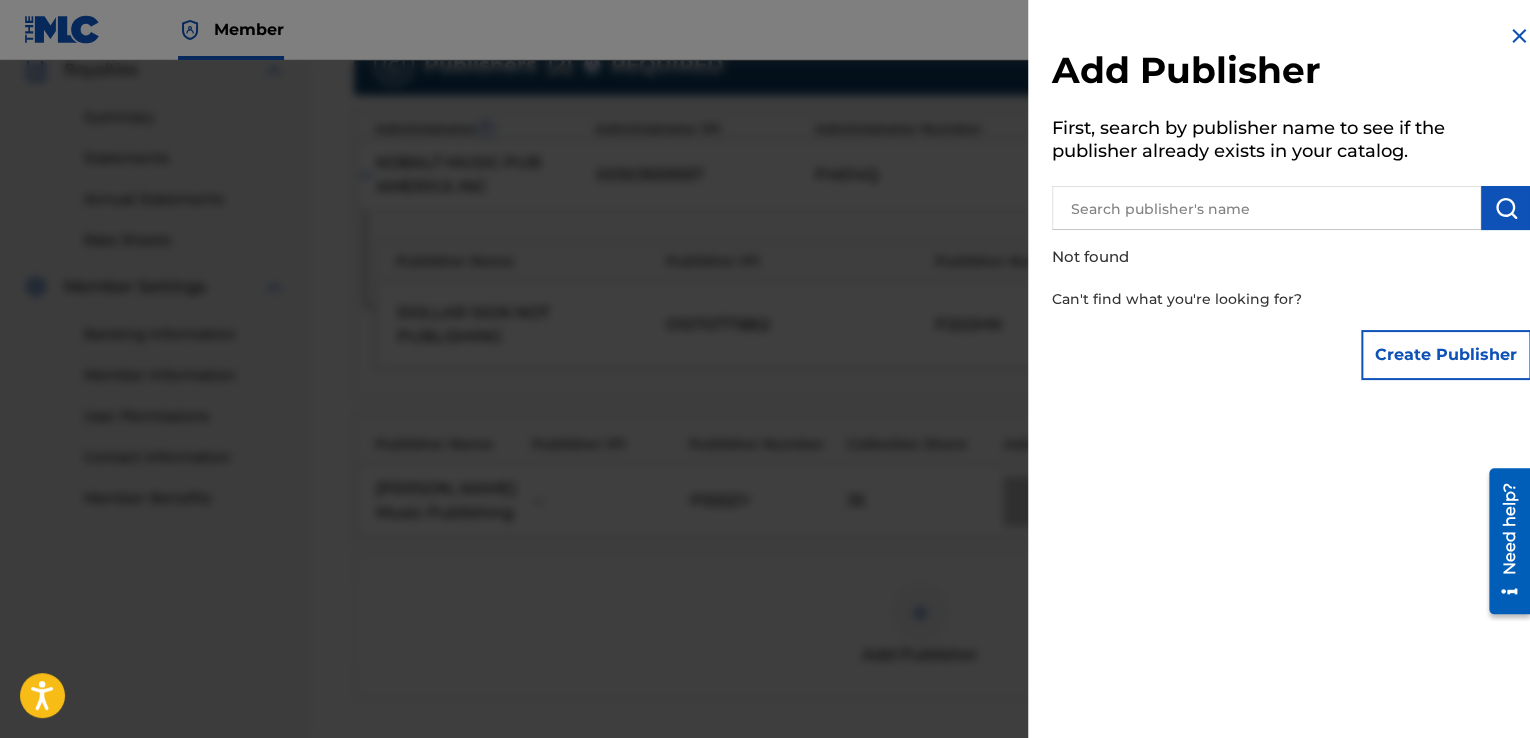 click on "Create Publisher" at bounding box center [1446, 355] 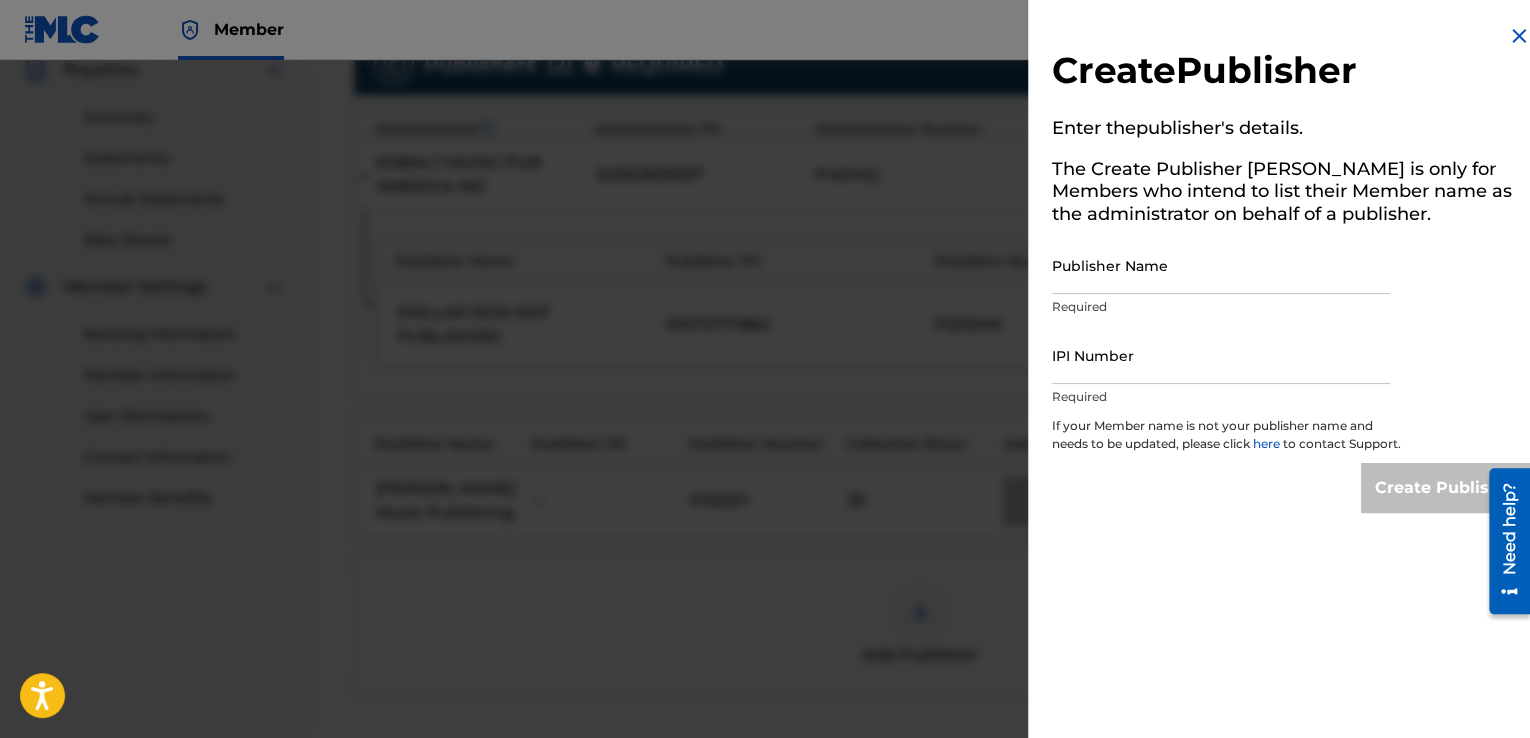 click on "Publisher Name" at bounding box center (1221, 265) 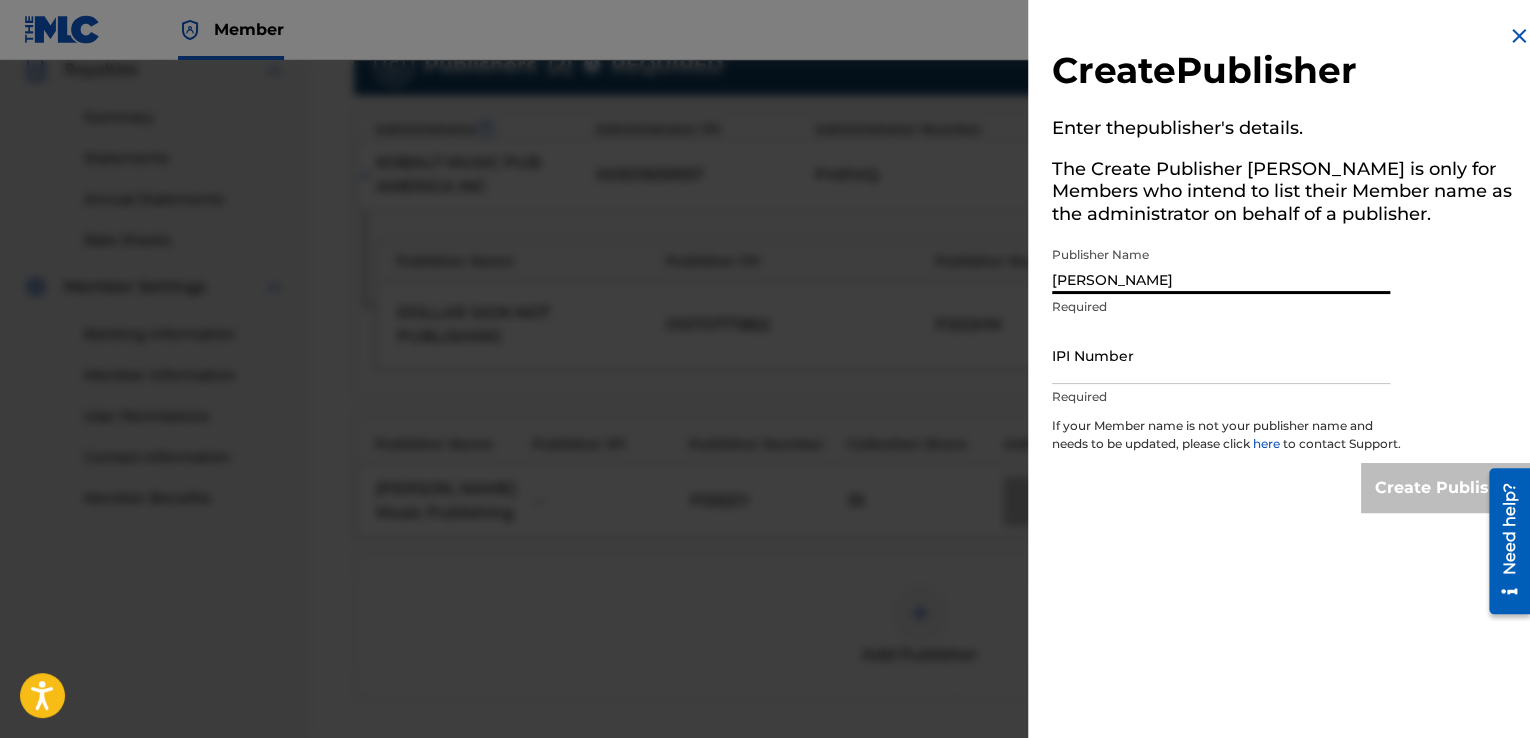 type on "[PERSON_NAME]" 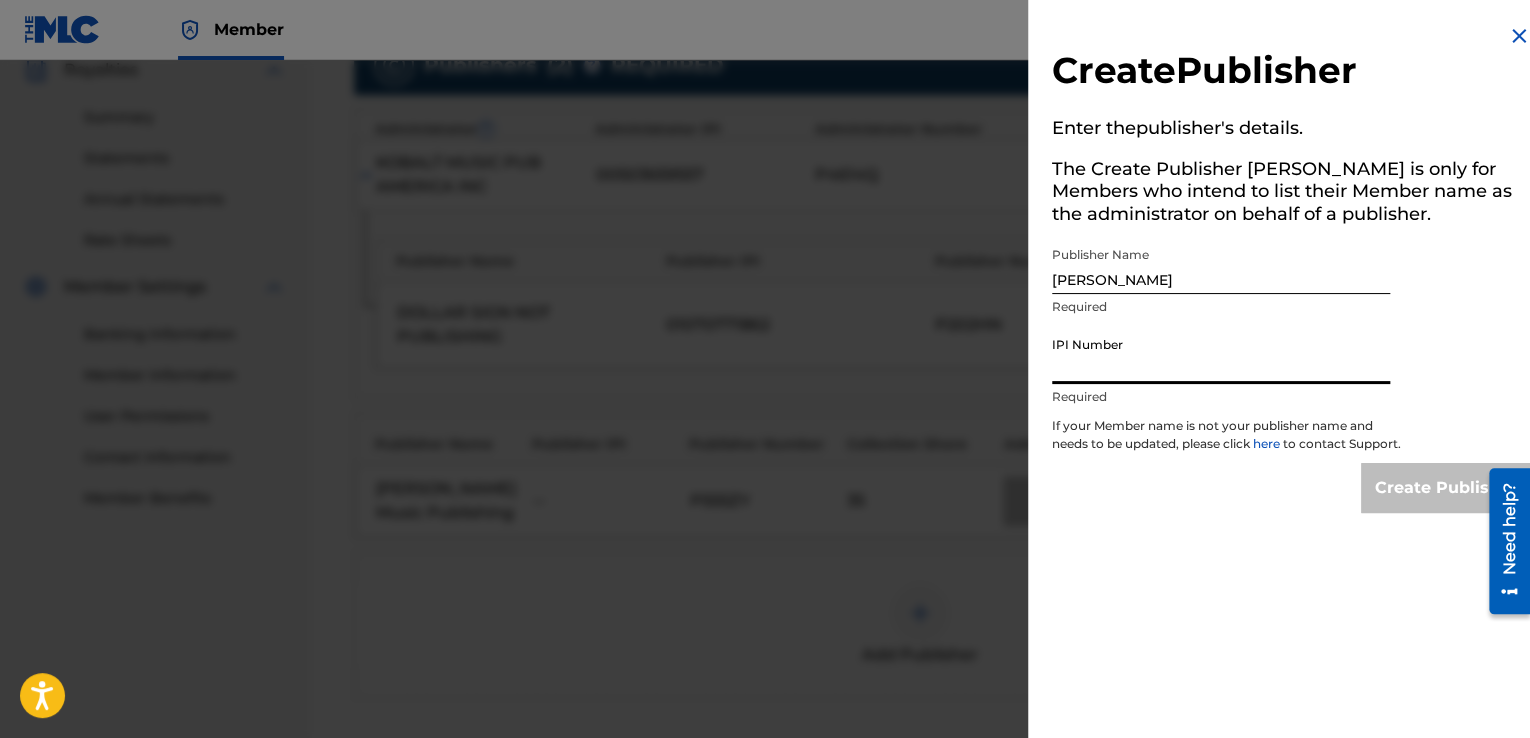 type on "00367535140" 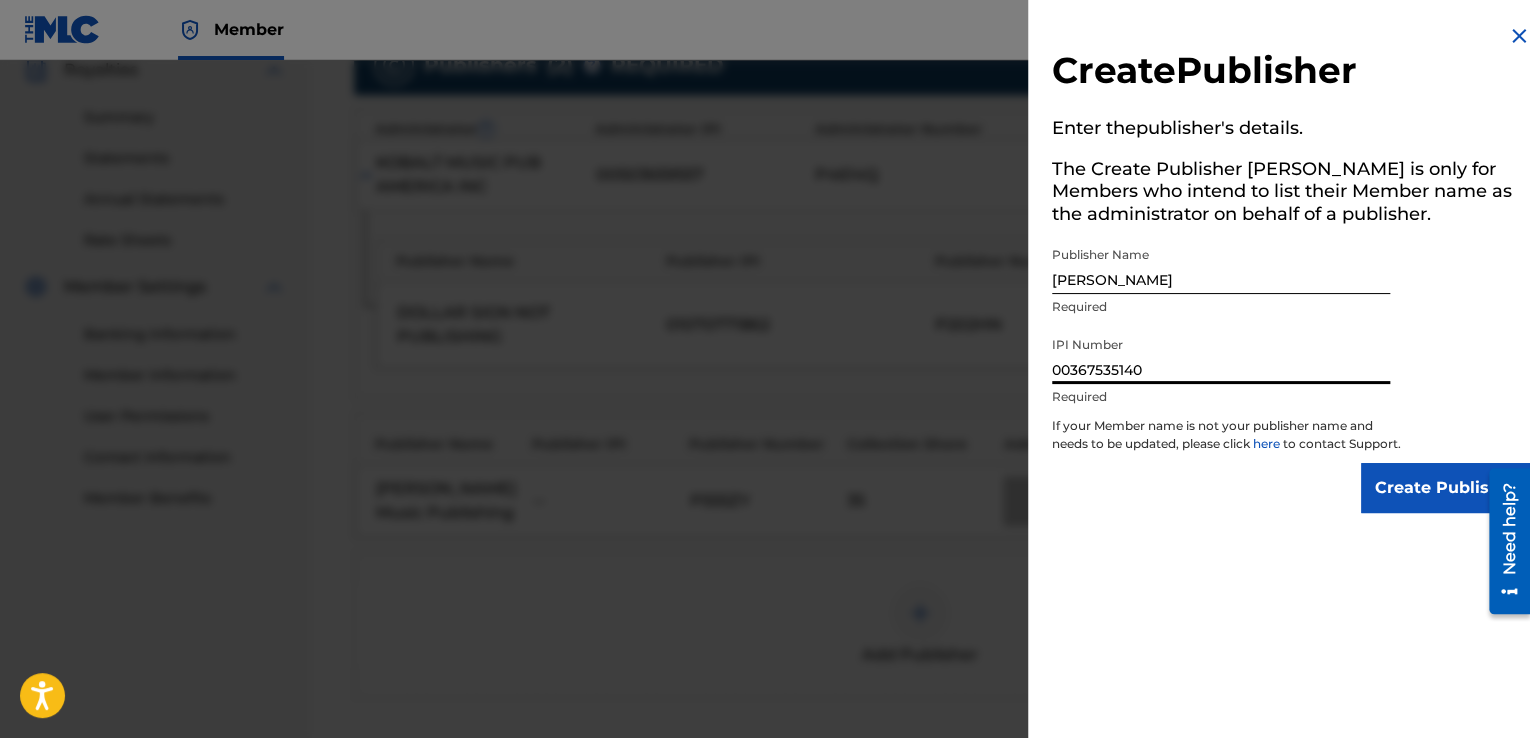 click on "00367535140" at bounding box center (1221, 355) 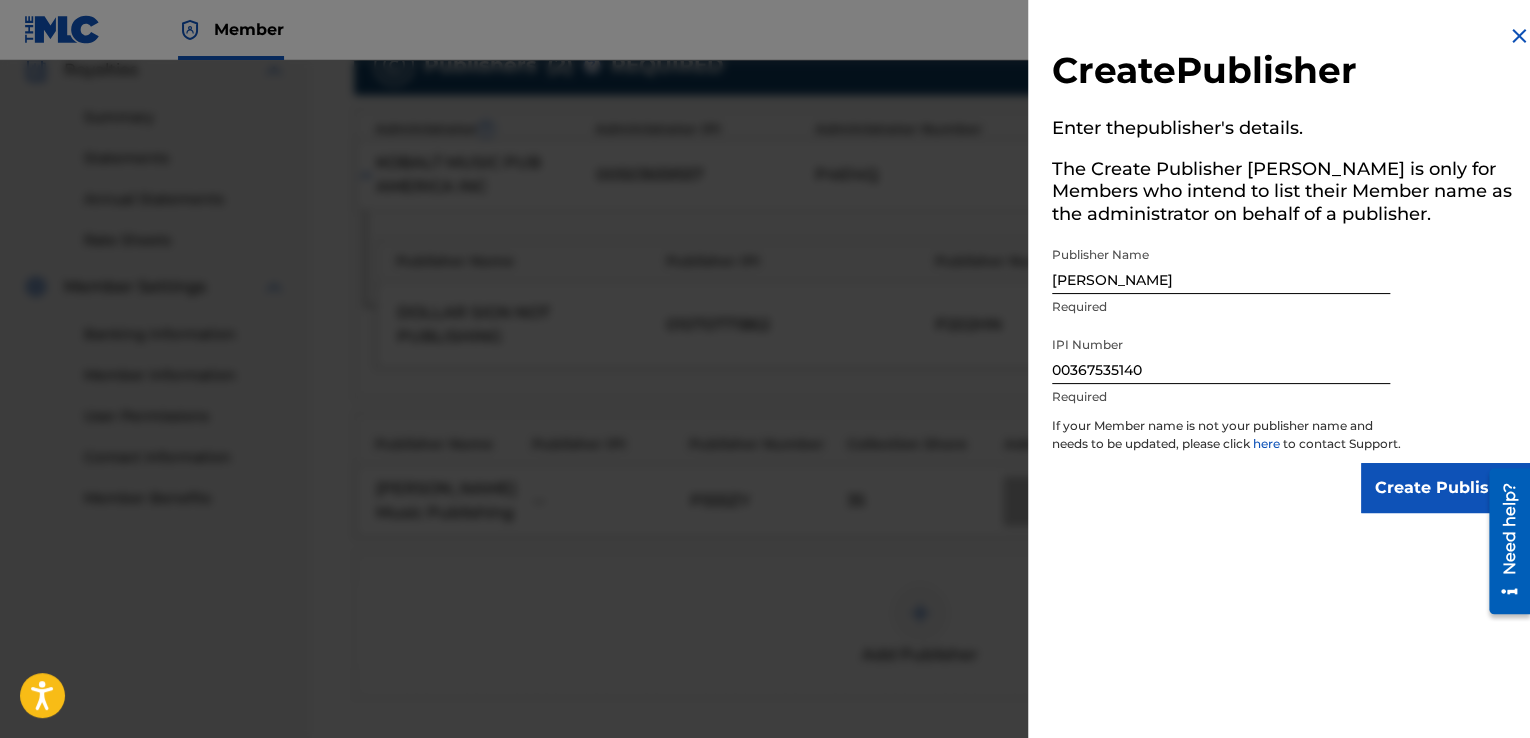 click at bounding box center [1519, 36] 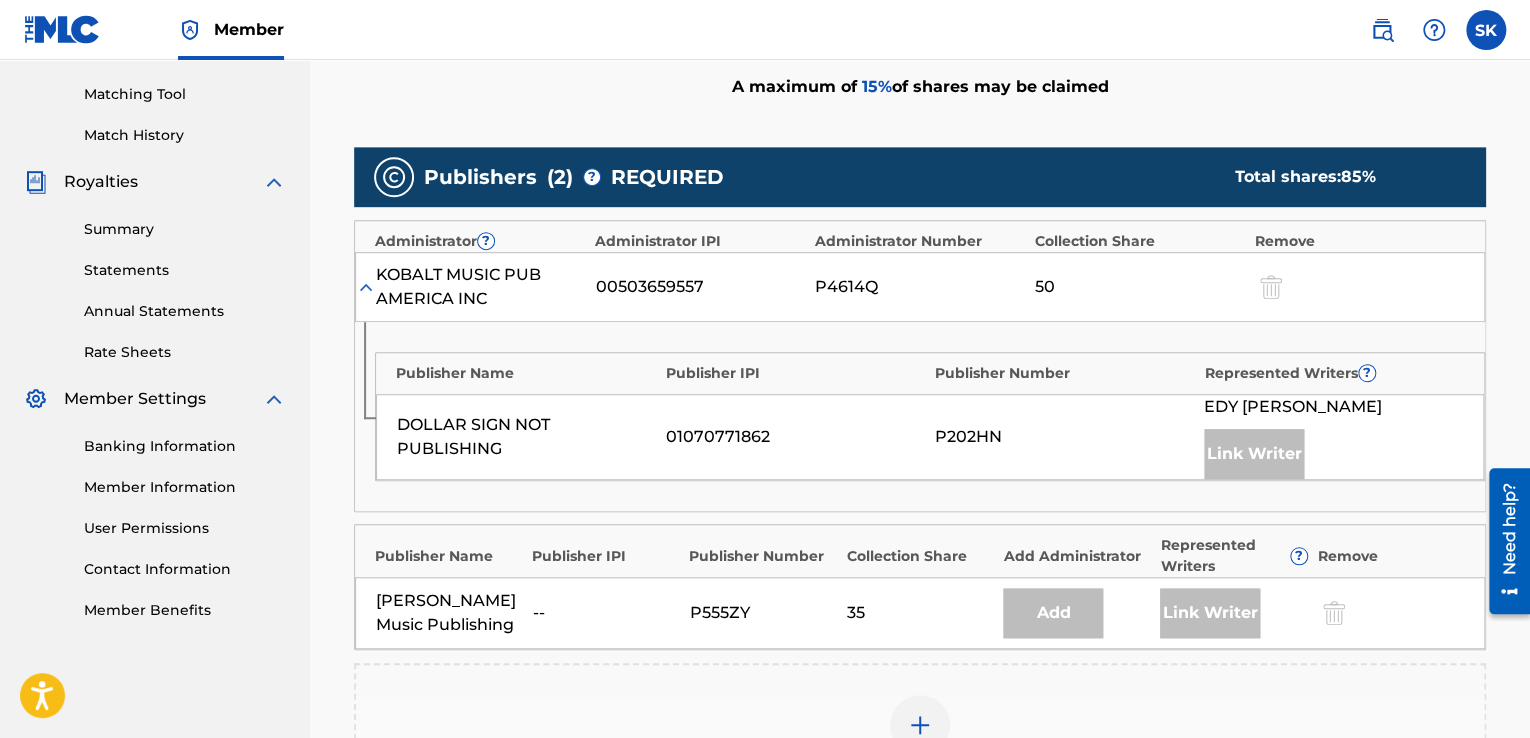 scroll, scrollTop: 611, scrollLeft: 0, axis: vertical 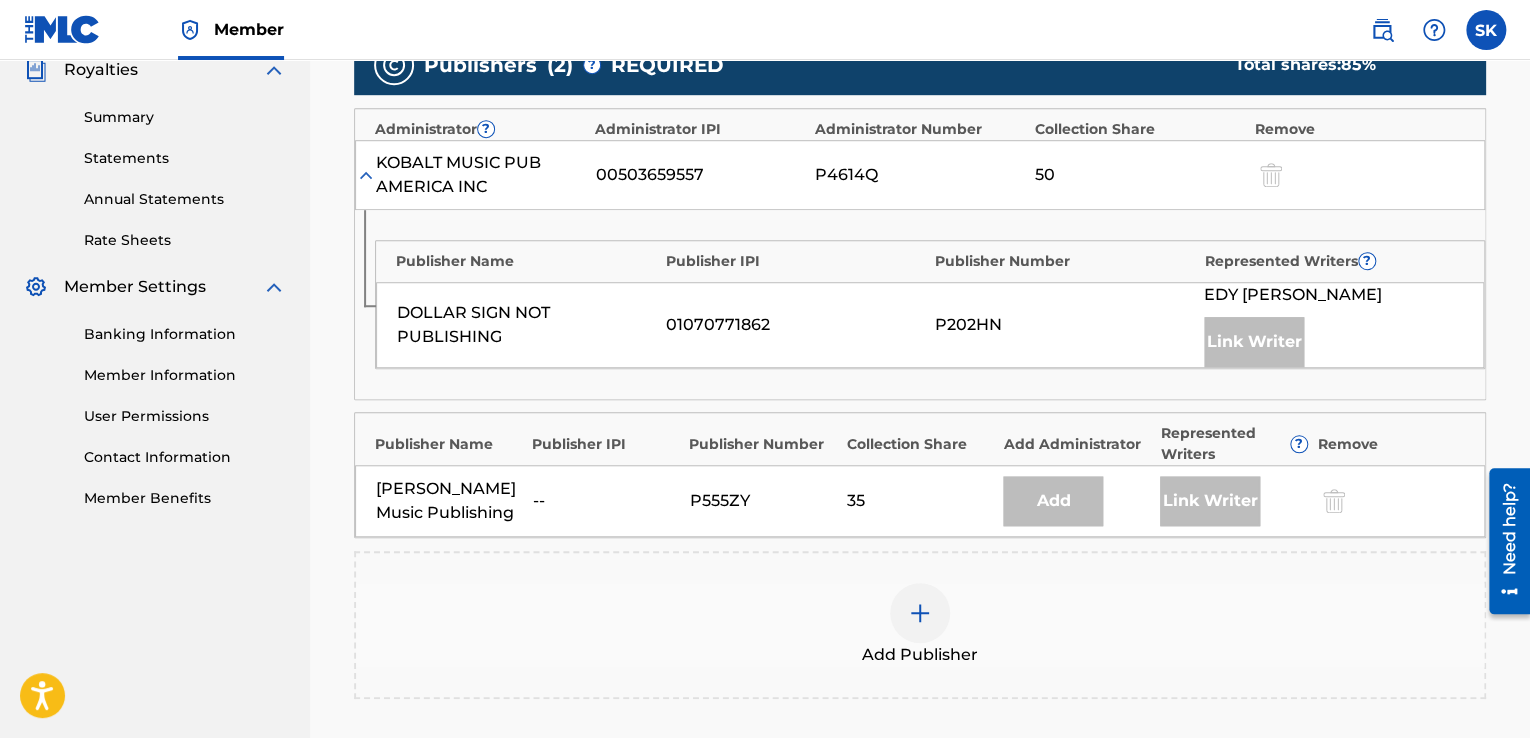 click on "Link Writer" at bounding box center [1210, 501] 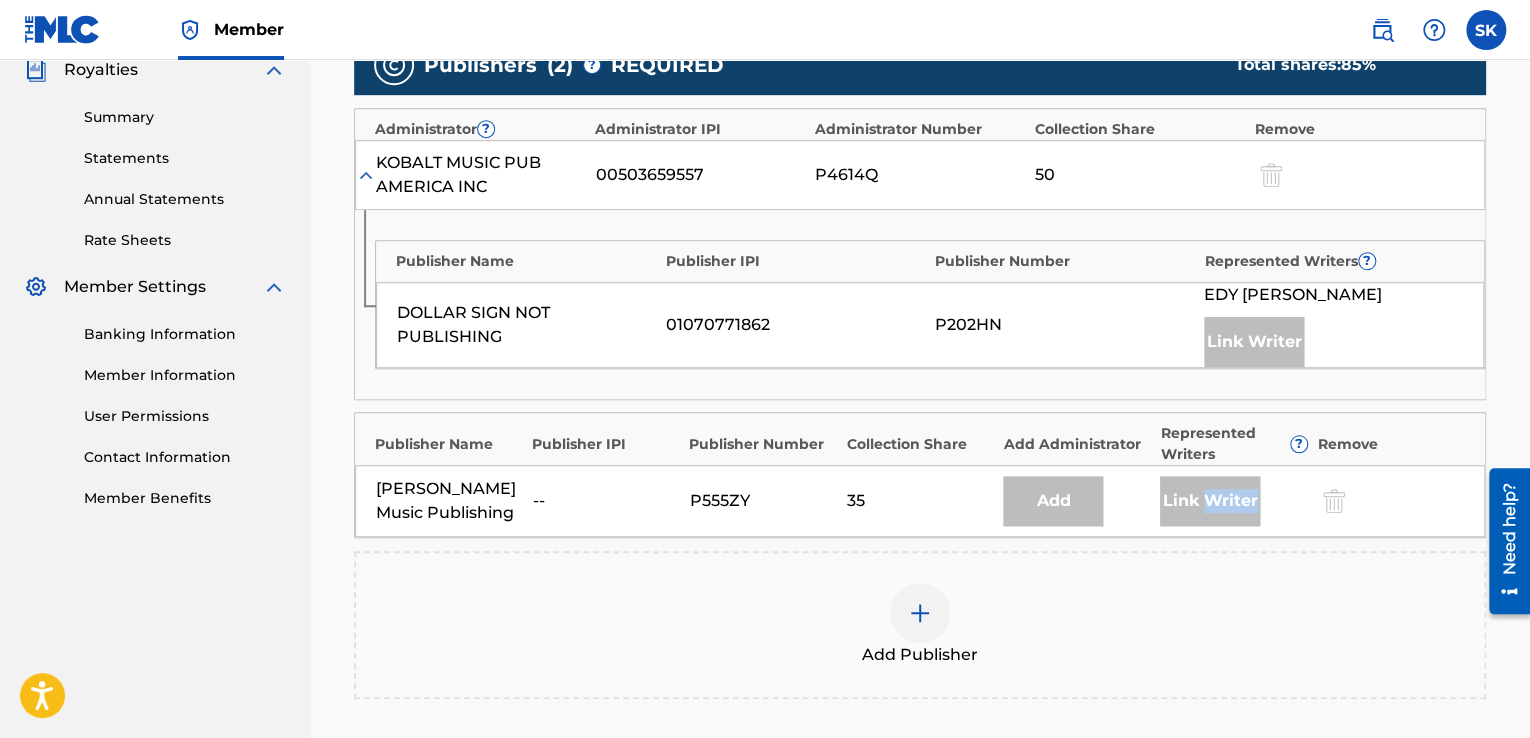 click on "Link Writer" at bounding box center [1210, 501] 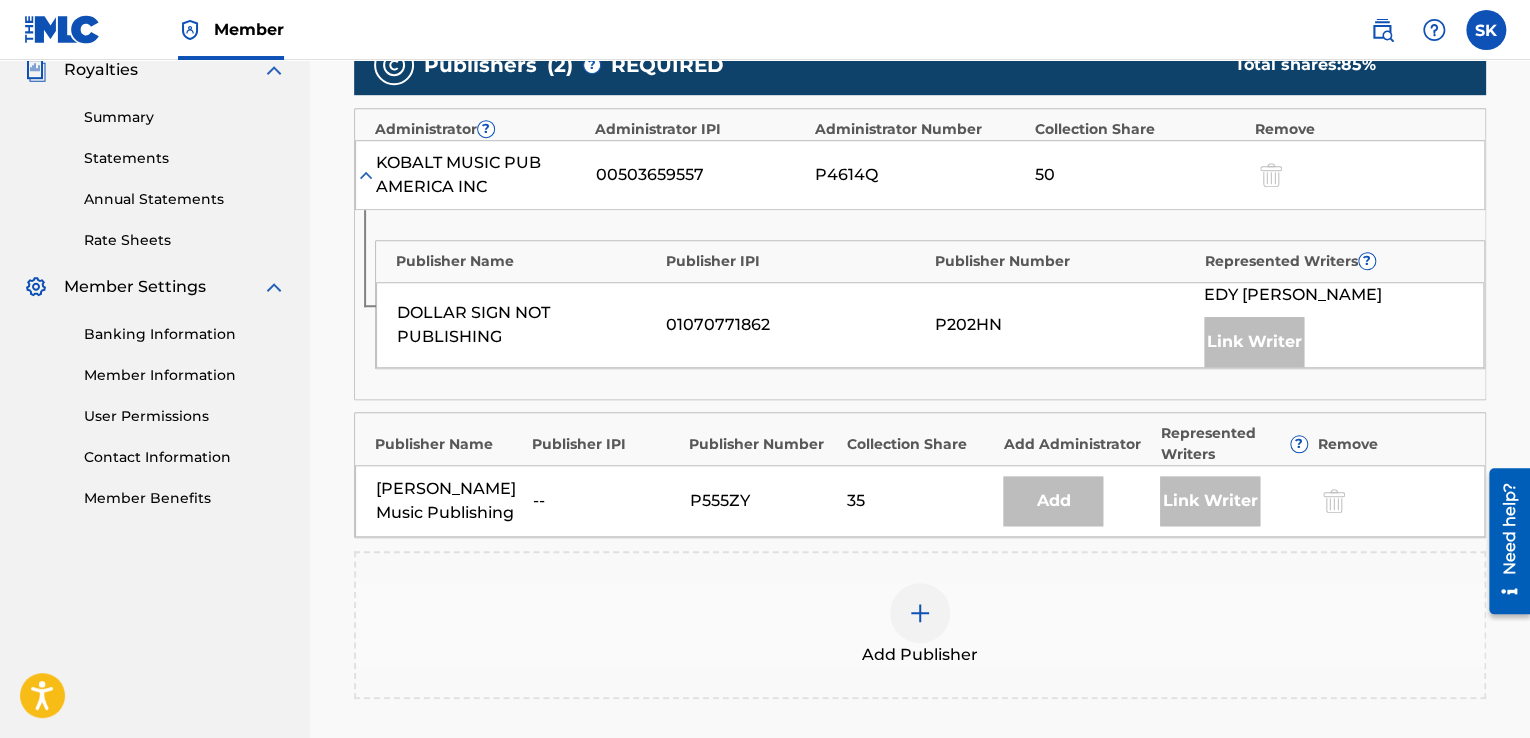 click on "Publishers ( 2 ) ? REQUIRED Total shares:  85 % Administrator ? Administrator IPI Administrator Number Collection Share Remove KOBALT MUSIC PUB AMERICA INC 00503659557 P4614Q 50 Publisher Name Publisher IPI Publisher Number Represented Writers ? DOLLAR SIGN NOT PUBLISHING 01070771862 P202HN [PERSON_NAME] Writer Publisher Name Publisher IPI Publisher Number Collection Share Add Administrator Represented Writers ? Remove [PERSON_NAME] Music Publishing -- P555ZY 35 Add Link Writer Add Publisher" at bounding box center [920, 367] 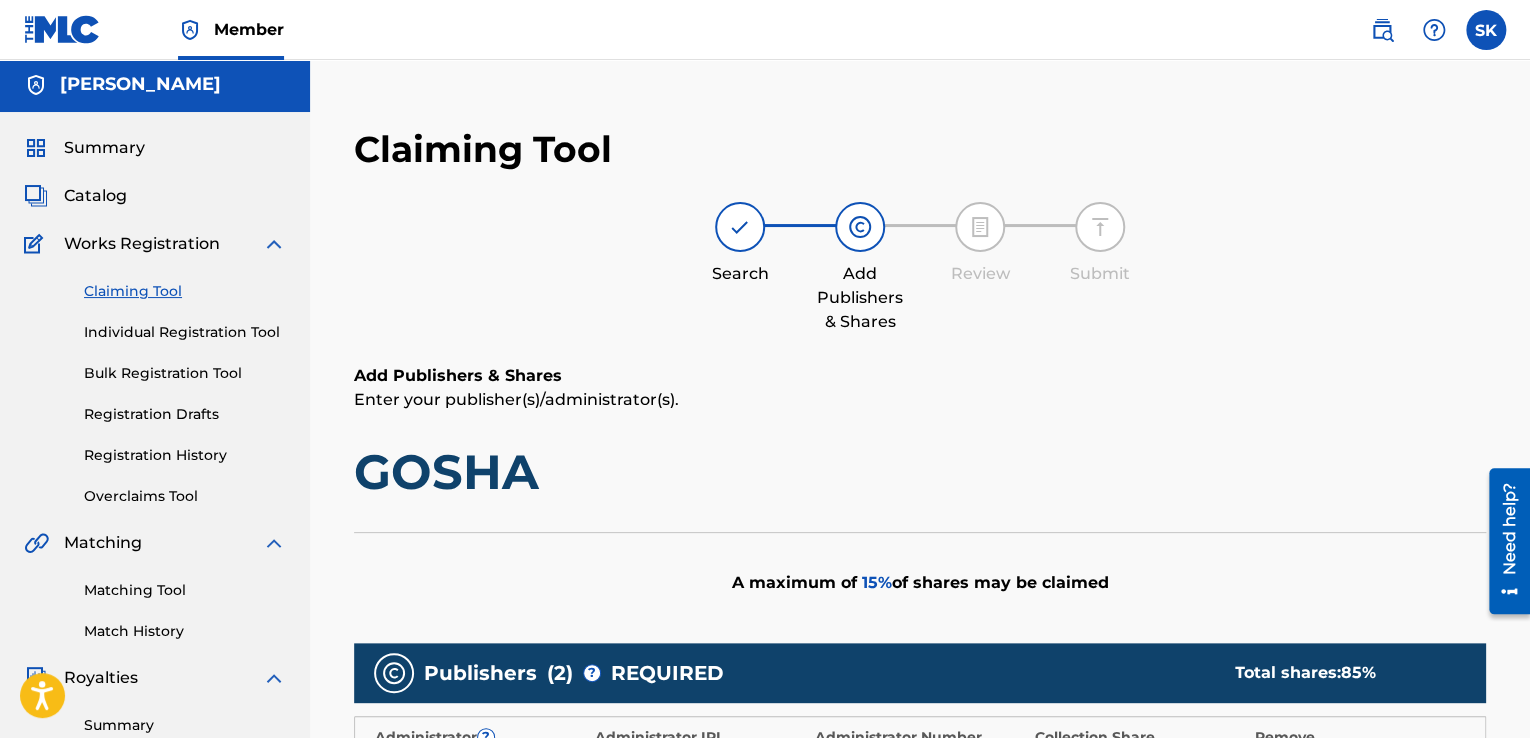 scroll, scrollTop: 0, scrollLeft: 0, axis: both 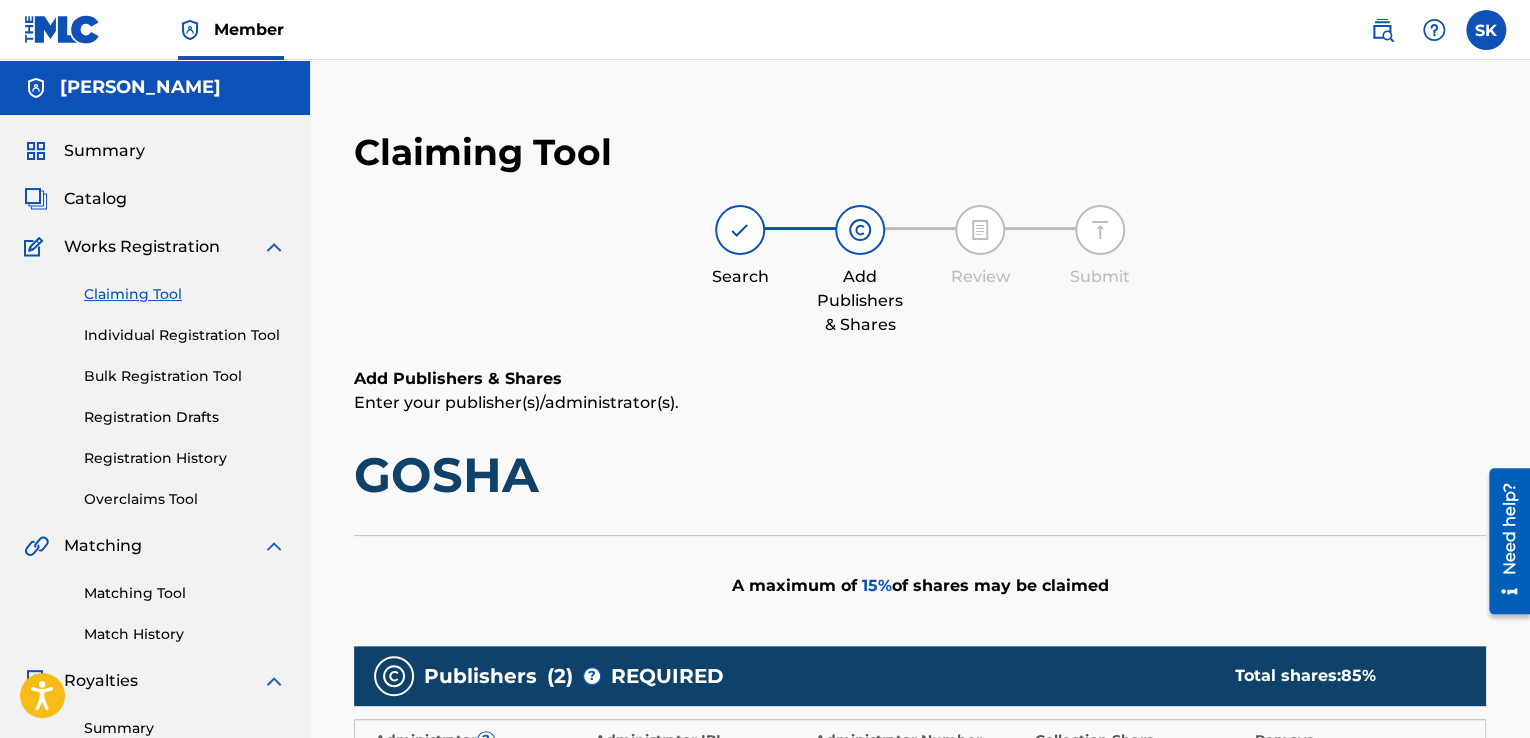 click on "Claiming Tool" at bounding box center [185, 294] 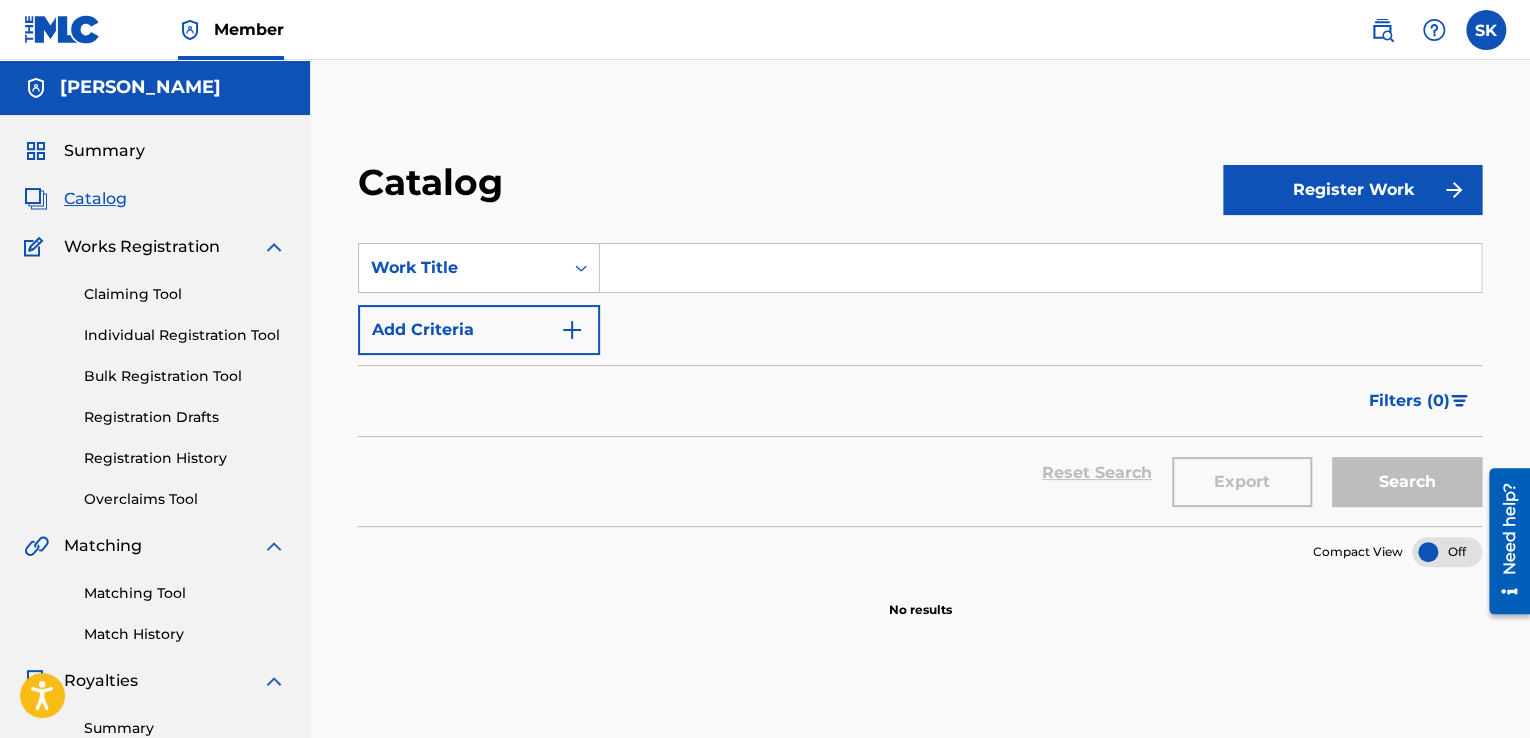click on "Summary" at bounding box center (104, 151) 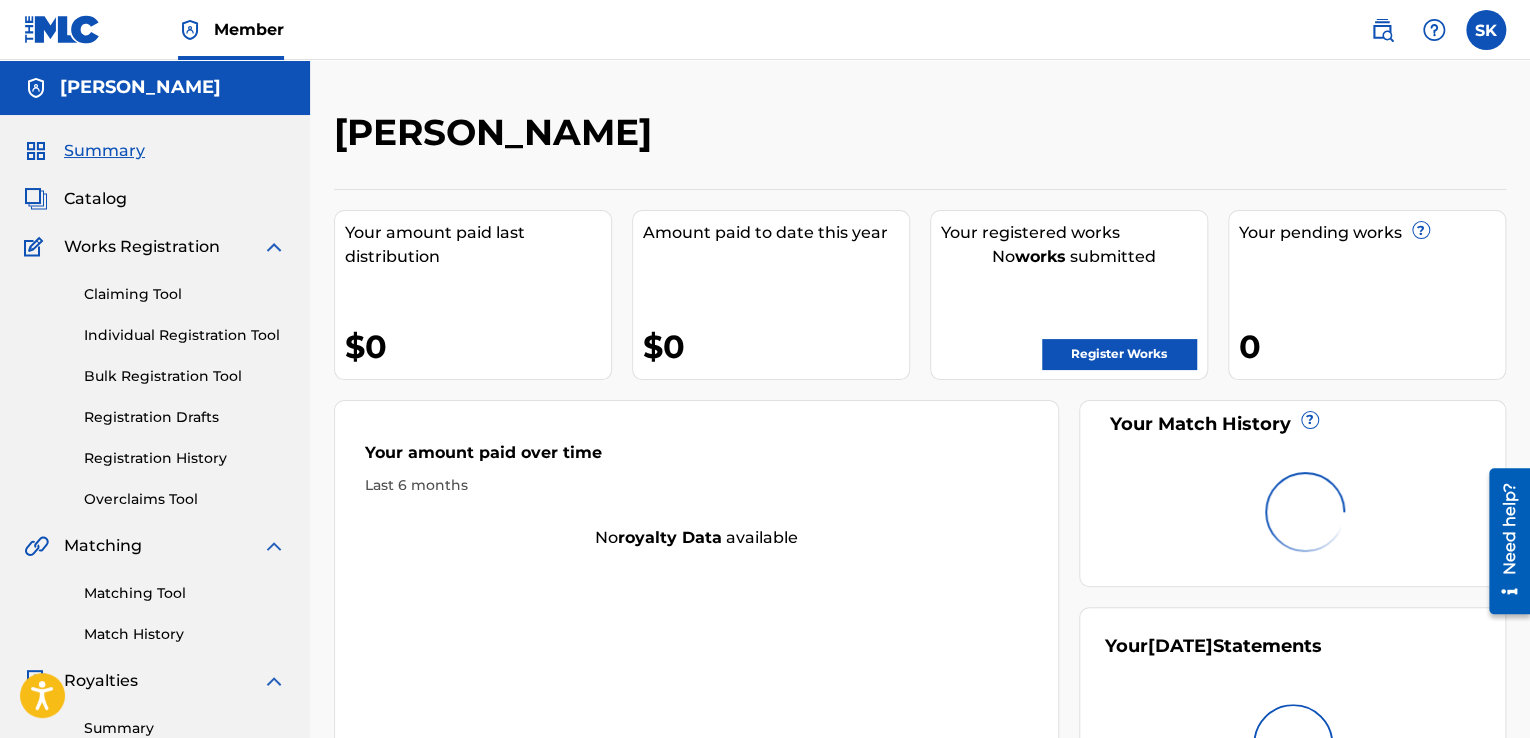 click on "Catalog" at bounding box center (95, 199) 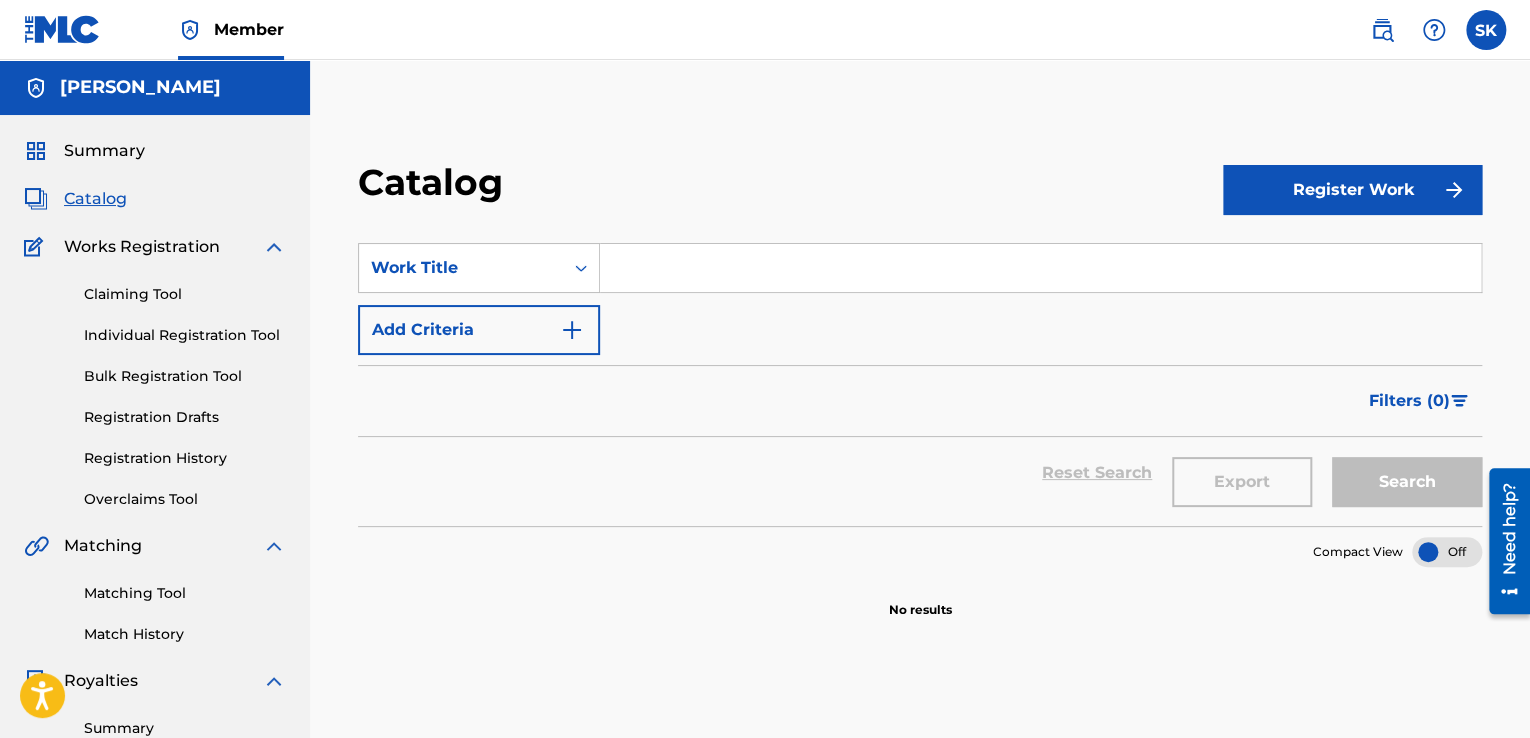 click on "Add Criteria" at bounding box center (479, 330) 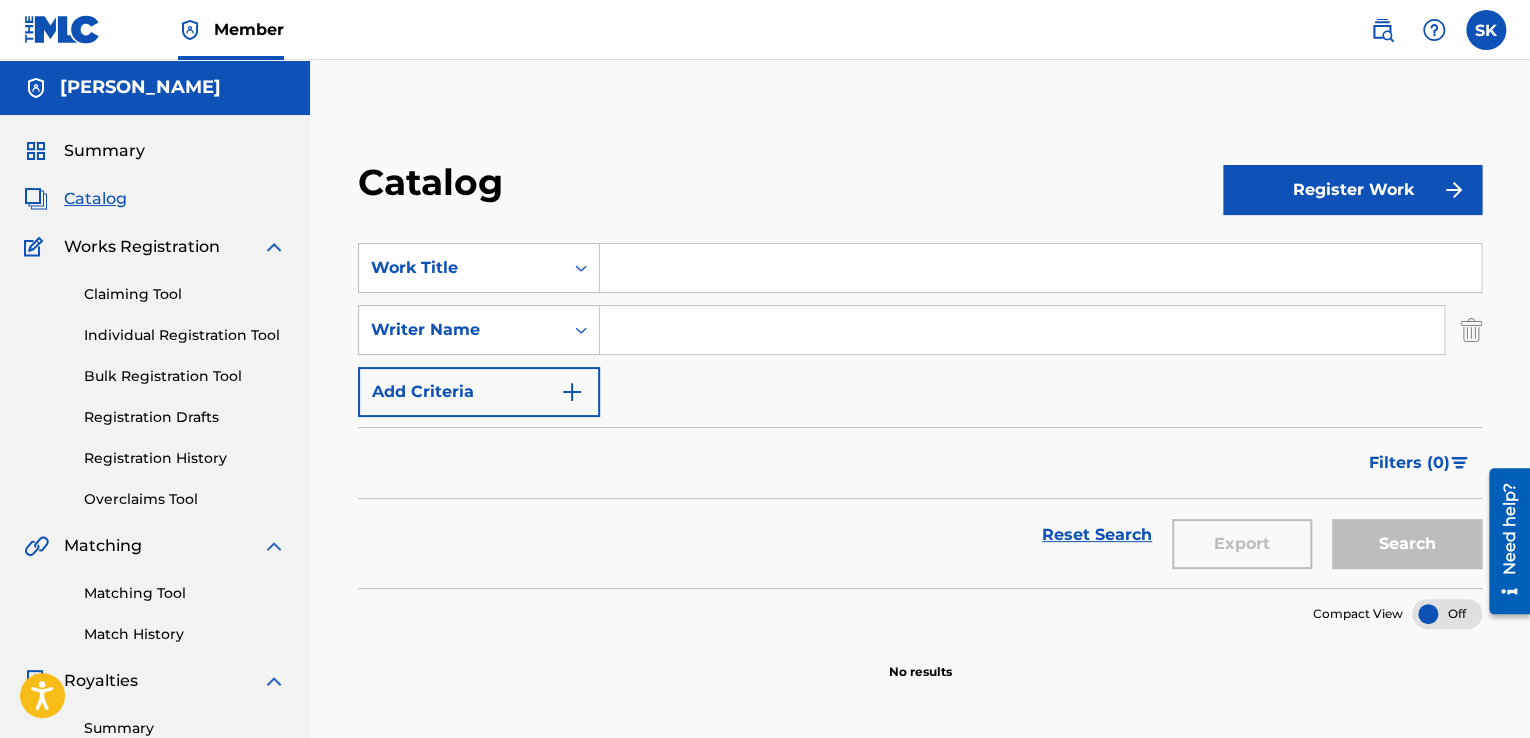 click on "Register Work" at bounding box center [1352, 190] 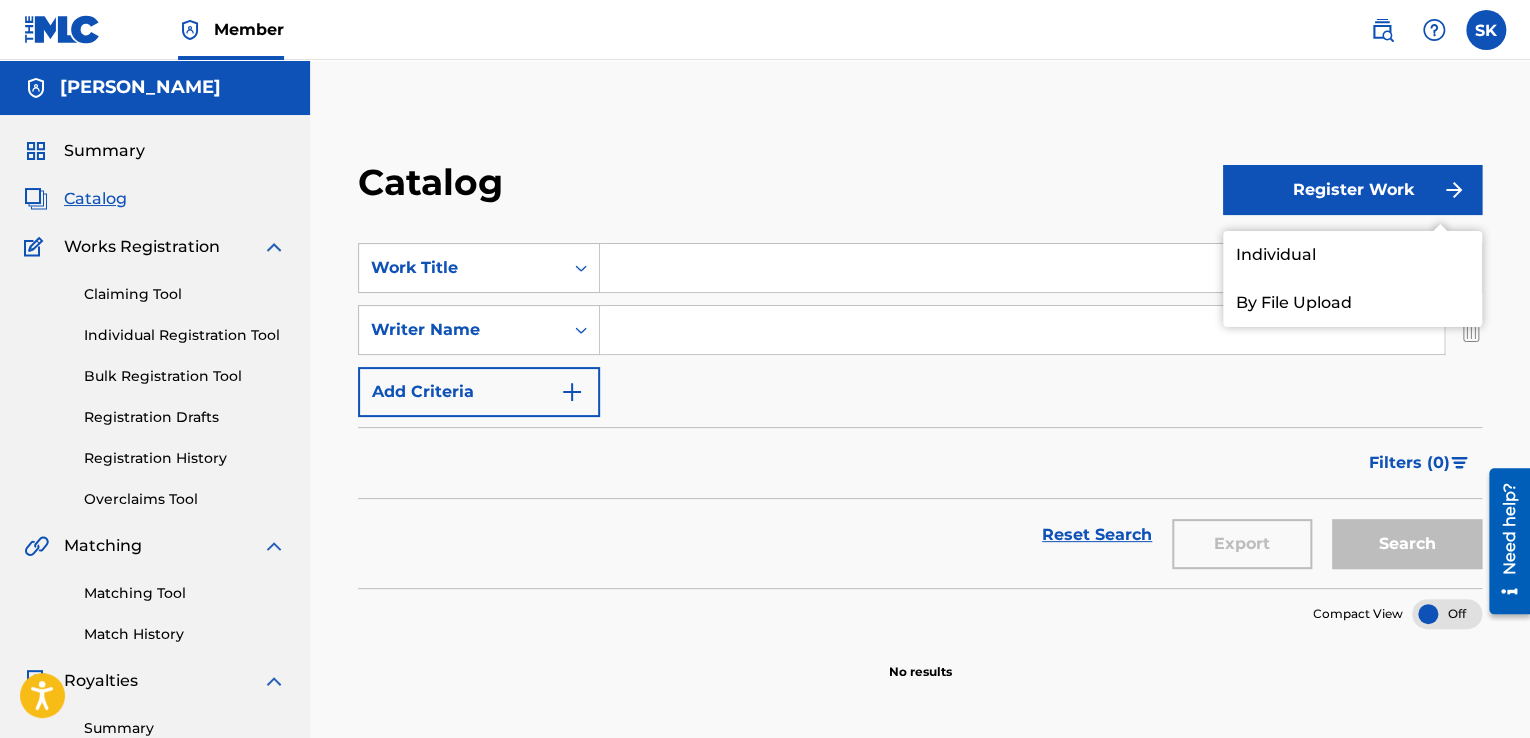 click on "Individual" at bounding box center [1352, 255] 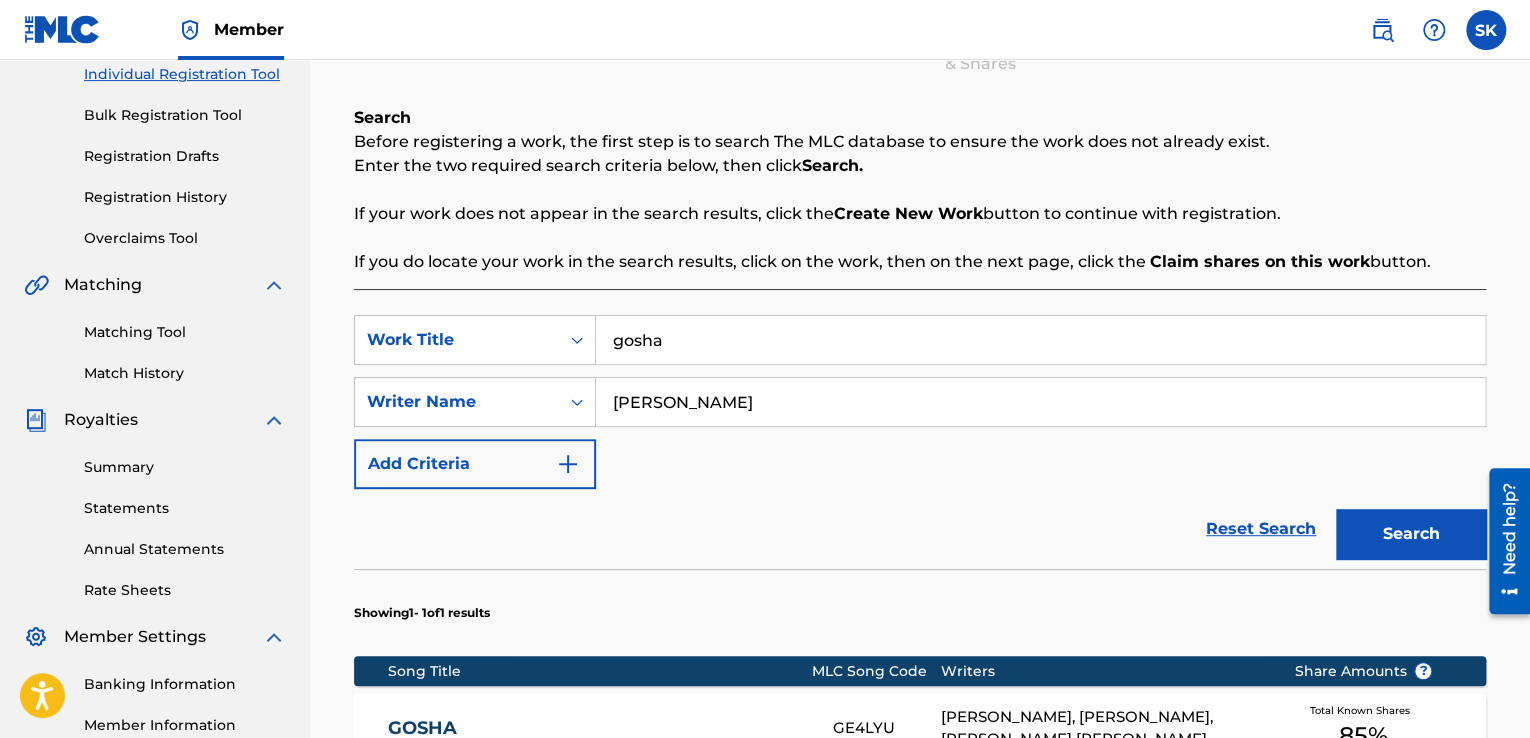 scroll, scrollTop: 300, scrollLeft: 0, axis: vertical 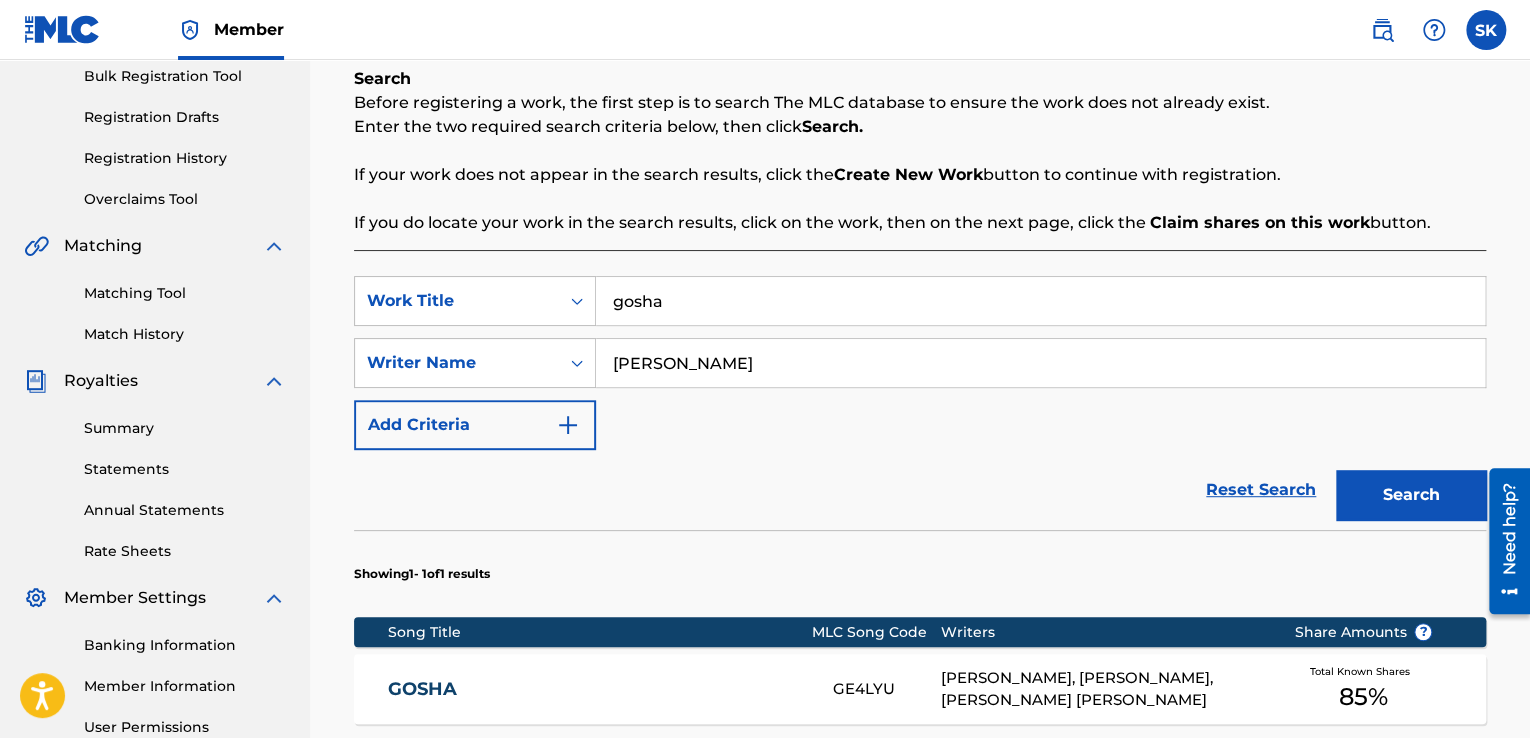 click on "Search" at bounding box center (1411, 495) 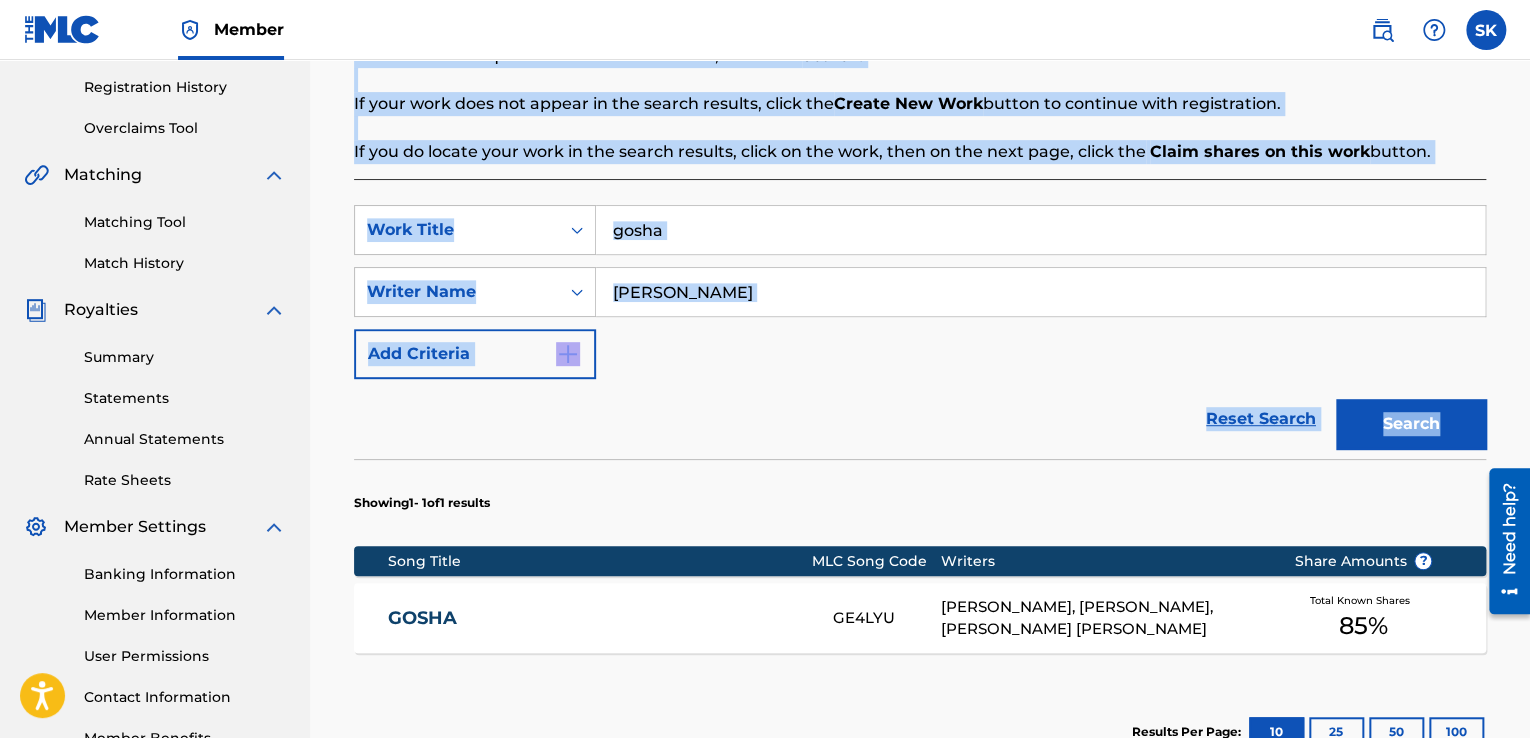 scroll, scrollTop: 466, scrollLeft: 0, axis: vertical 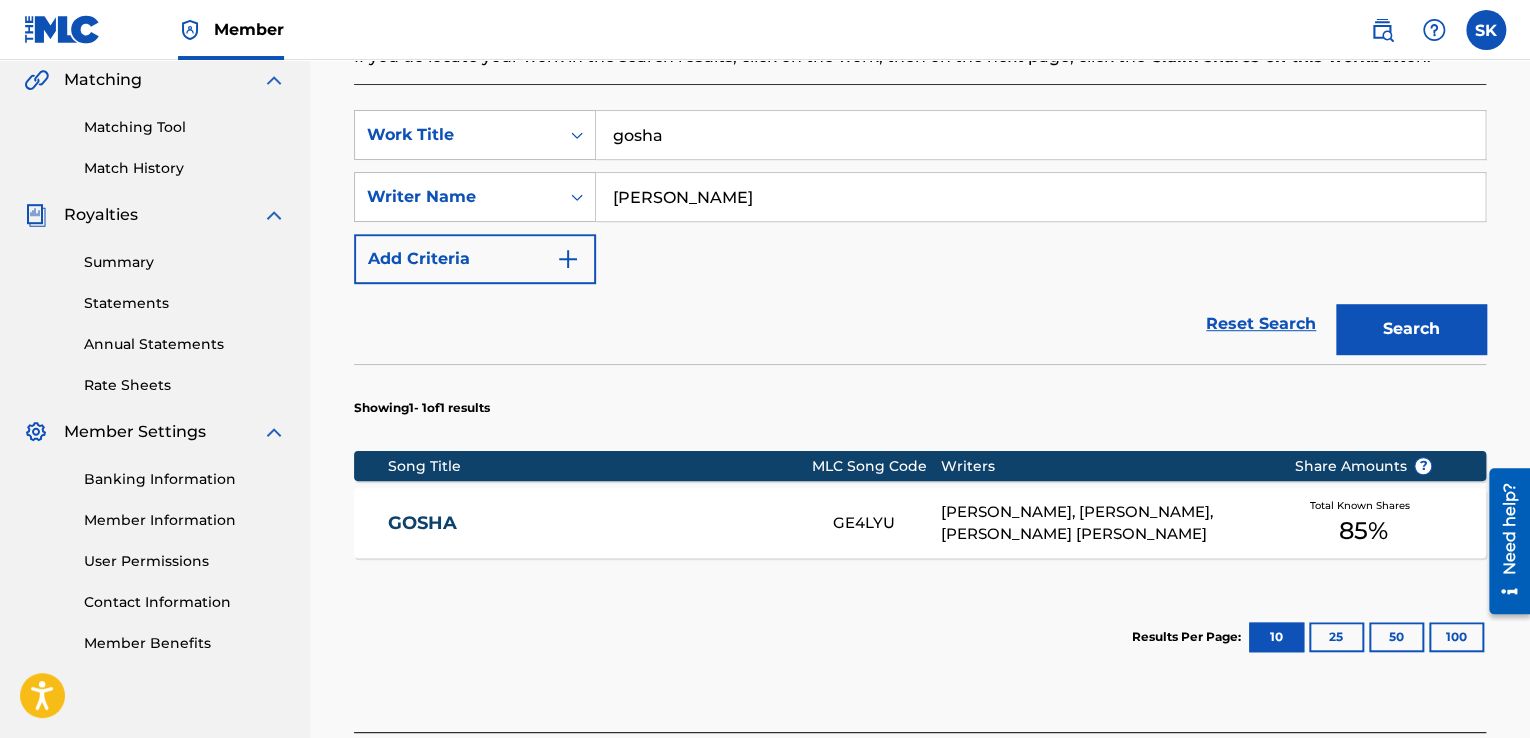 click on "[PERSON_NAME], [PERSON_NAME], [PERSON_NAME] [PERSON_NAME]" at bounding box center (1102, 523) 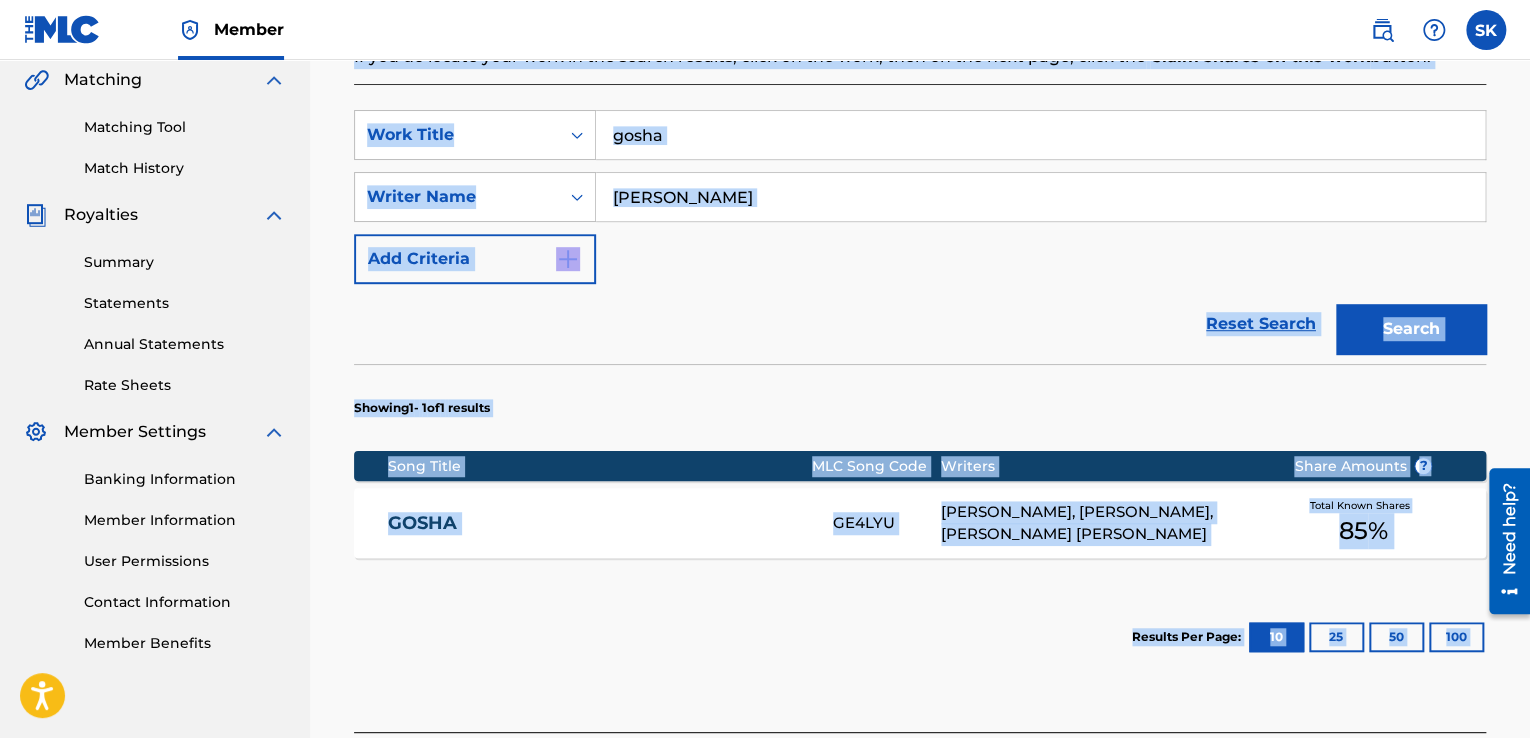 scroll, scrollTop: 0, scrollLeft: 0, axis: both 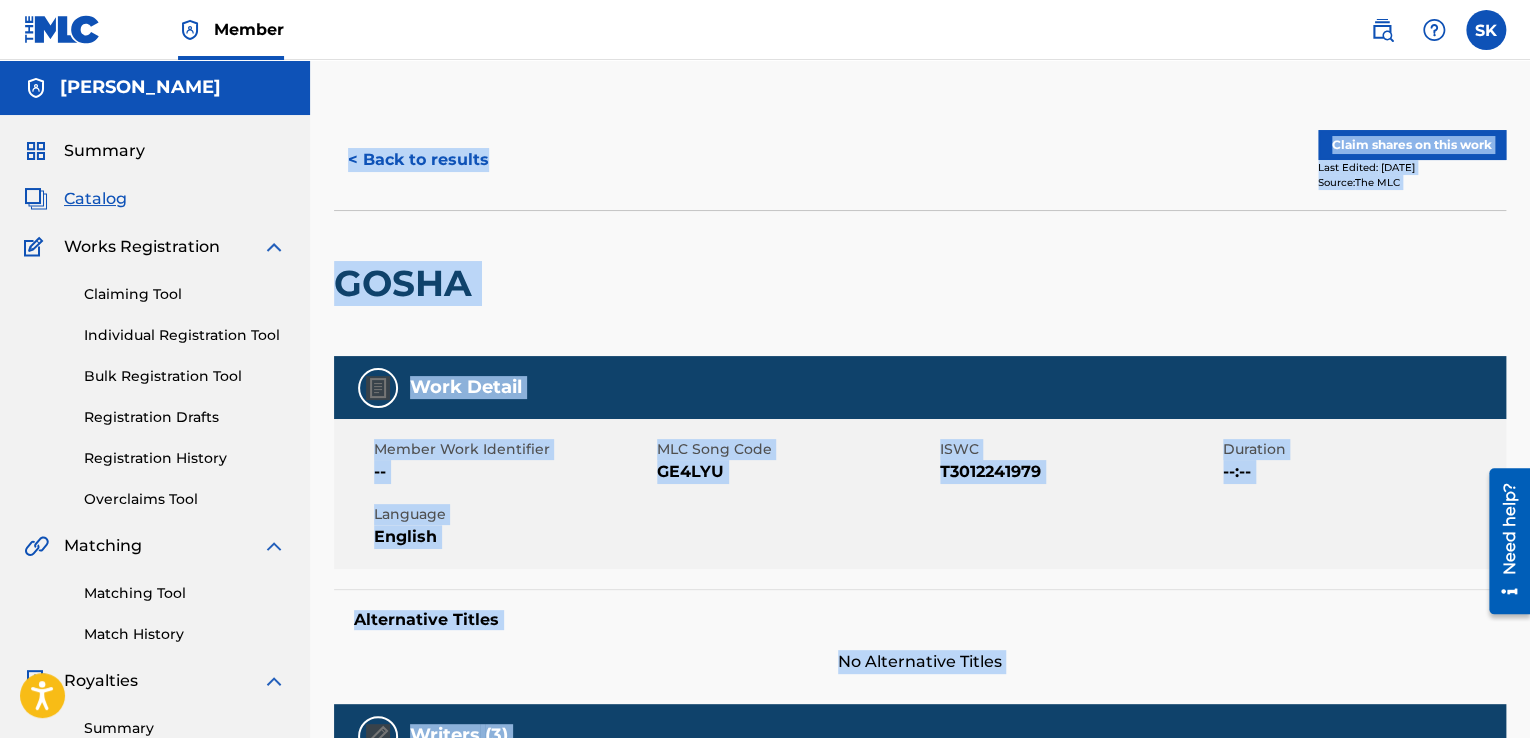 click on "GOSHA" at bounding box center [920, 283] 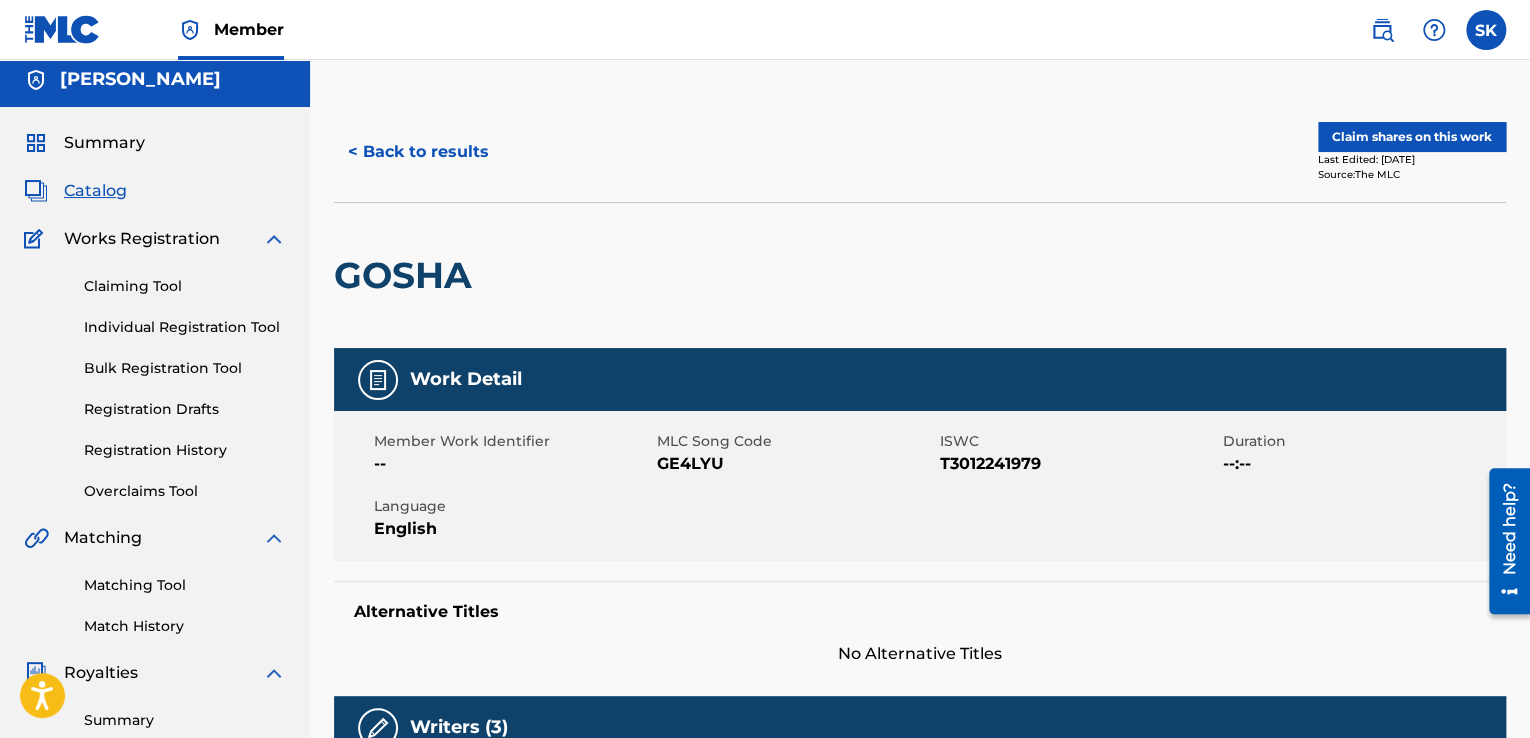 scroll, scrollTop: 0, scrollLeft: 0, axis: both 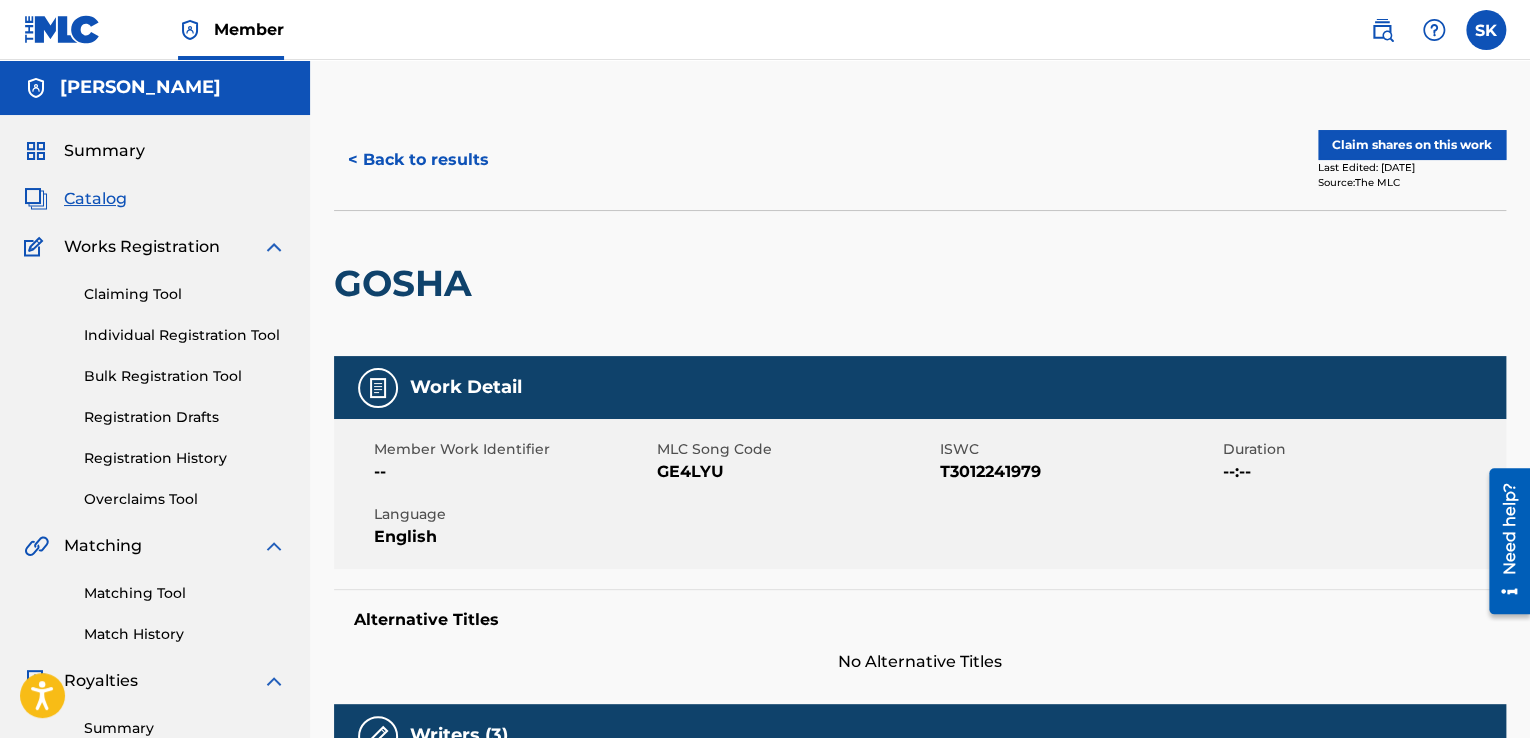 click on "Claim shares on this work" at bounding box center [1412, 145] 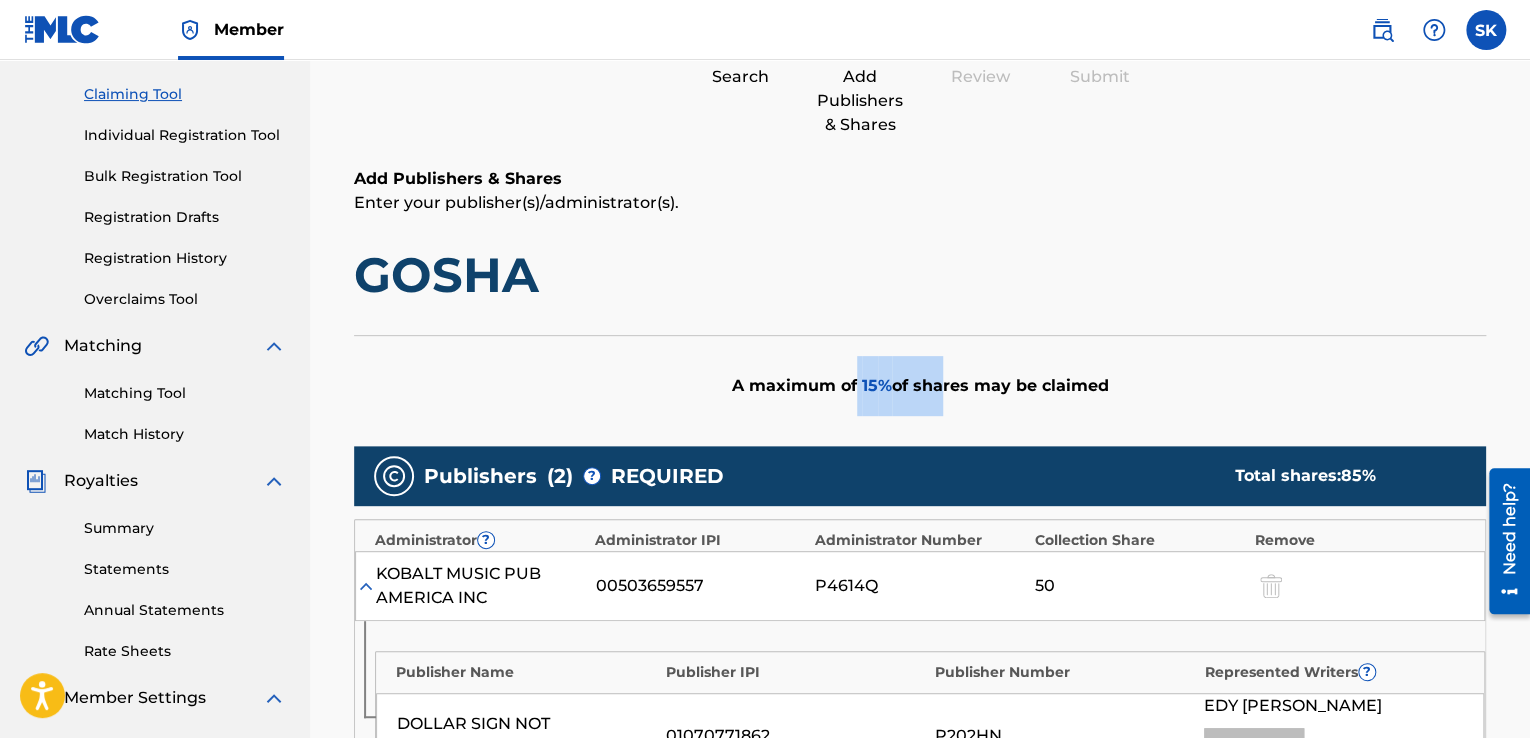 drag, startPoint x: 856, startPoint y: 387, endPoint x: 934, endPoint y: 393, distance: 78.23043 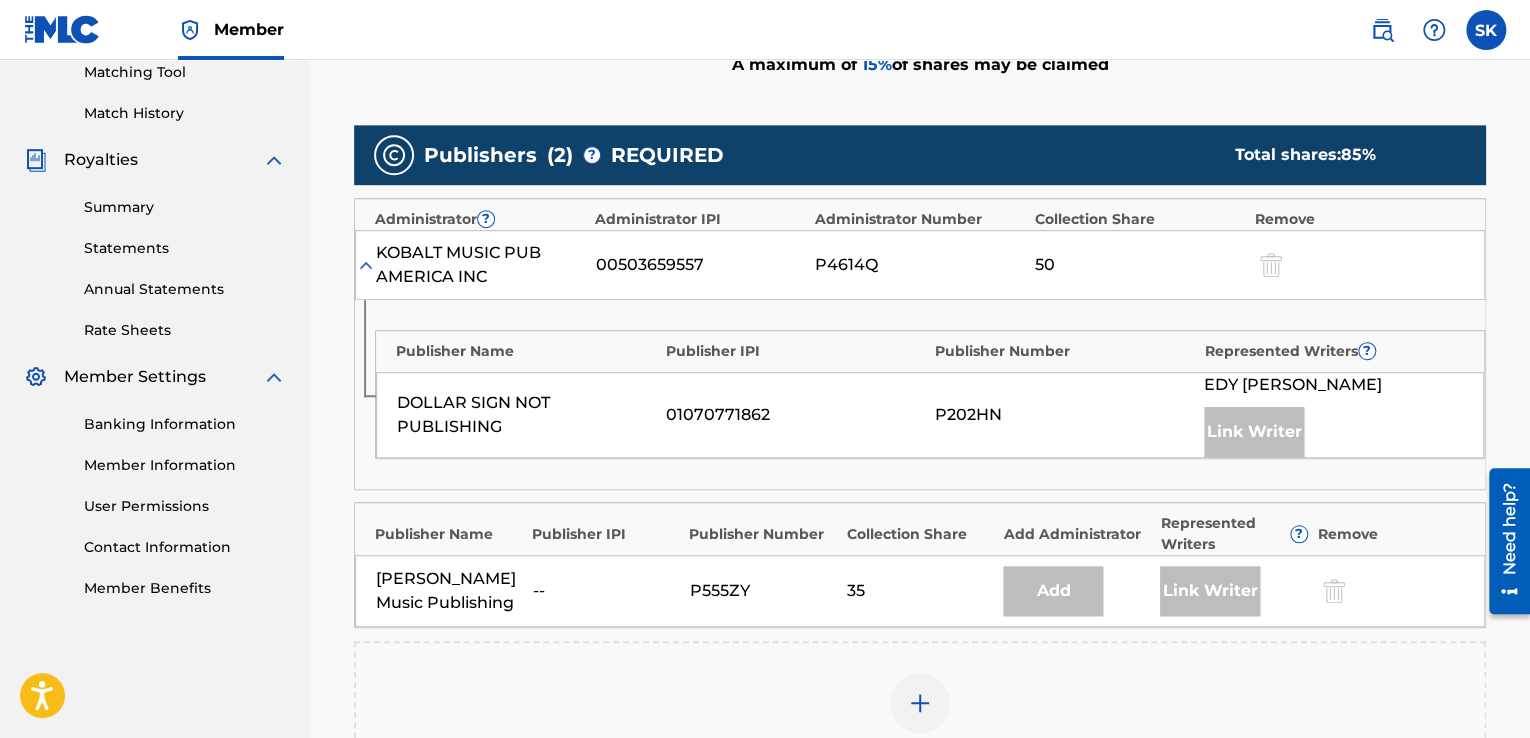 scroll, scrollTop: 600, scrollLeft: 0, axis: vertical 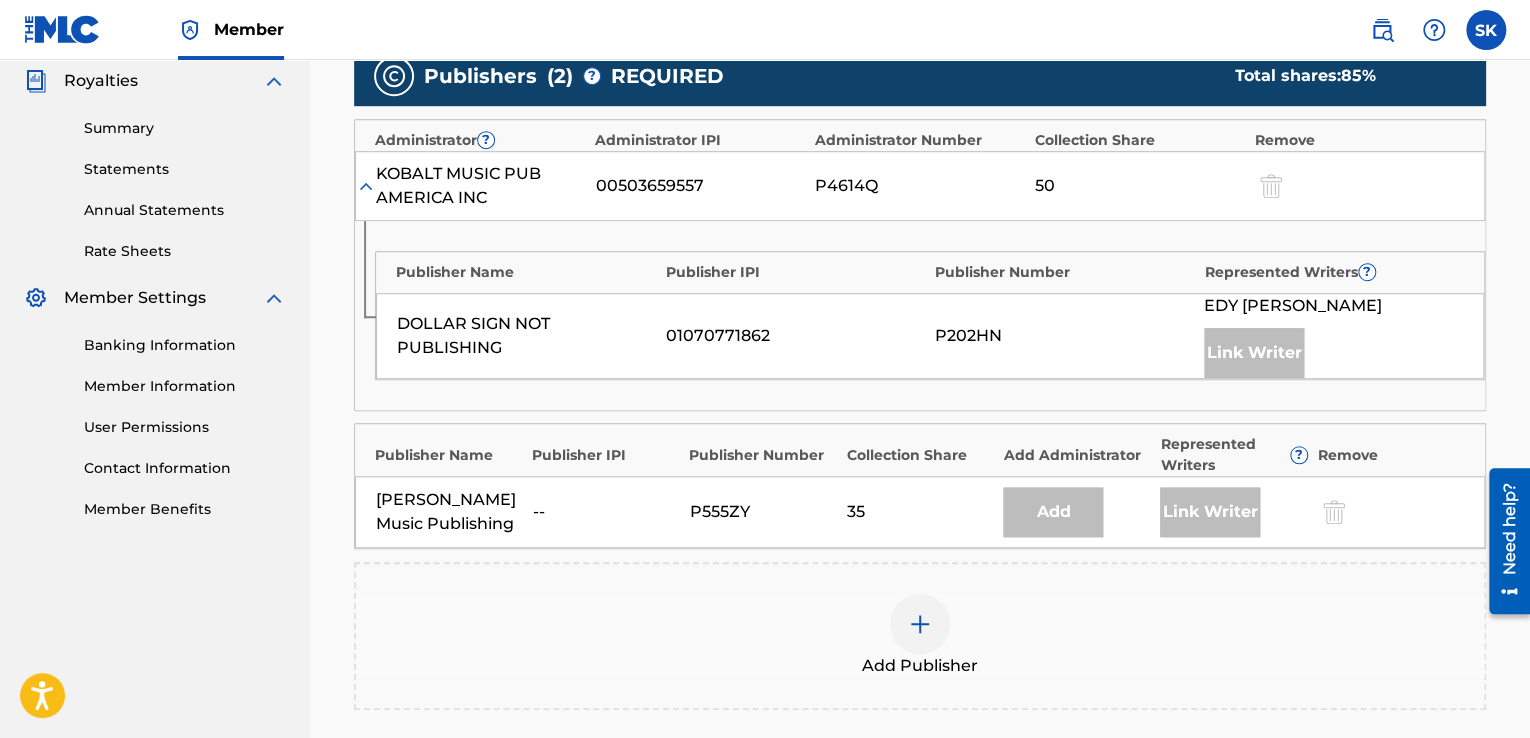 click on "Link Writer" at bounding box center (1210, 512) 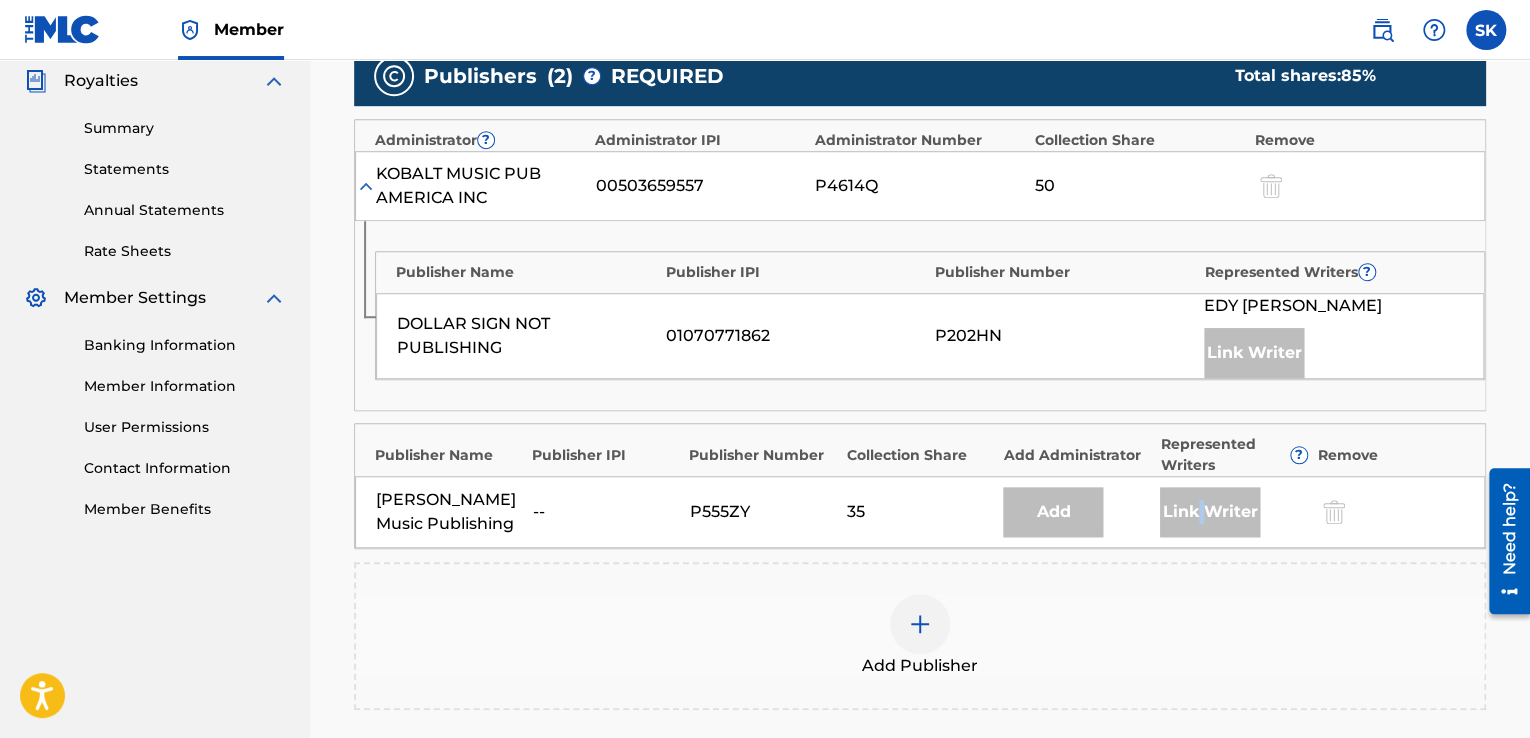 click on "Link Writer" at bounding box center [1210, 512] 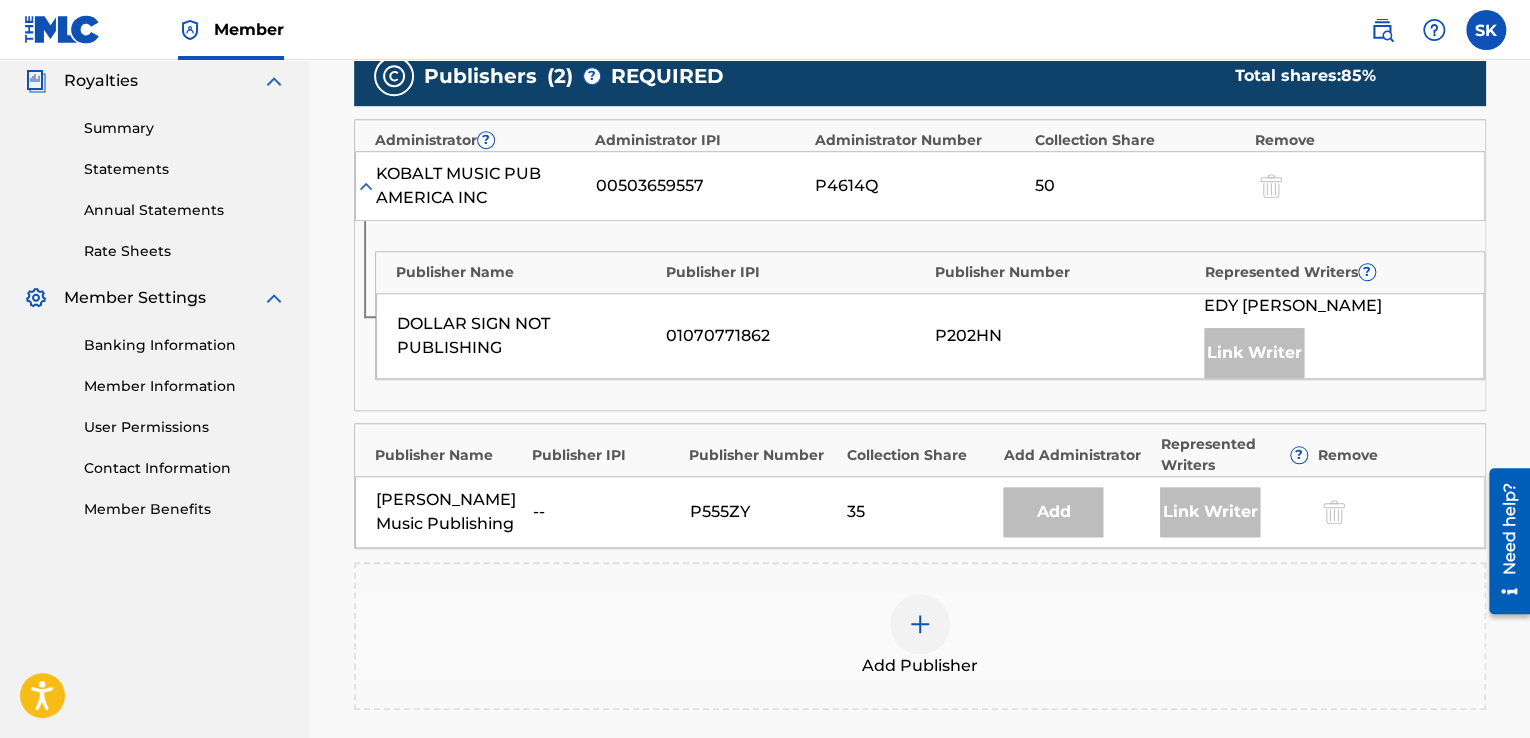 click on "Publisher Name Publisher IPI Publisher Number Represented Writers ? DOLLAR SIGN NOT PUBLISHING 01070771862 P202HN [PERSON_NAME] Writer" at bounding box center [920, 315] 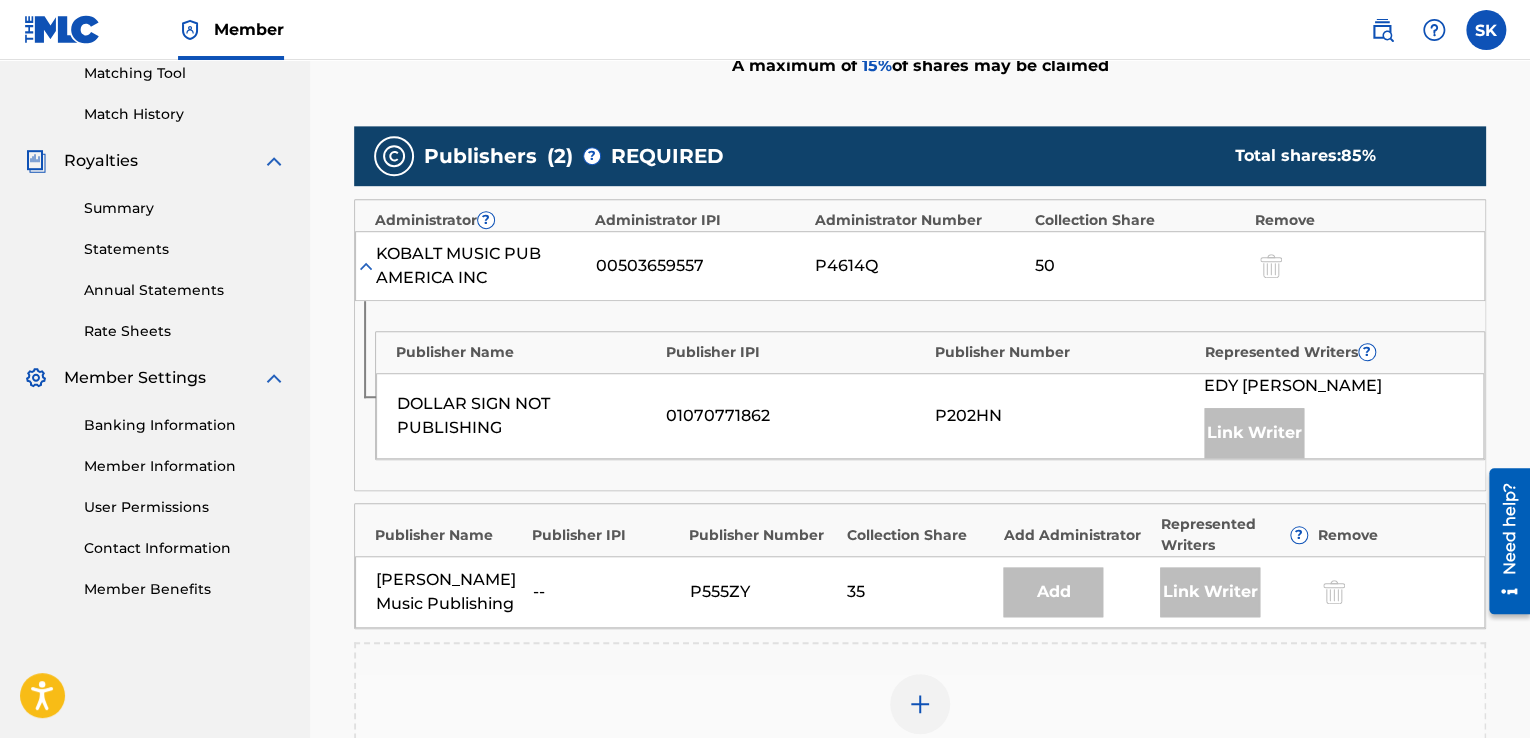 scroll, scrollTop: 466, scrollLeft: 0, axis: vertical 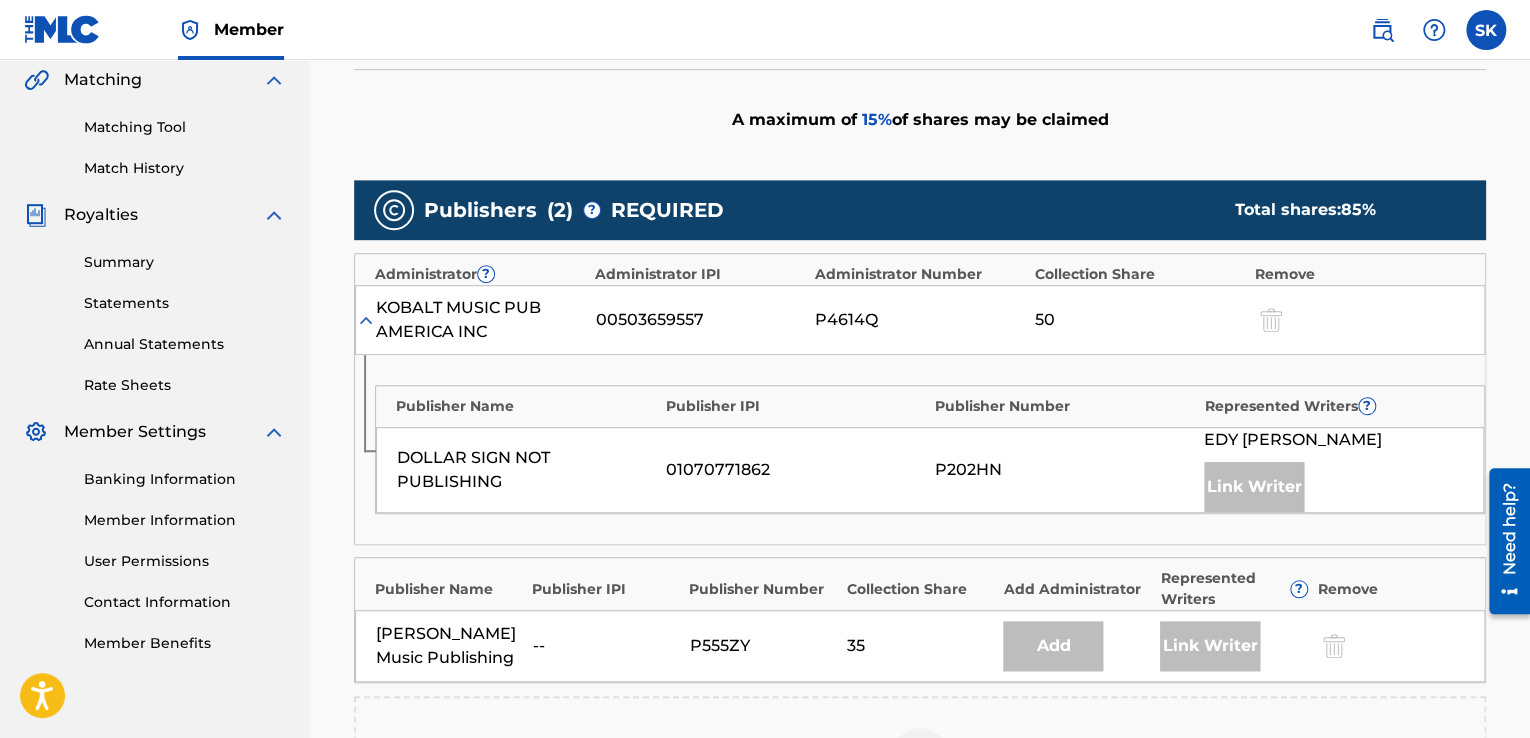 click on "KOBALT MUSIC PUB AMERICA INC 00503659557 P4614Q 50" at bounding box center [920, 320] 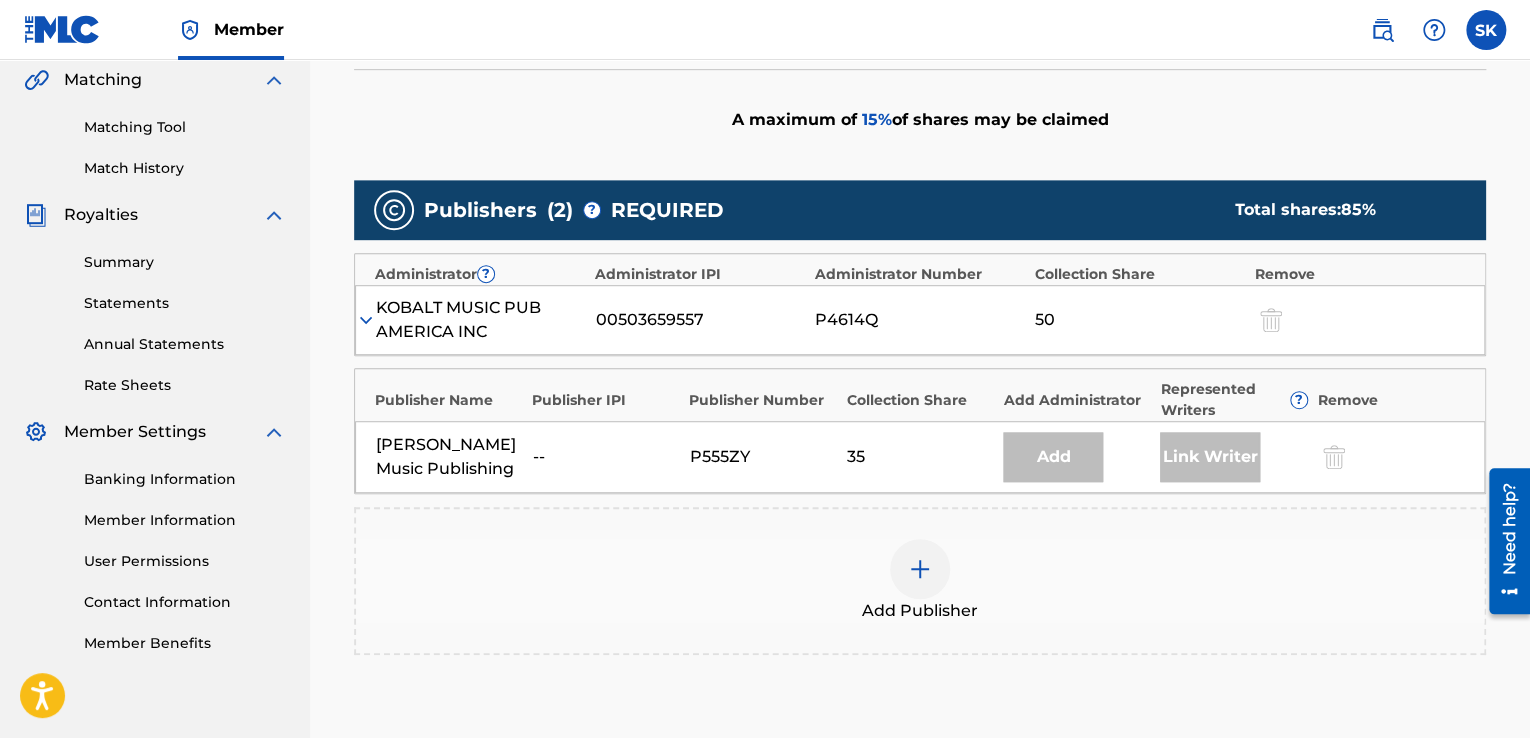 click at bounding box center [366, 320] 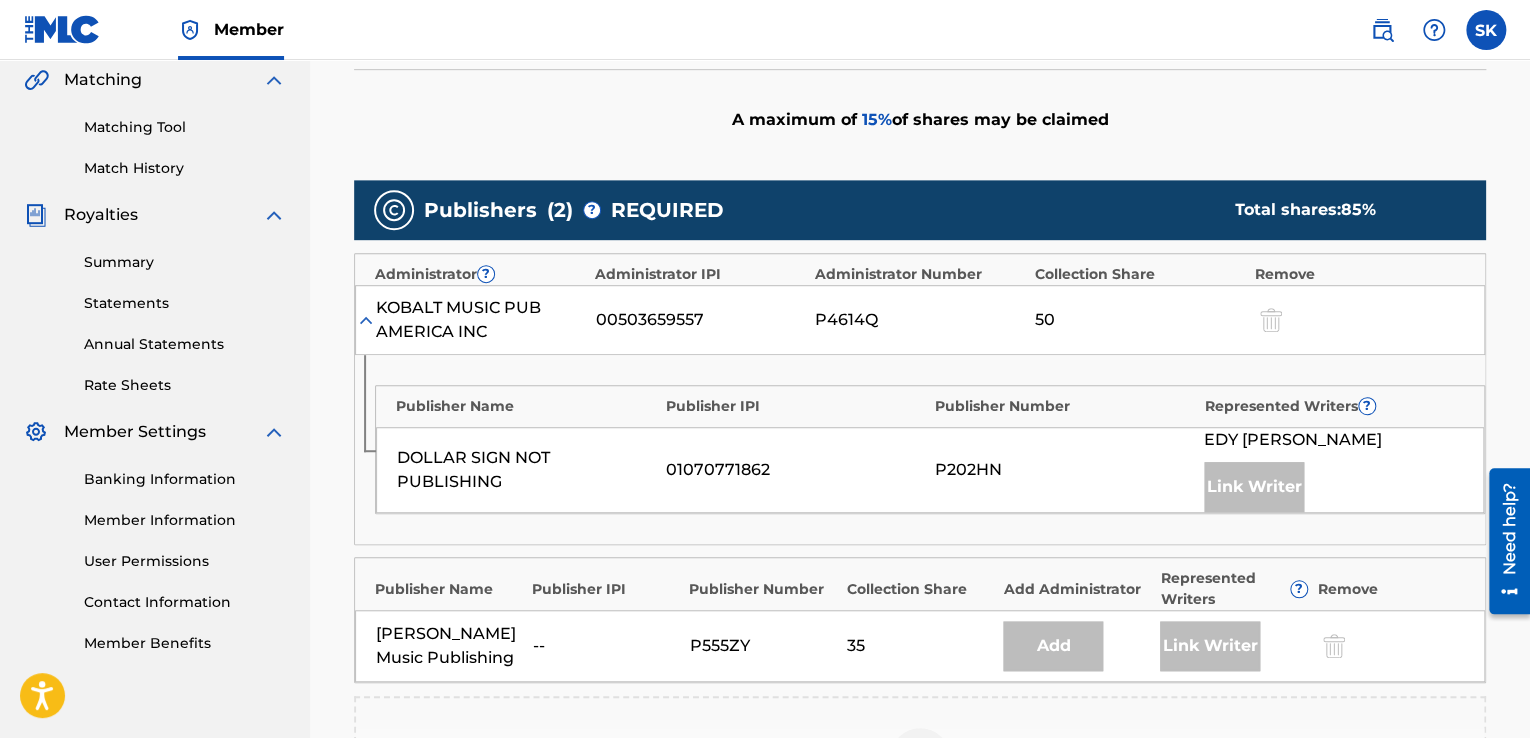 click at bounding box center (366, 320) 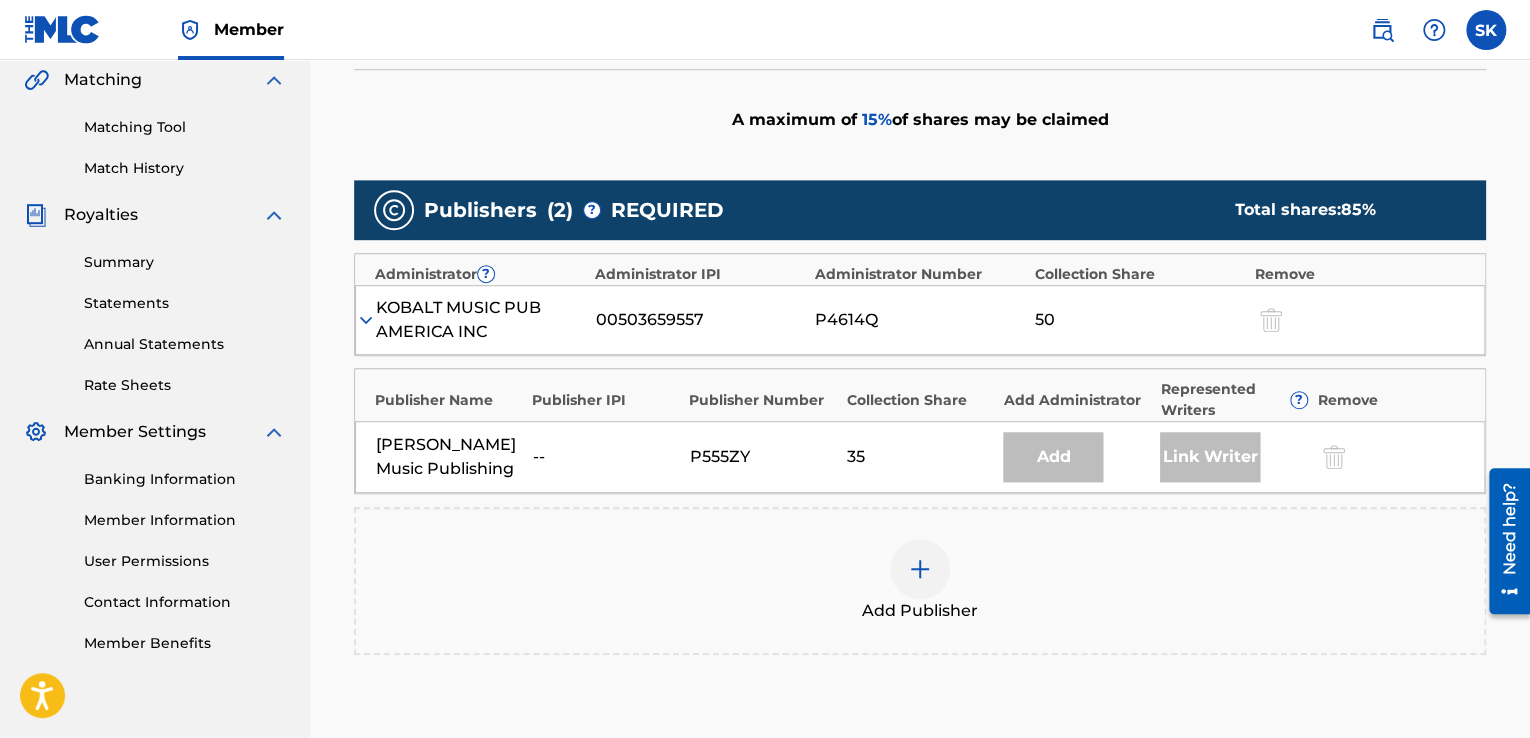 click at bounding box center [920, 569] 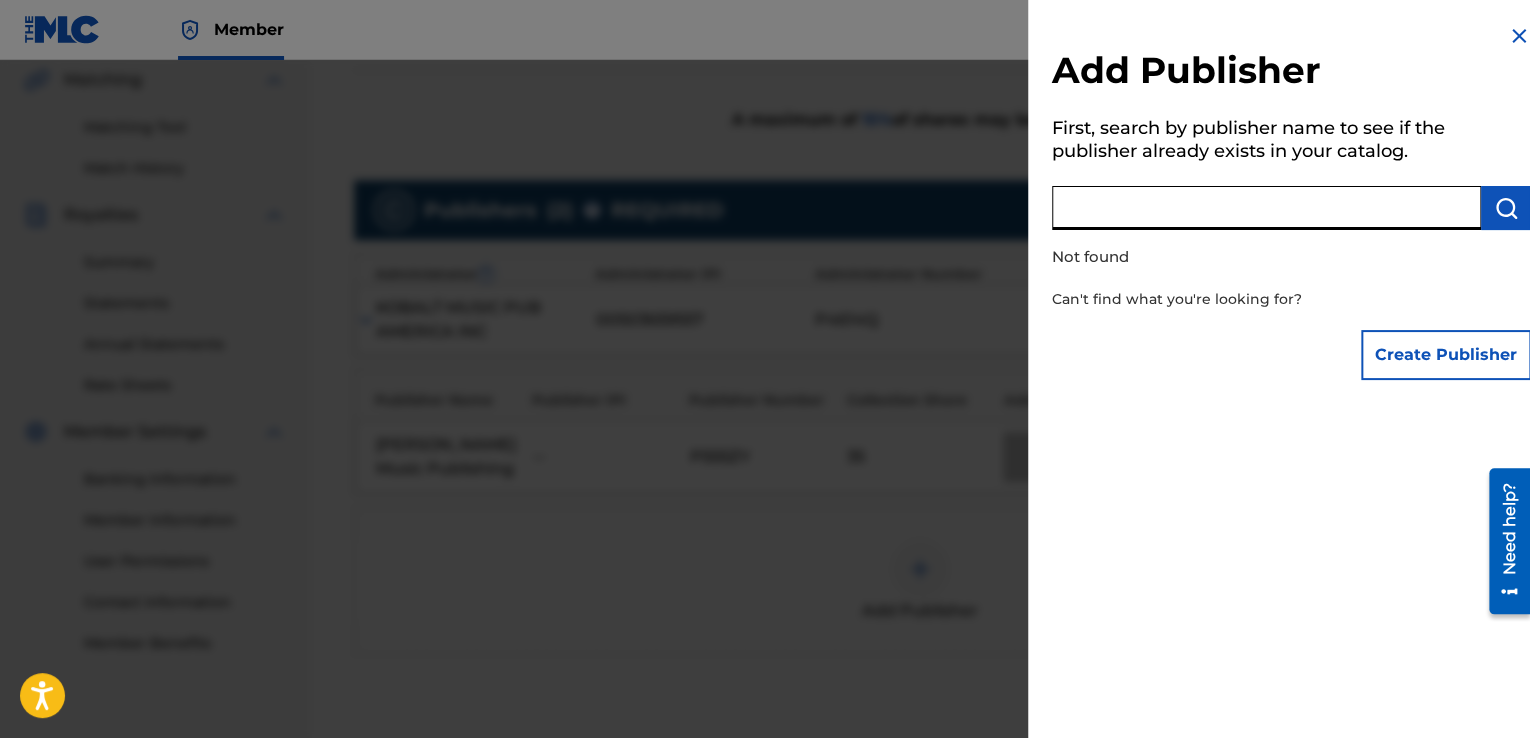 click at bounding box center [1266, 208] 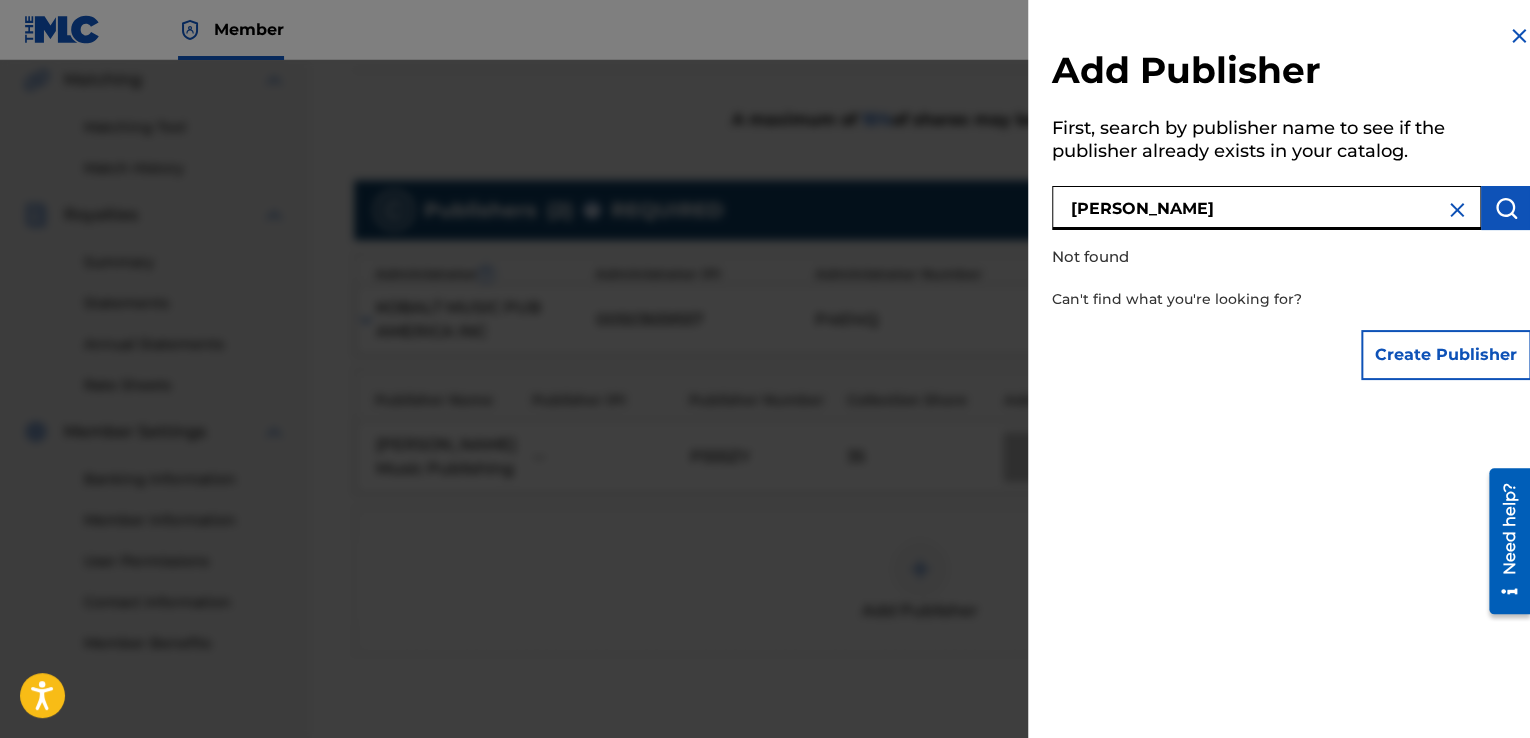 type on "[PERSON_NAME]" 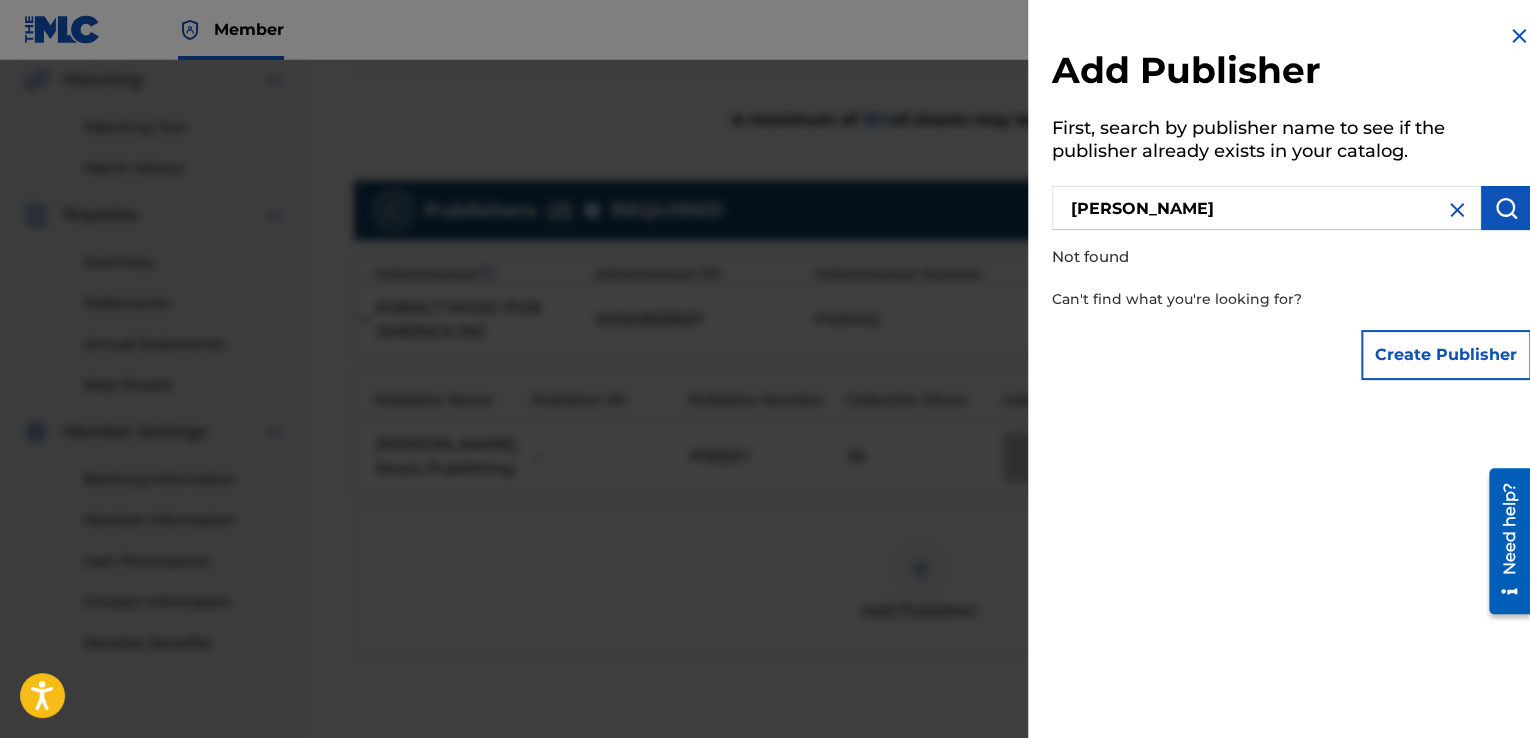 click on "[PERSON_NAME]" at bounding box center [1266, 208] 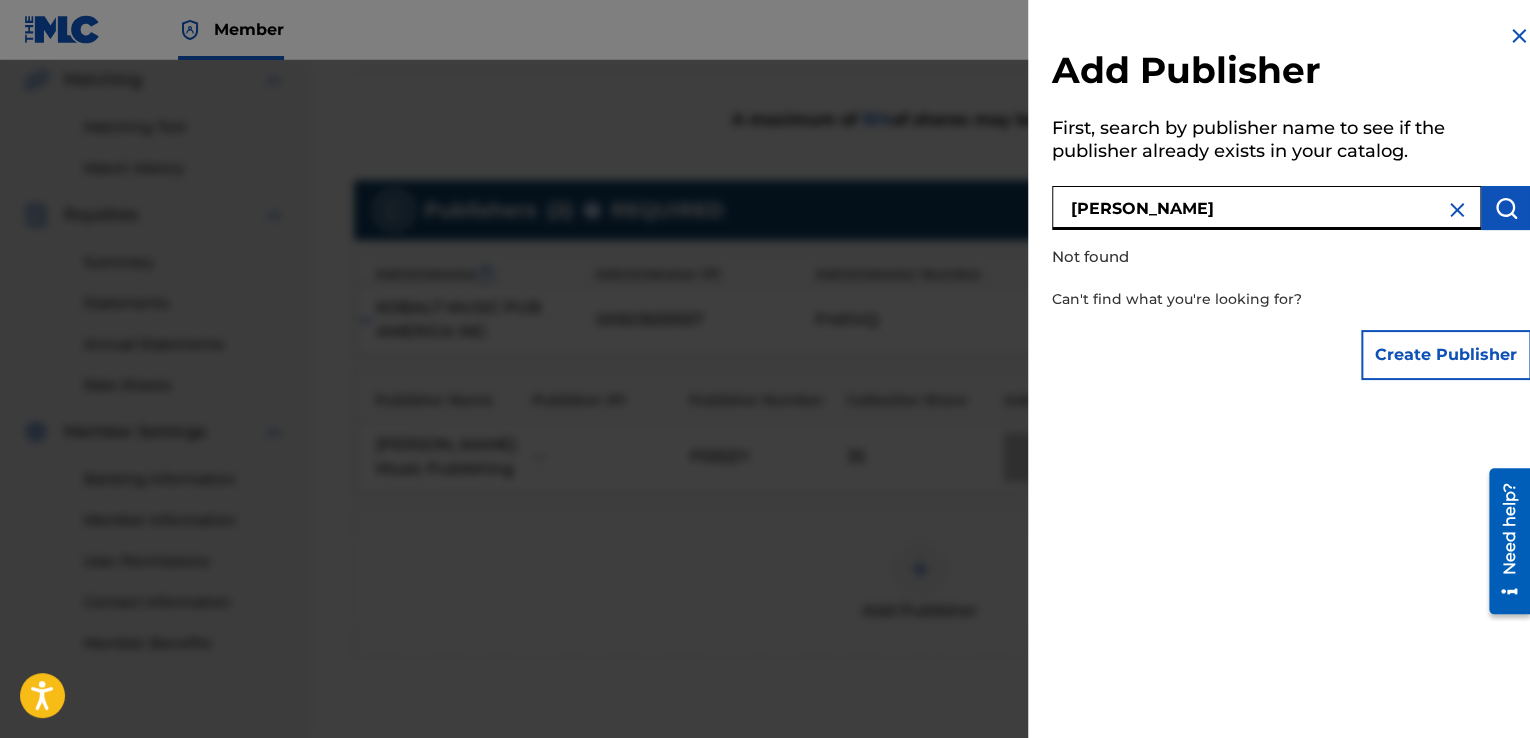 drag, startPoint x: 1307, startPoint y: 205, endPoint x: 1104, endPoint y: 207, distance: 203.00986 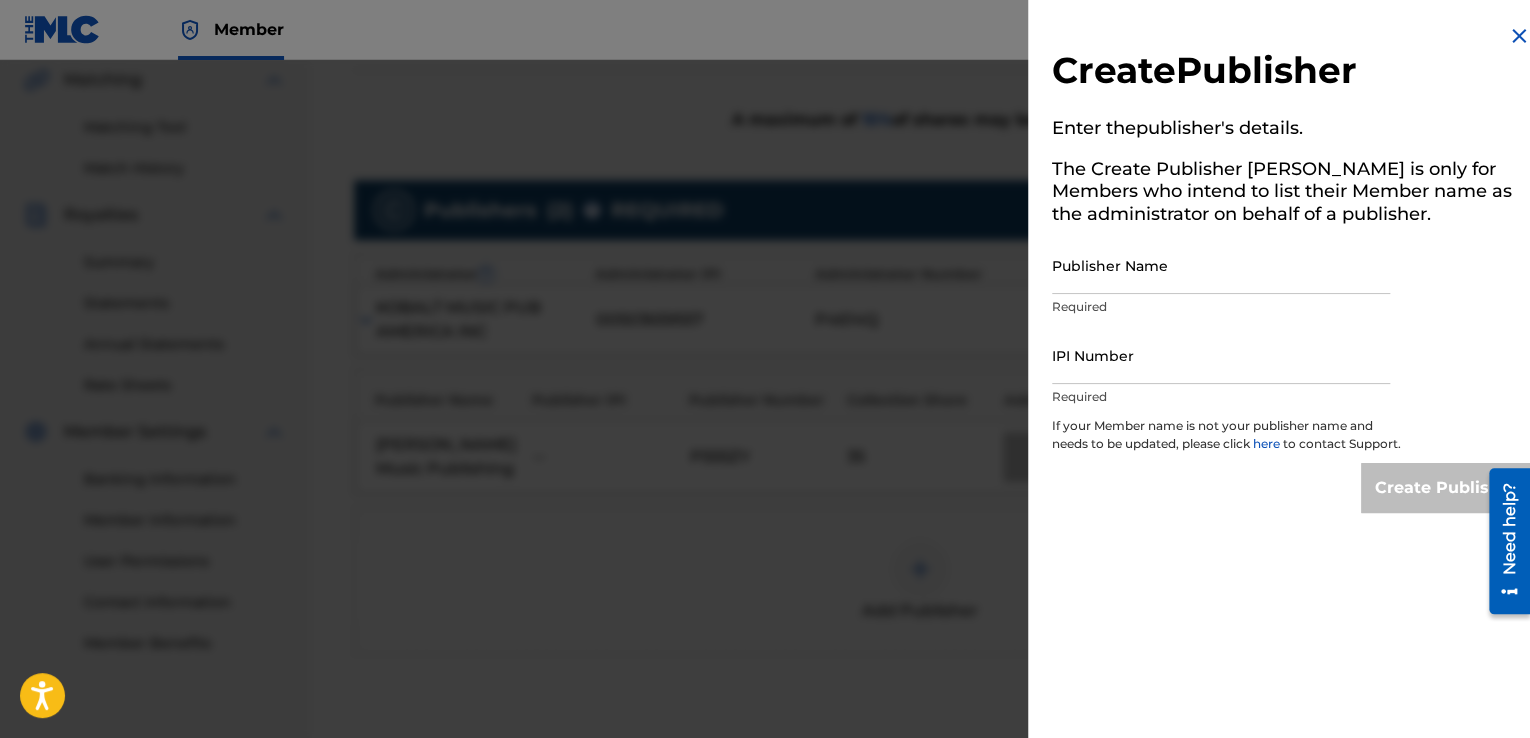 click on "Publisher Name" at bounding box center (1221, 265) 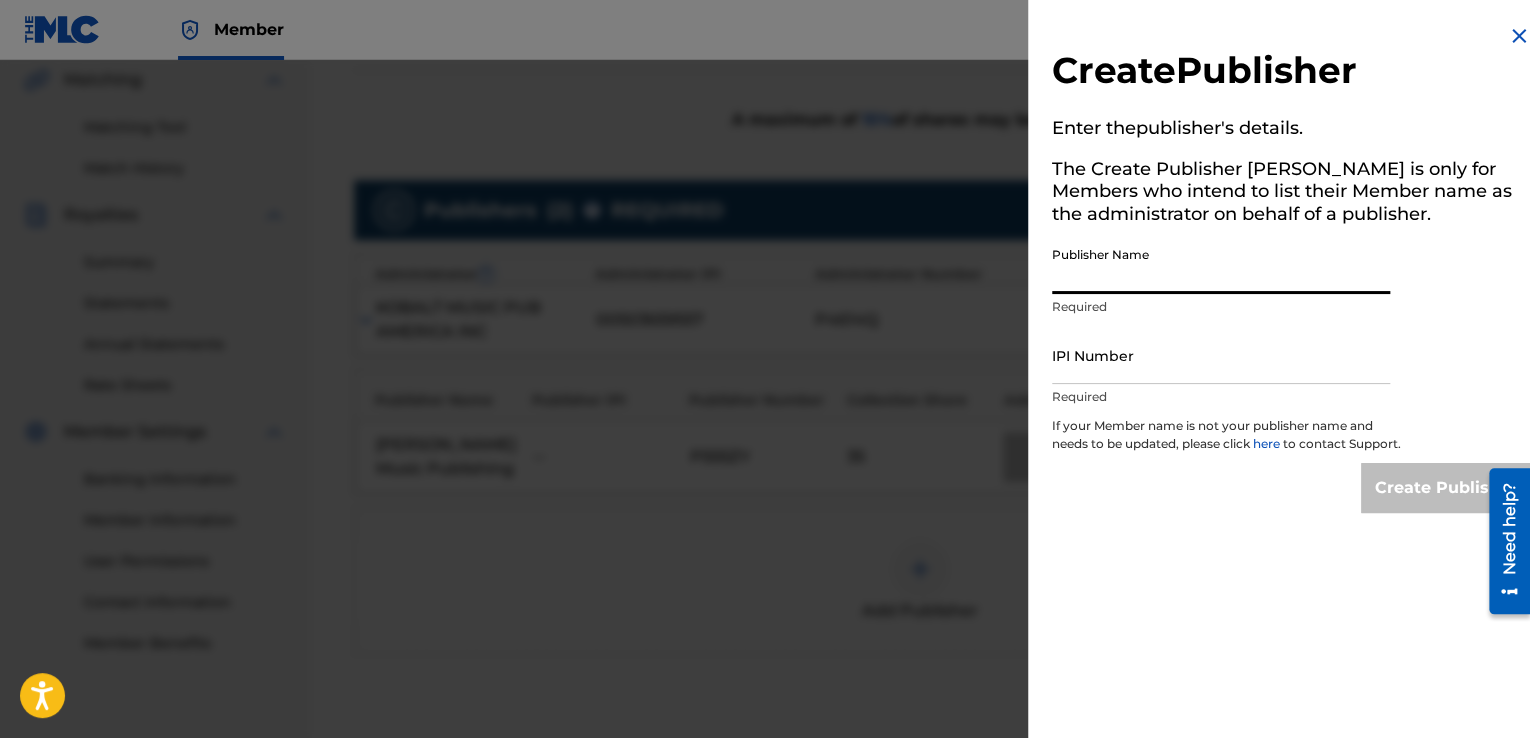 type on "[PERSON_NAME]" 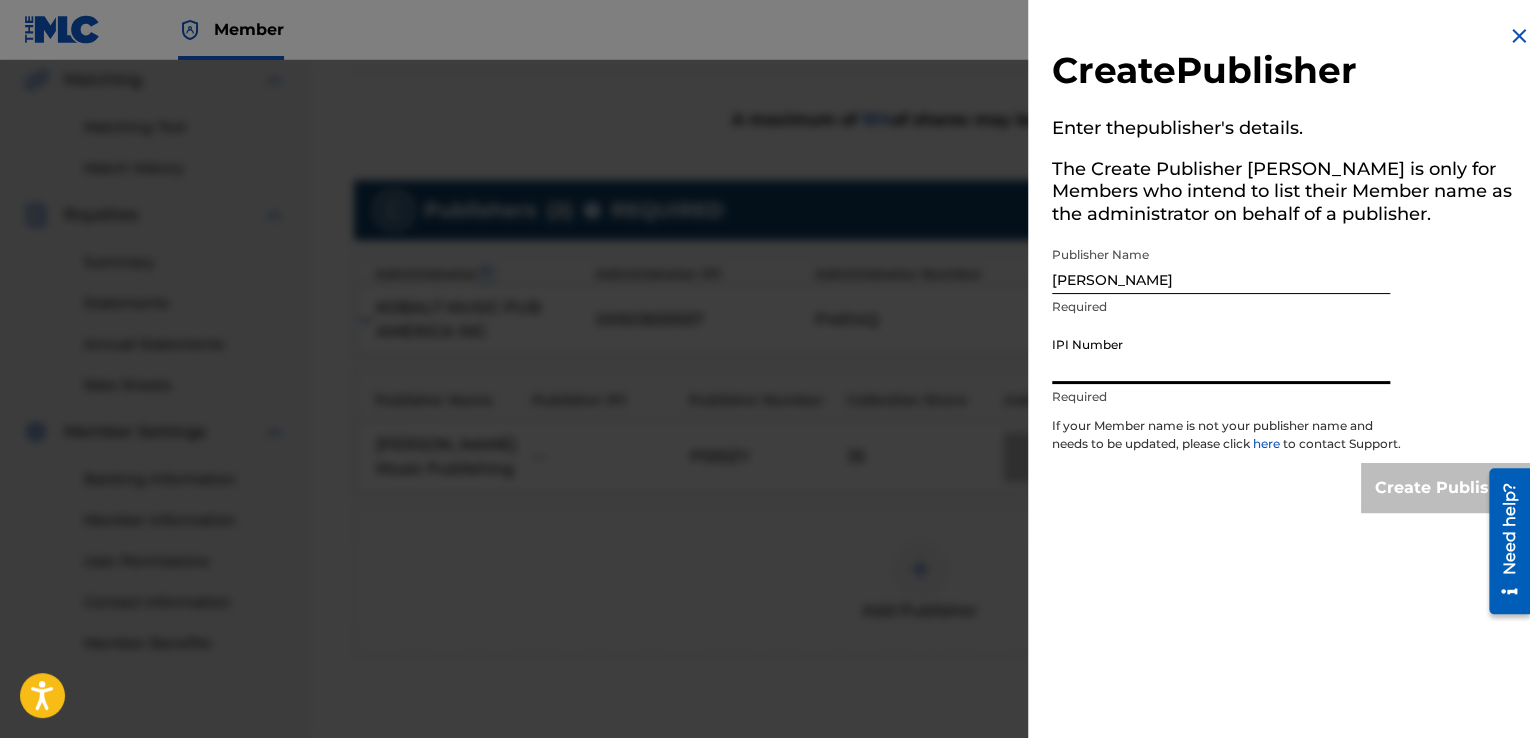 click on "IPI Number" at bounding box center [1221, 355] 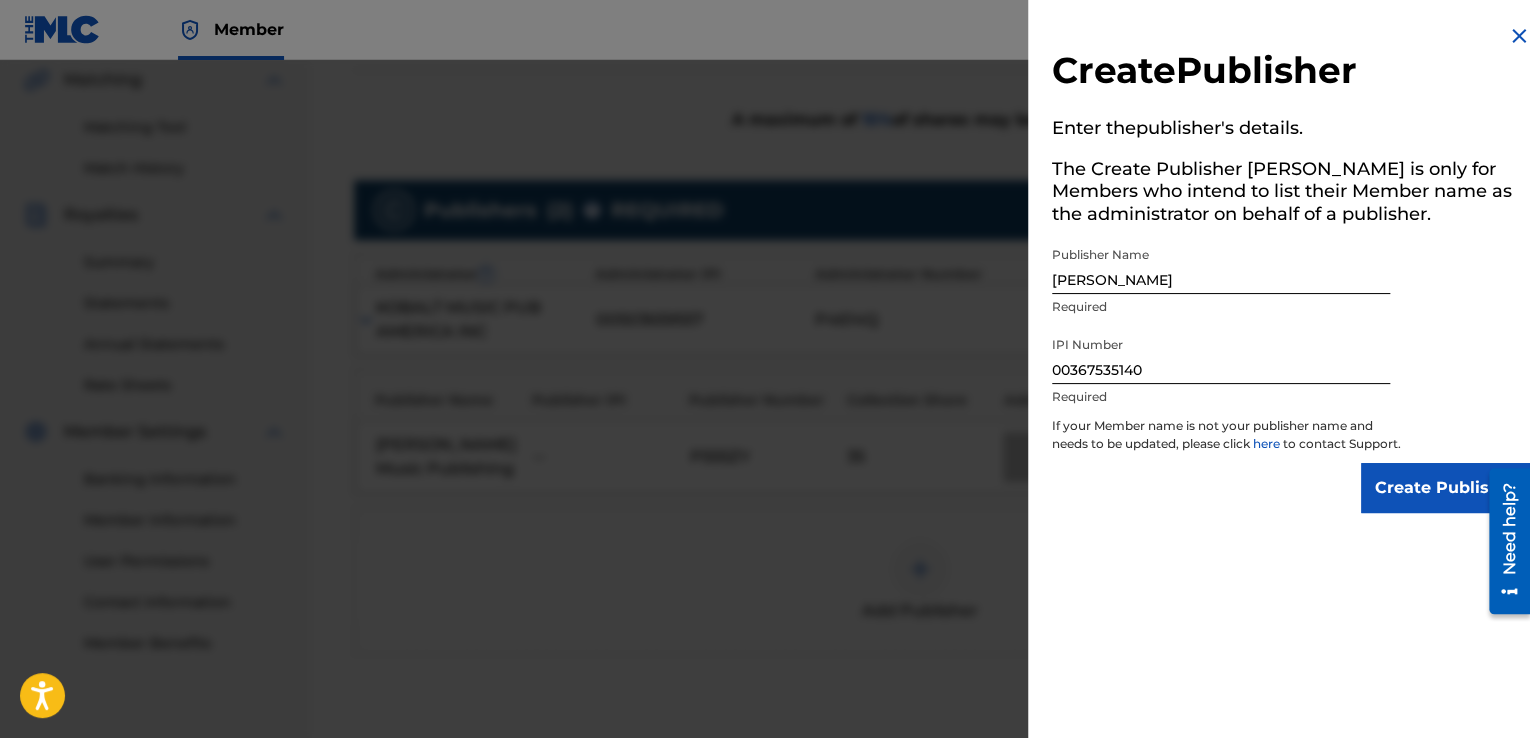 click on "Create Publisher" at bounding box center (1446, 488) 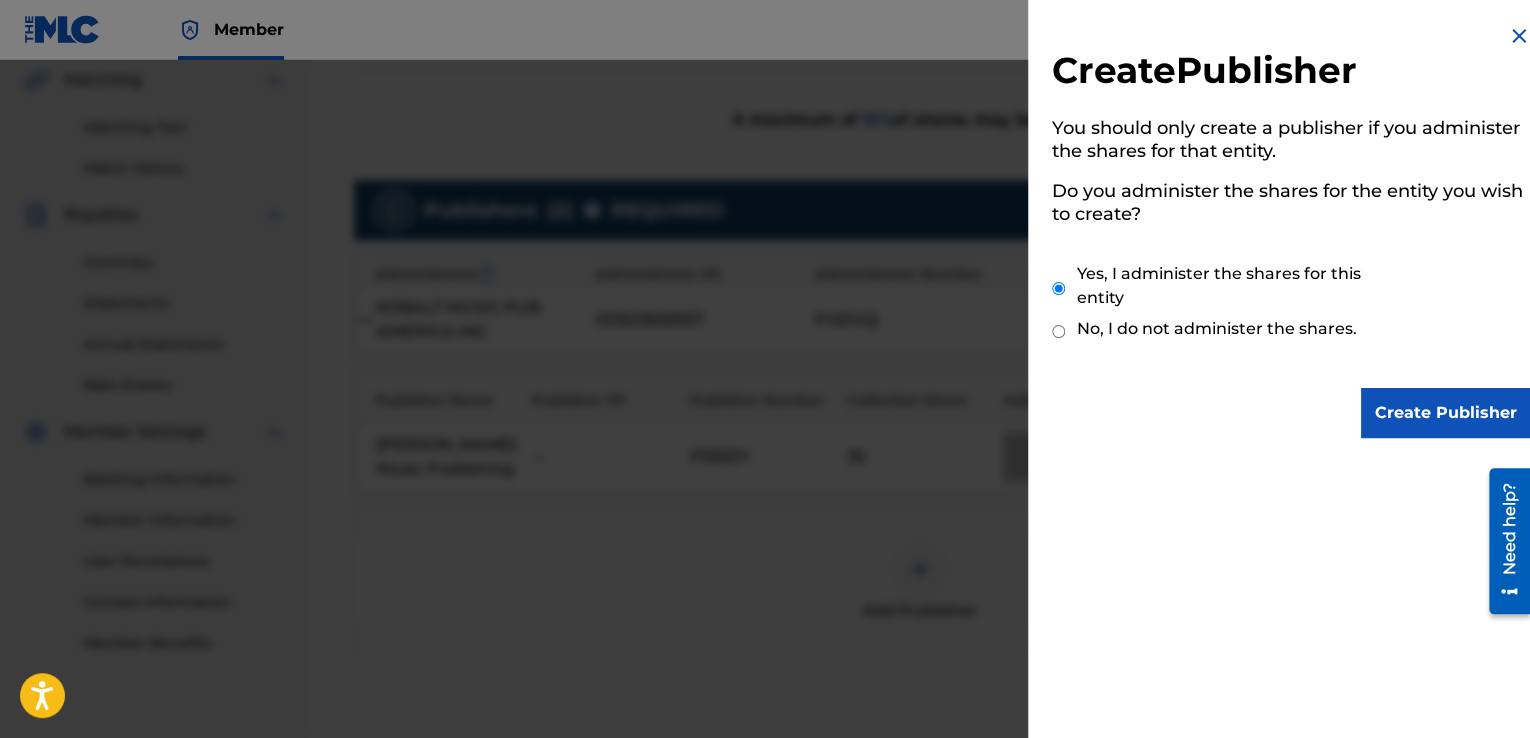 click on "No, I do not administer the shares." at bounding box center (1217, 329) 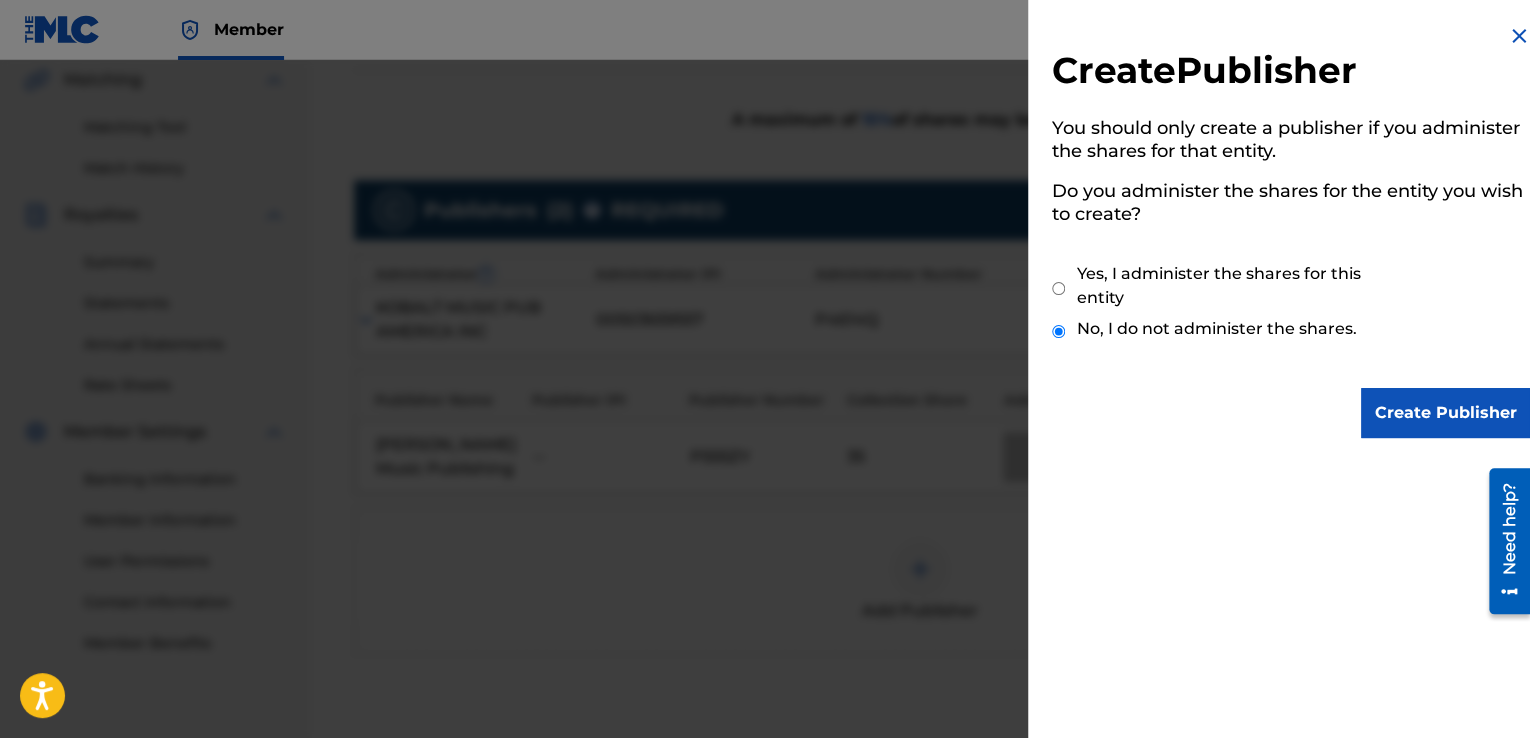 click on "Create  Publisher You should only create a publisher if you administer the shares for that entity. Do you administer the shares for the entity you wish to create? Yes, I administer the shares for this entity No, I do not administer the shares. Create Publisher" at bounding box center (1291, 376) 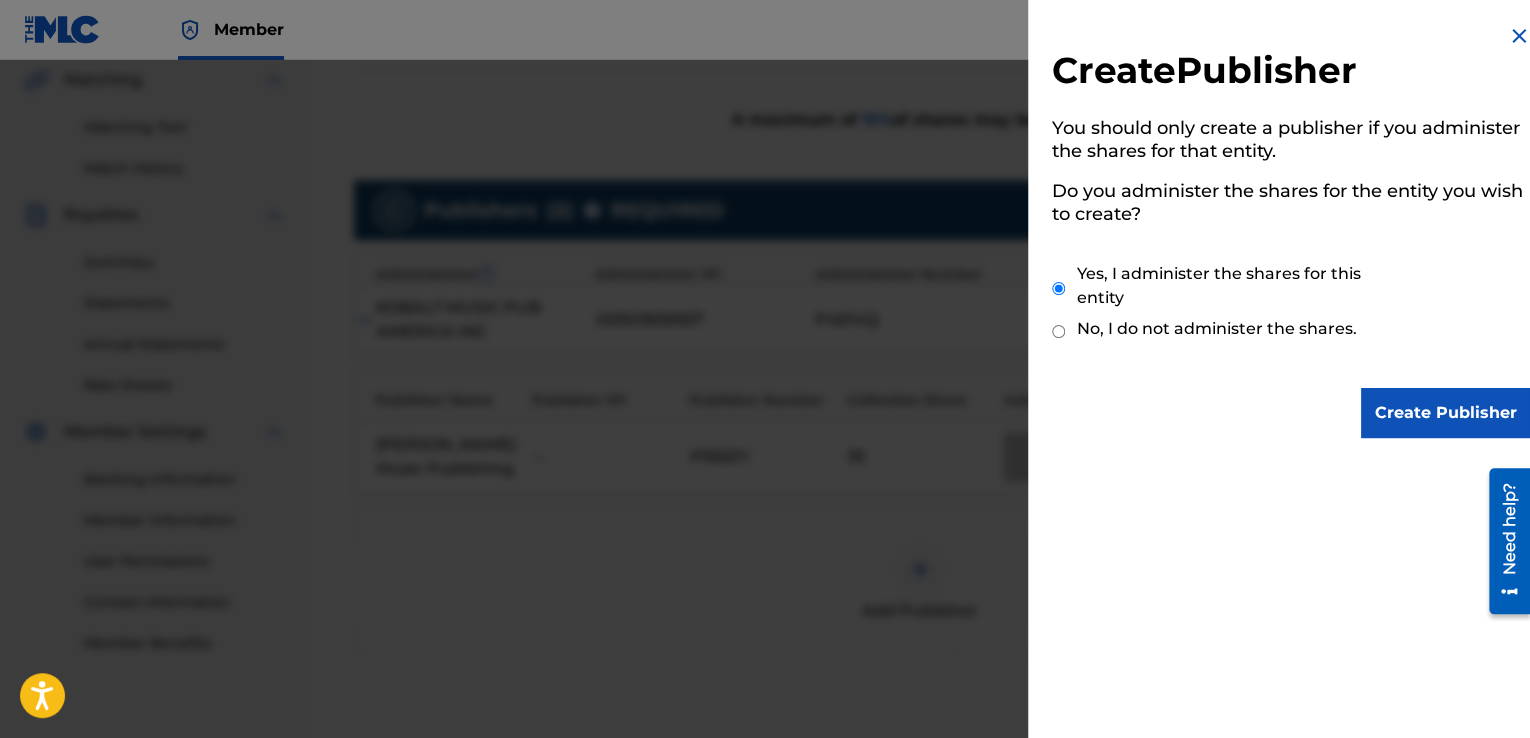 click on "Create Publisher" at bounding box center (1446, 413) 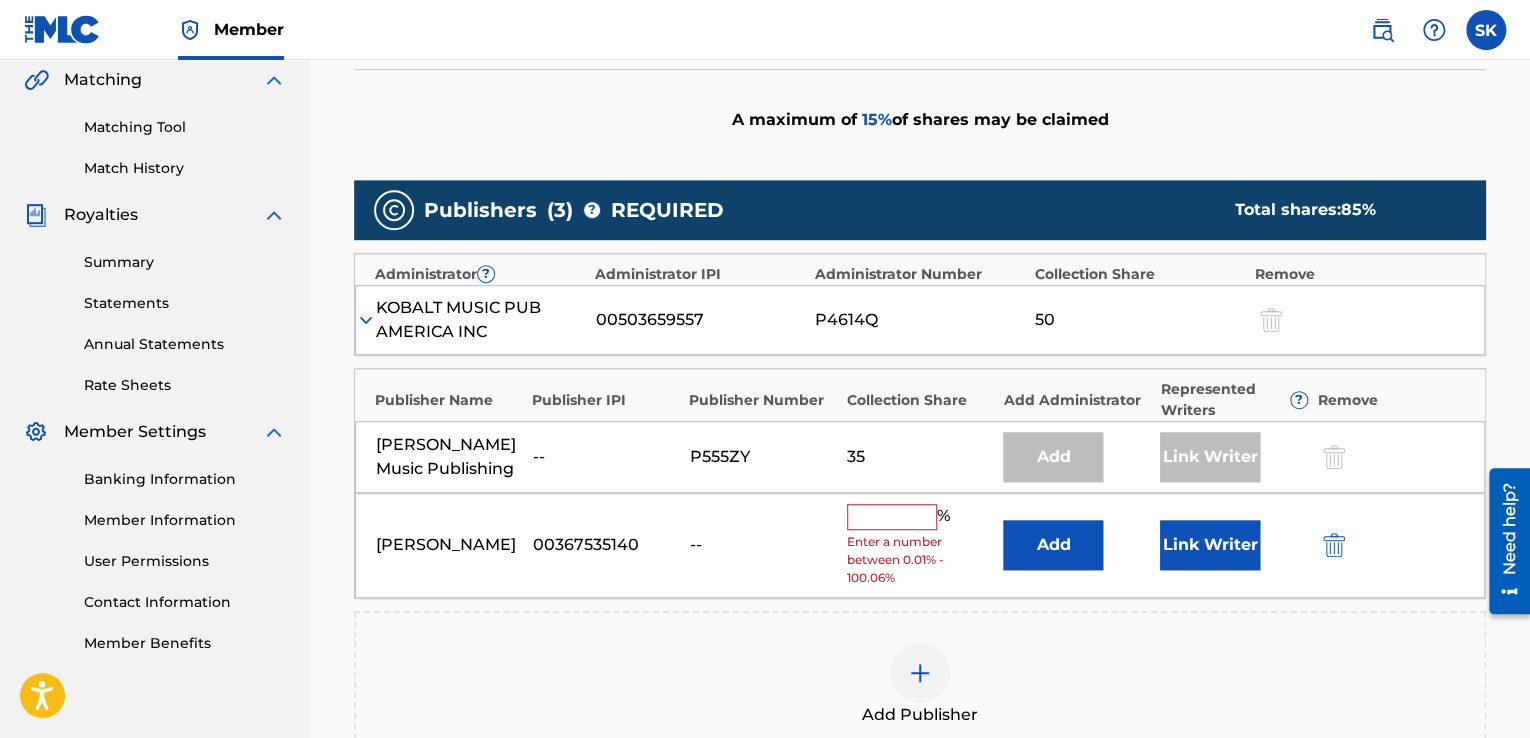 click at bounding box center [892, 517] 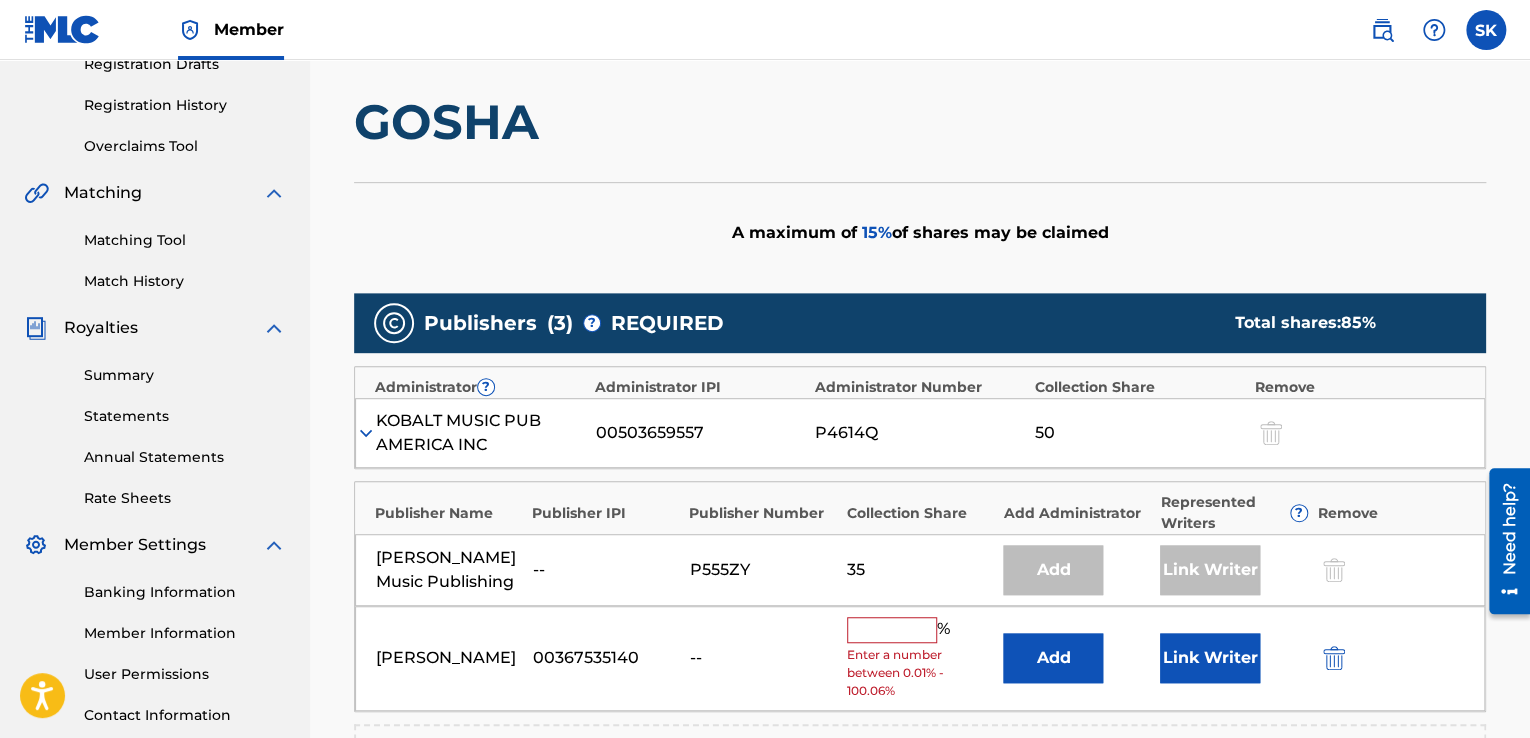 scroll, scrollTop: 400, scrollLeft: 0, axis: vertical 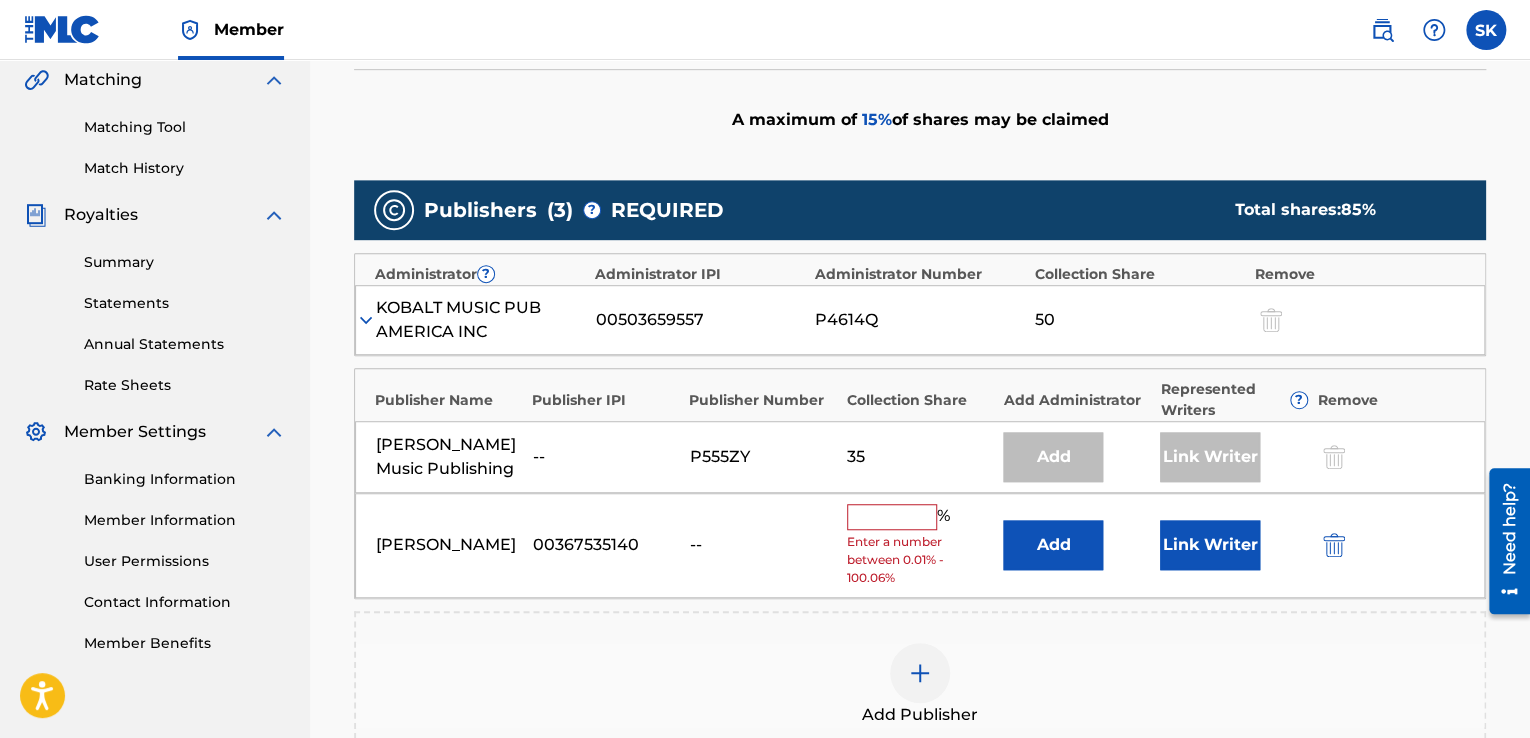 click at bounding box center (892, 517) 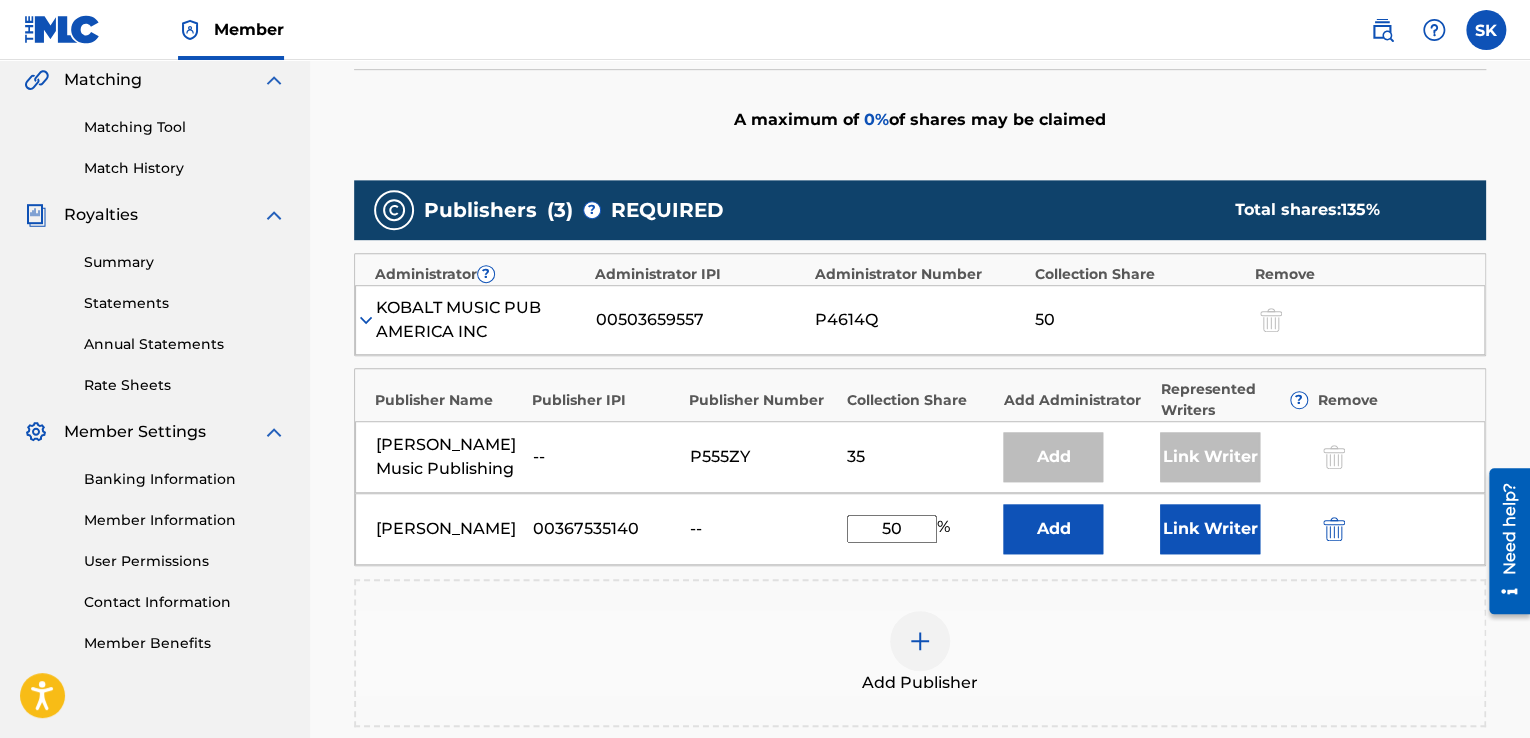 type on "50" 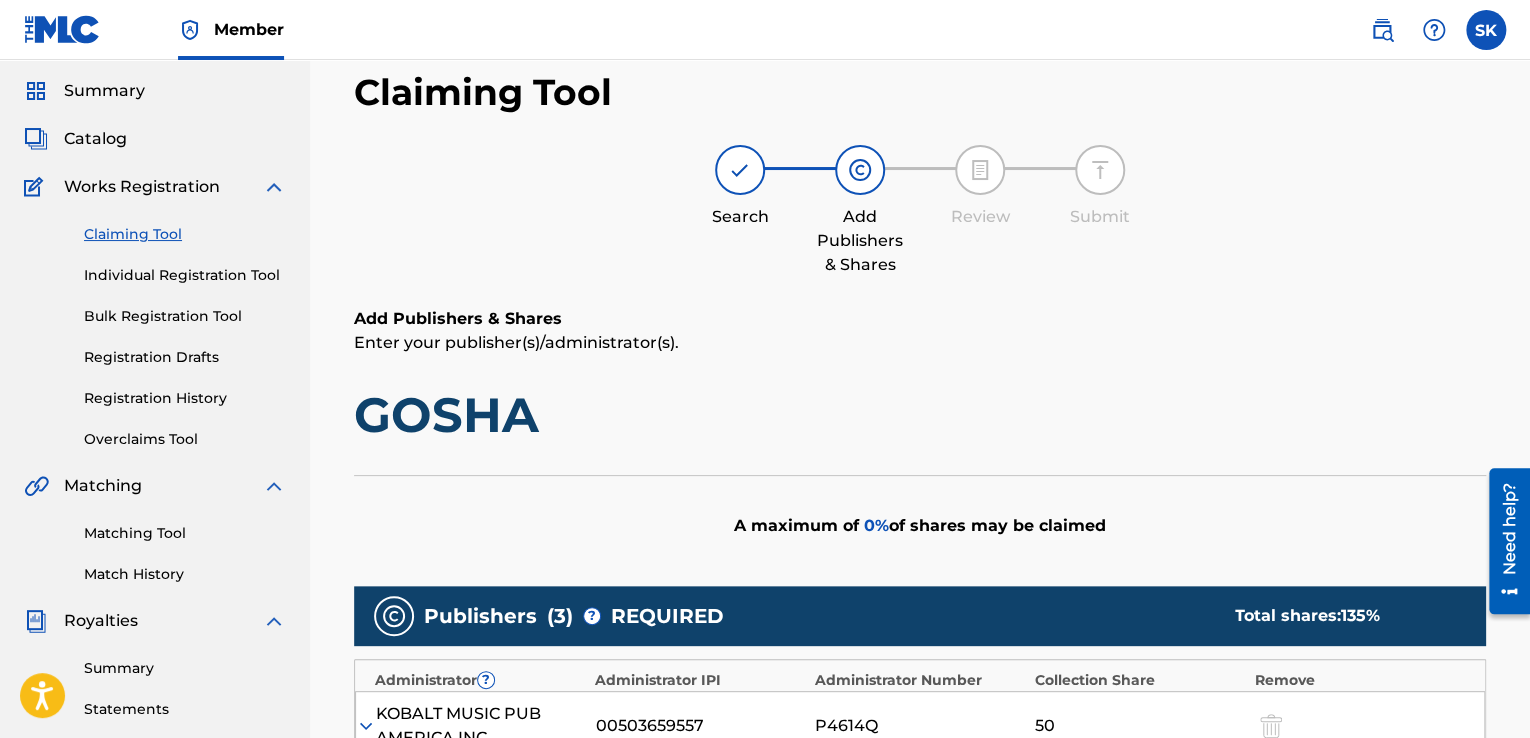 scroll, scrollTop: 33, scrollLeft: 0, axis: vertical 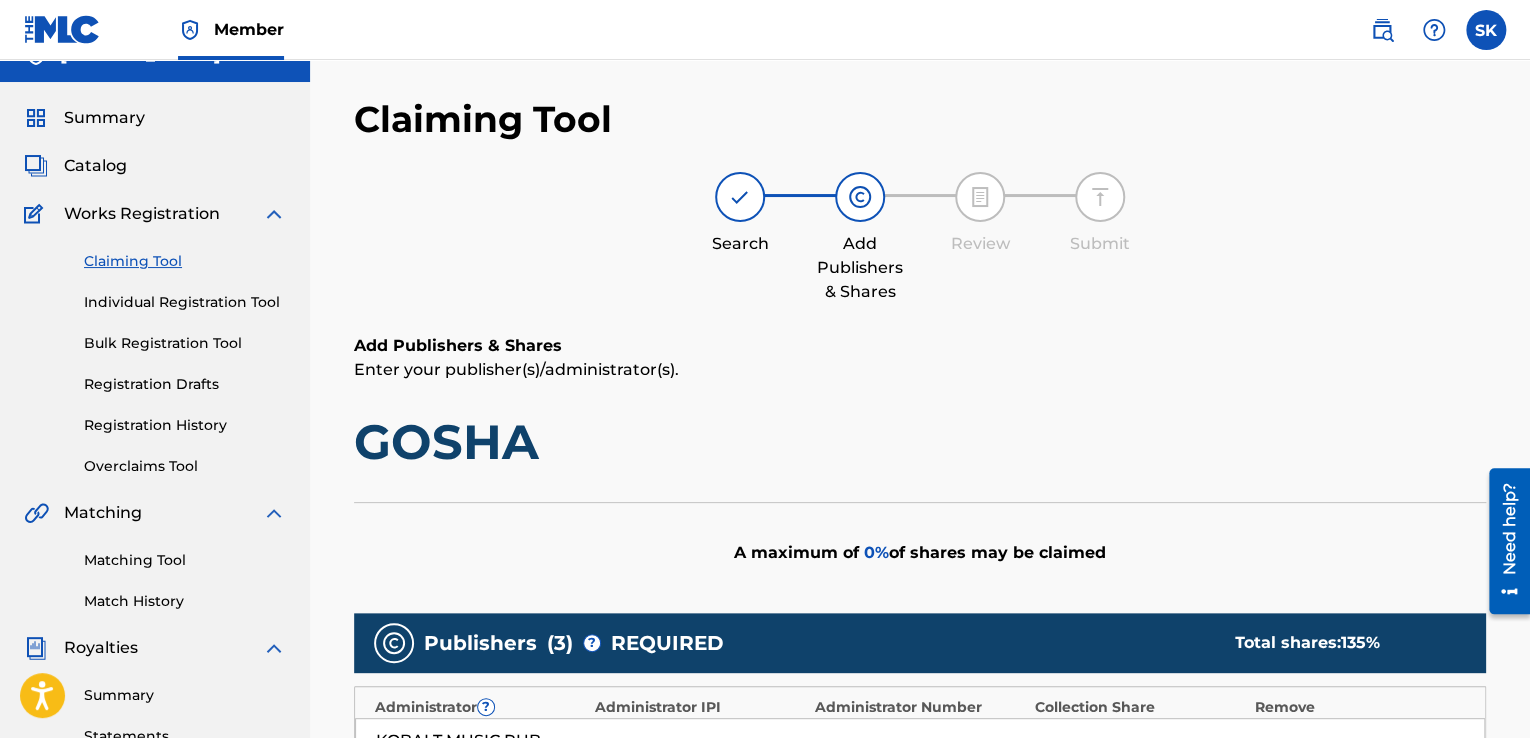 click at bounding box center (740, 197) 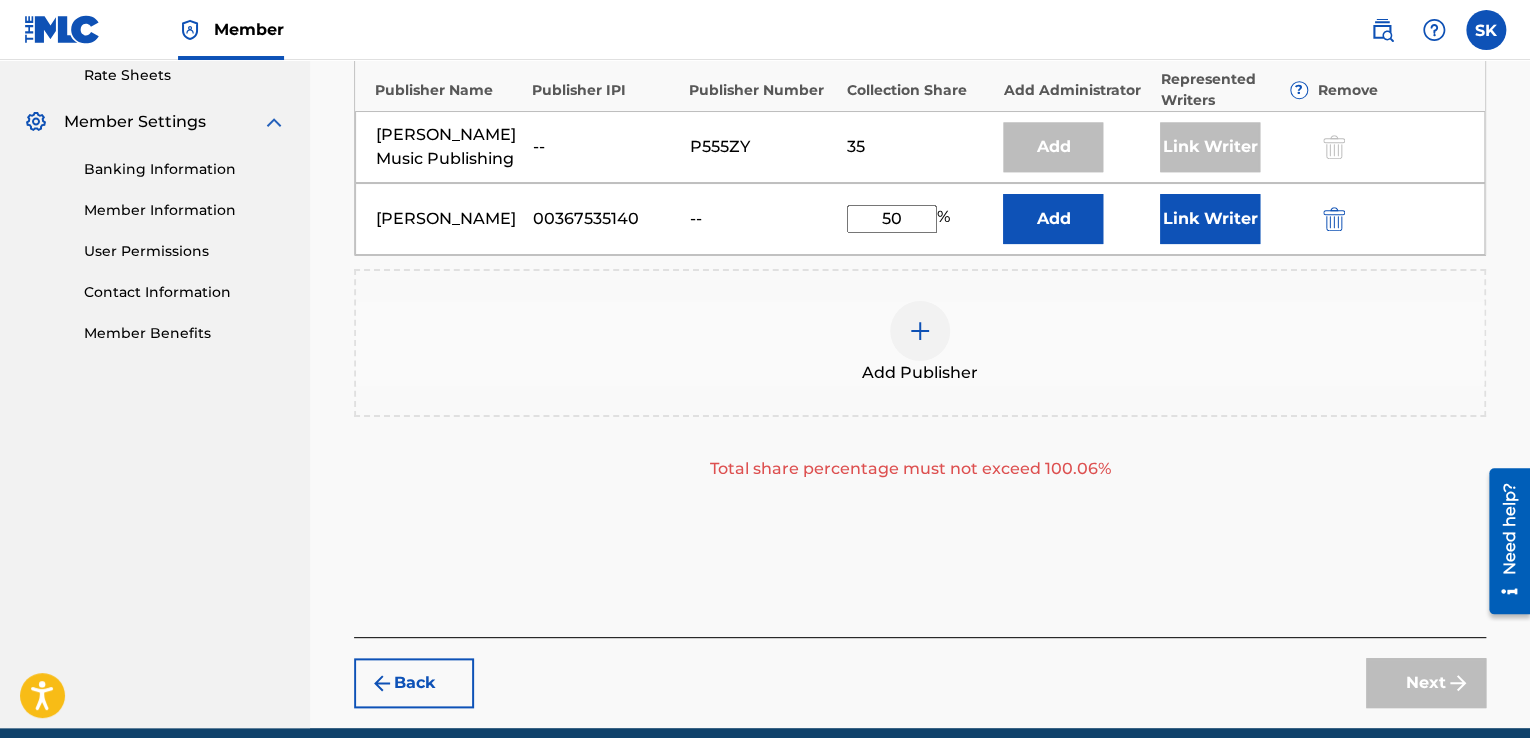 scroll, scrollTop: 800, scrollLeft: 0, axis: vertical 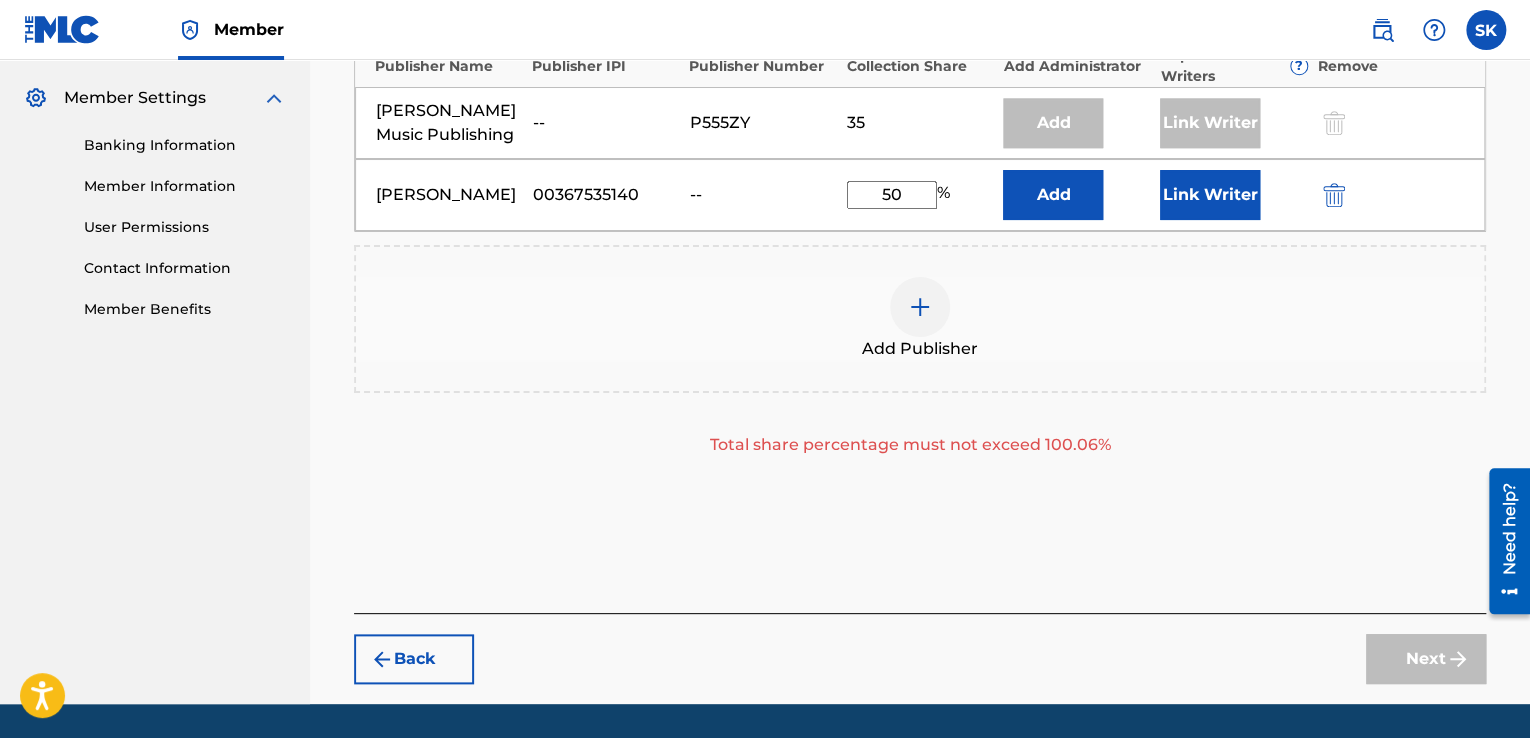 click on "Back" at bounding box center [414, 659] 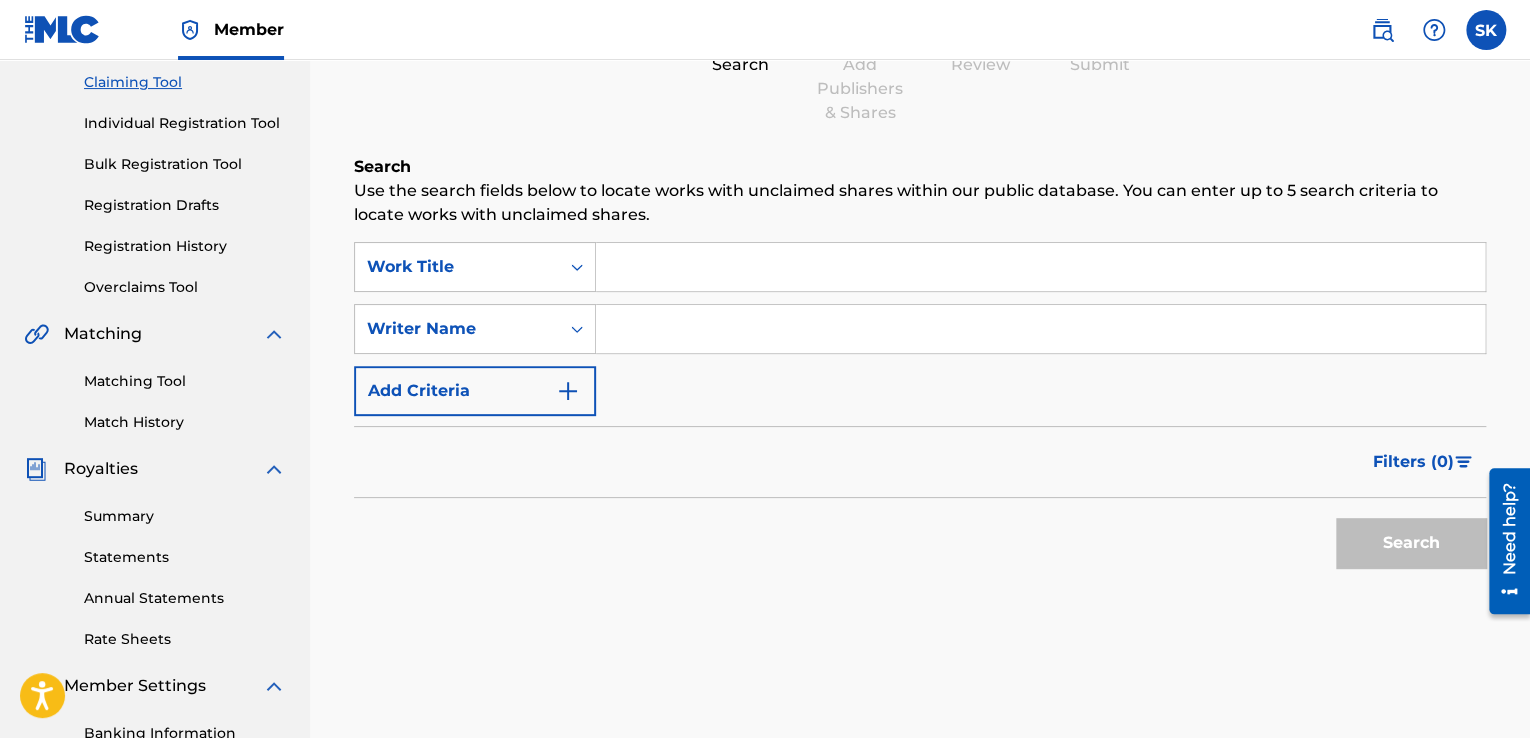scroll, scrollTop: 36, scrollLeft: 0, axis: vertical 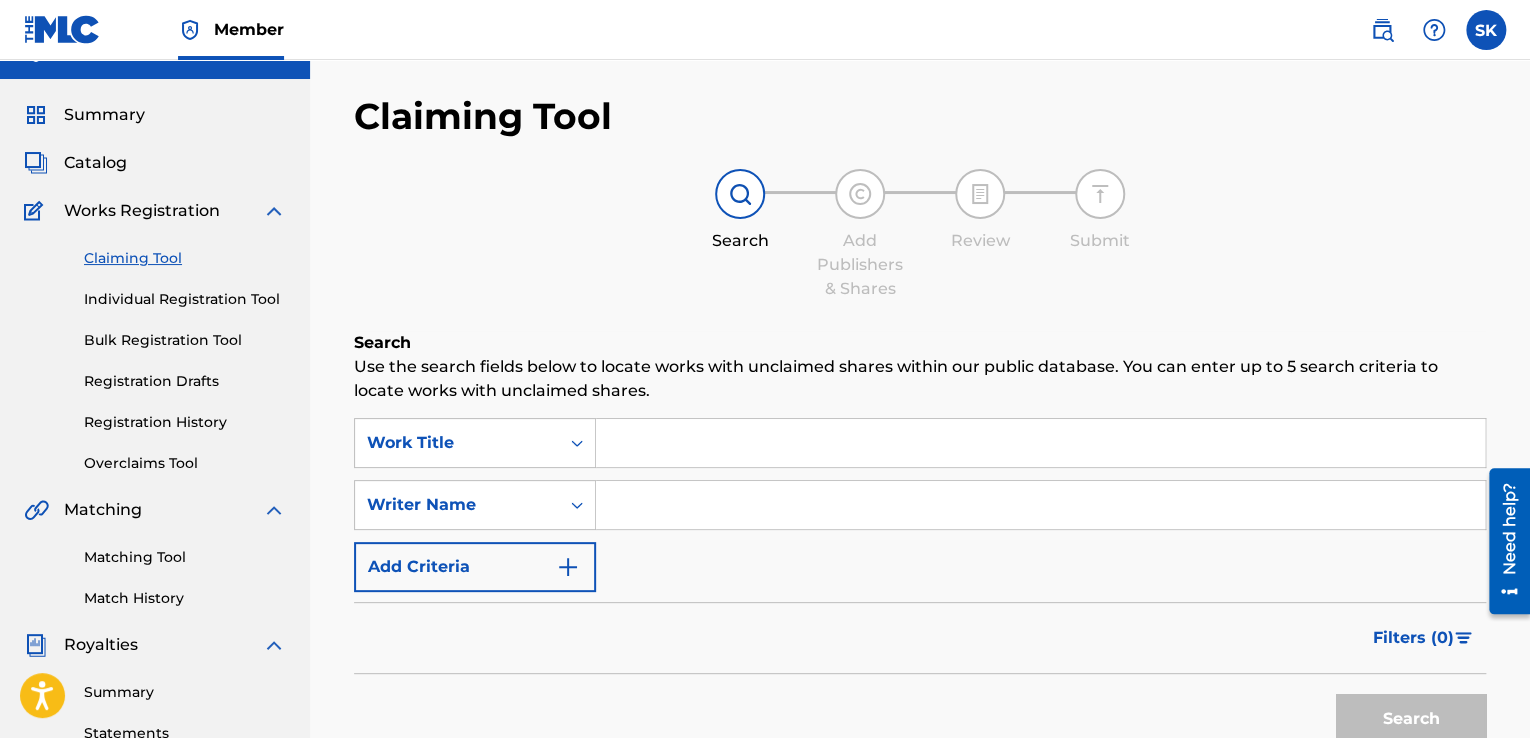drag, startPoint x: 690, startPoint y: 445, endPoint x: 697, endPoint y: 437, distance: 10.630146 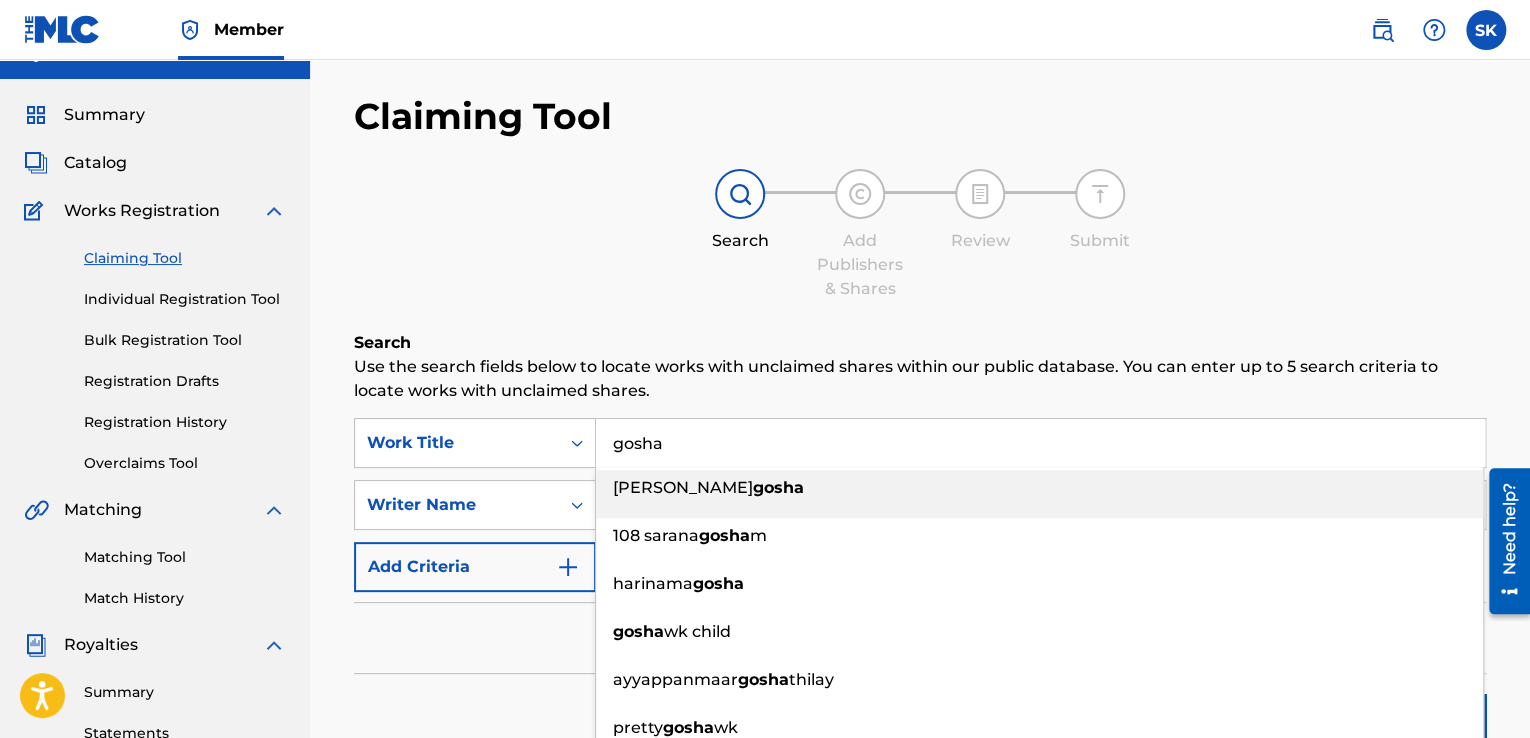type on "[PERSON_NAME] [PERSON_NAME]" 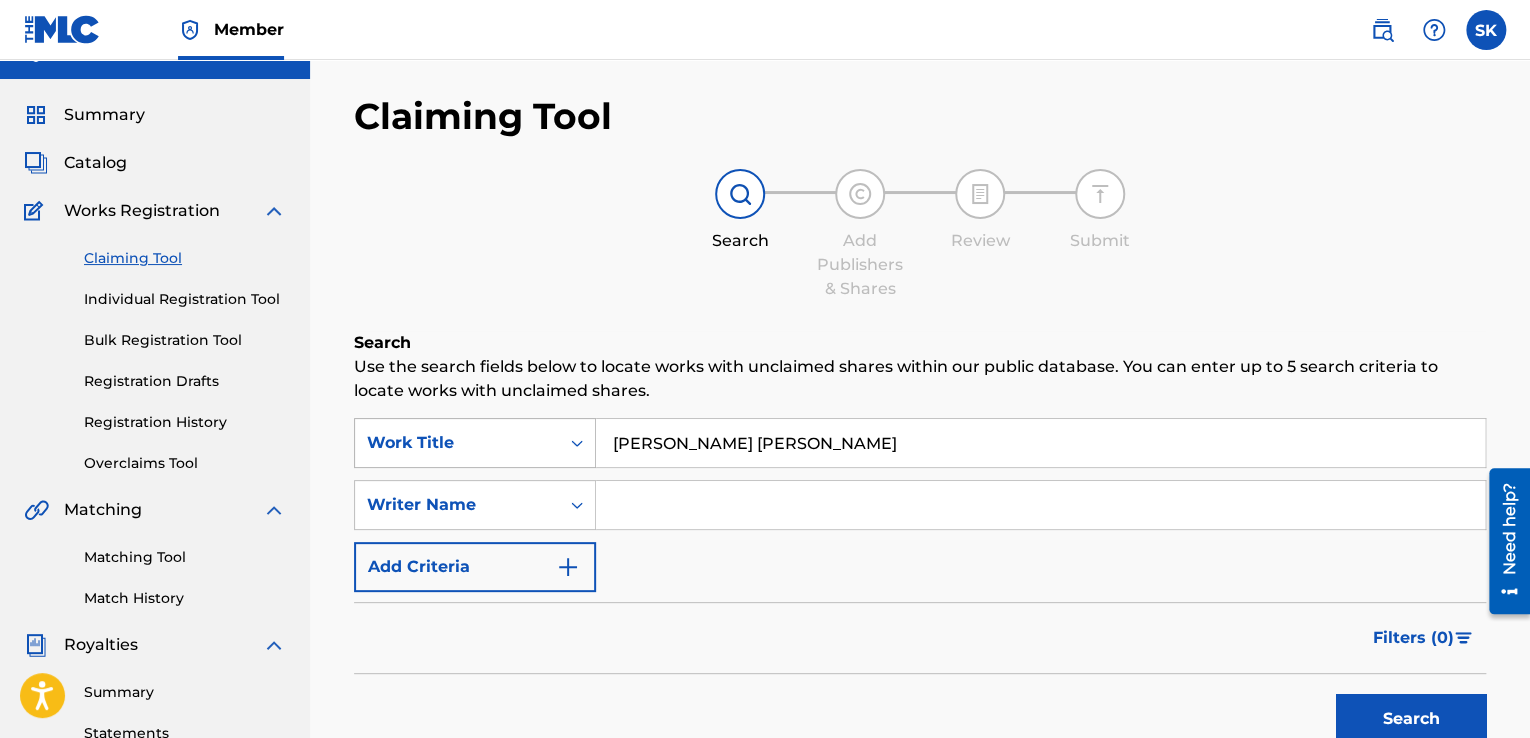 drag, startPoint x: 720, startPoint y: 438, endPoint x: 589, endPoint y: 449, distance: 131.46101 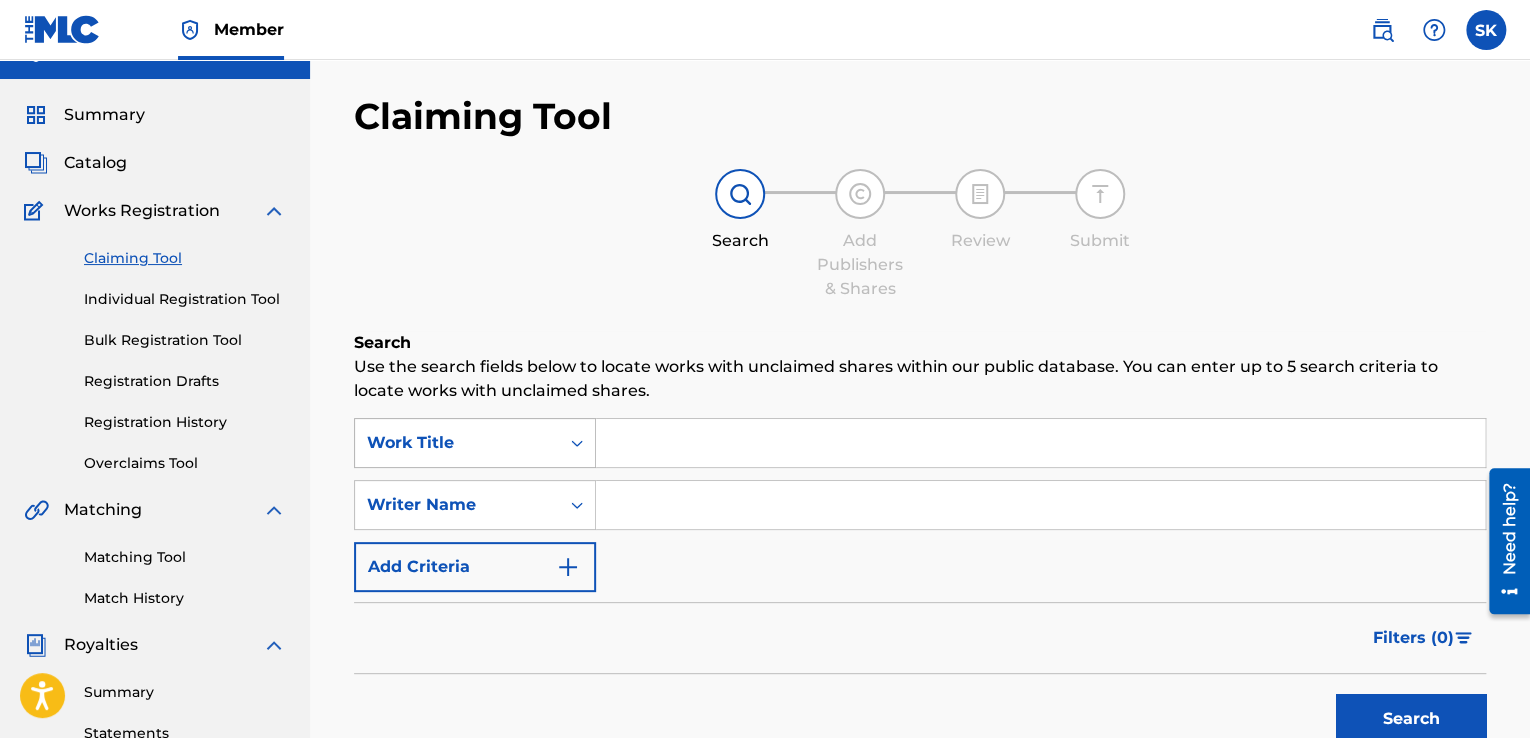 type on "s" 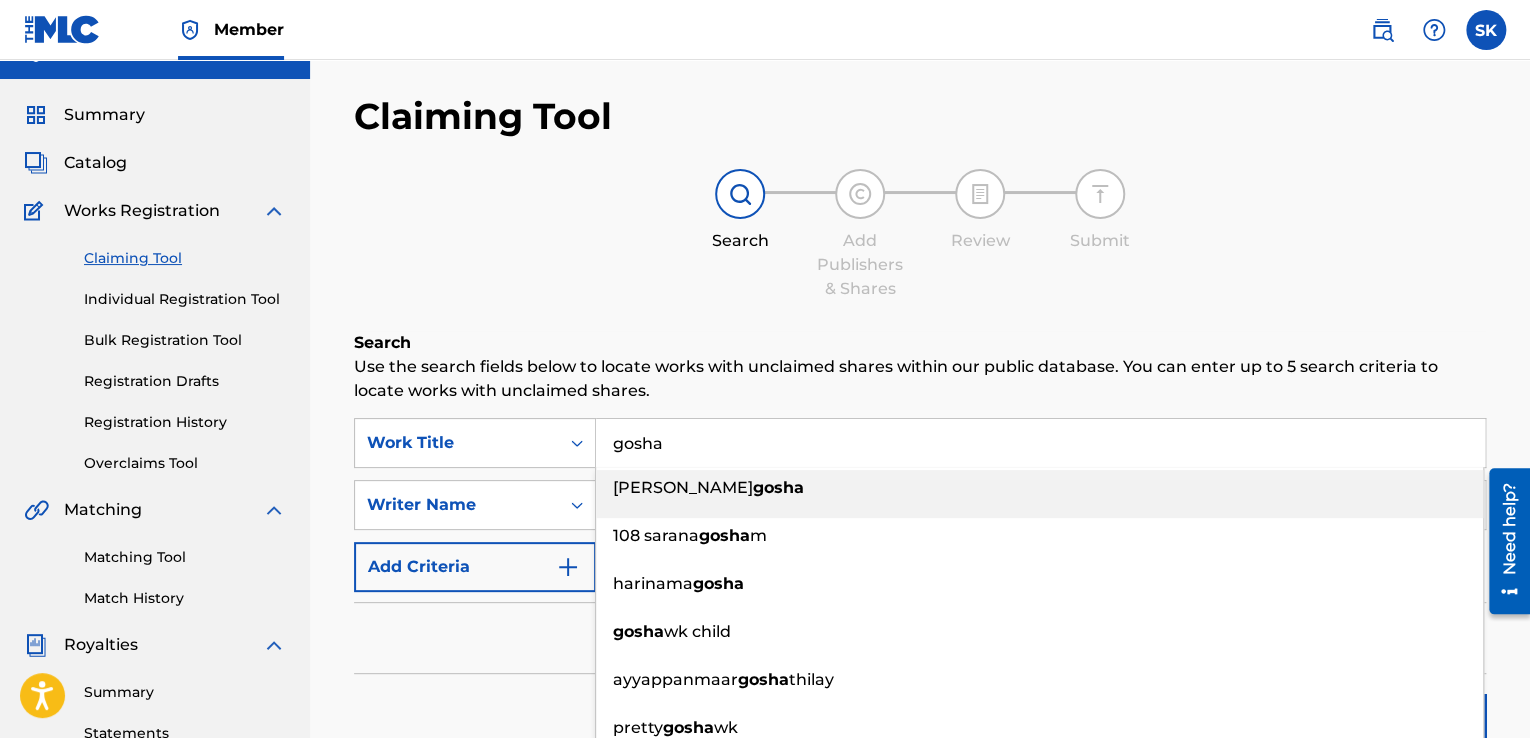 type on "gosha" 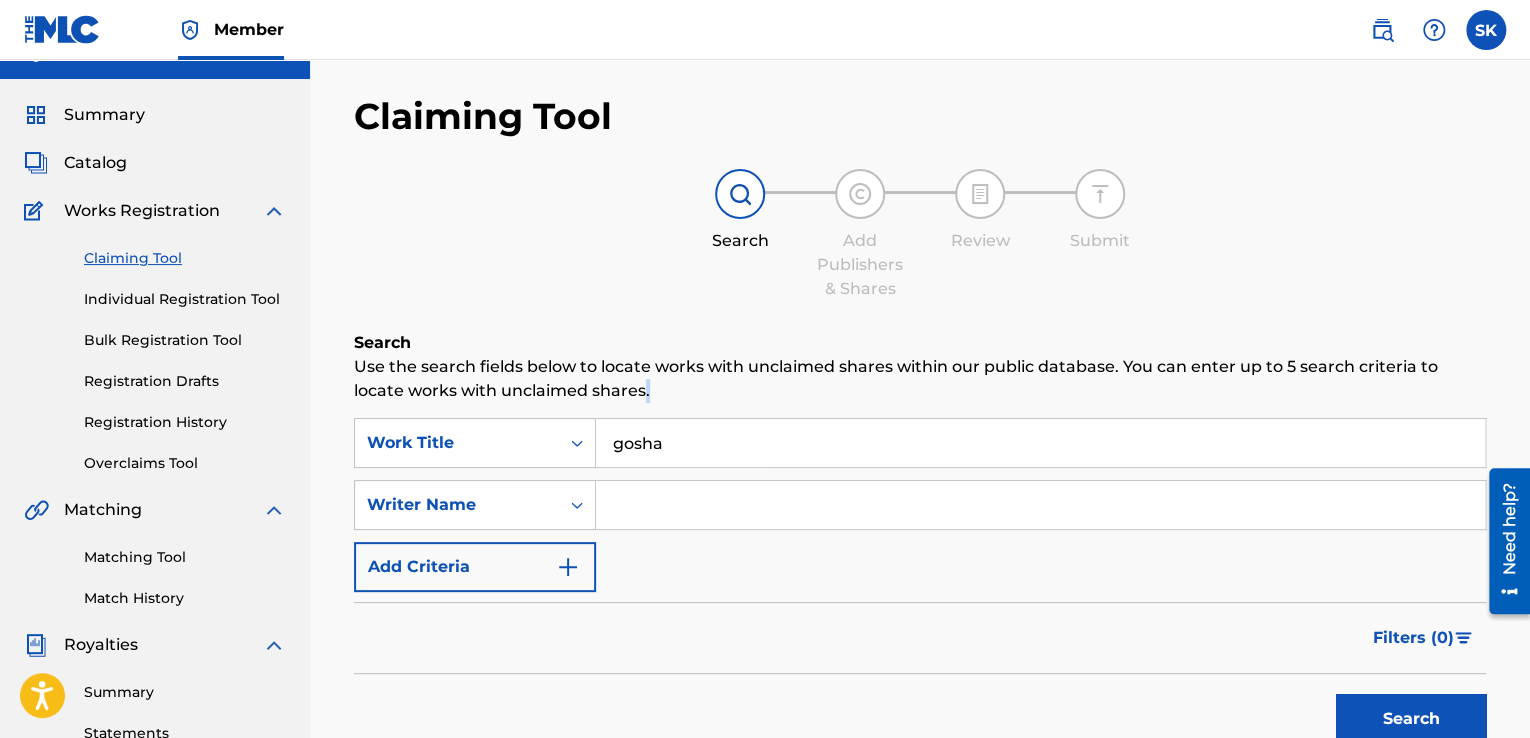 click on "Use the search fields below to locate works with unclaimed shares within our public database. You can enter up
to 5 search criteria to locate works with unclaimed shares." at bounding box center [920, 379] 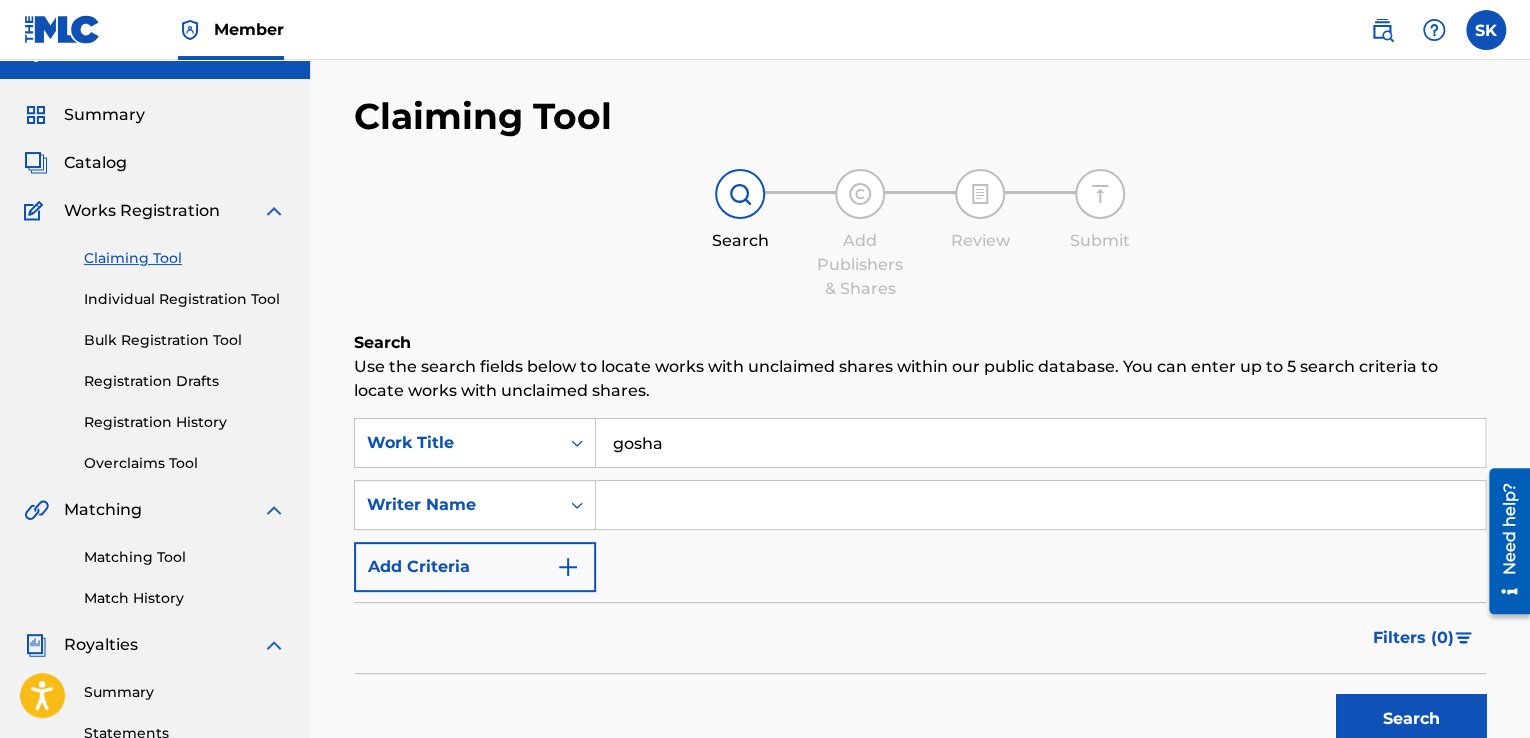 click at bounding box center (1040, 505) 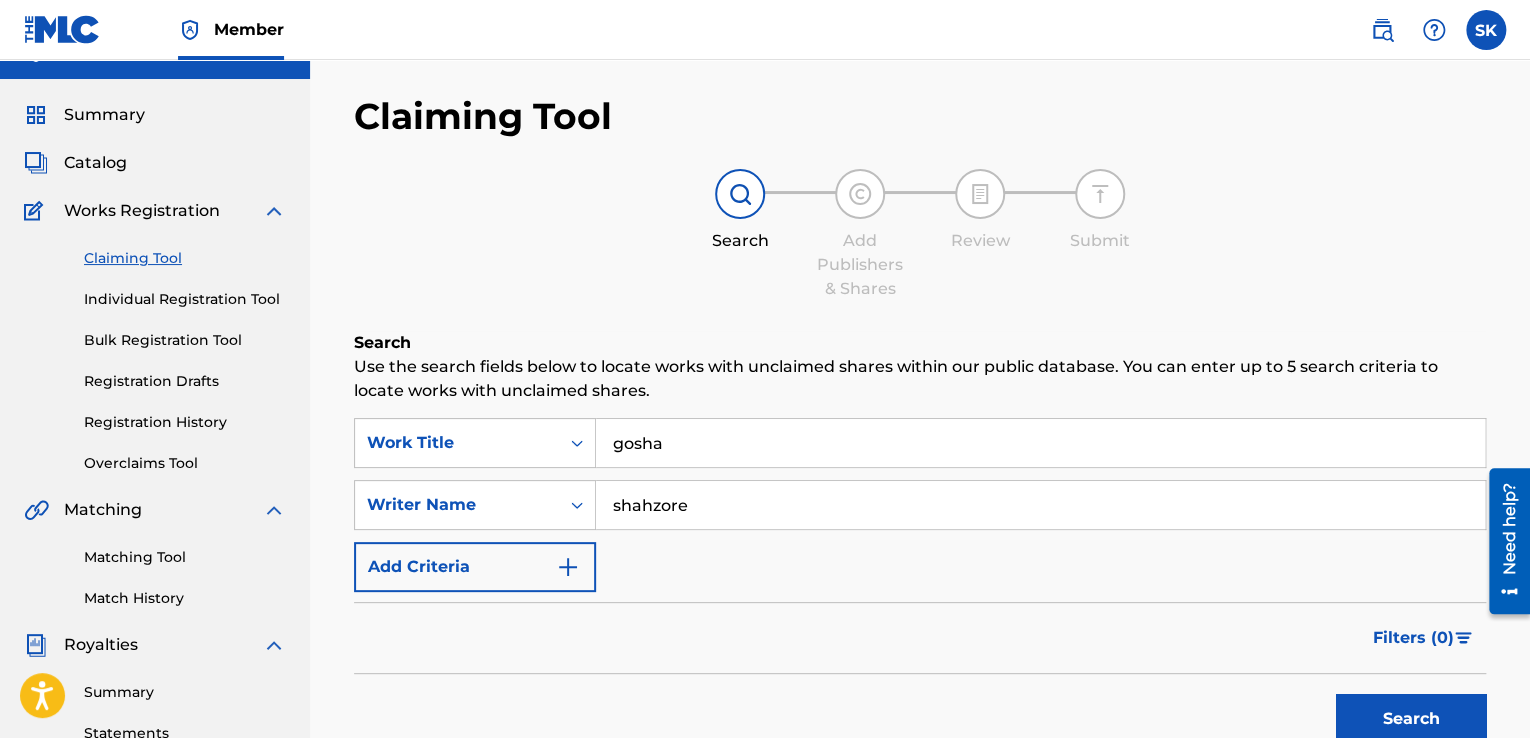 type on "shahzore" 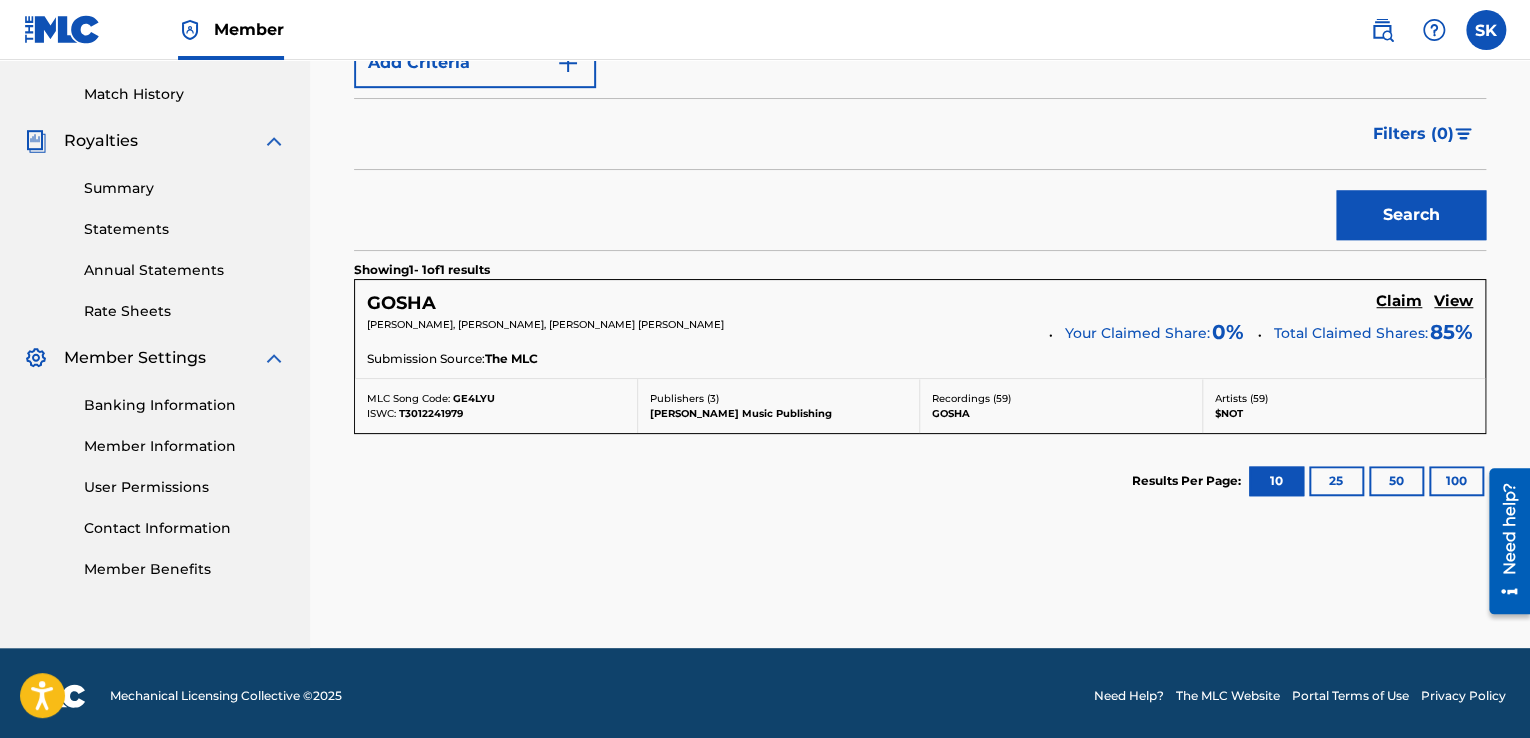 scroll, scrollTop: 545, scrollLeft: 0, axis: vertical 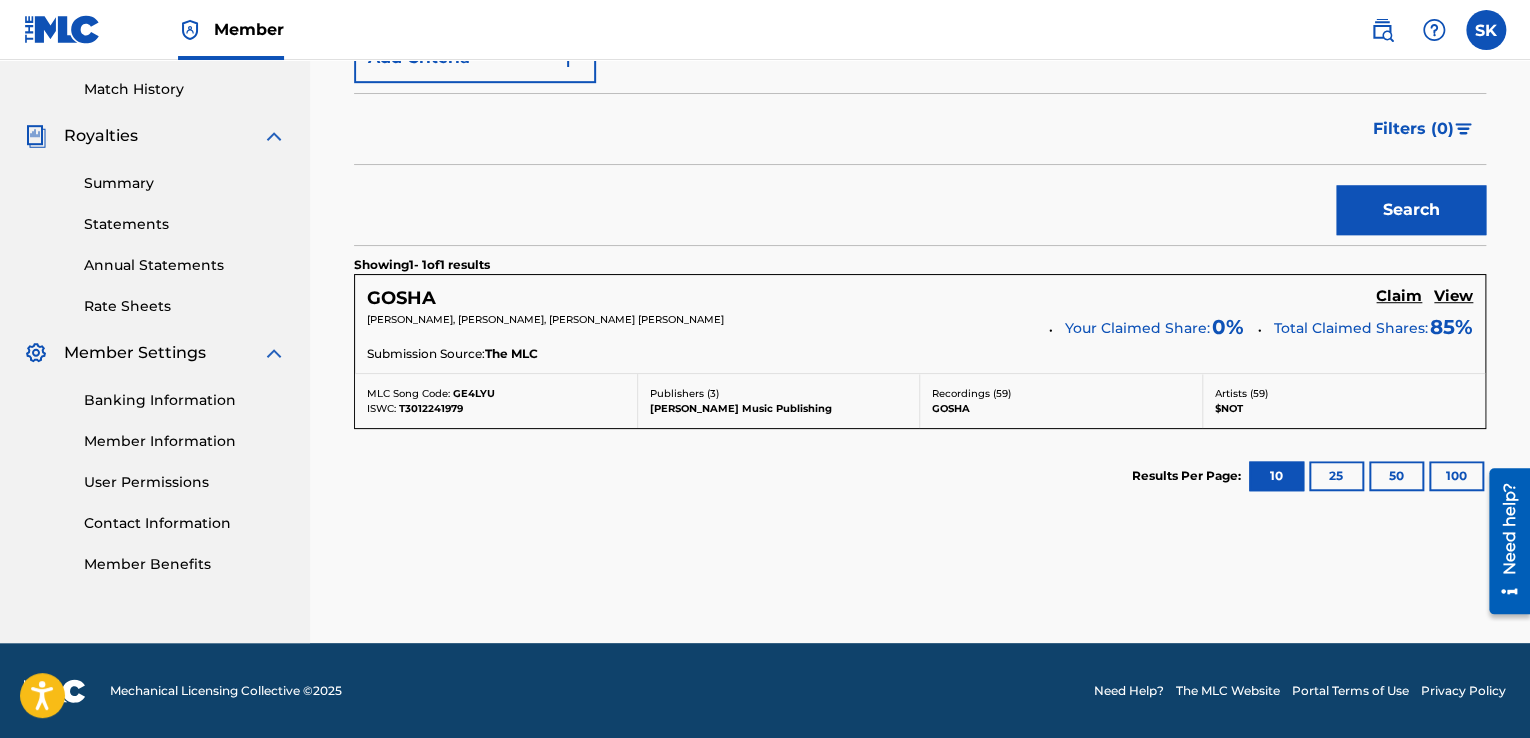 click on "Submission Source:  The MLC" at bounding box center [920, 356] 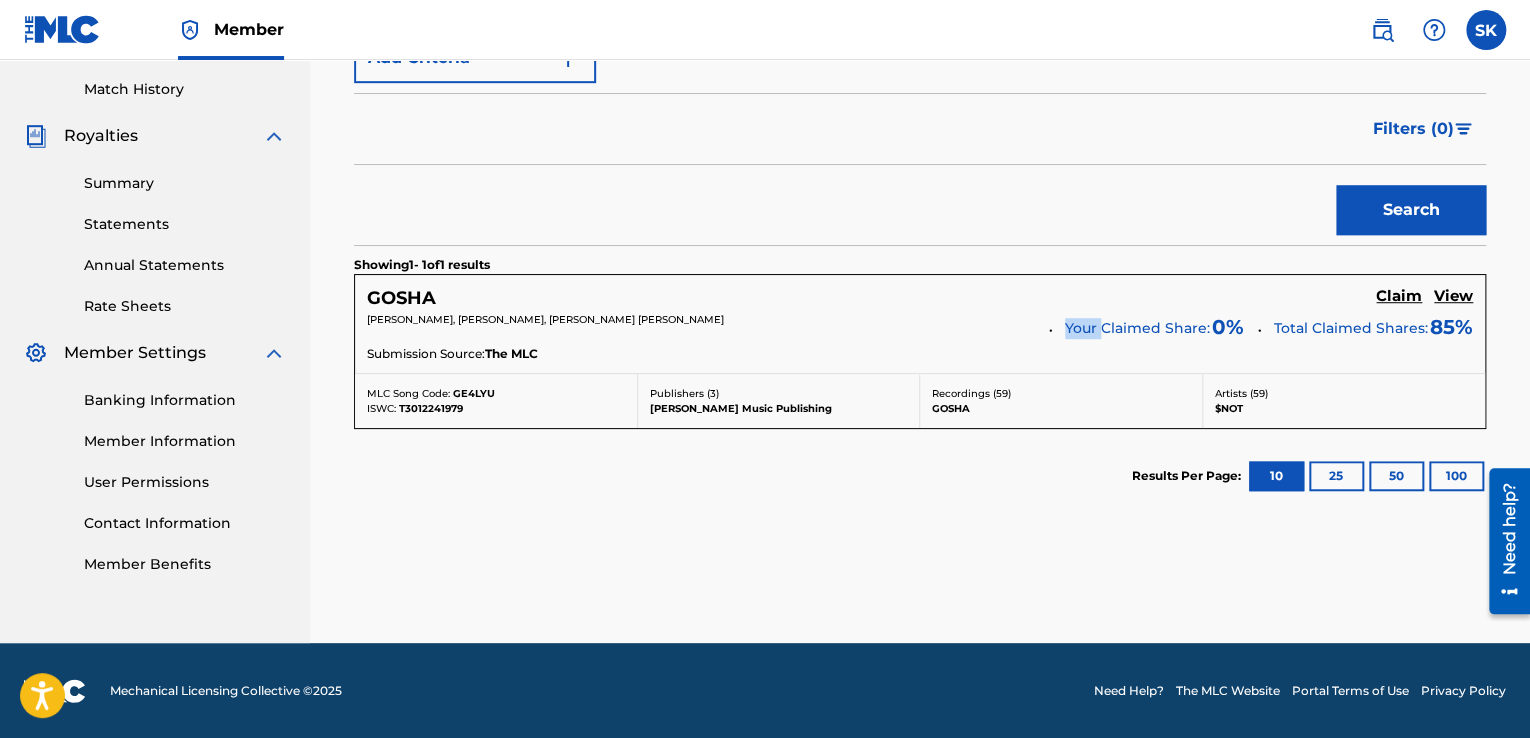 click on "Your Claimed Share:" at bounding box center [1137, 328] 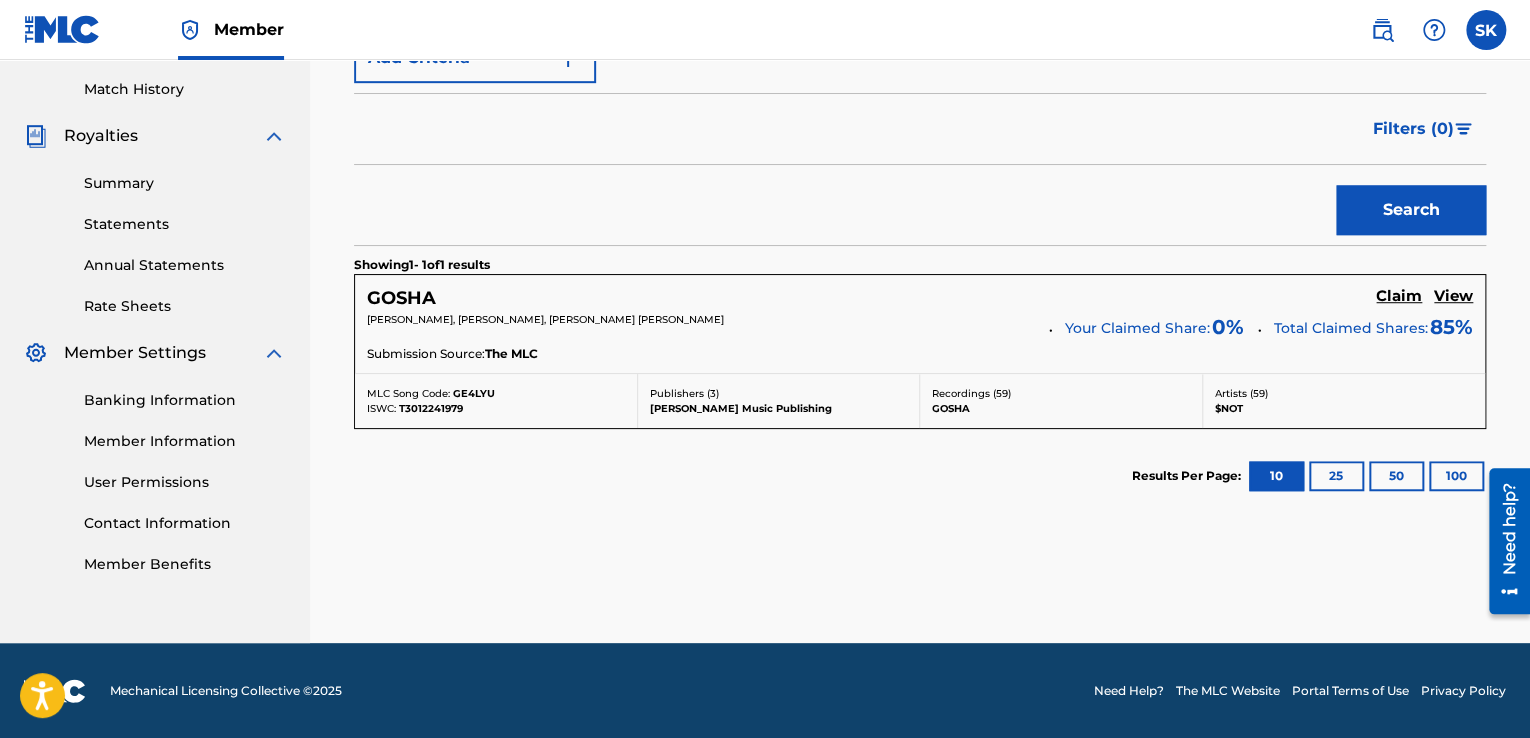 click on "[PERSON_NAME], [PERSON_NAME], [PERSON_NAME] [PERSON_NAME]" at bounding box center [701, 326] 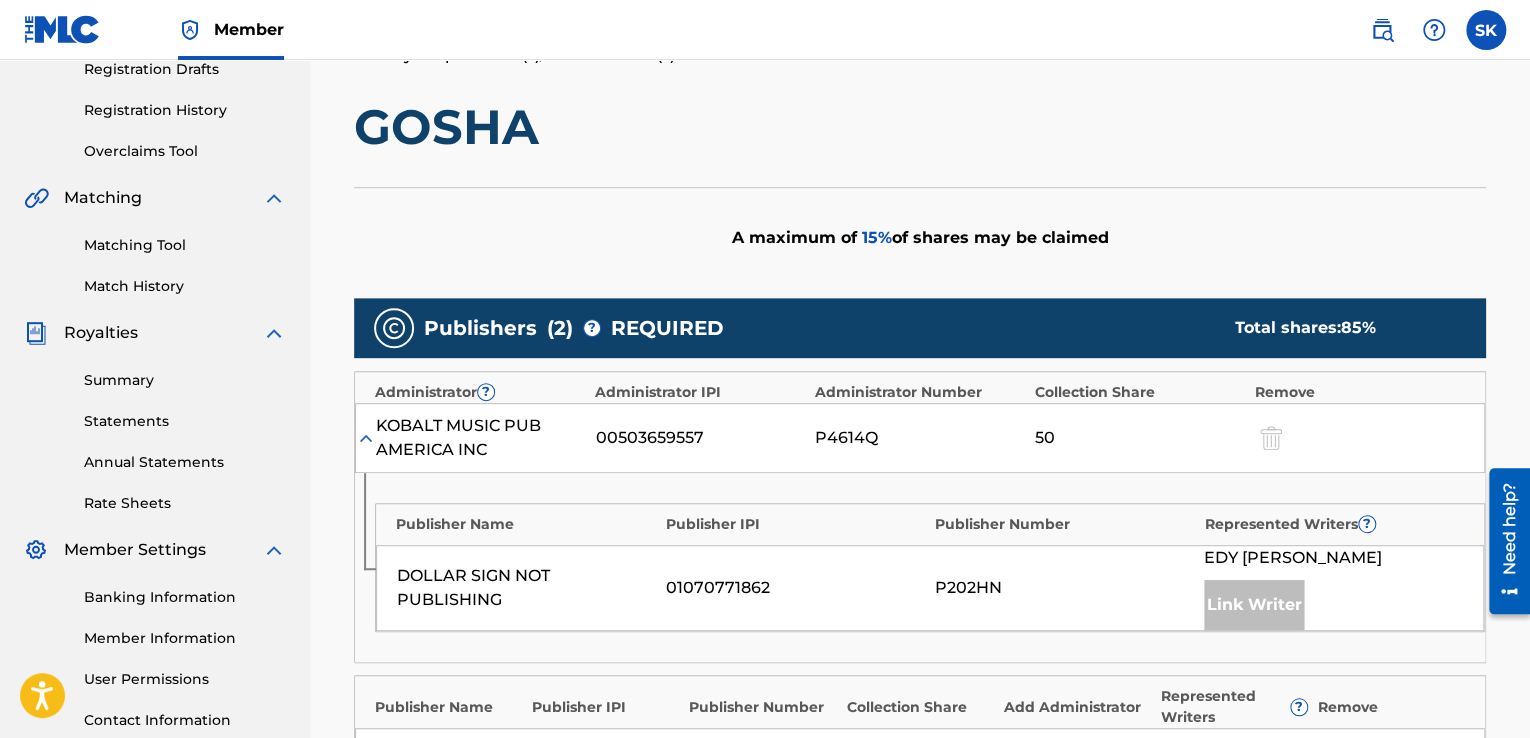 scroll, scrollTop: 345, scrollLeft: 0, axis: vertical 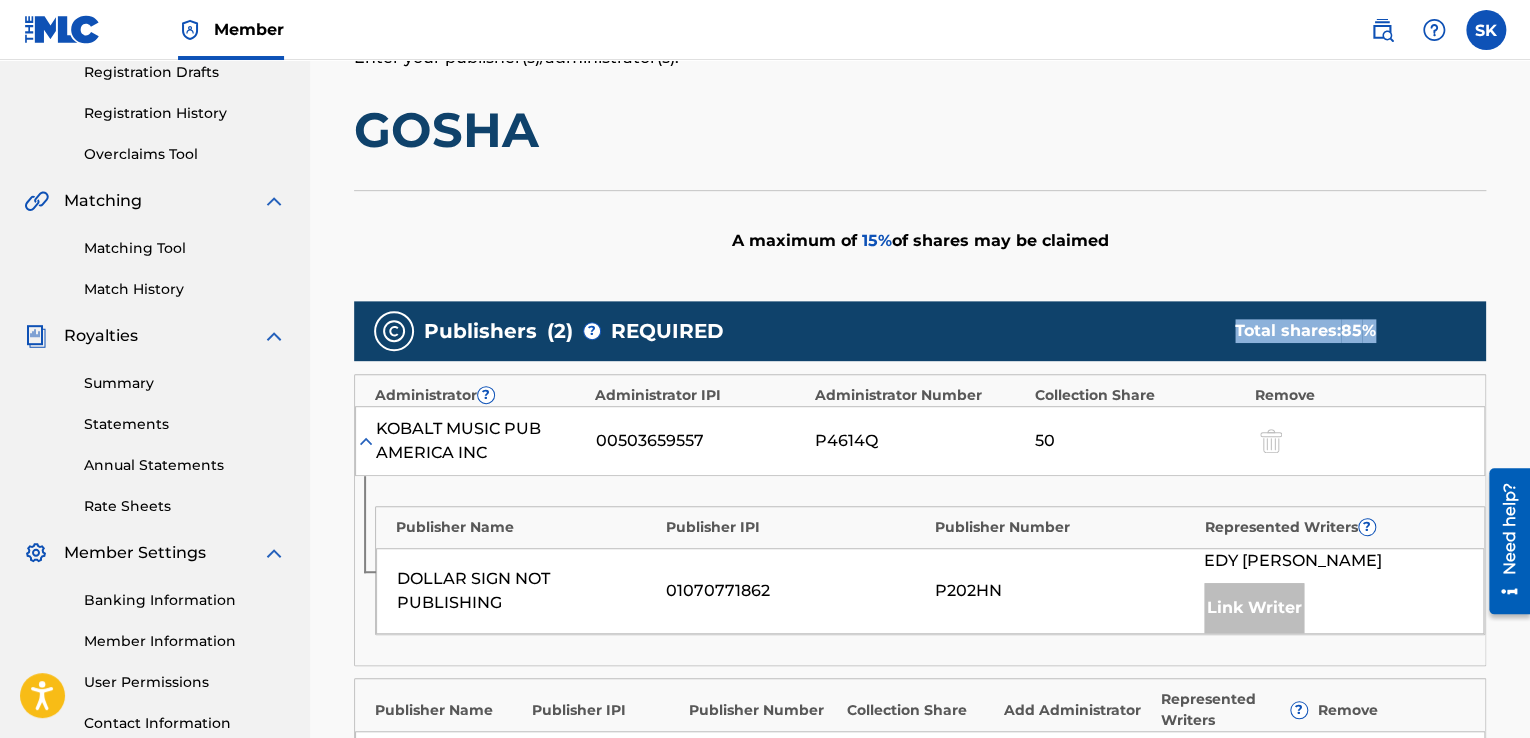drag, startPoint x: 1261, startPoint y: 333, endPoint x: 1386, endPoint y: 330, distance: 125.035995 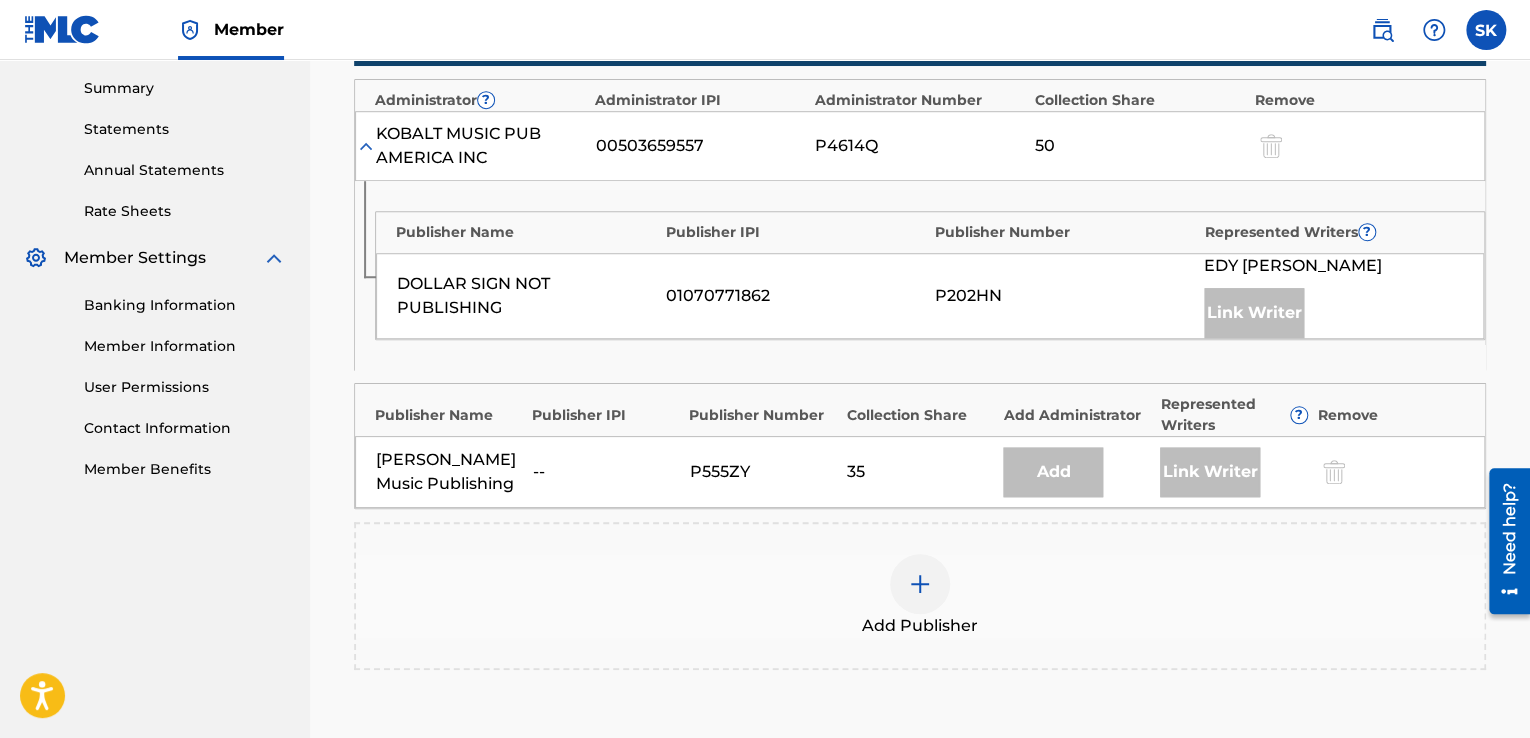 scroll, scrollTop: 845, scrollLeft: 0, axis: vertical 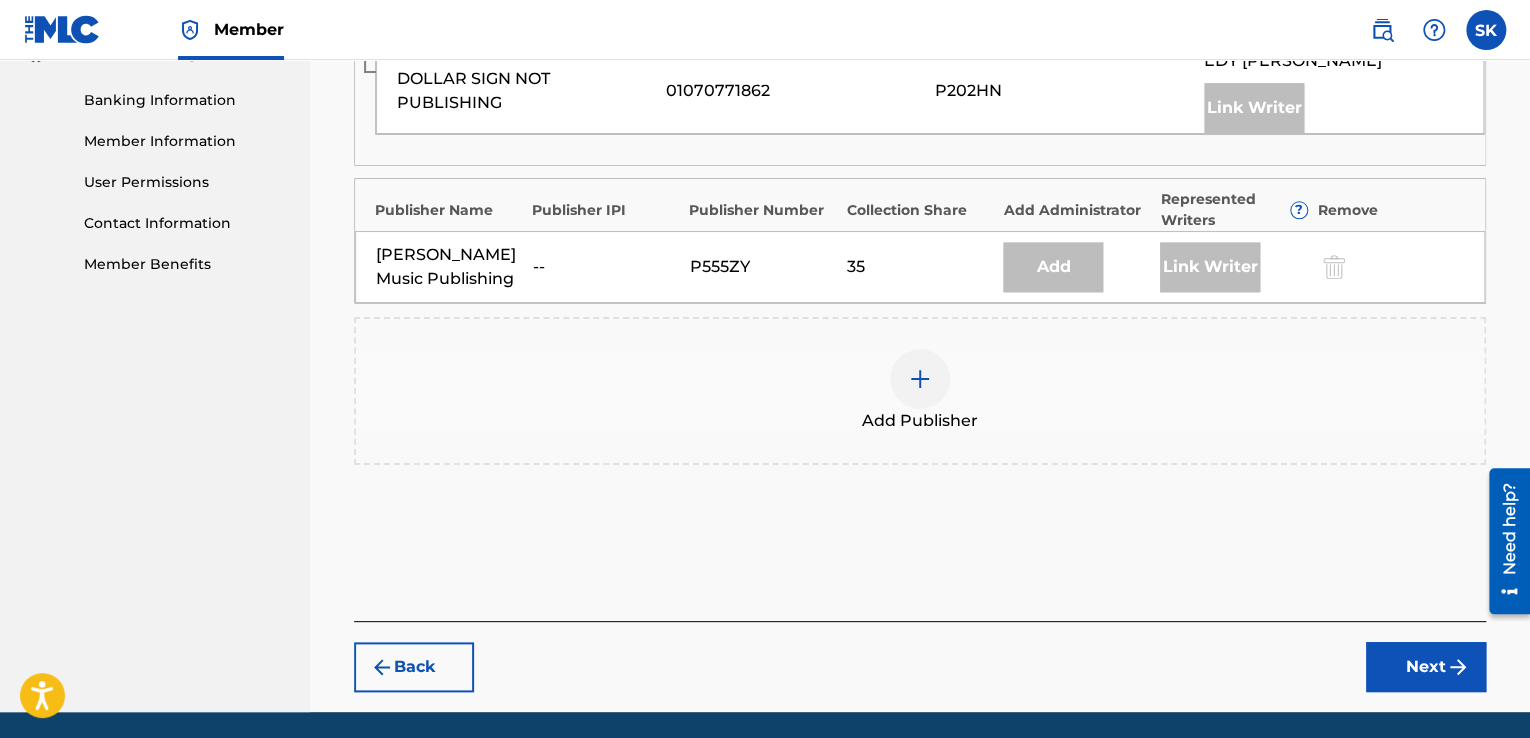 click at bounding box center [920, 379] 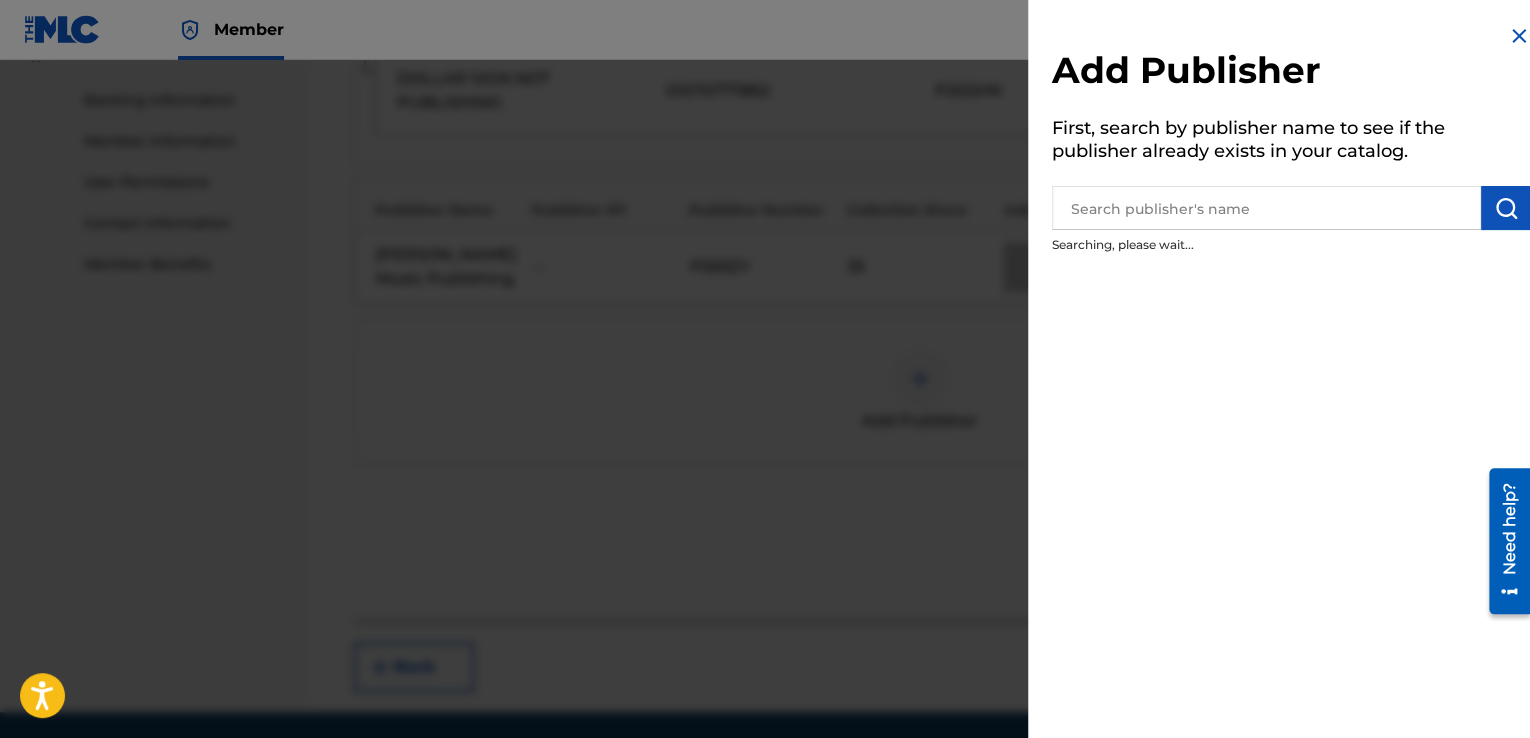 click at bounding box center (765, 429) 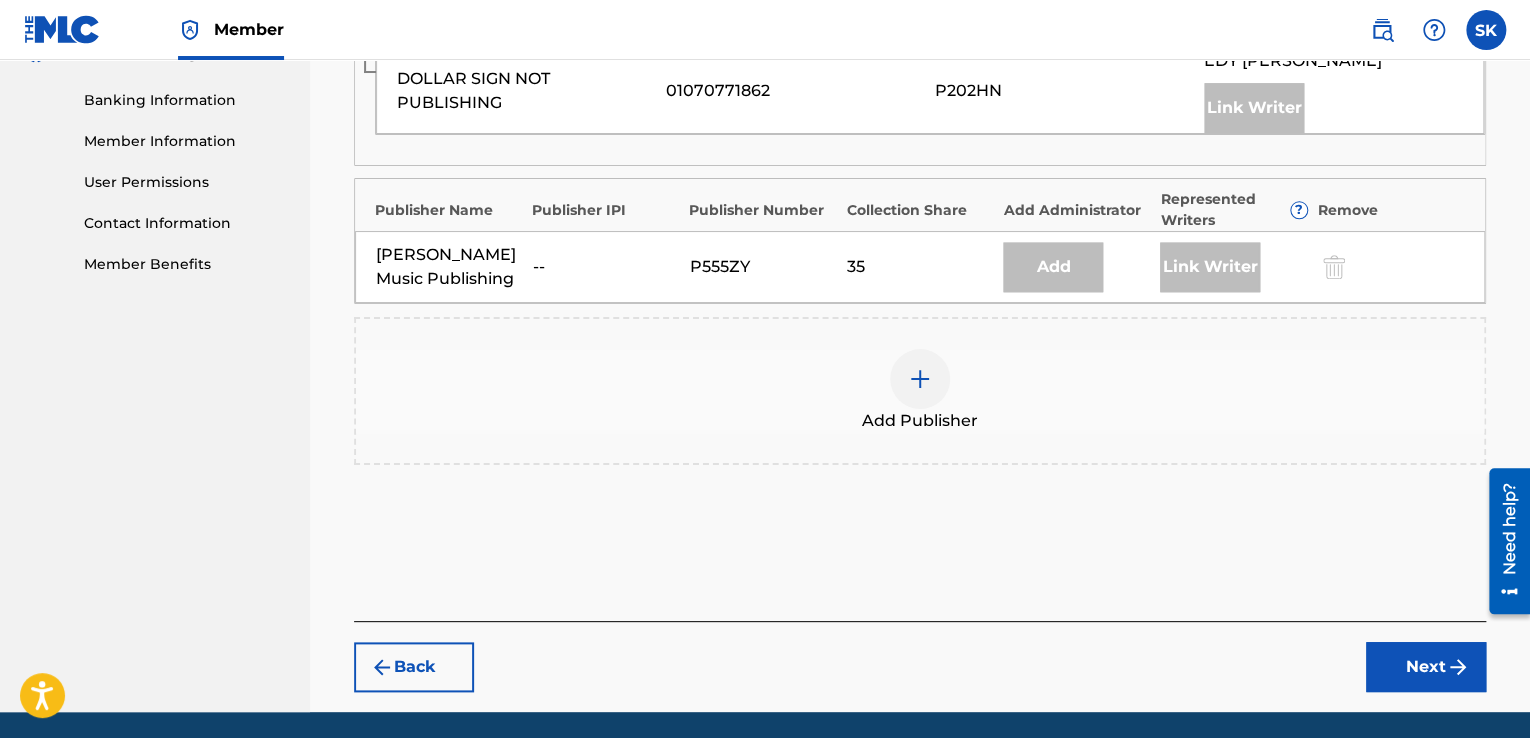 click at bounding box center [920, 379] 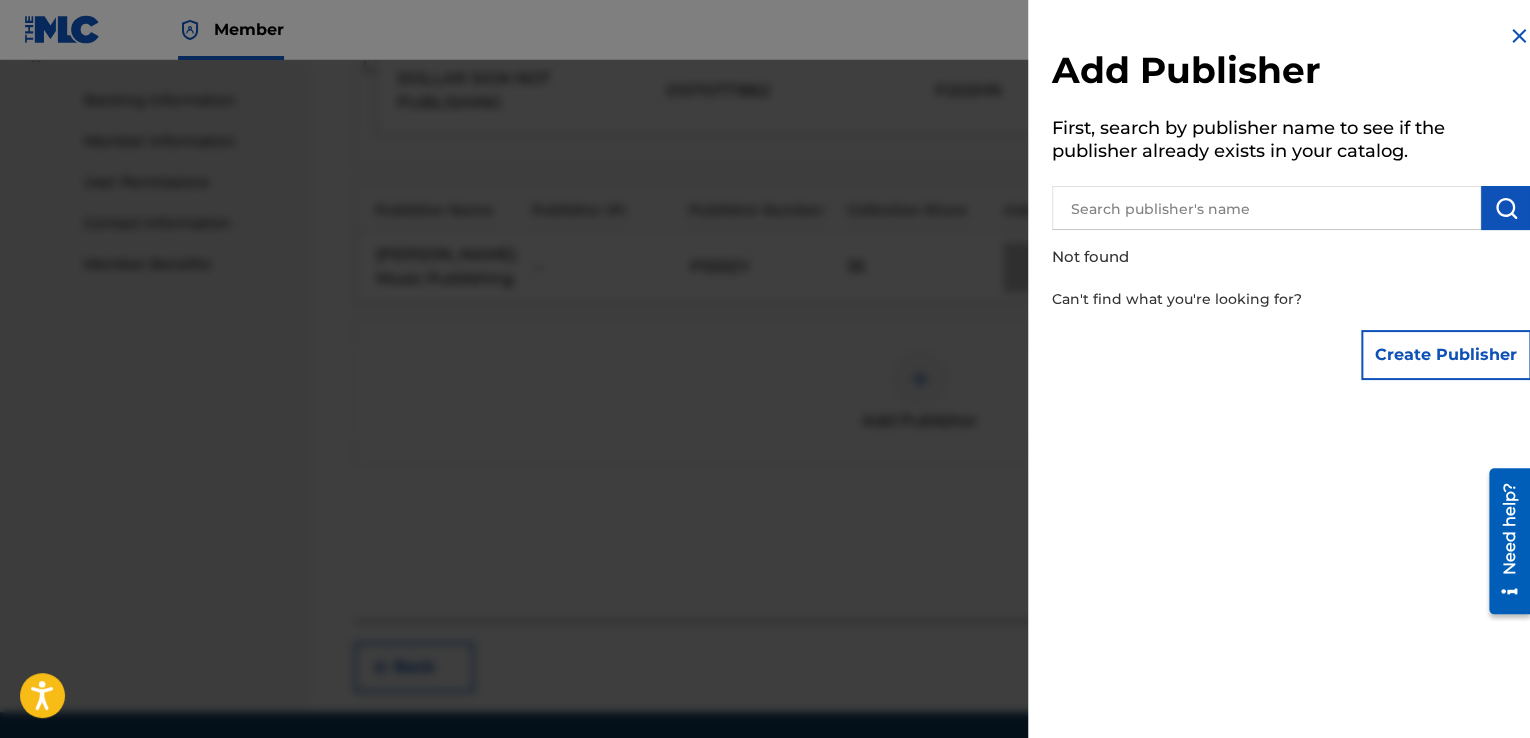 click at bounding box center [1266, 208] 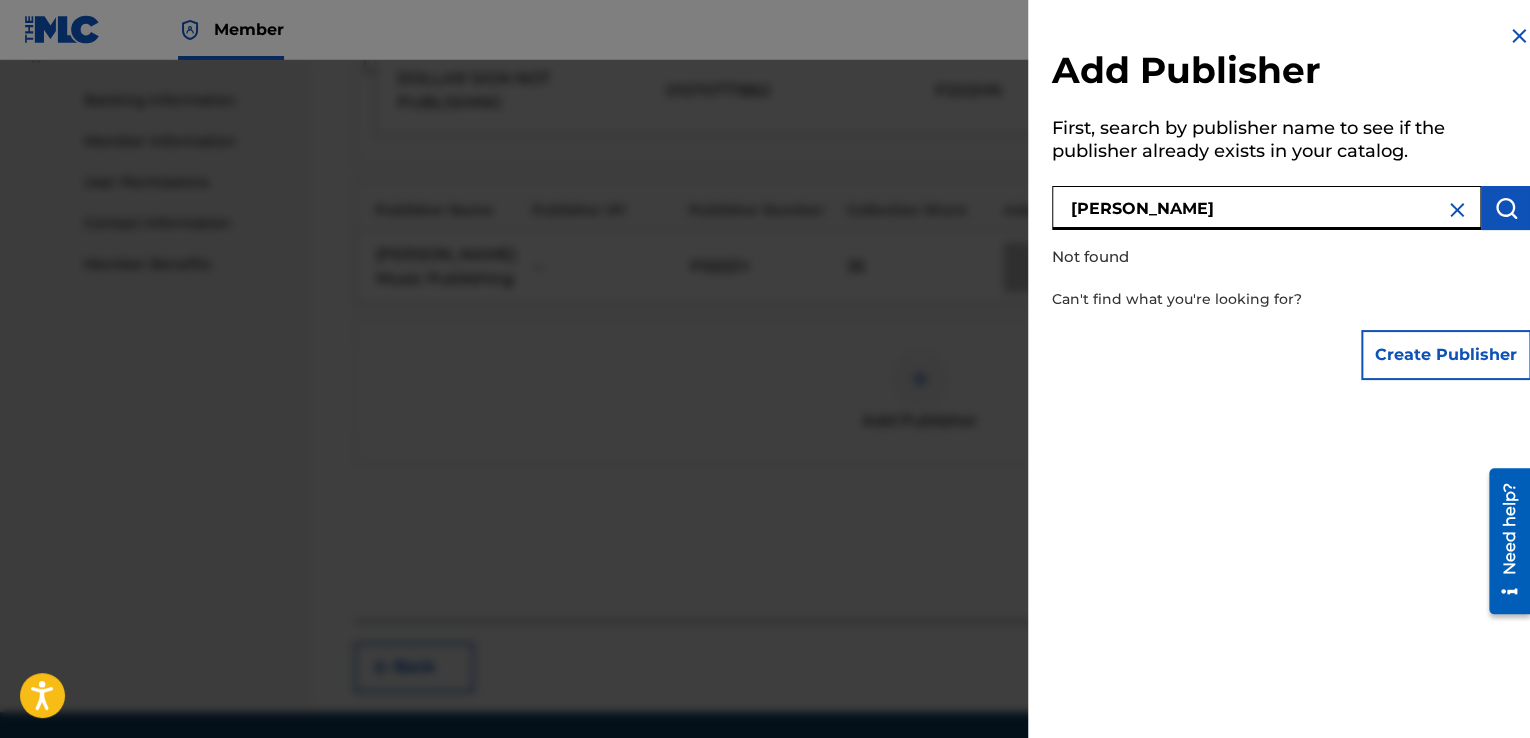 click on "[PERSON_NAME]" at bounding box center [1266, 208] 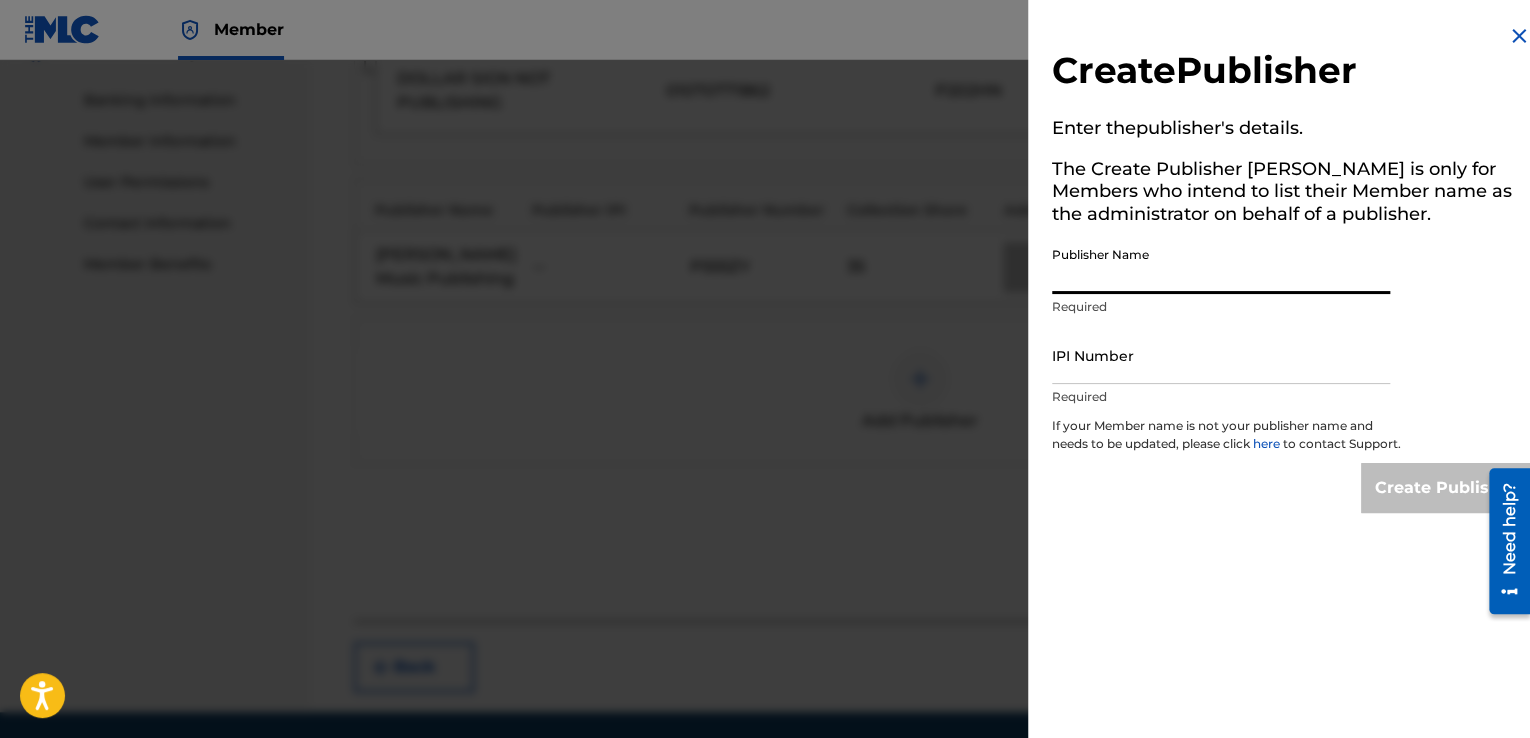 click on "Publisher Name" at bounding box center [1221, 265] 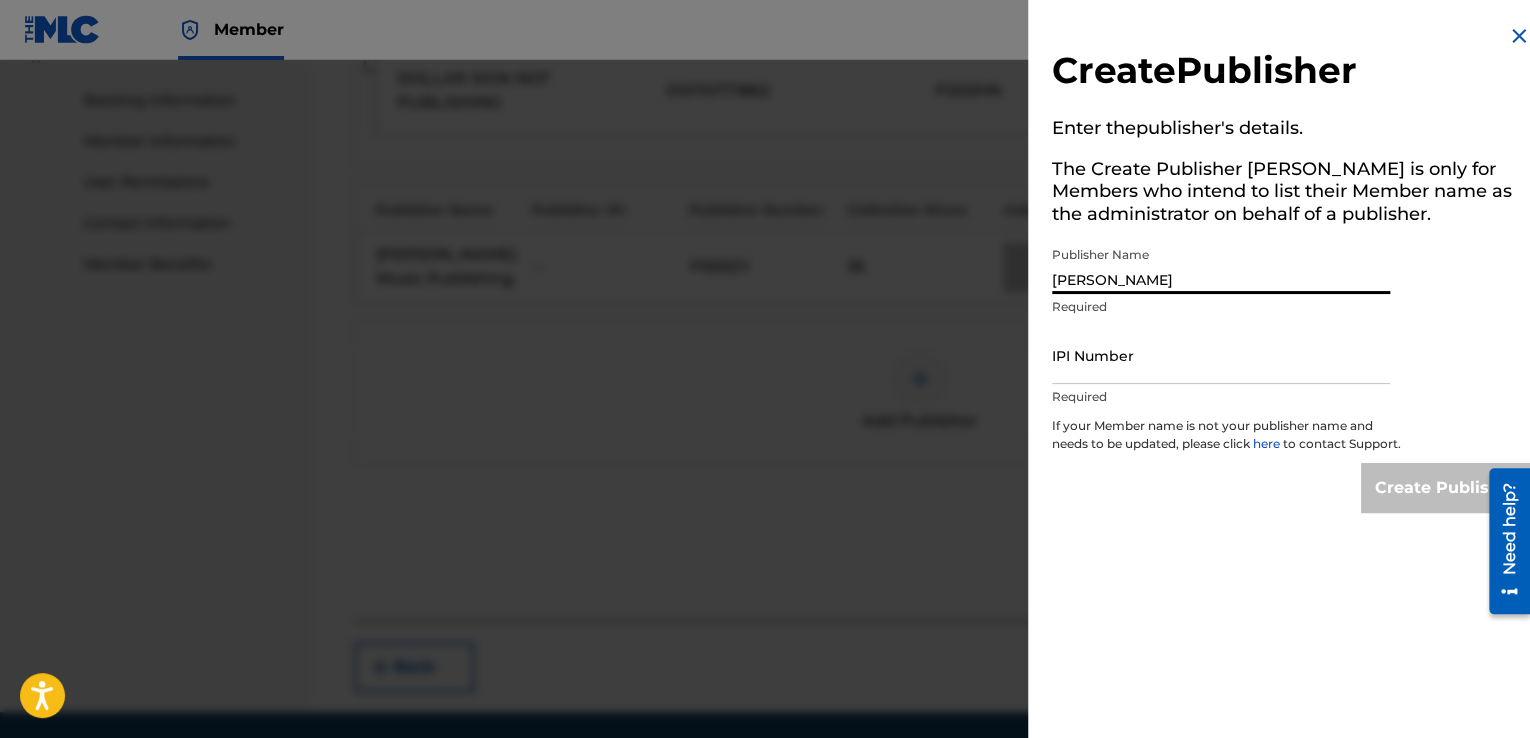 click on "IPI Number" at bounding box center [1221, 355] 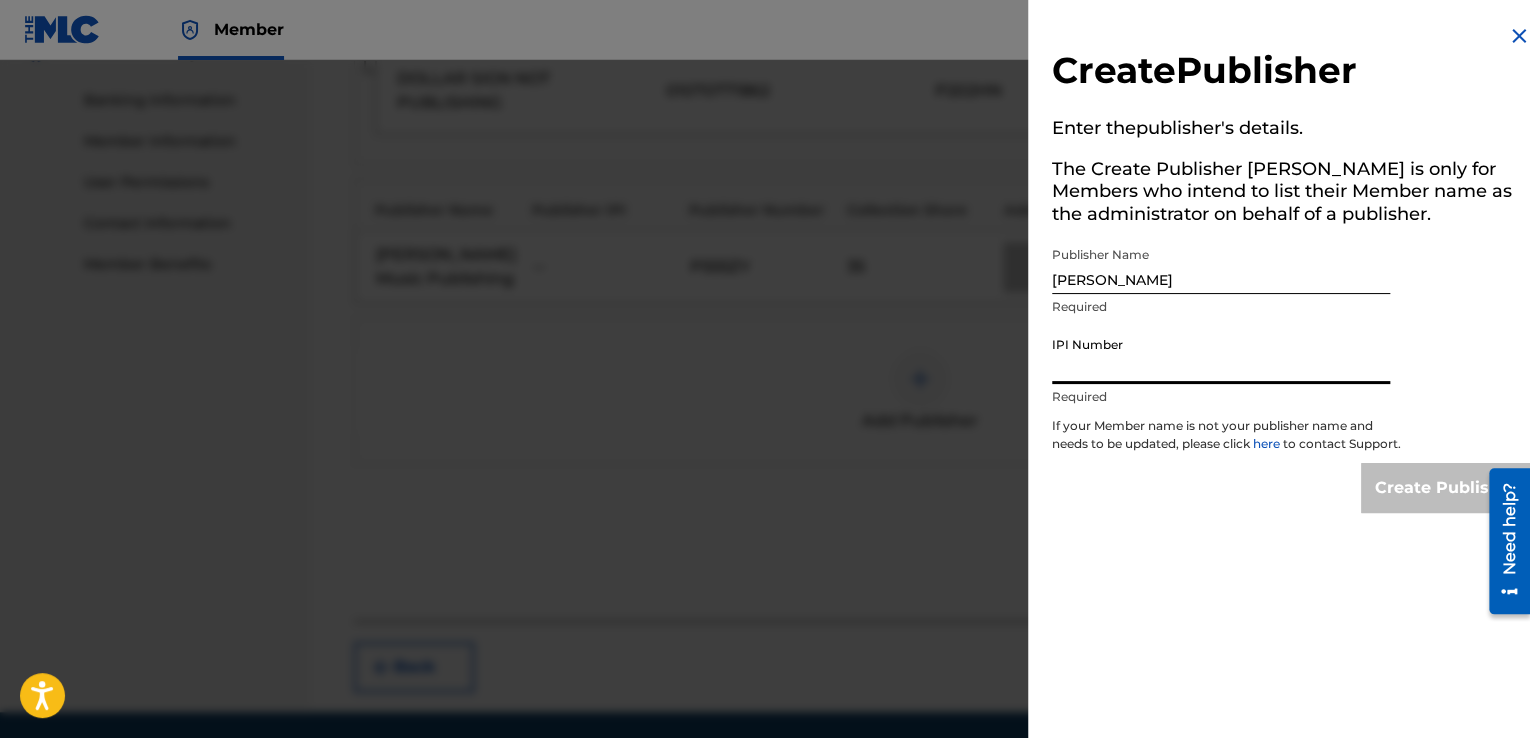type on "00367535140" 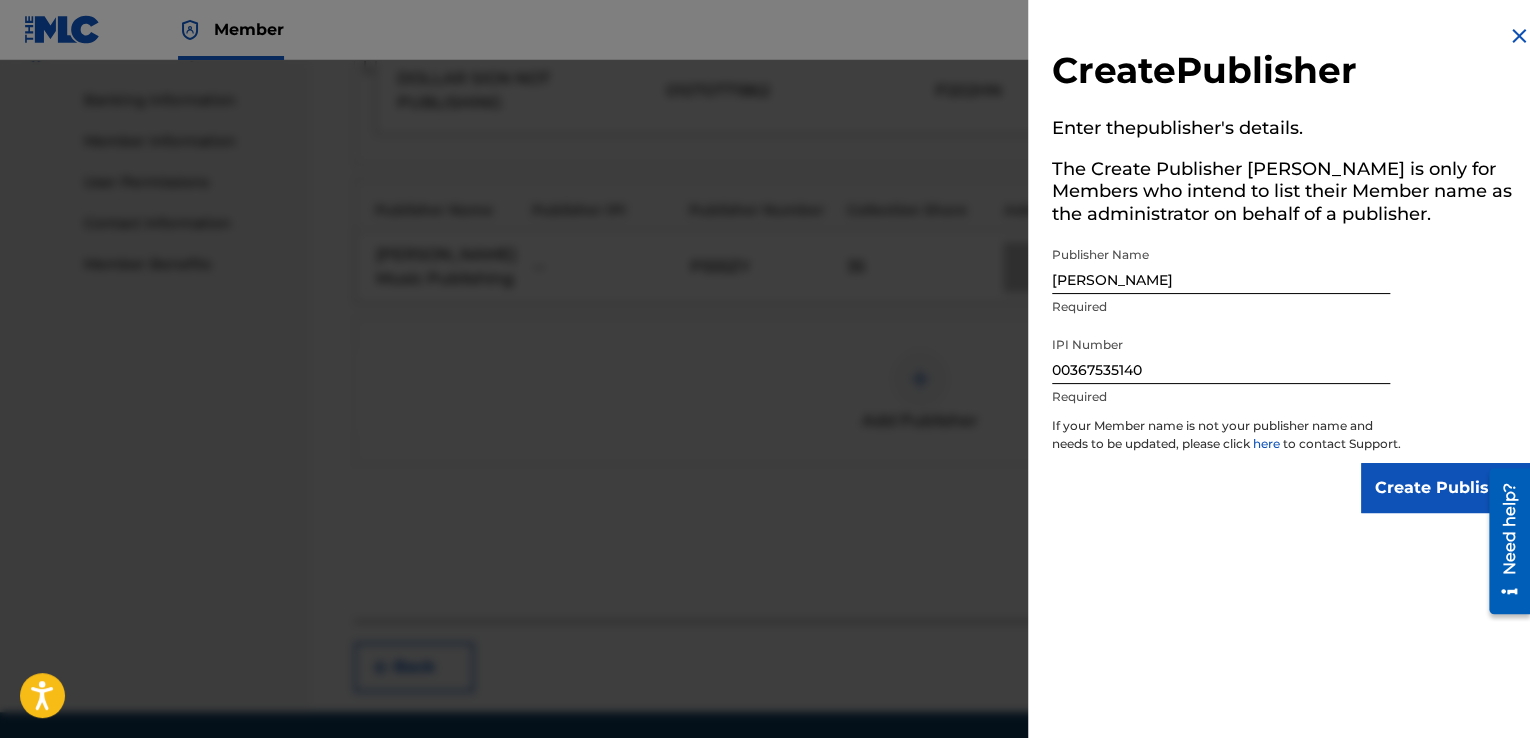 click on "Create Publisher" at bounding box center (1446, 488) 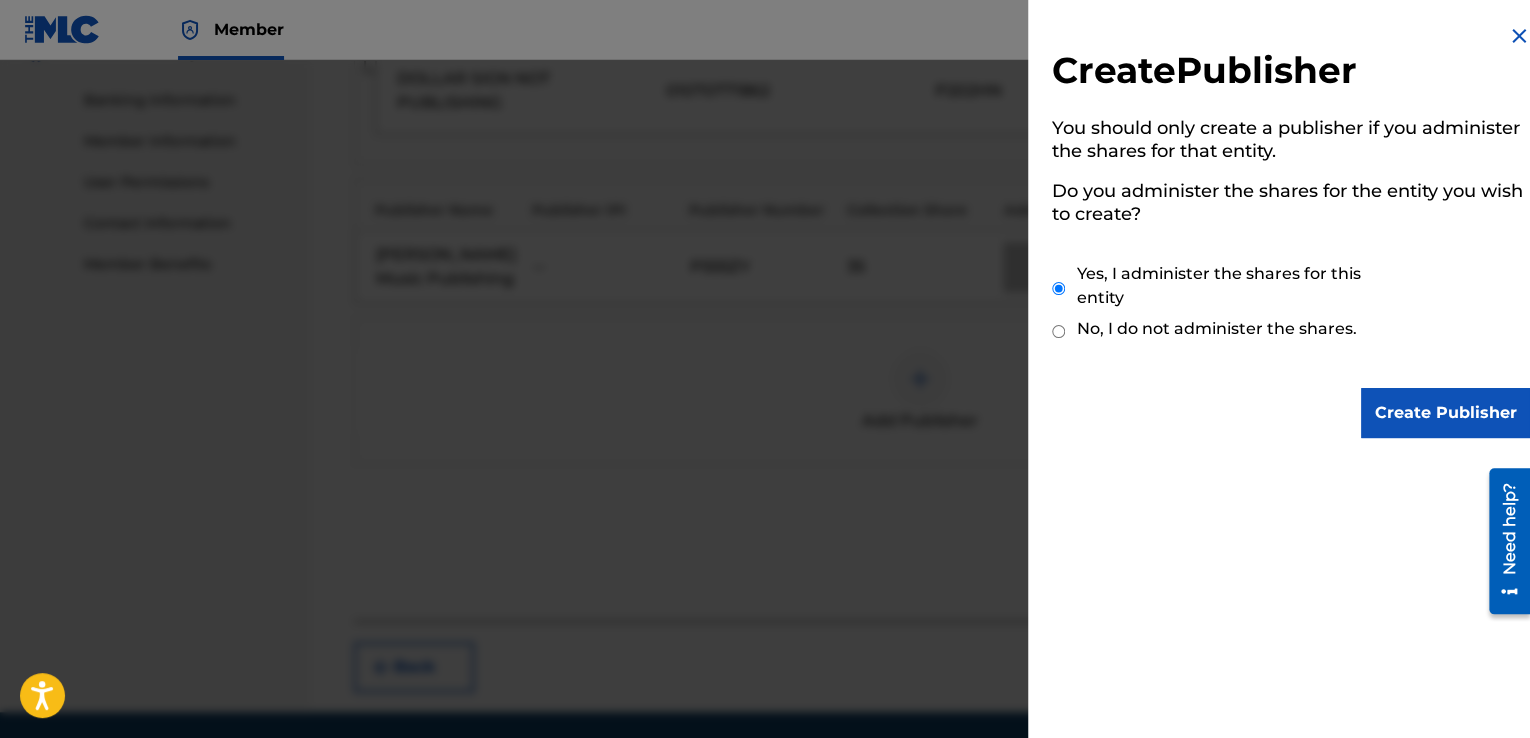 click on "Create Publisher" at bounding box center [1446, 413] 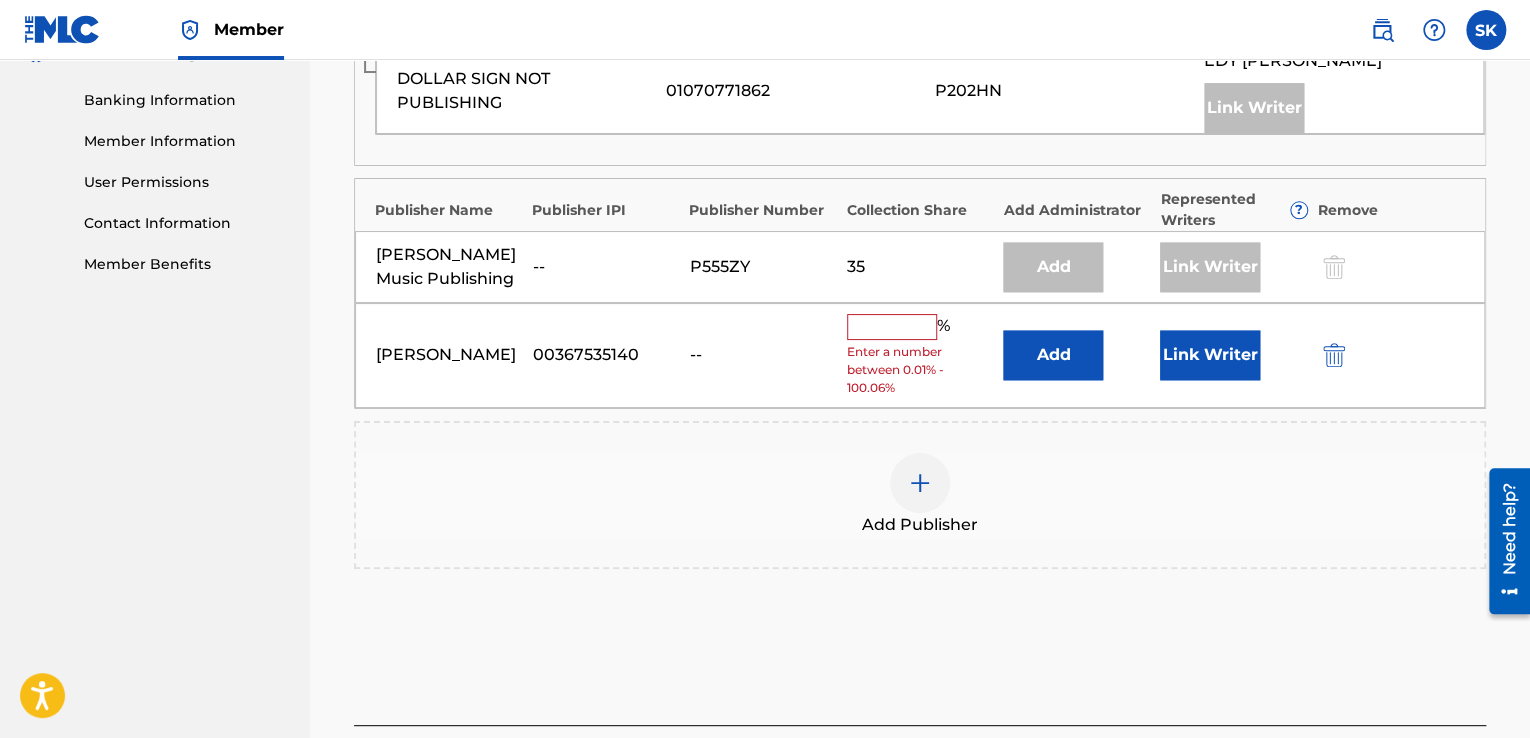 click on "%" at bounding box center [946, 327] 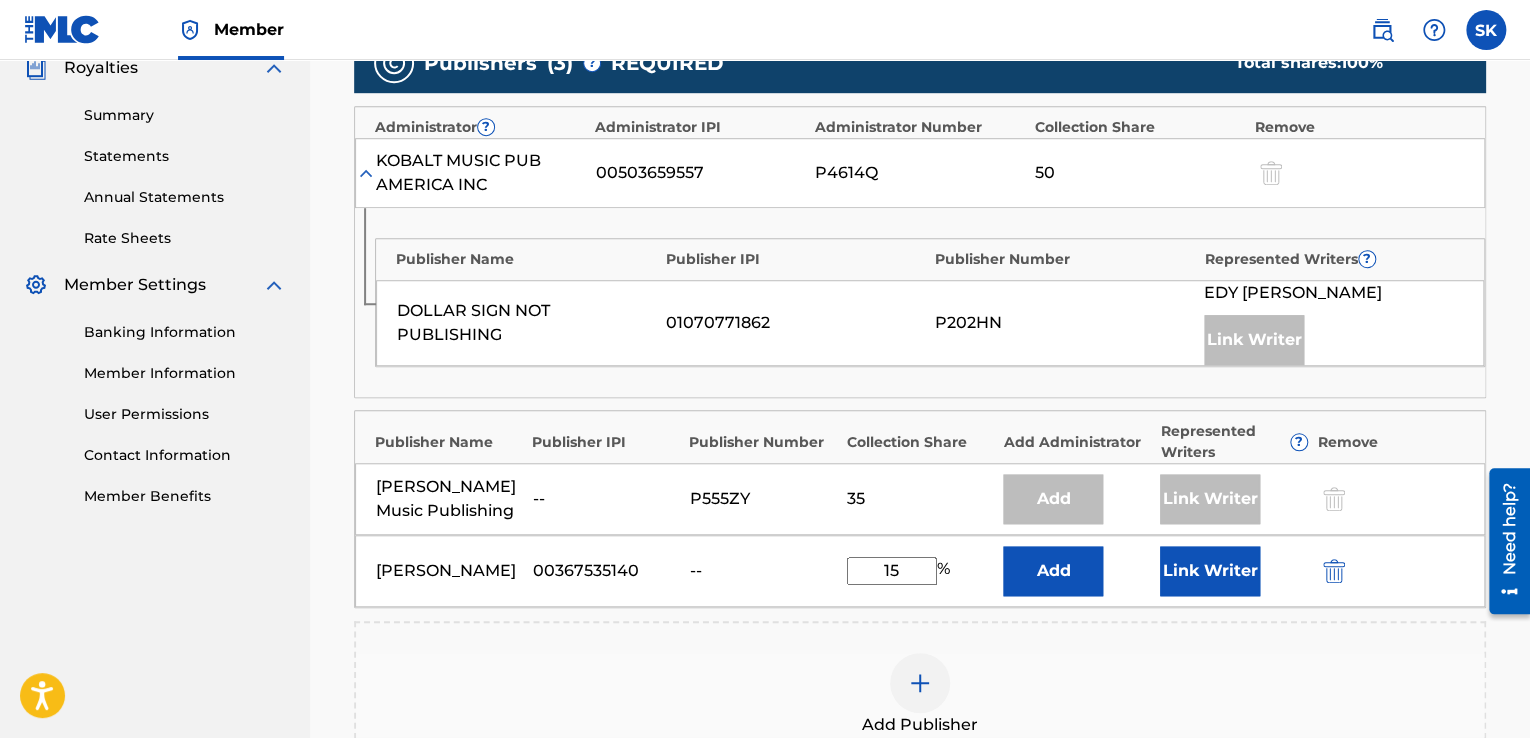 scroll, scrollTop: 612, scrollLeft: 0, axis: vertical 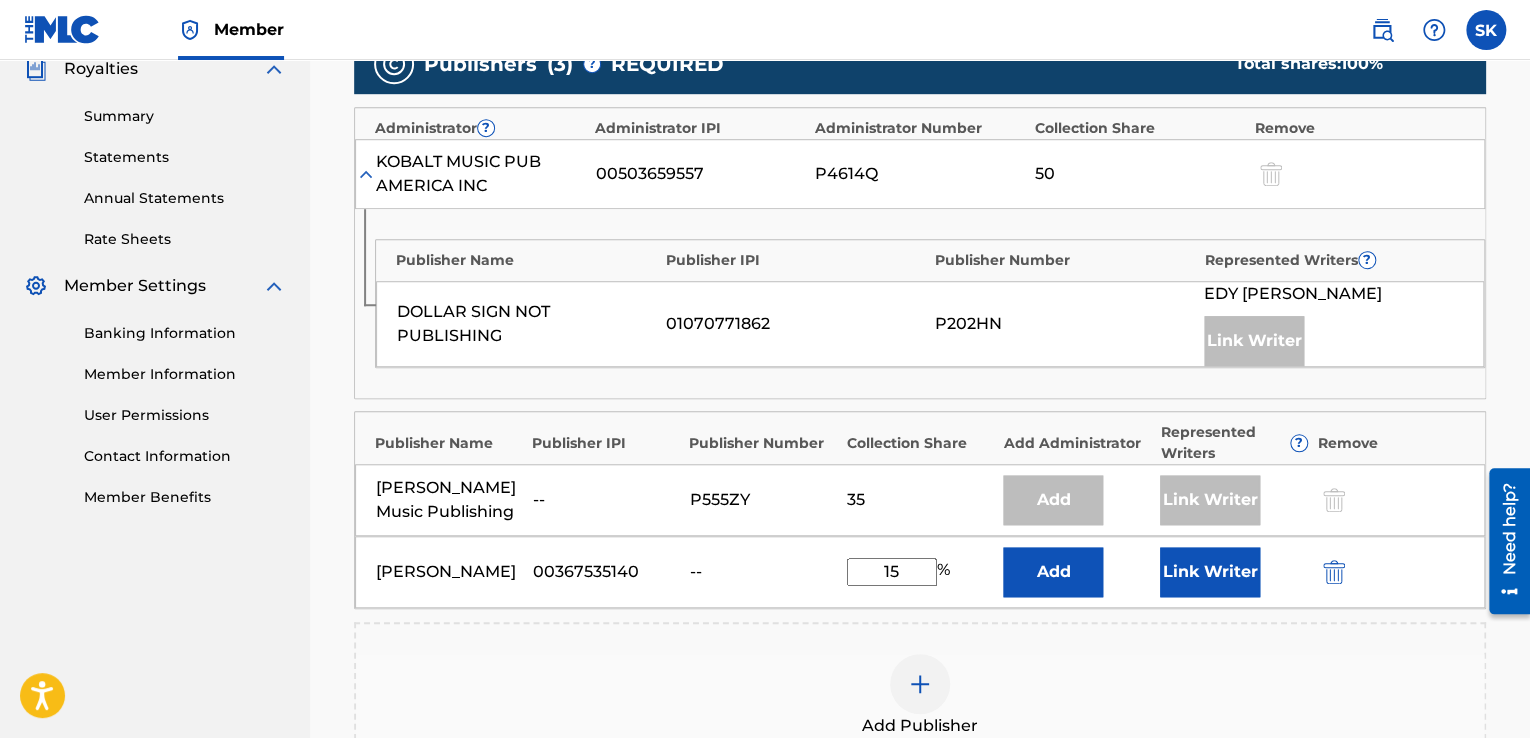 type on "15" 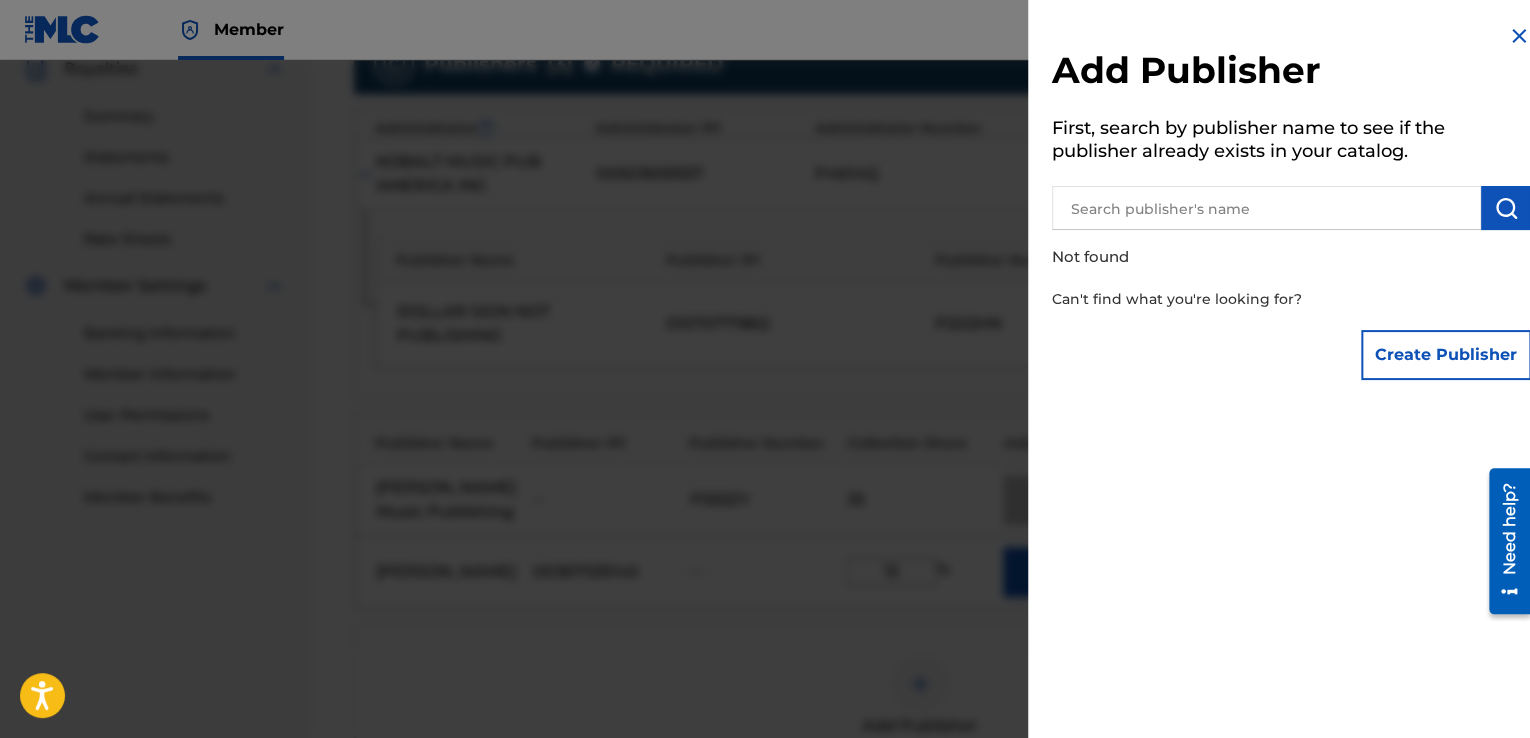 click at bounding box center (1519, 36) 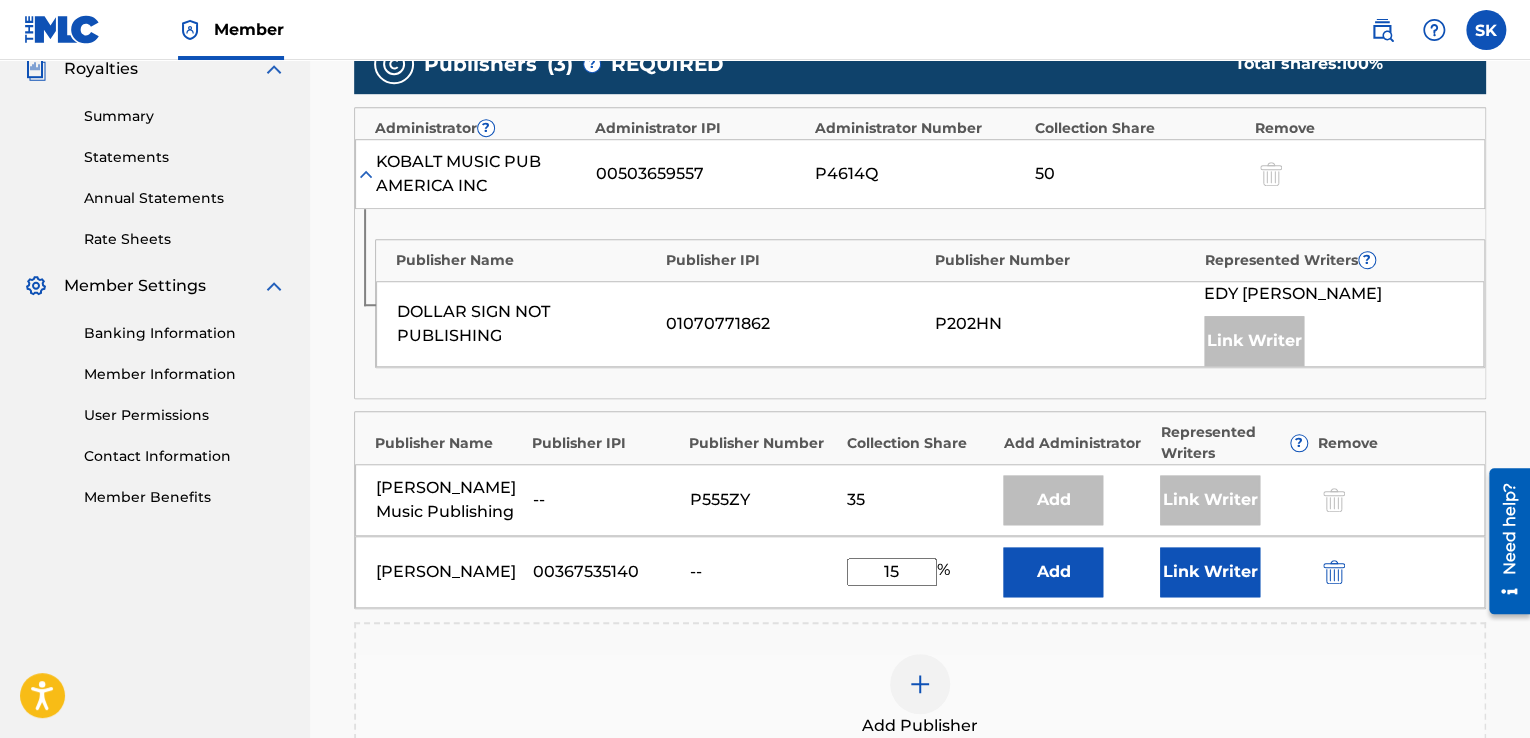 click on "Add" at bounding box center (1053, 572) 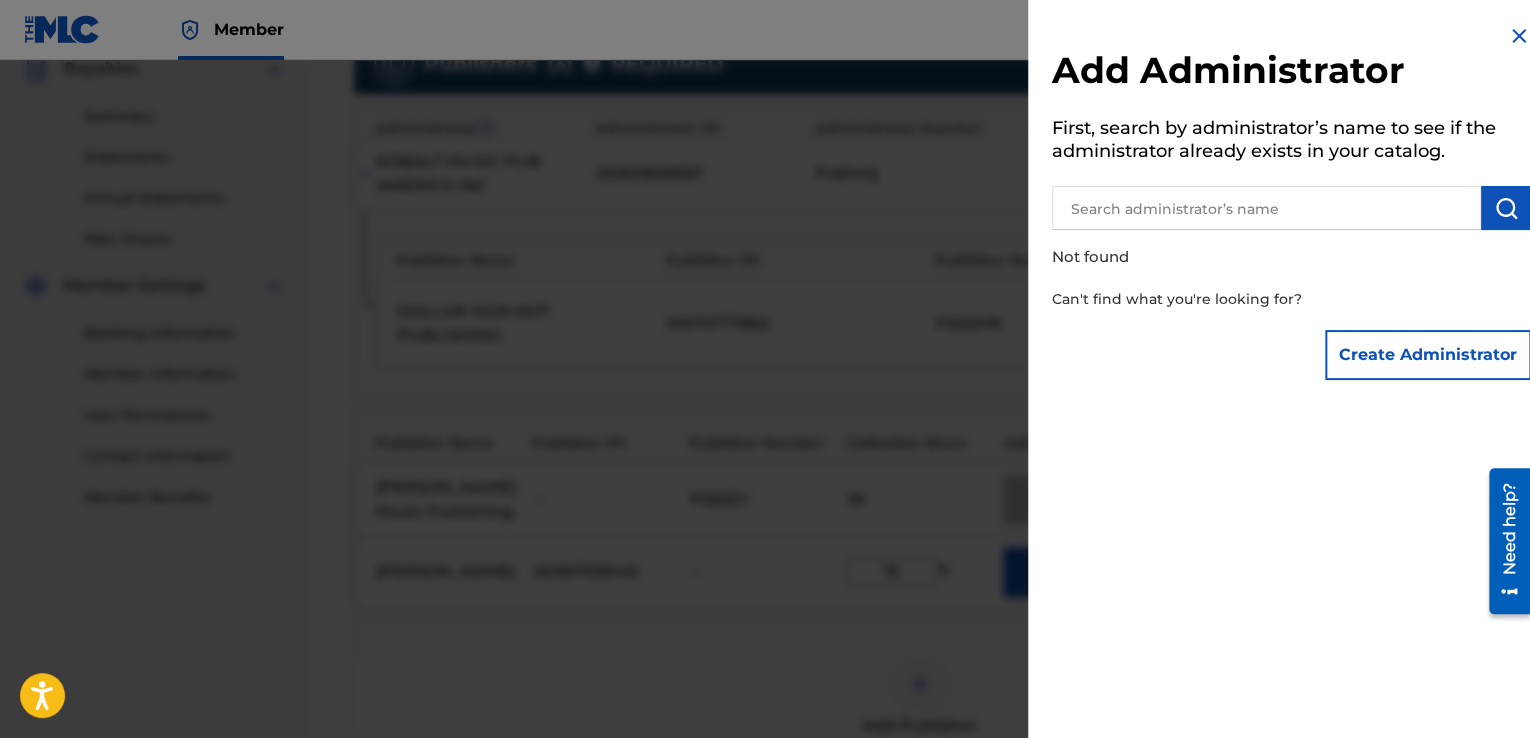 click at bounding box center (1266, 208) 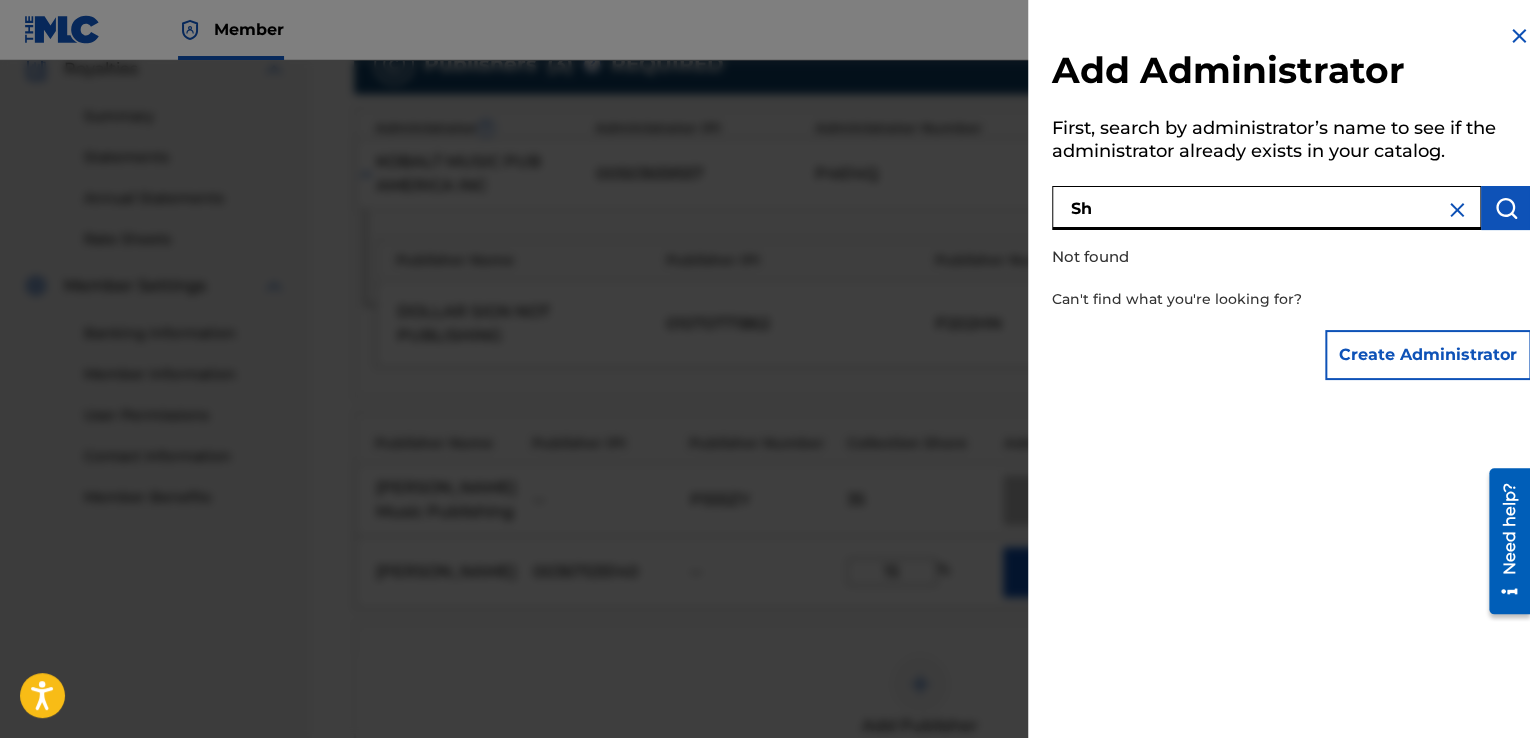type on "S" 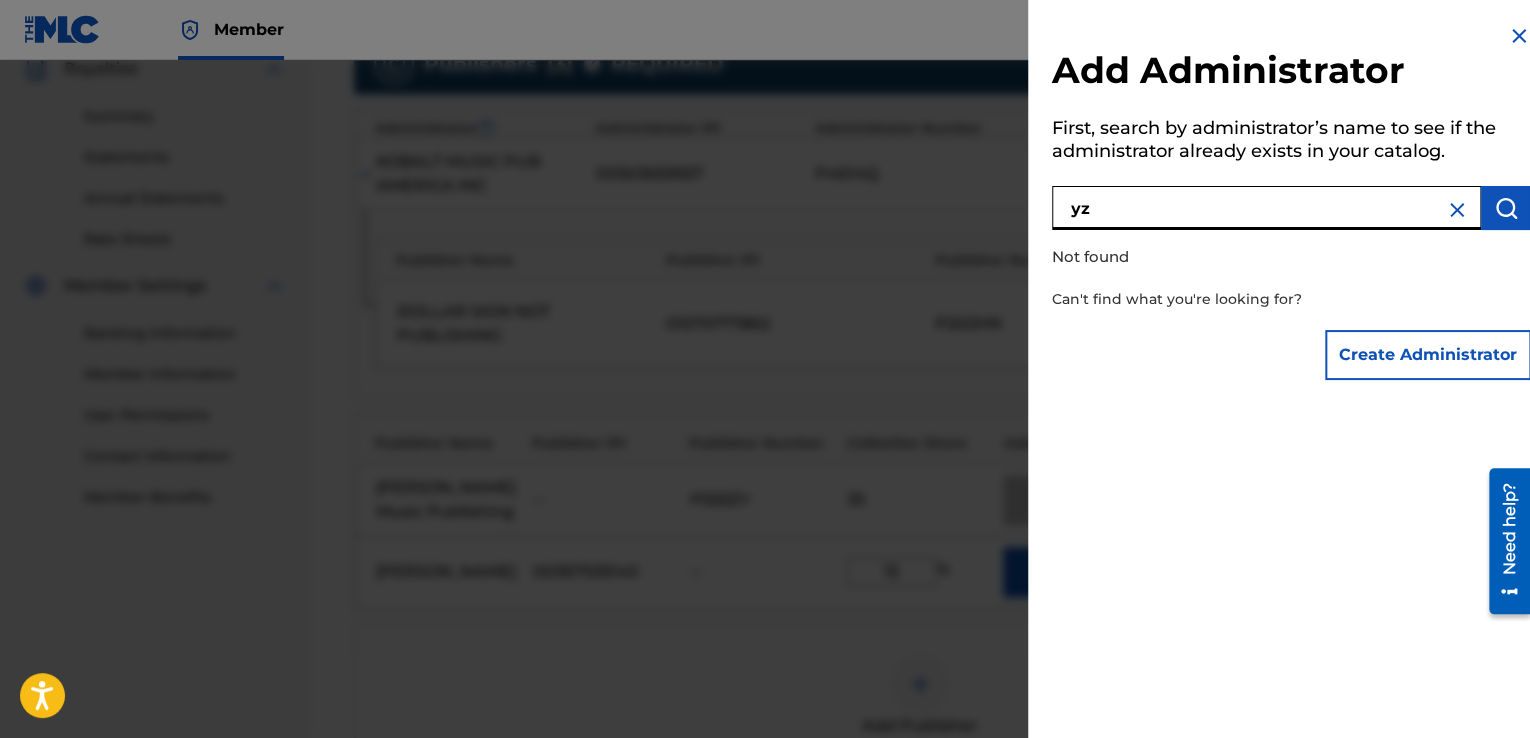 type on "yz" 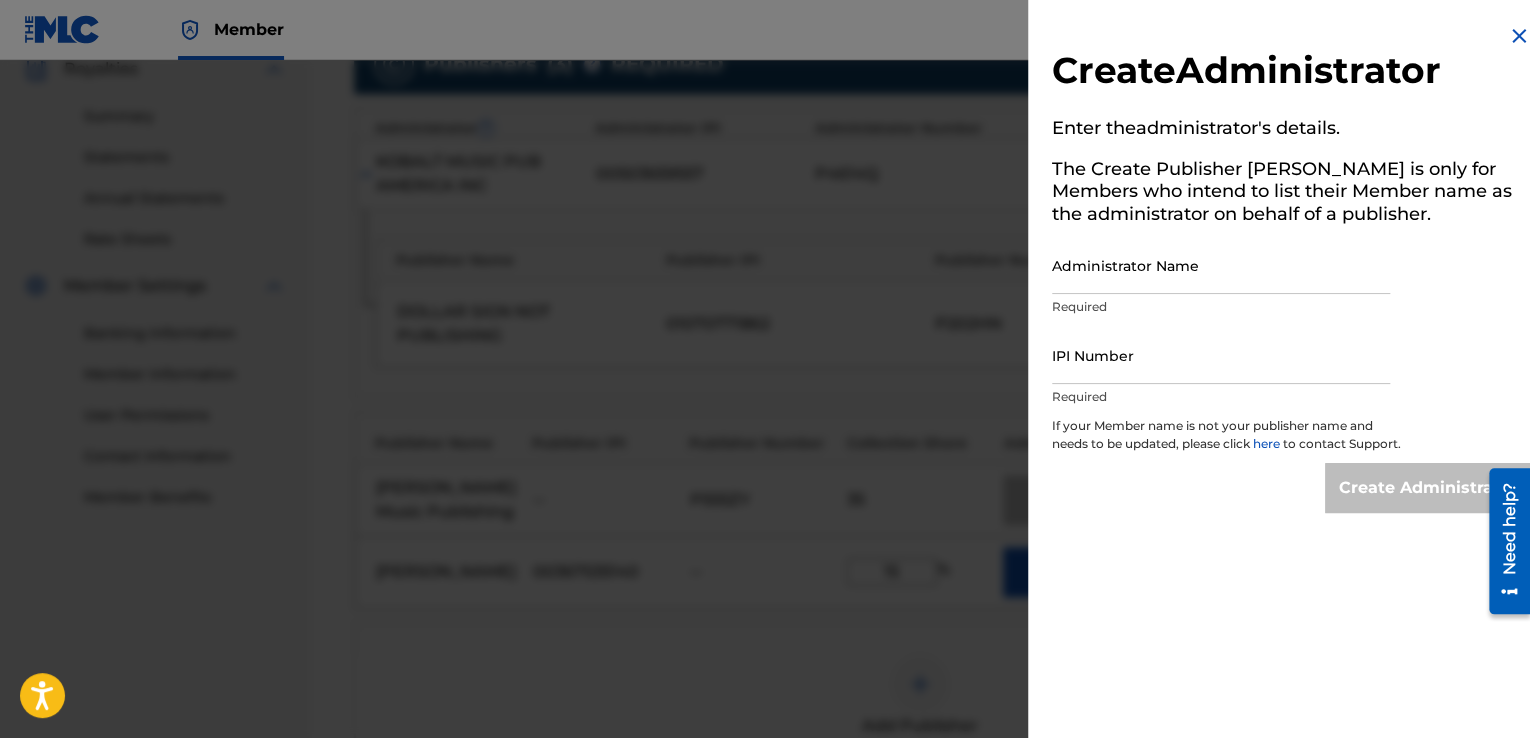 click on "Administrator Name" at bounding box center (1221, 265) 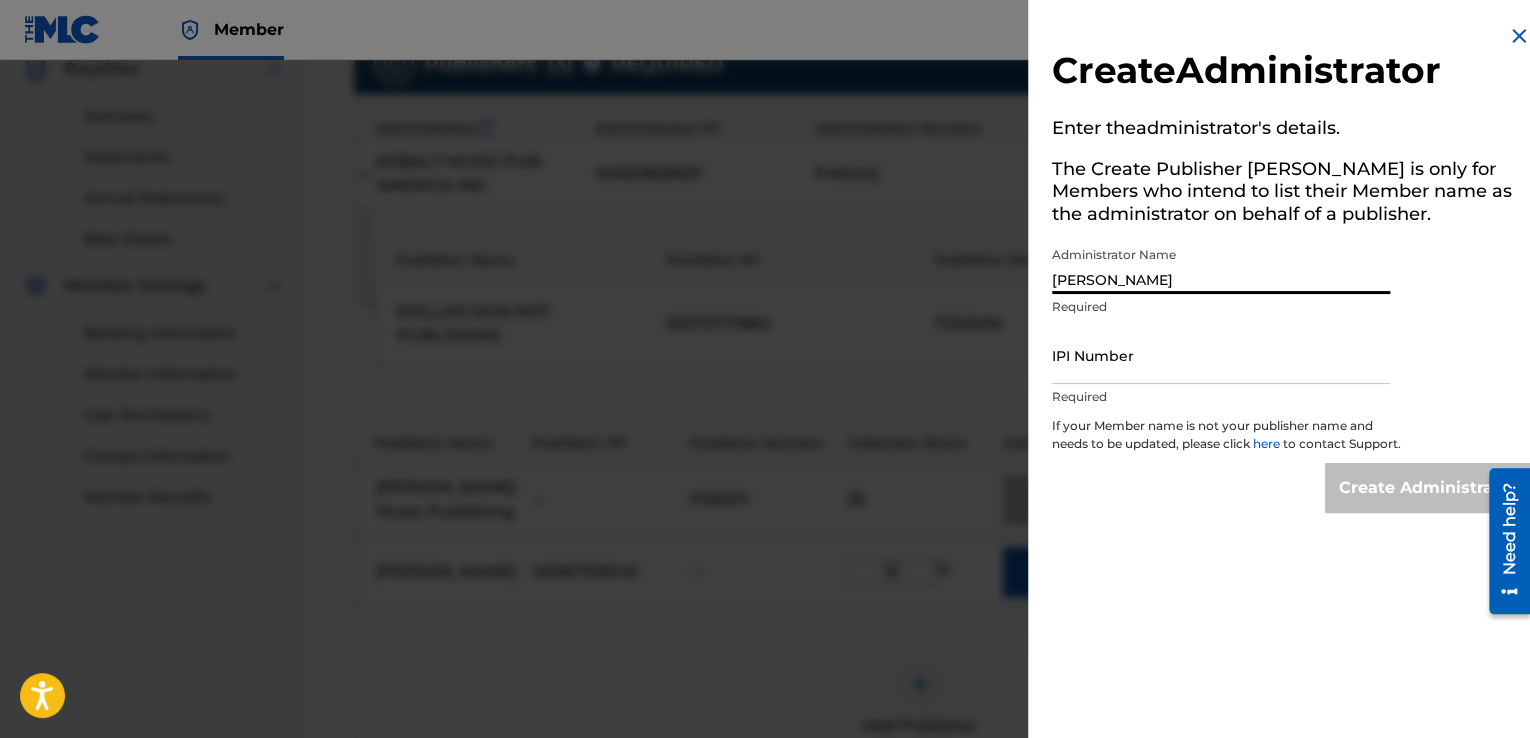 type on "[PERSON_NAME]" 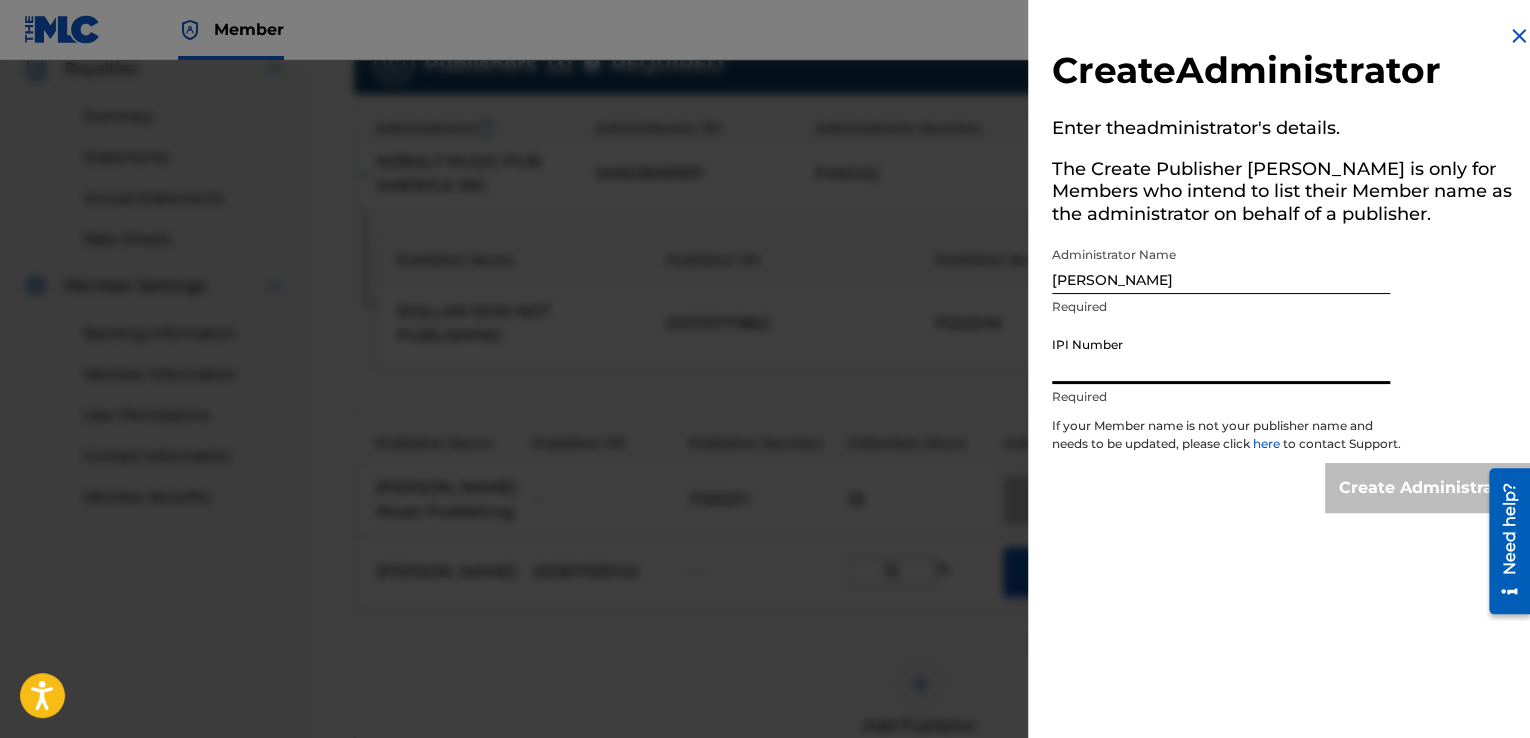 type on "00367535140" 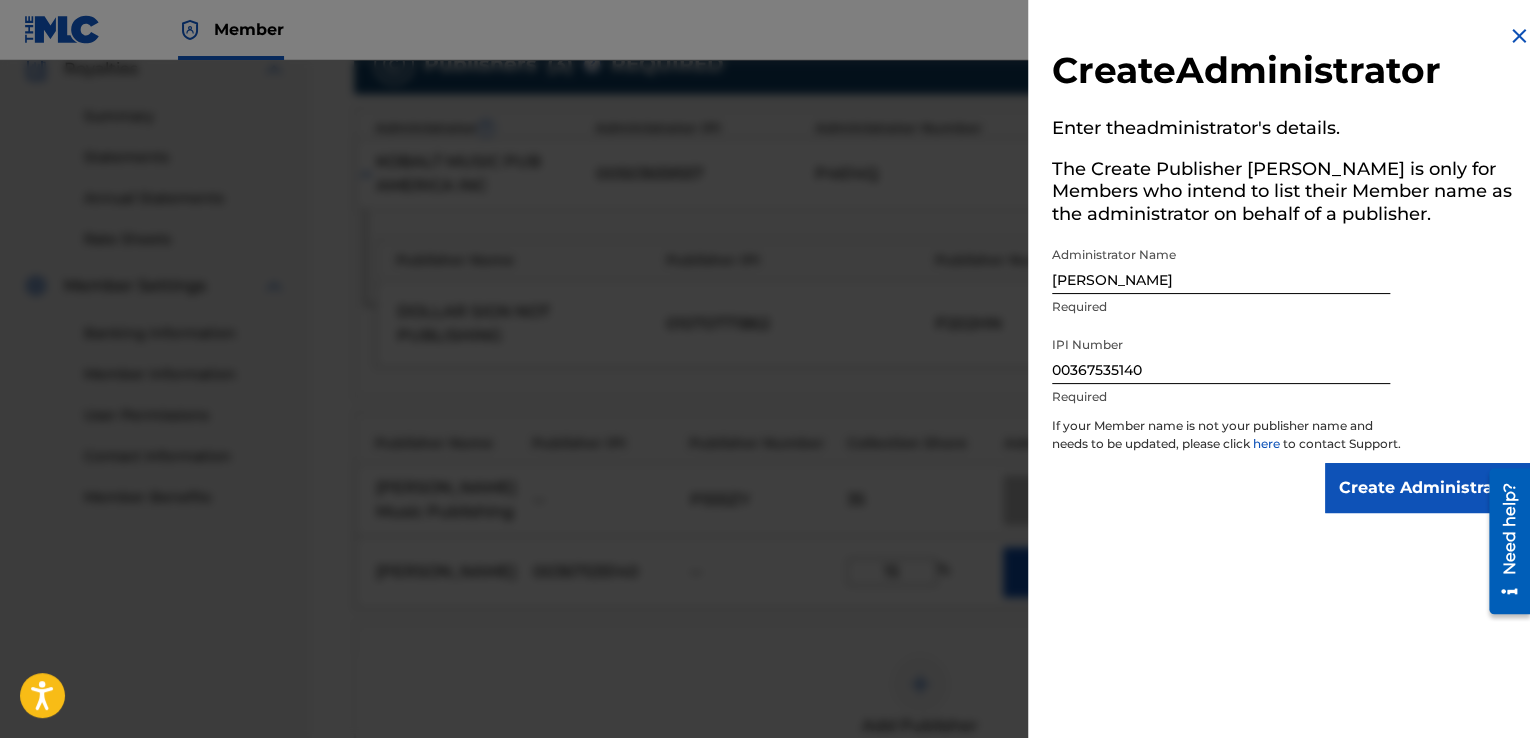 click on "Create Administrator" at bounding box center [1428, 488] 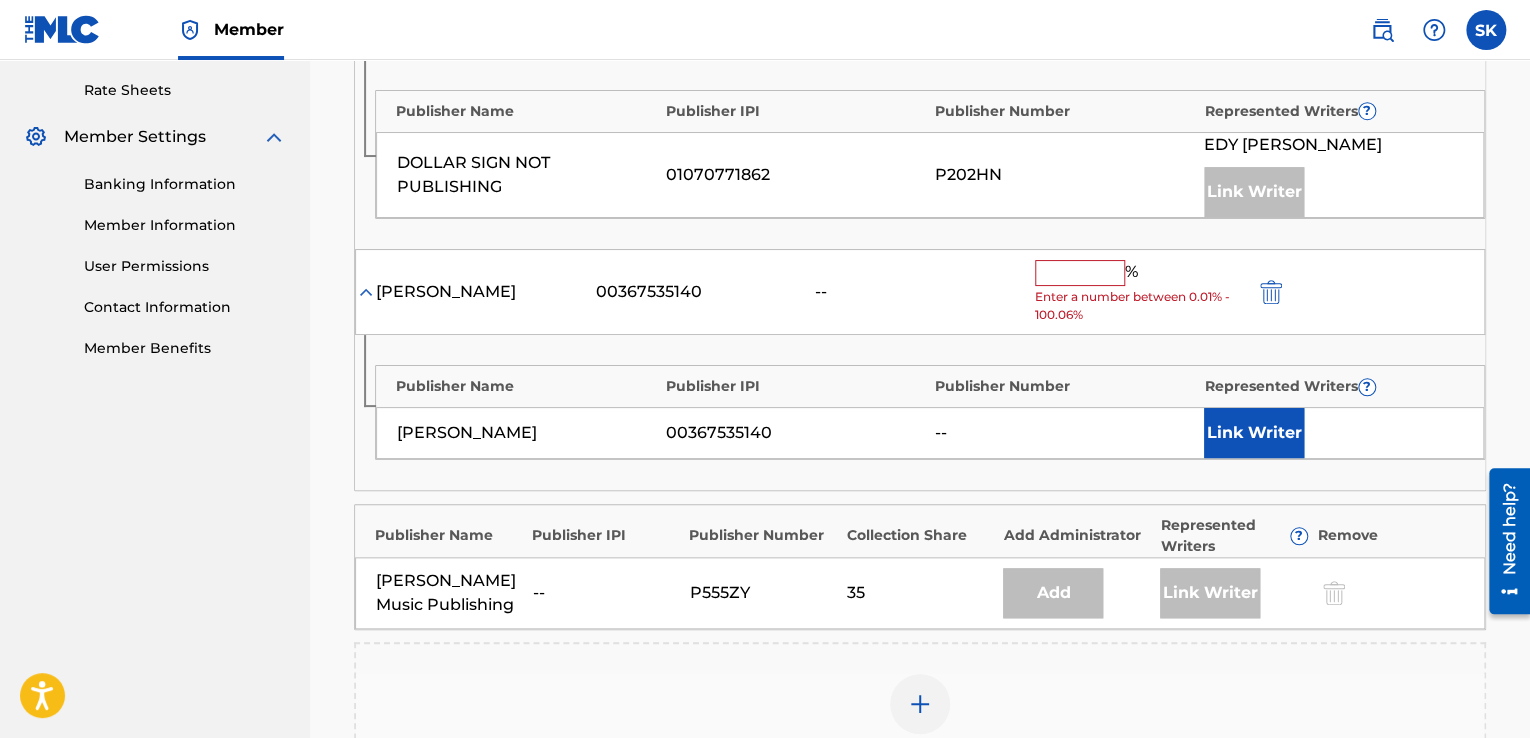 scroll, scrollTop: 712, scrollLeft: 0, axis: vertical 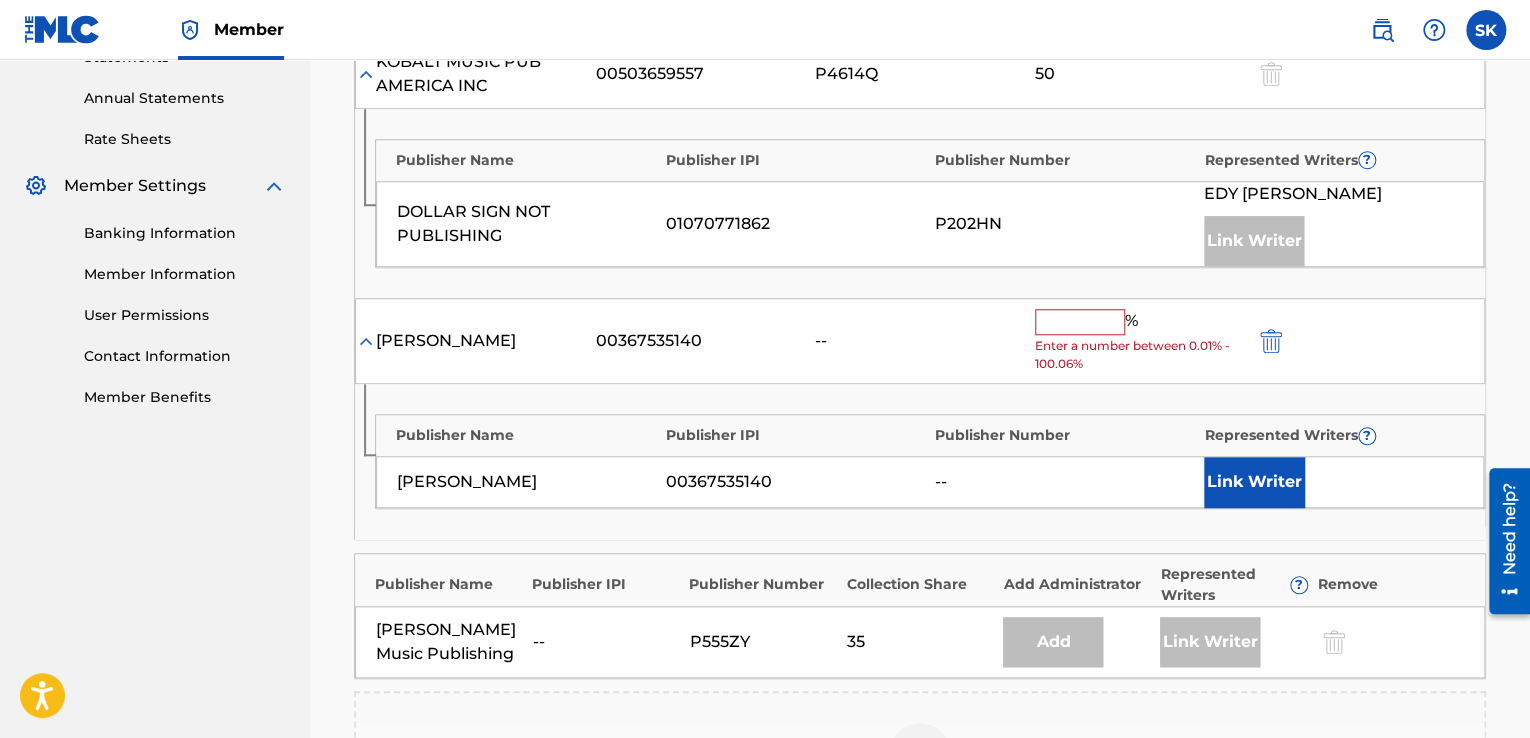 click at bounding box center (1080, 322) 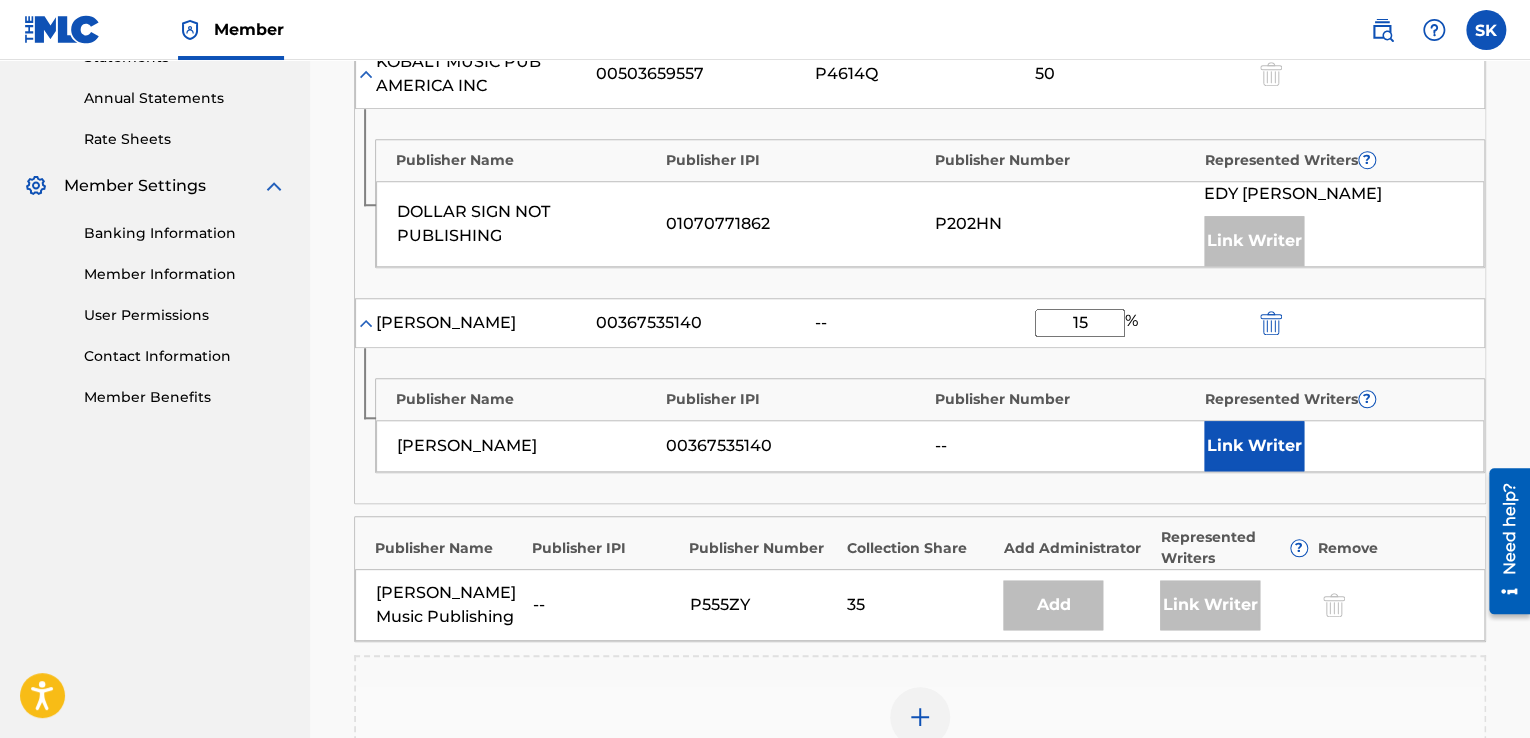 type on "15" 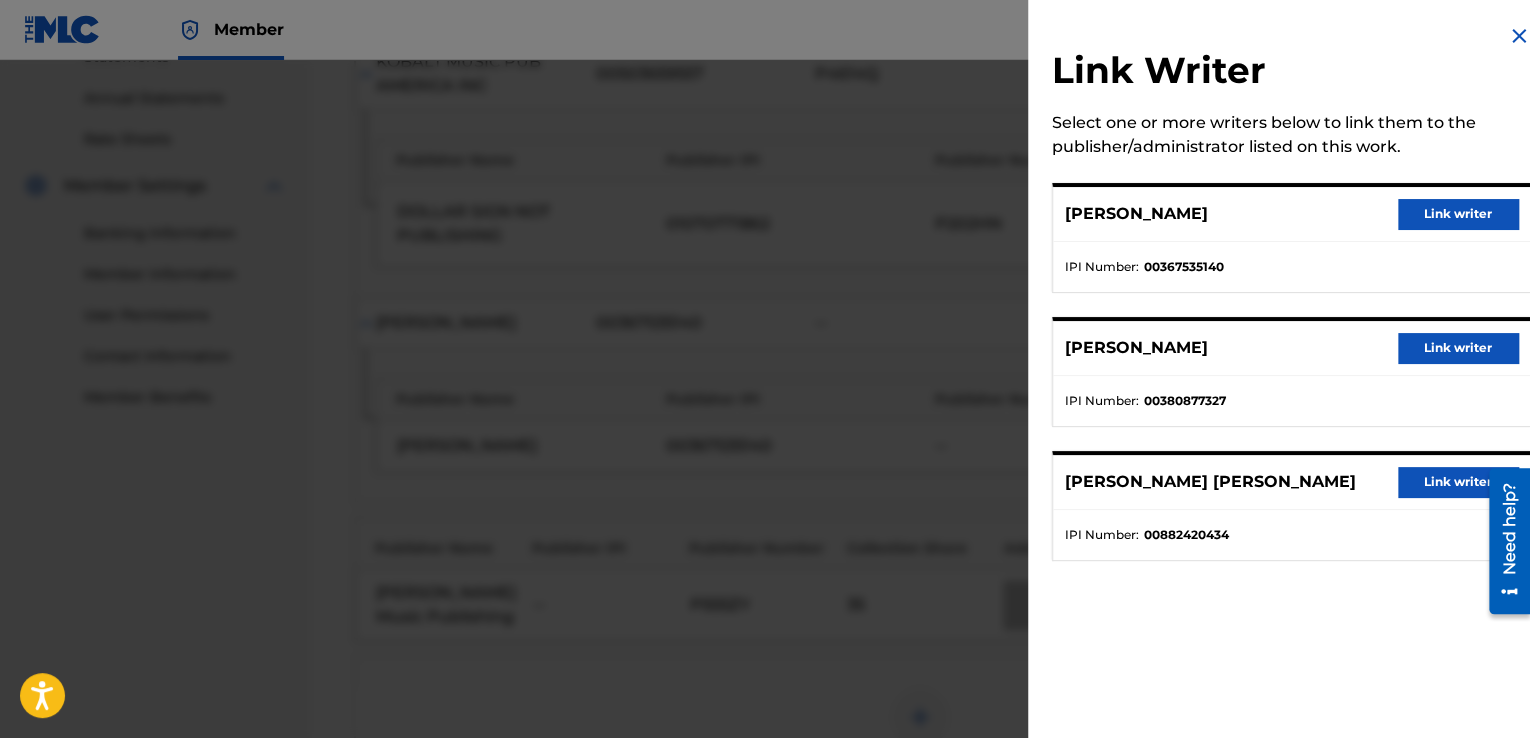click on "Link writer" at bounding box center [1458, 214] 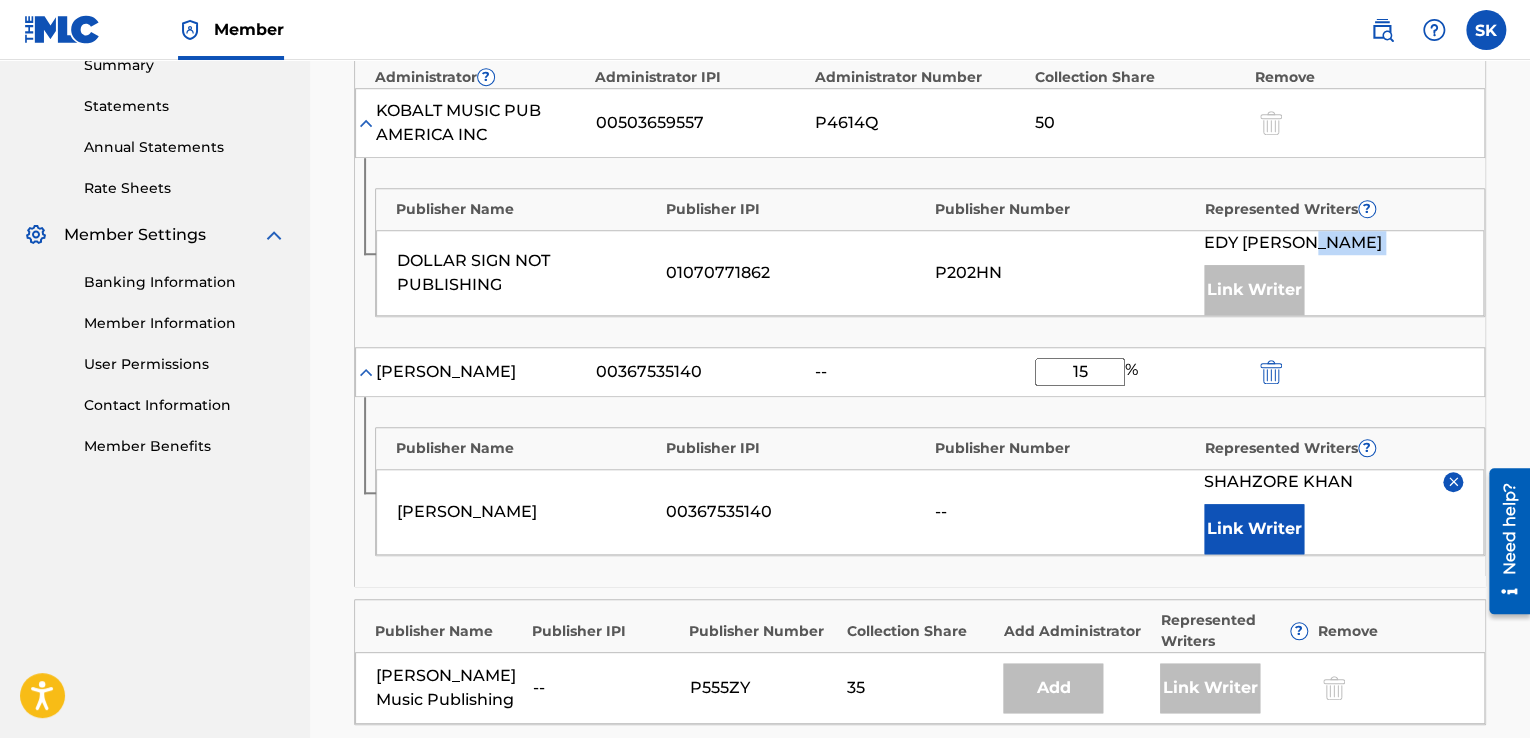 scroll, scrollTop: 645, scrollLeft: 0, axis: vertical 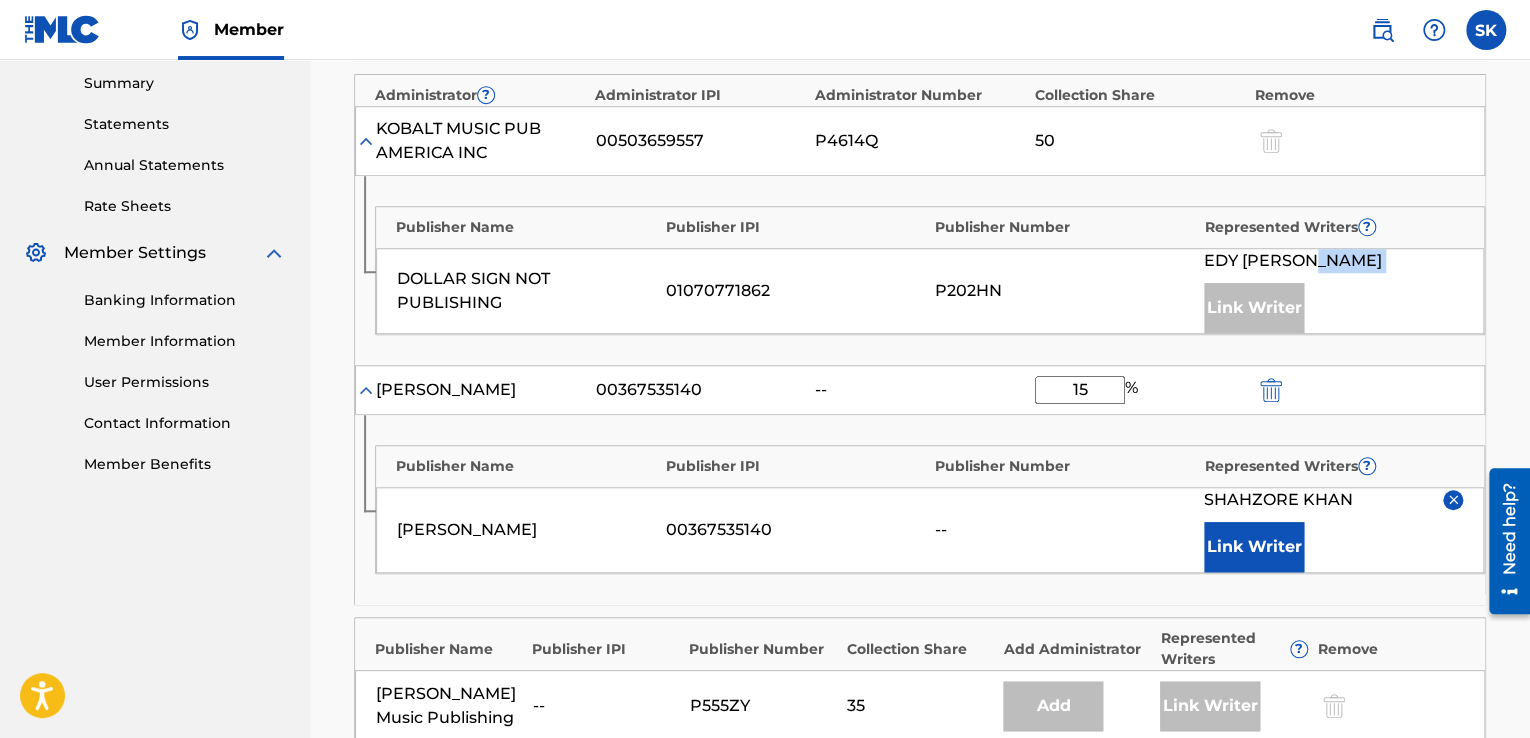click at bounding box center [366, 390] 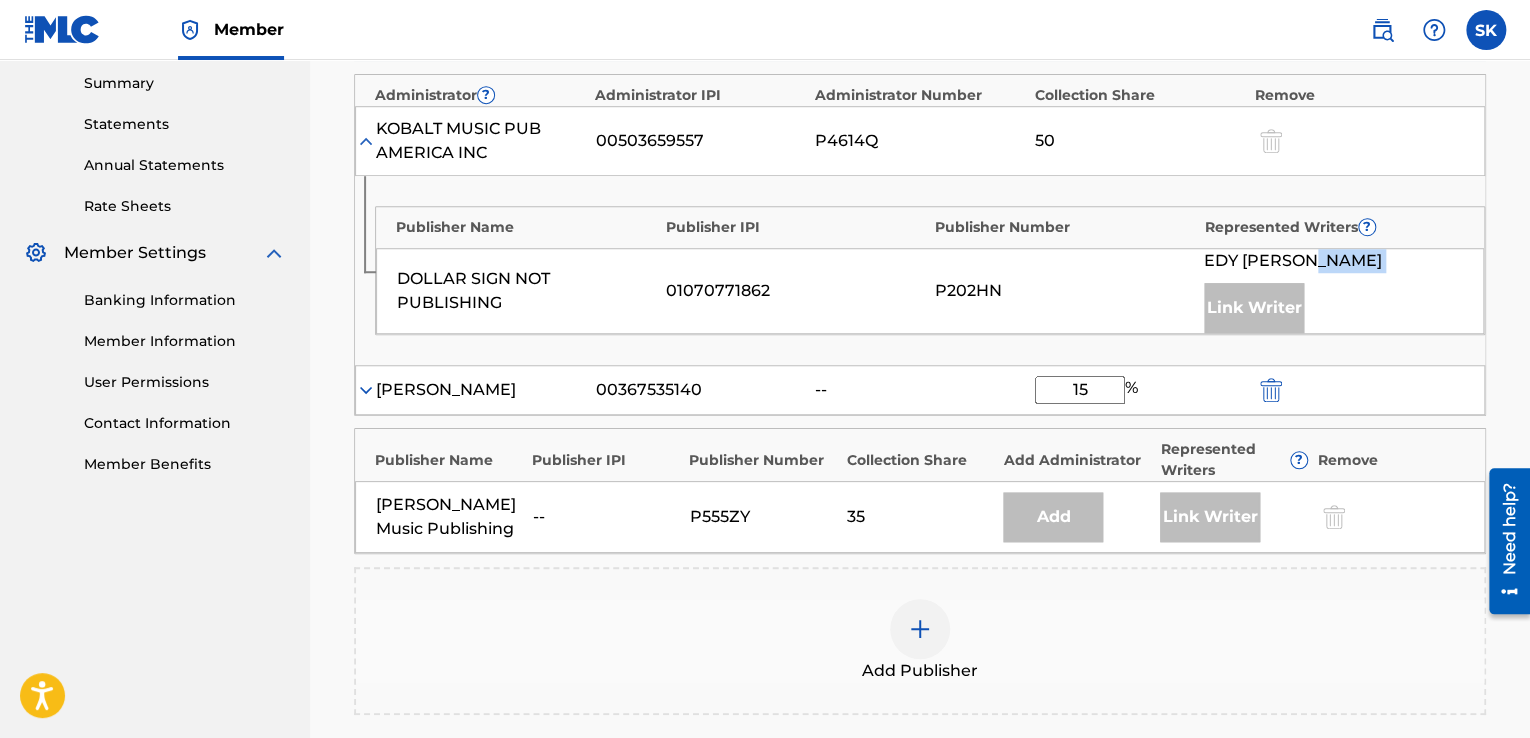 click at bounding box center [366, 390] 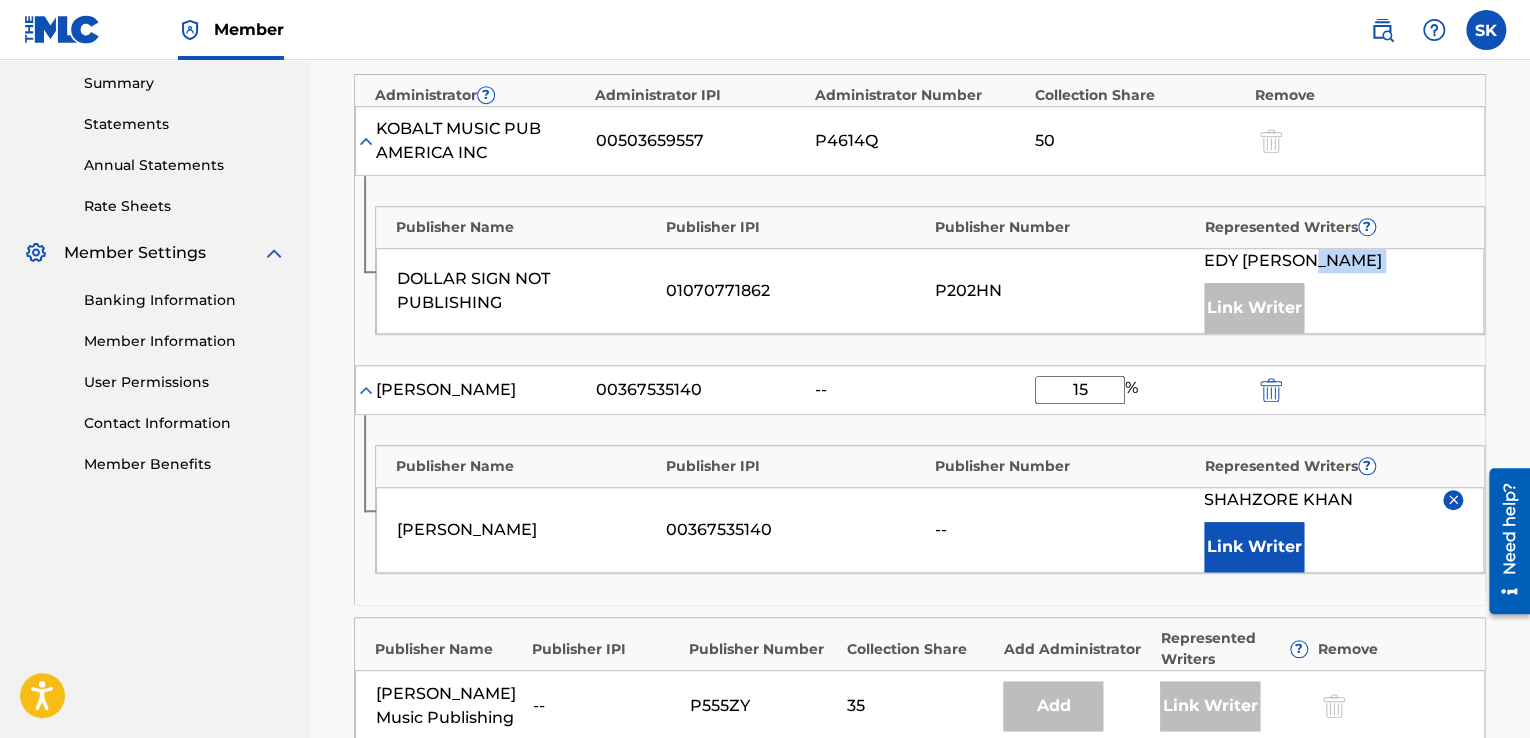 click at bounding box center [366, 390] 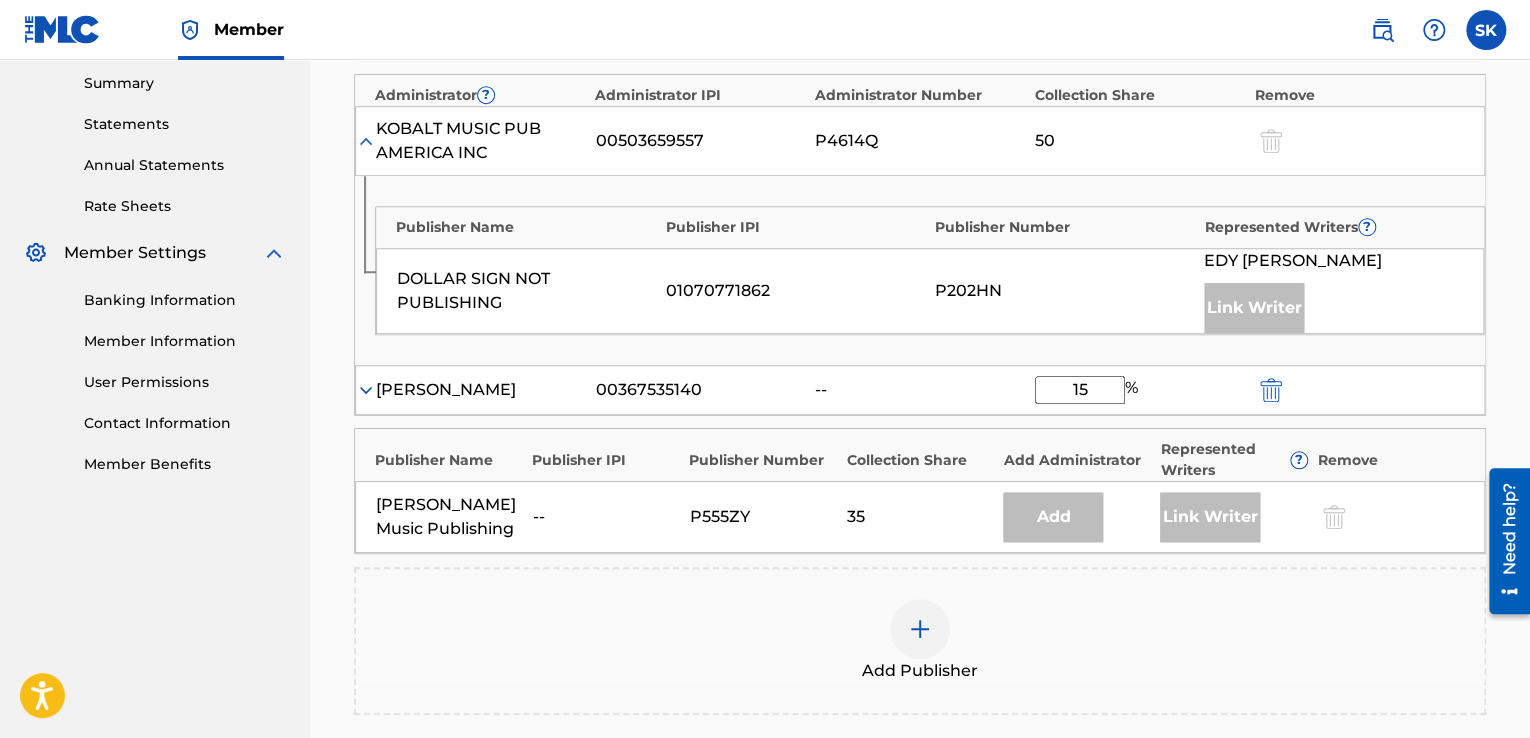 click on "[PERSON_NAME]" at bounding box center (481, 390) 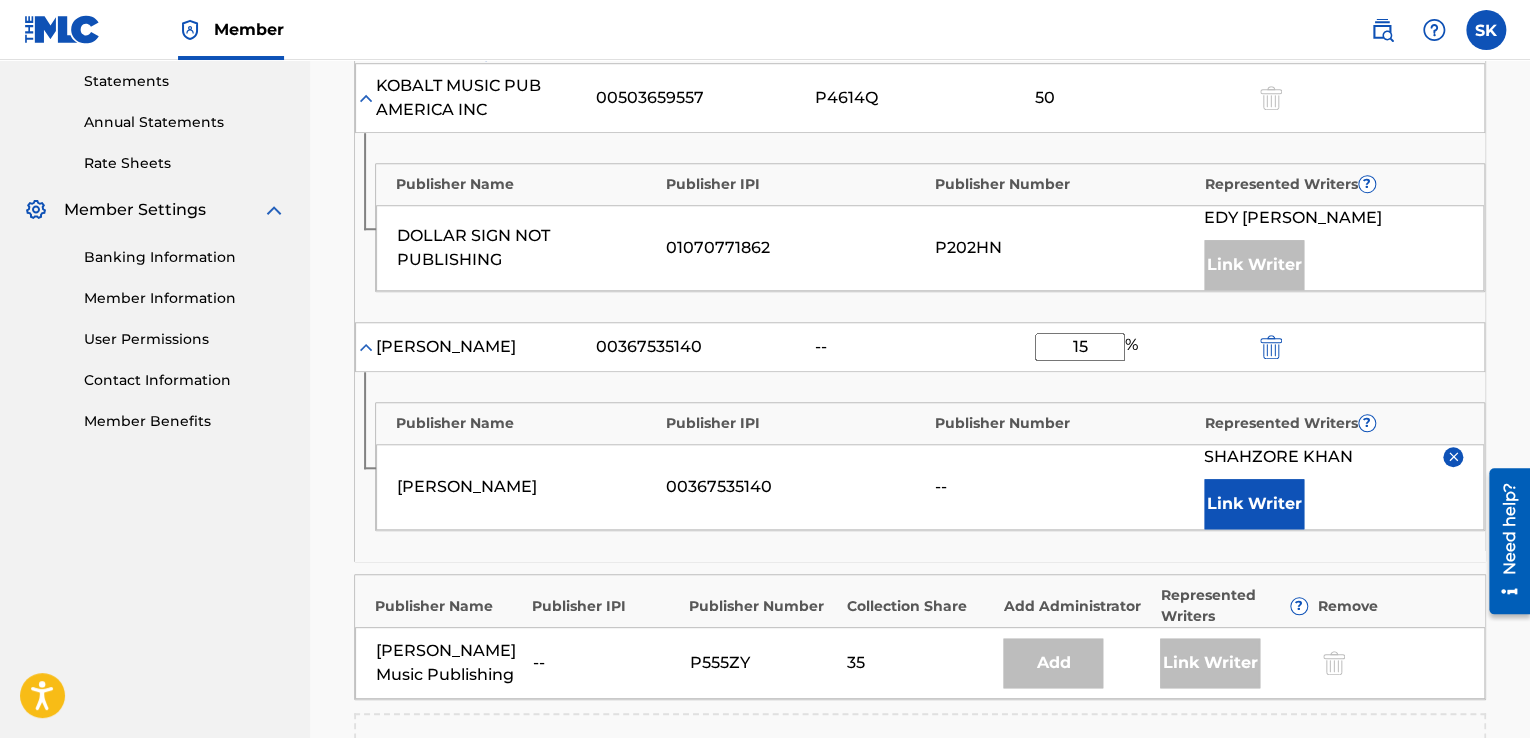 scroll, scrollTop: 679, scrollLeft: 0, axis: vertical 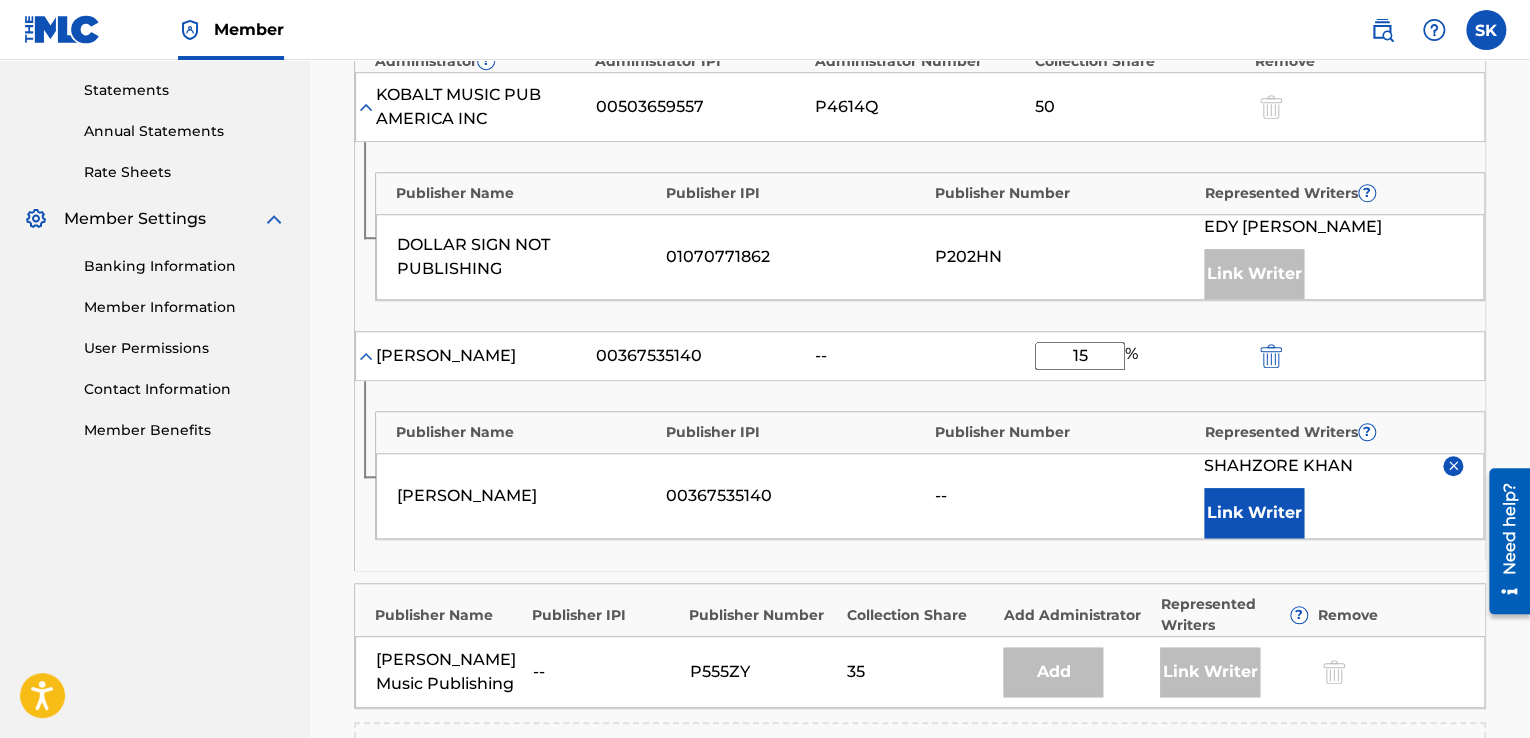 click at bounding box center (1271, 356) 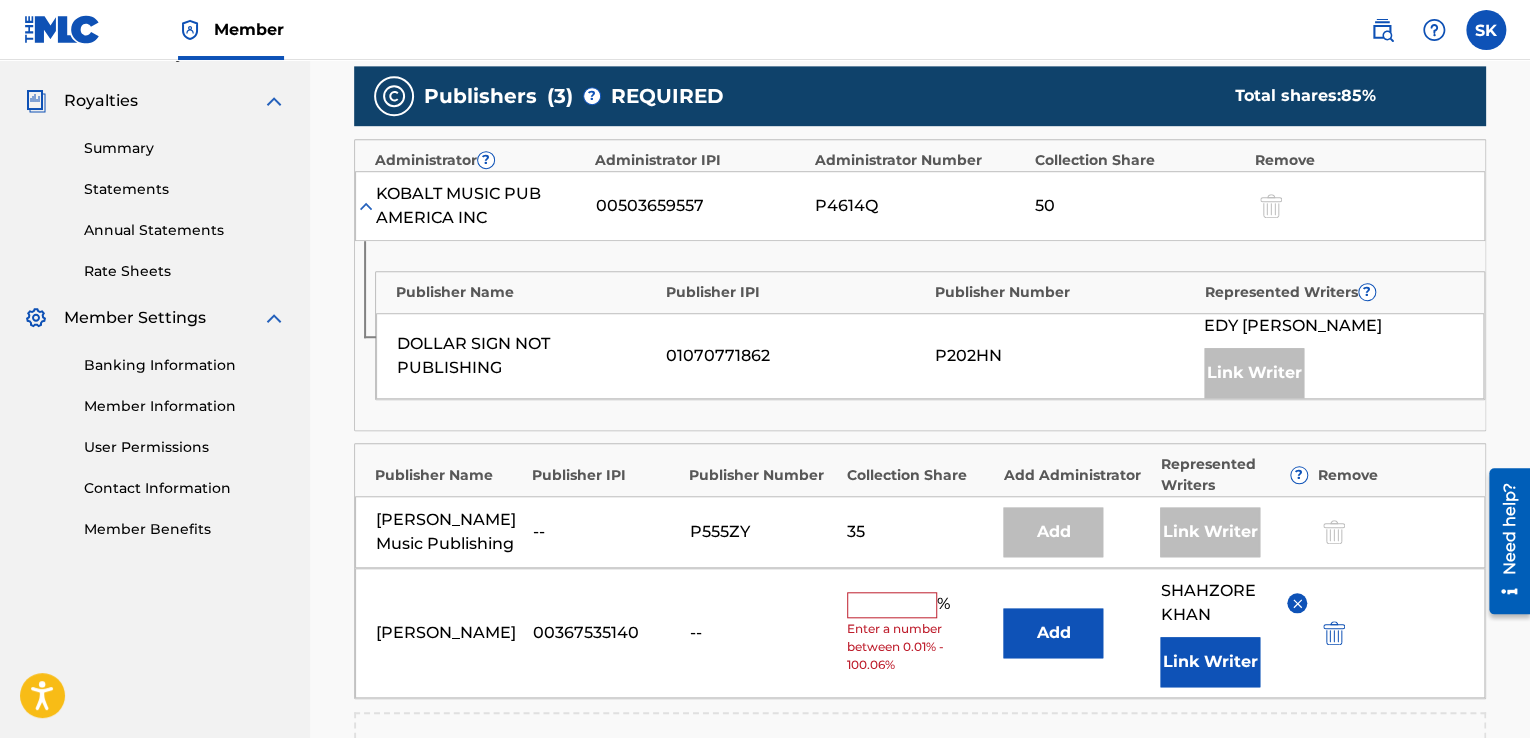scroll, scrollTop: 579, scrollLeft: 0, axis: vertical 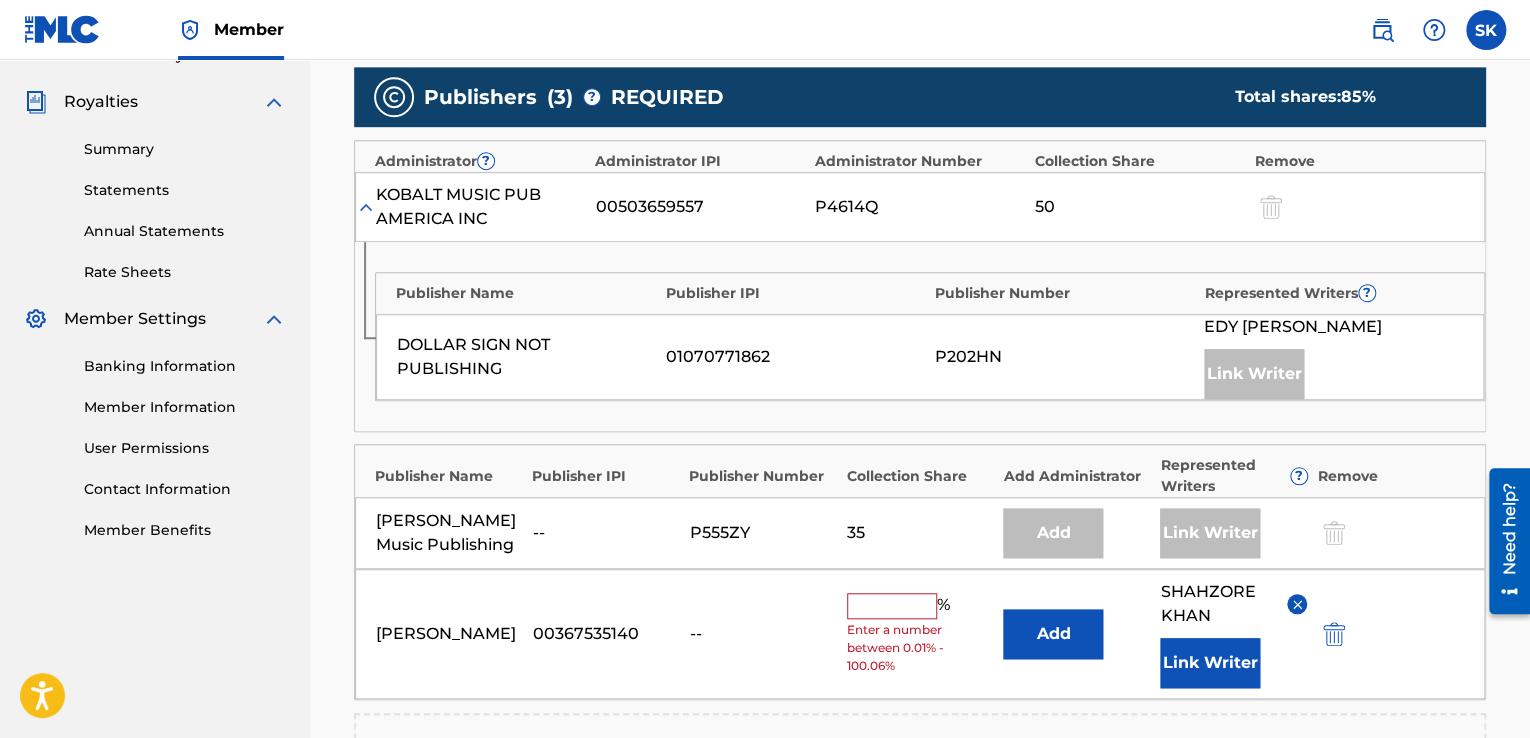 click at bounding box center [366, 207] 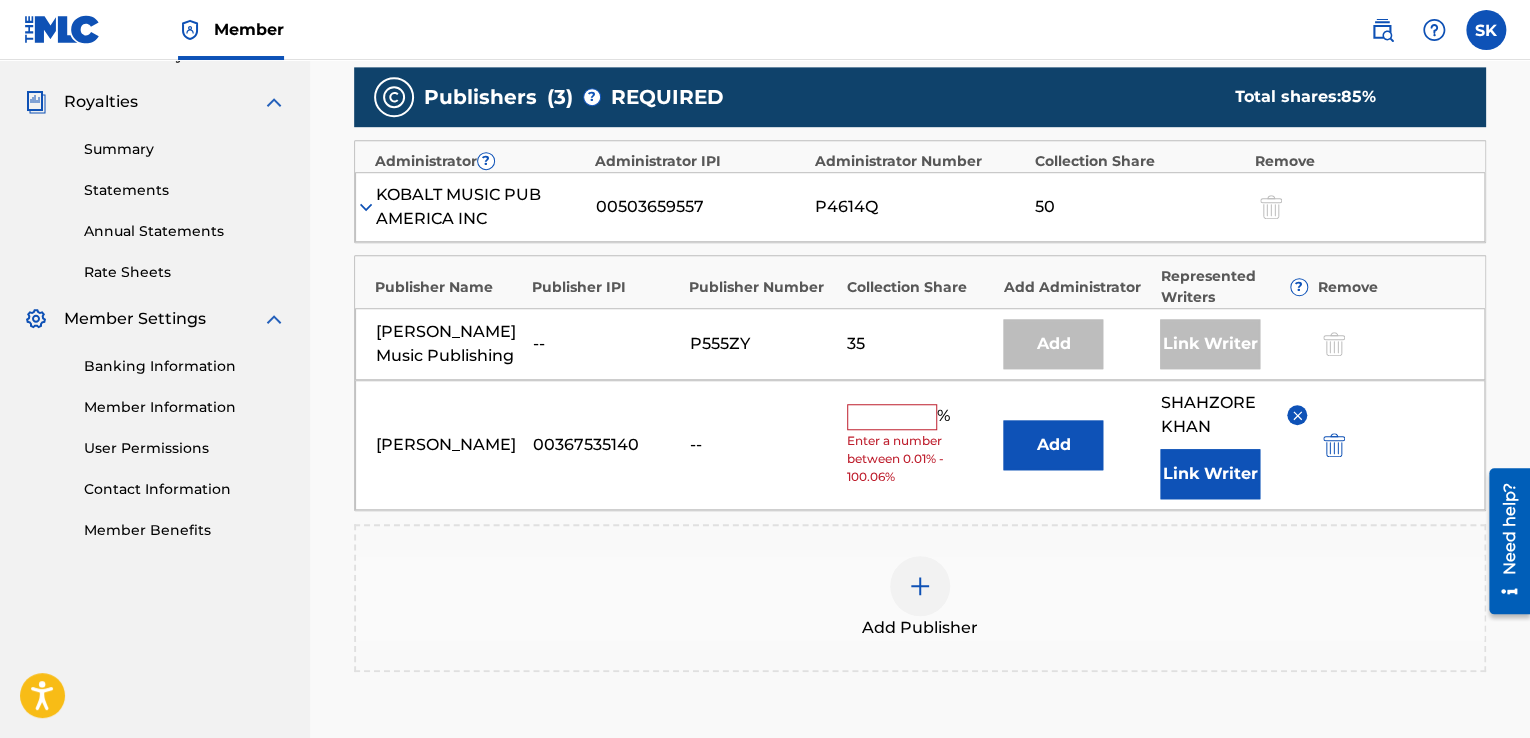click on "Link Writer" at bounding box center [1210, 474] 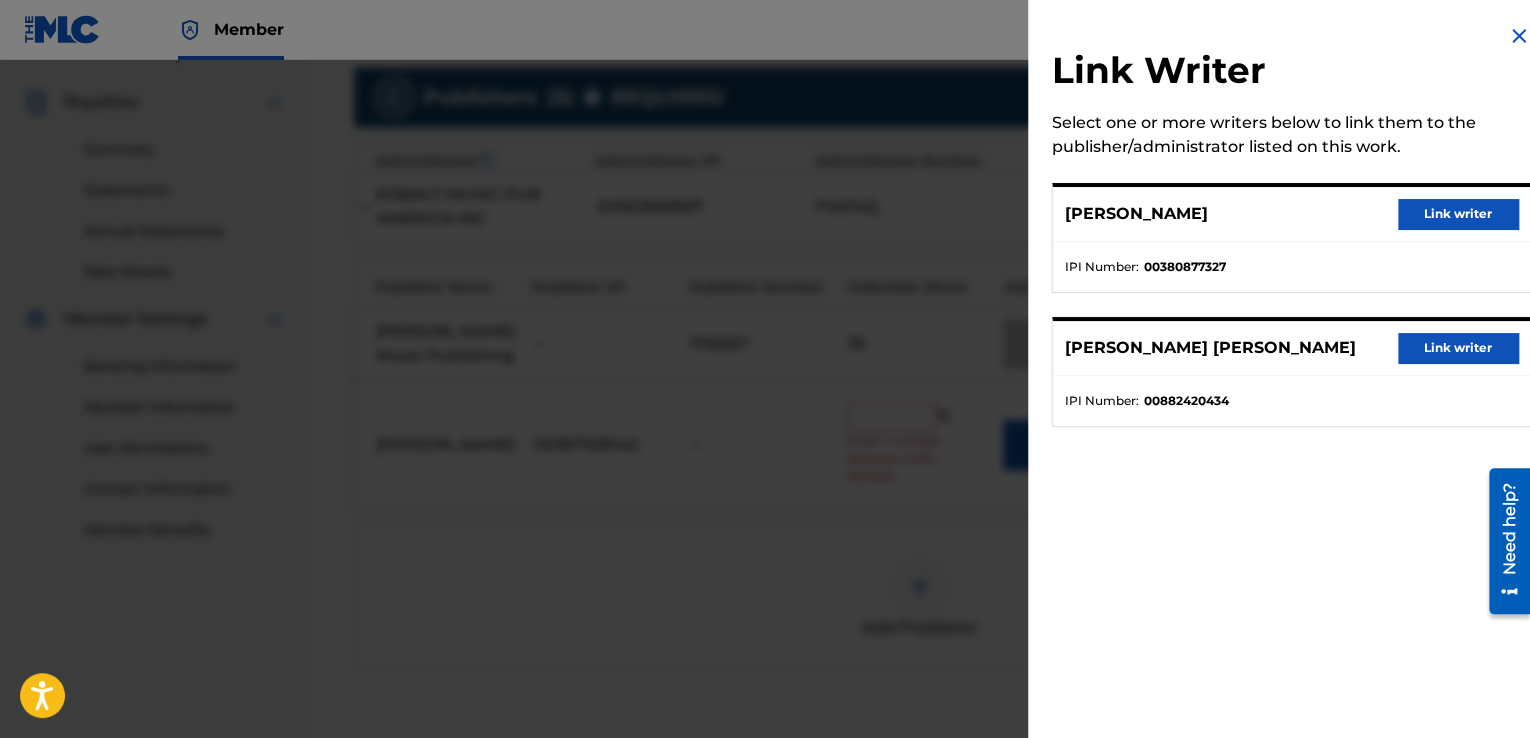 click at bounding box center [1519, 36] 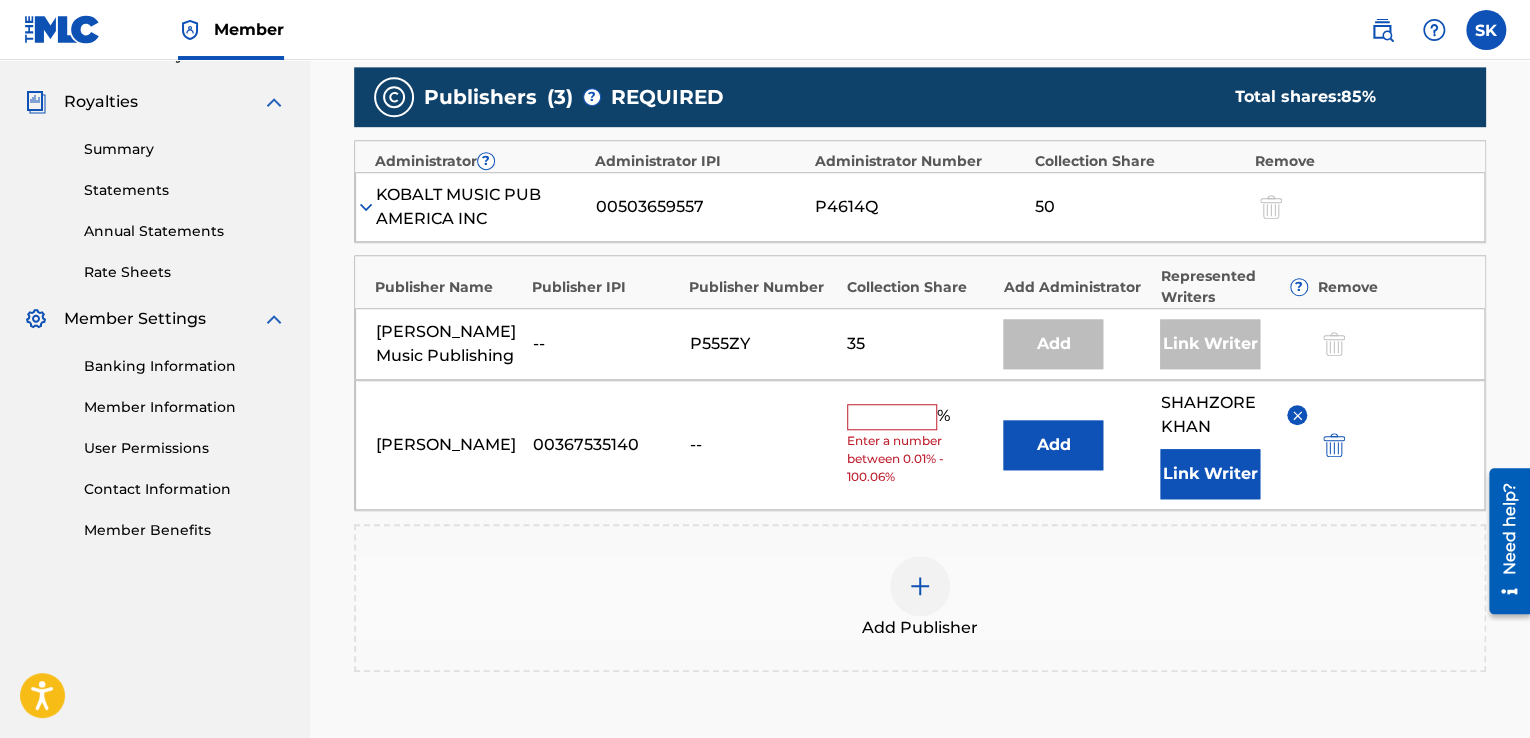 click at bounding box center [892, 417] 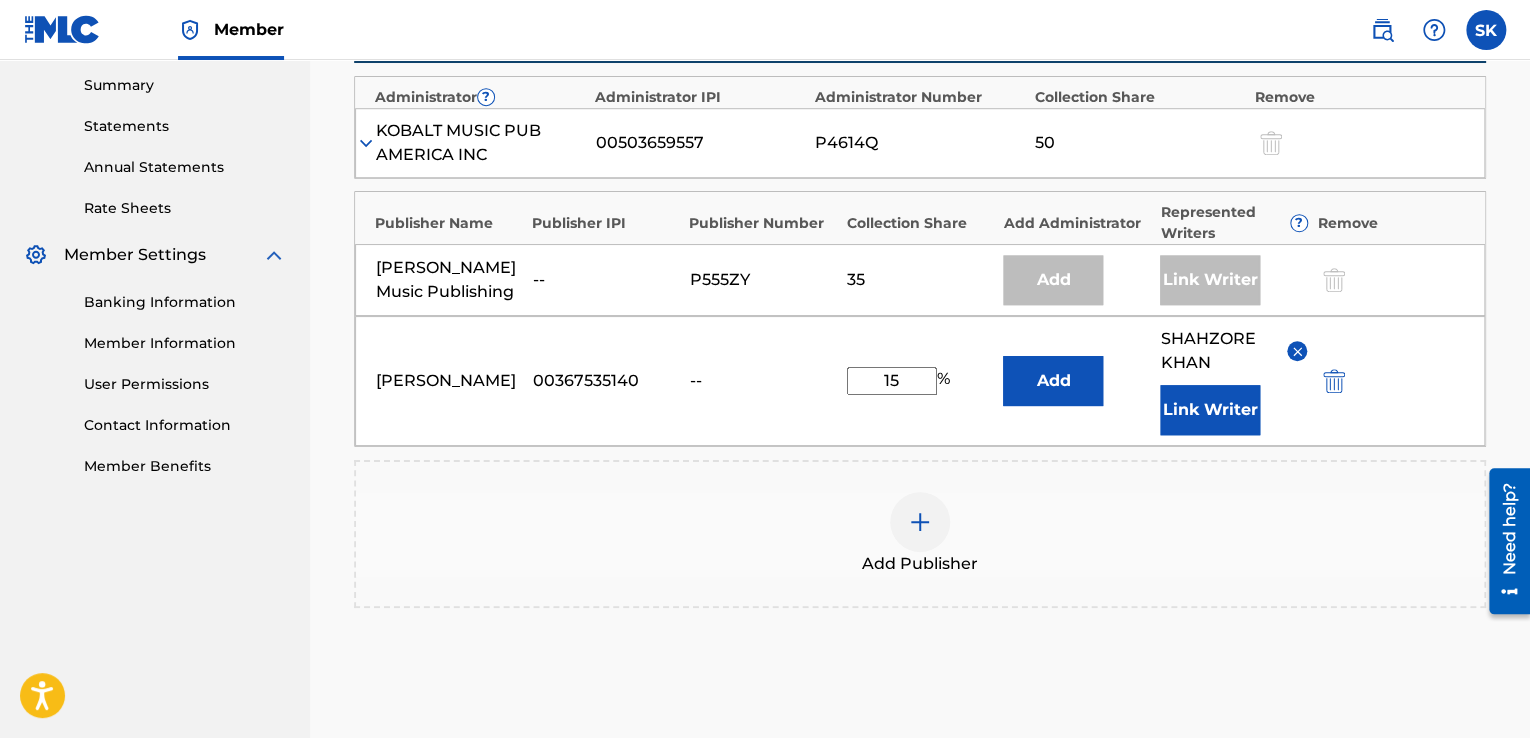 scroll, scrollTop: 679, scrollLeft: 0, axis: vertical 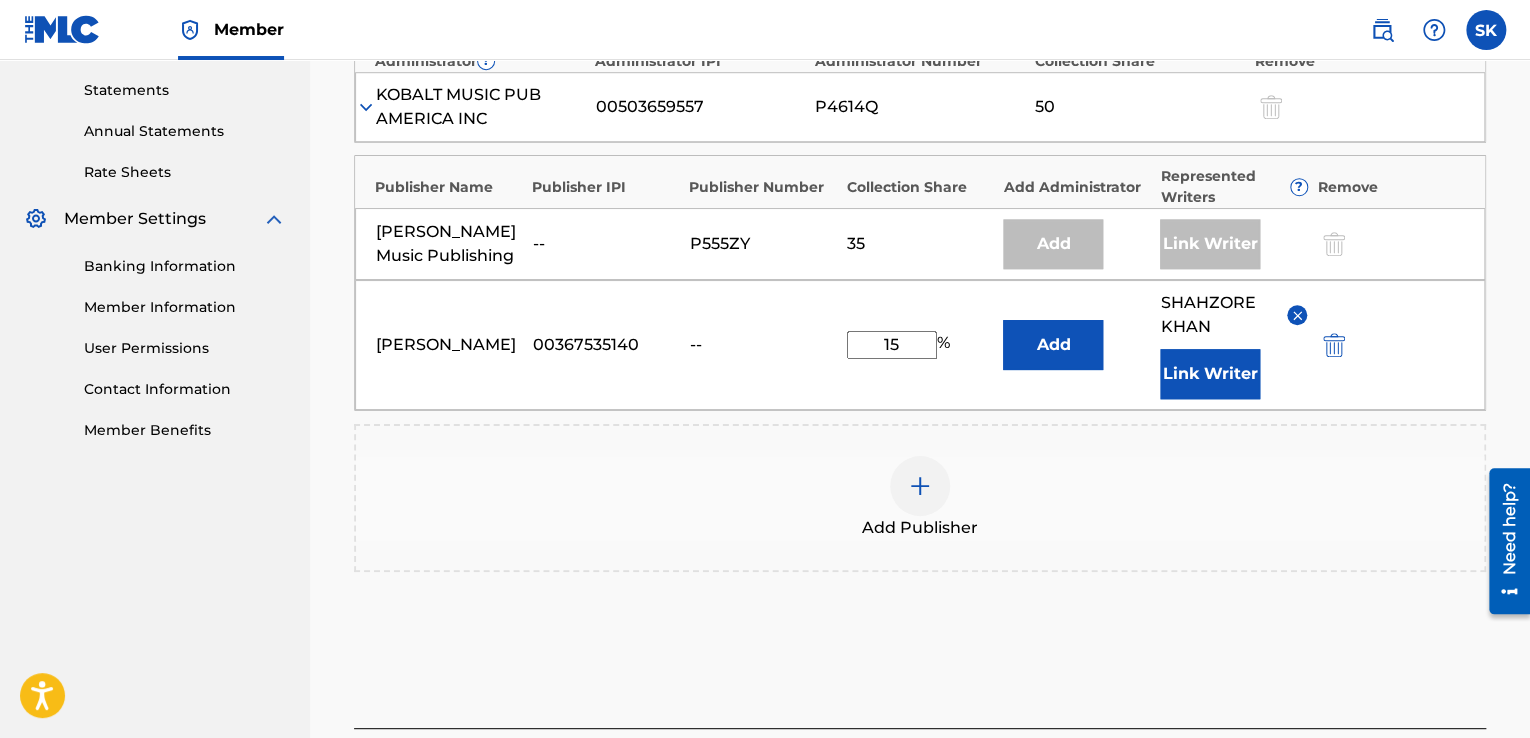 type on "15" 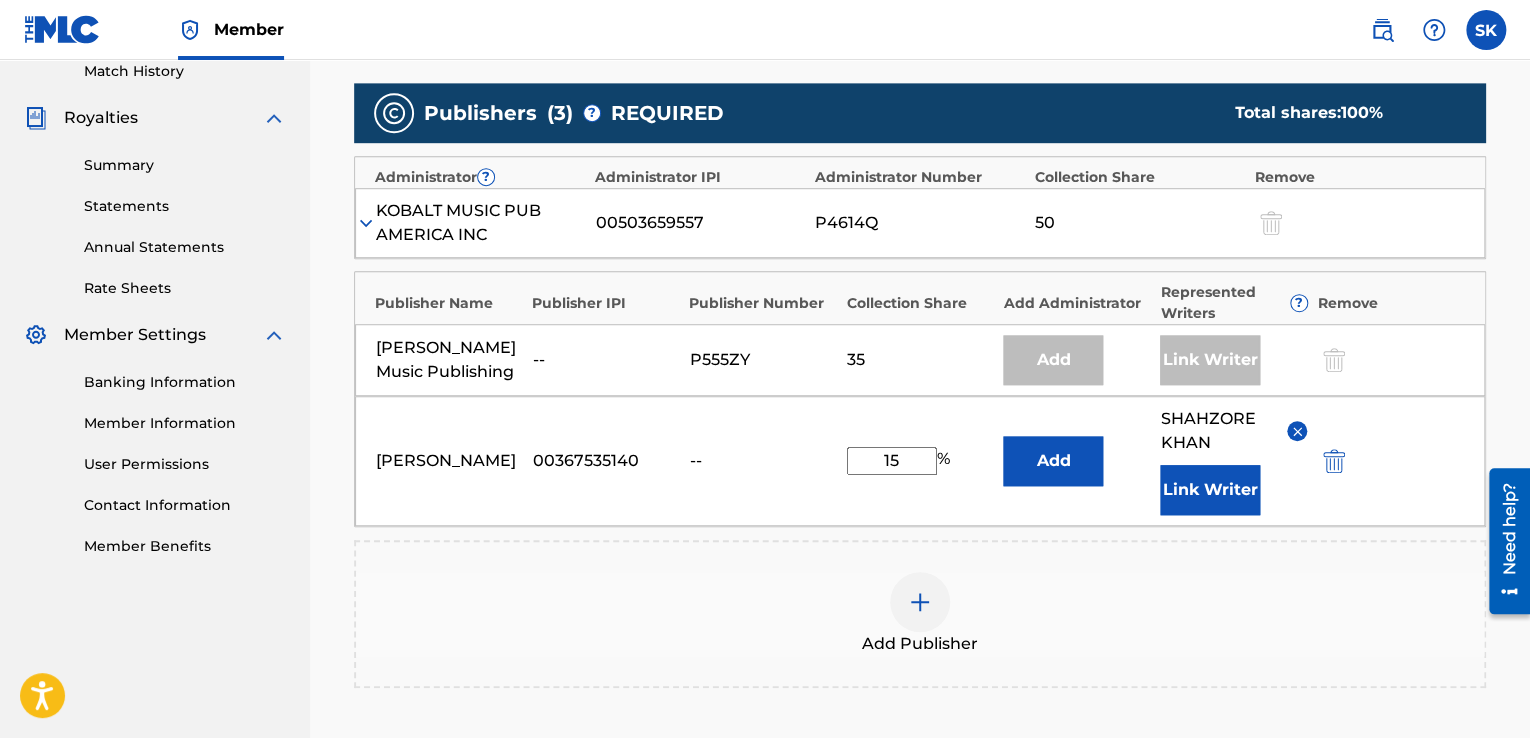 scroll, scrollTop: 545, scrollLeft: 0, axis: vertical 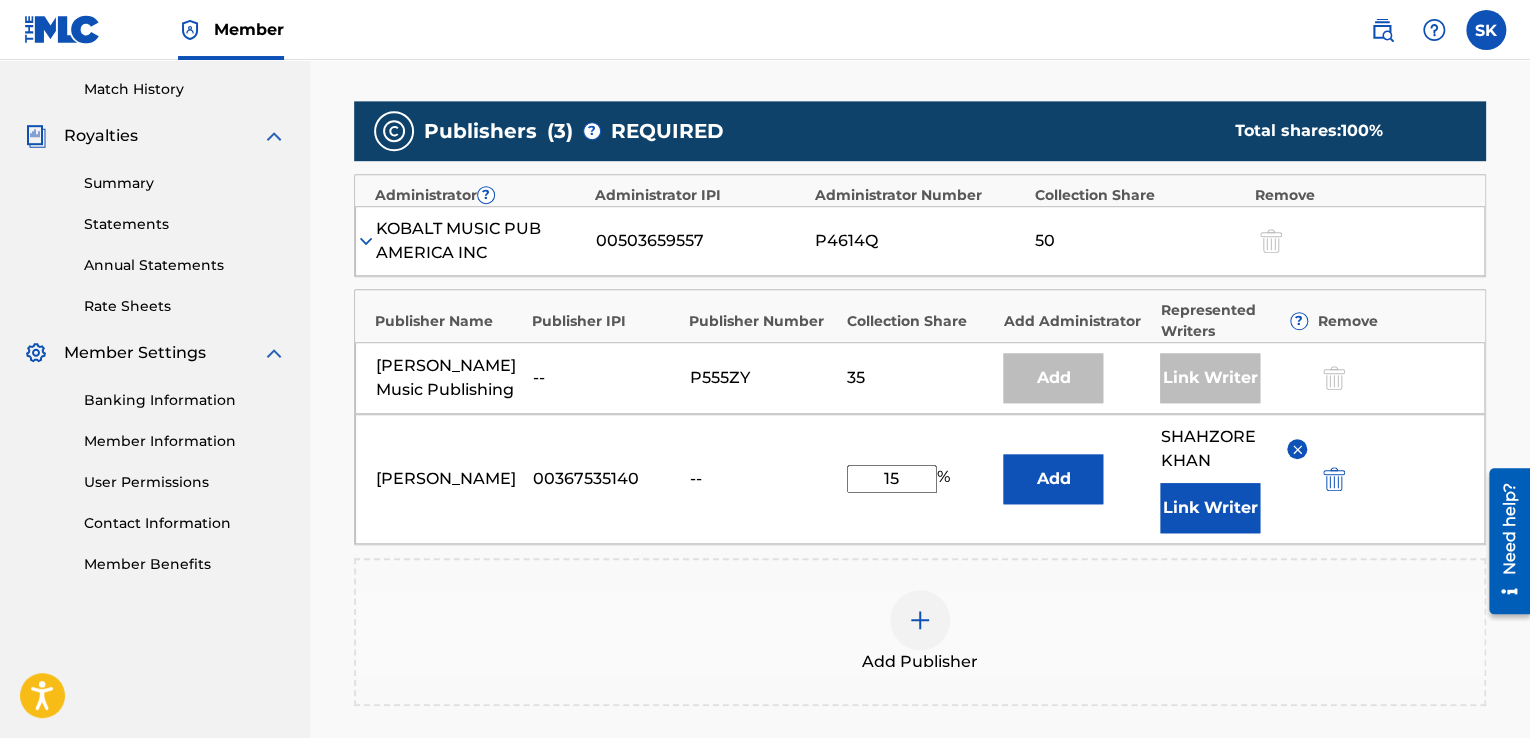click on "[PERSON_NAME] Music Publishing -- P555ZY 35 Add Link Writer" at bounding box center [920, 378] 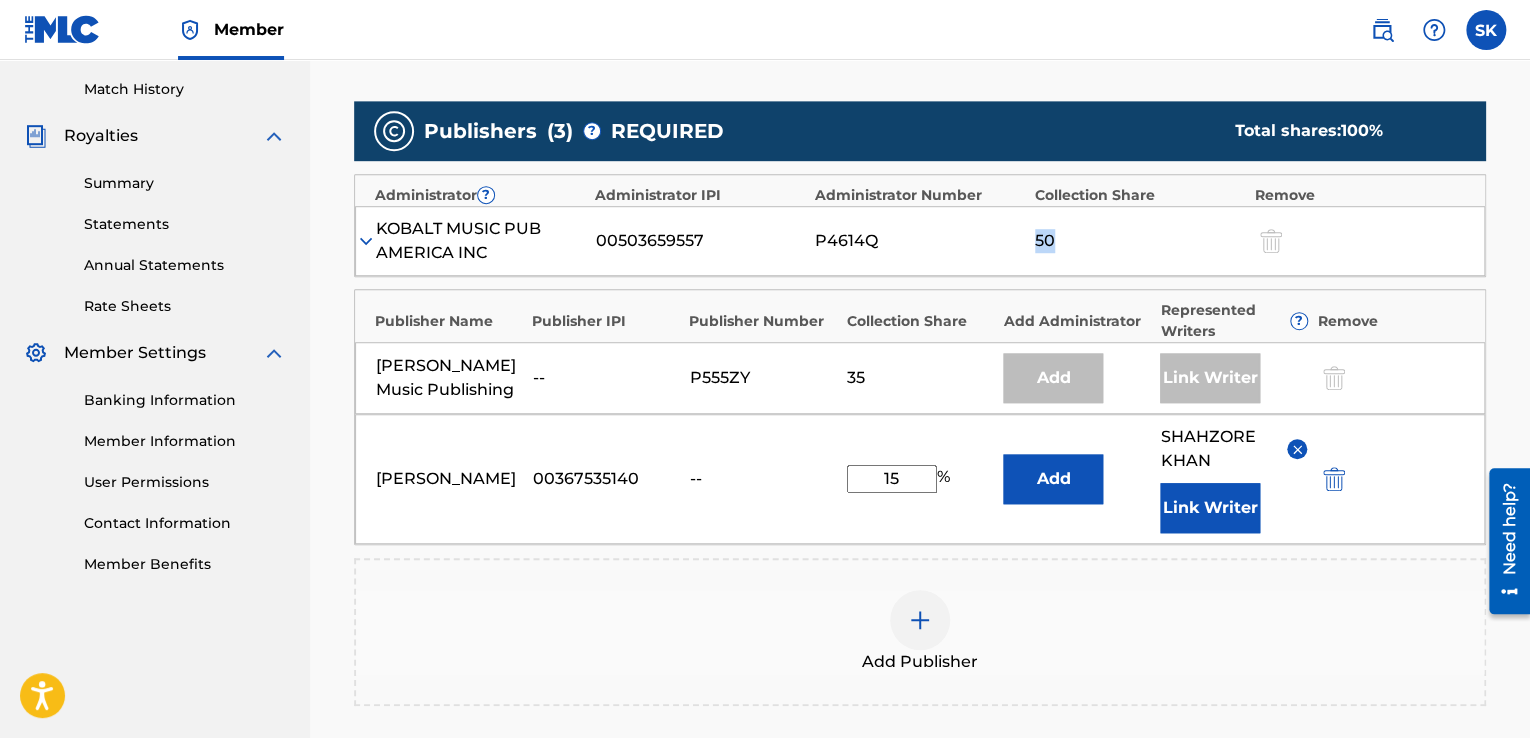drag, startPoint x: 1041, startPoint y: 239, endPoint x: 1069, endPoint y: 241, distance: 28.071337 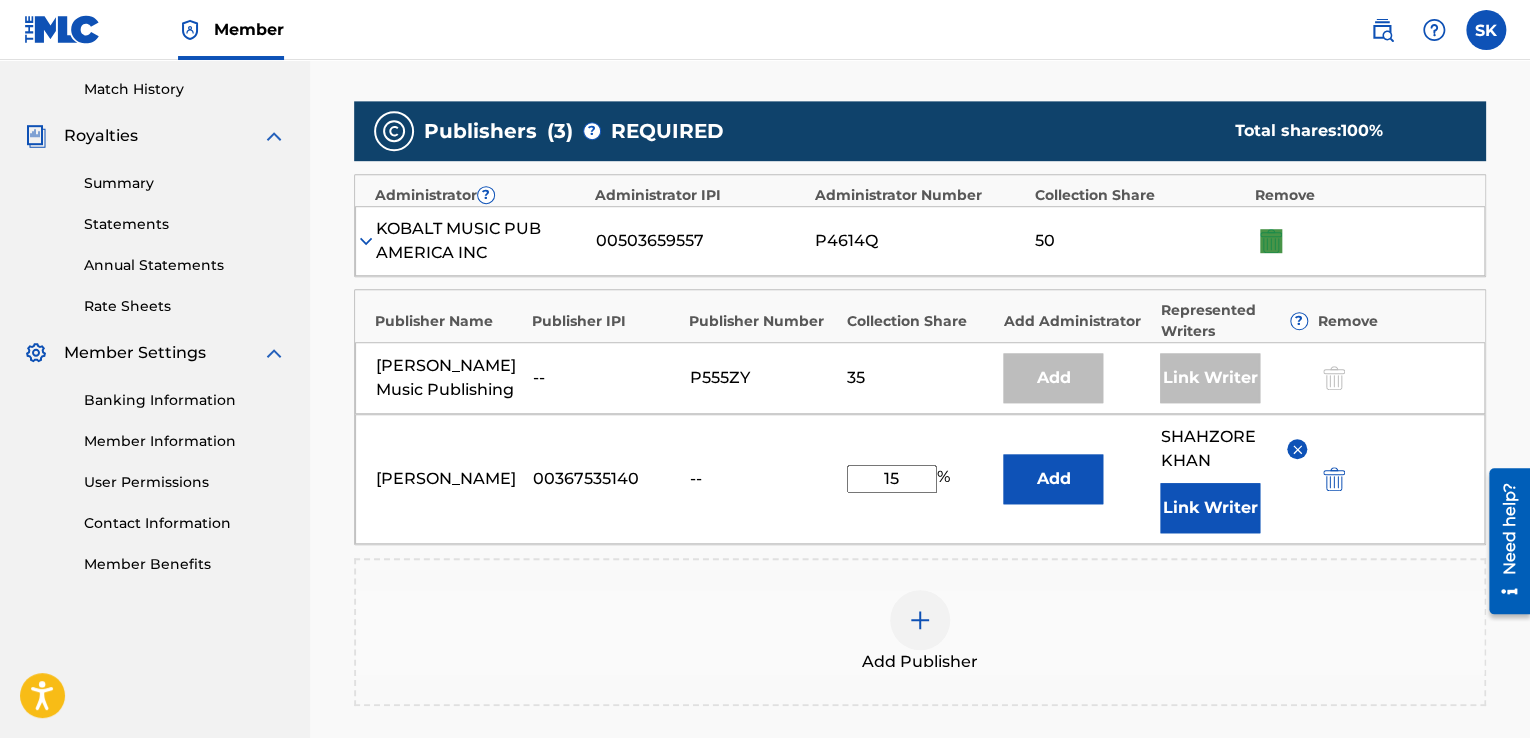 click on "50" at bounding box center [1140, 241] 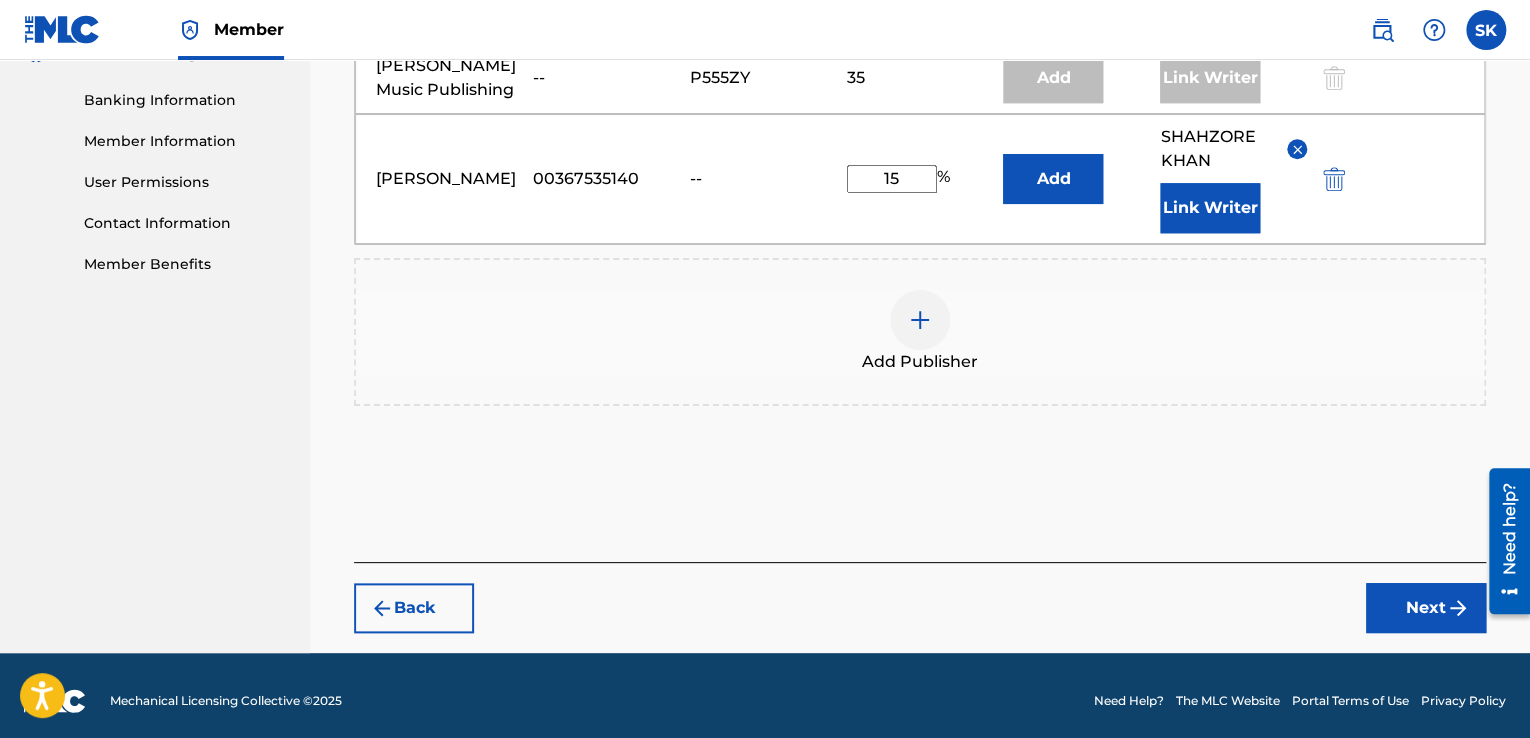 click on "Next" at bounding box center (1426, 608) 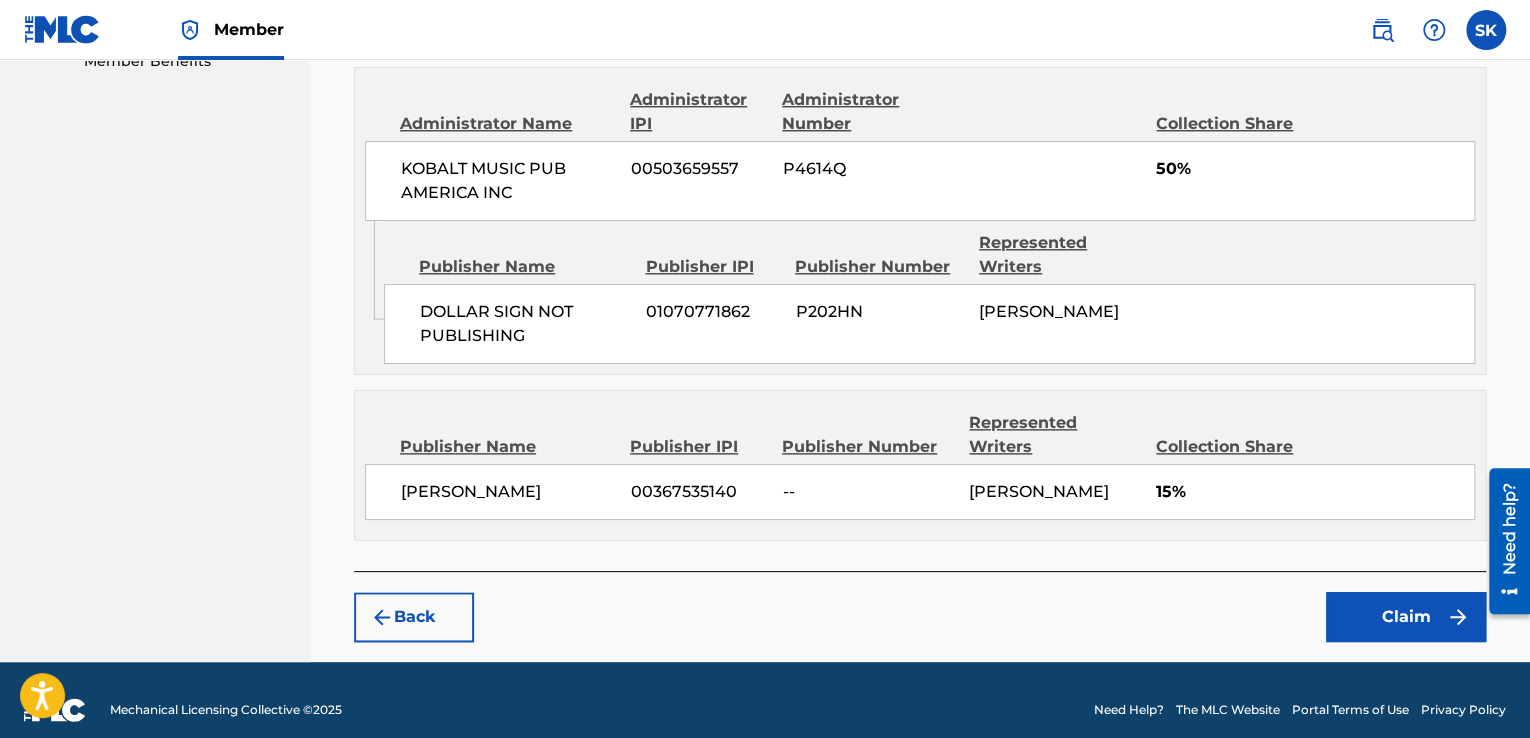 scroll, scrollTop: 1064, scrollLeft: 0, axis: vertical 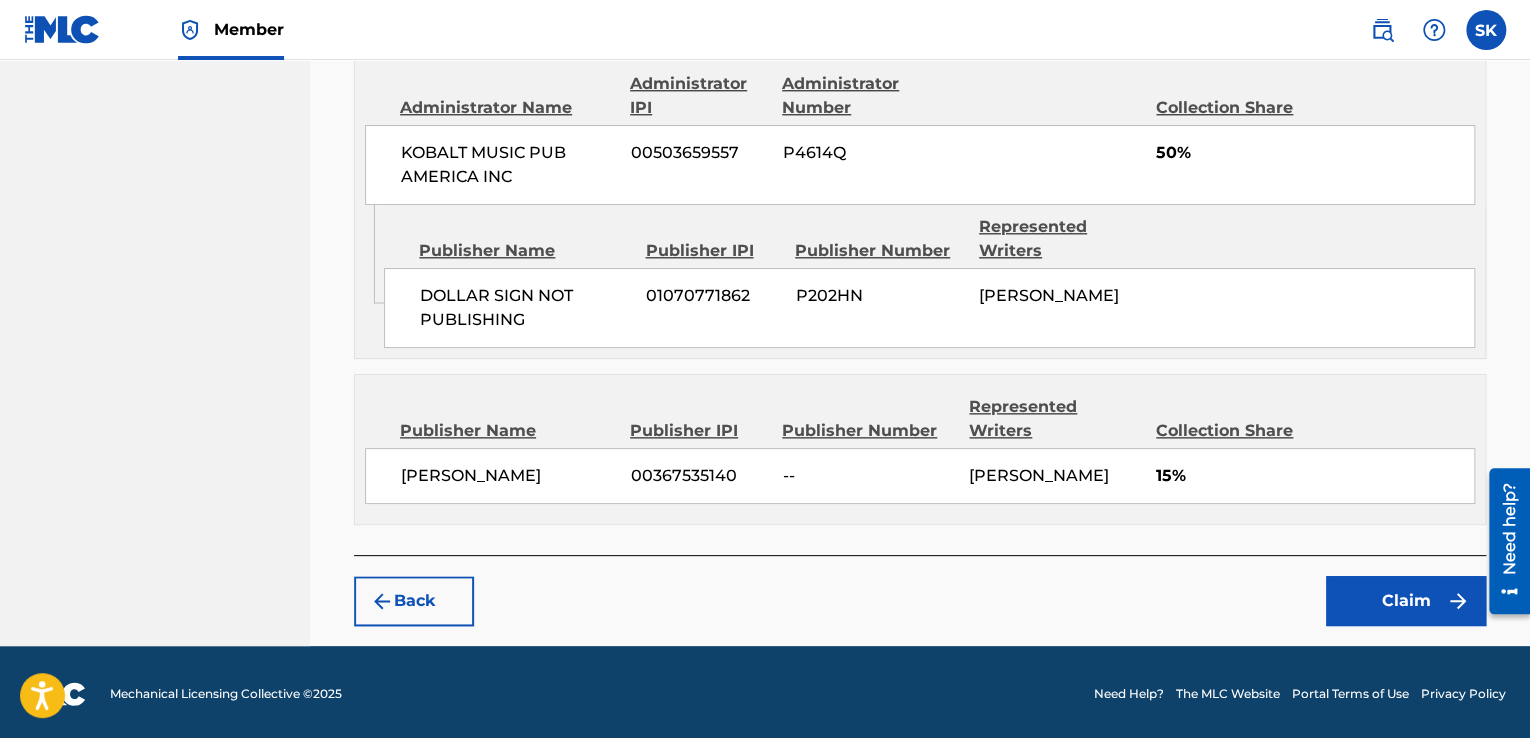 click on "Publisher Number" at bounding box center [868, 431] 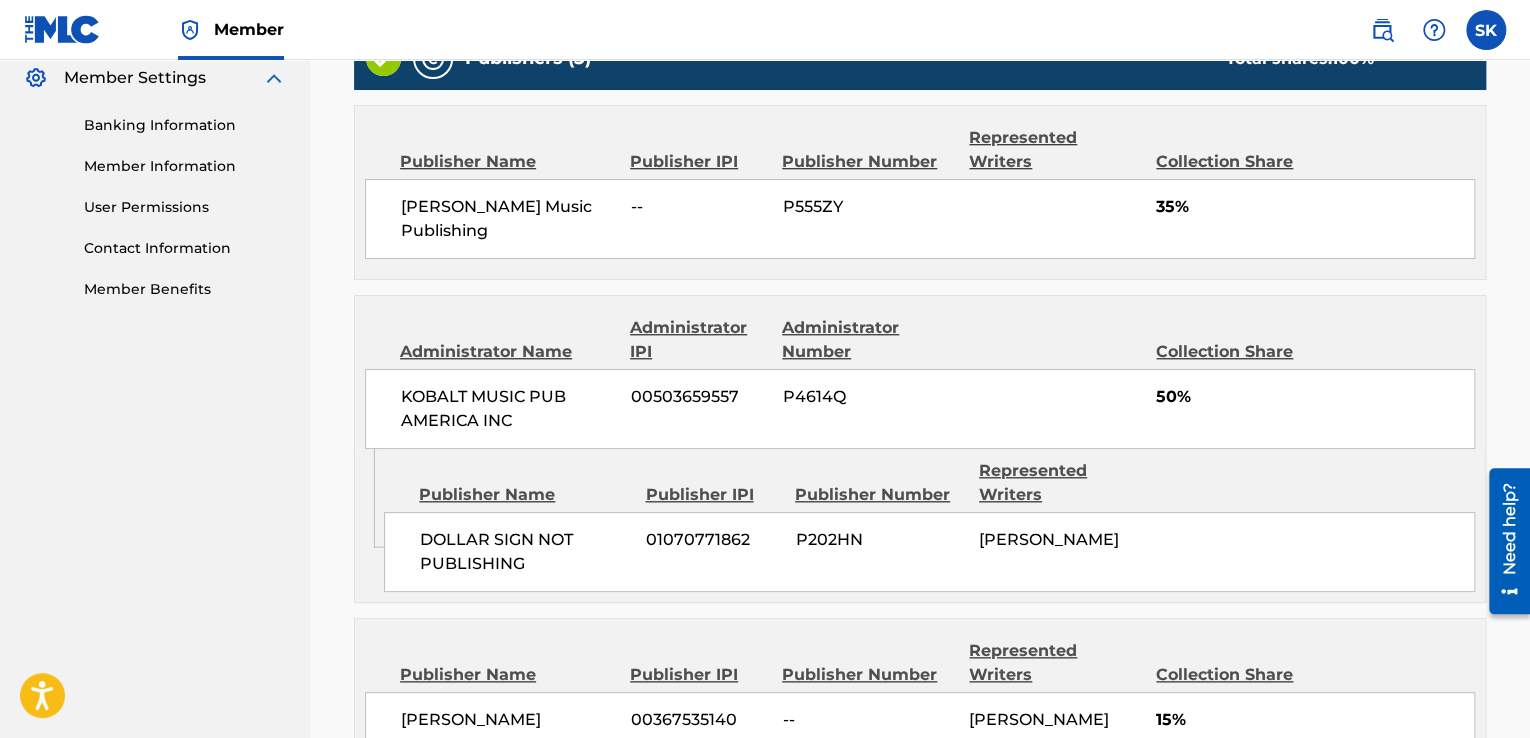 scroll, scrollTop: 898, scrollLeft: 0, axis: vertical 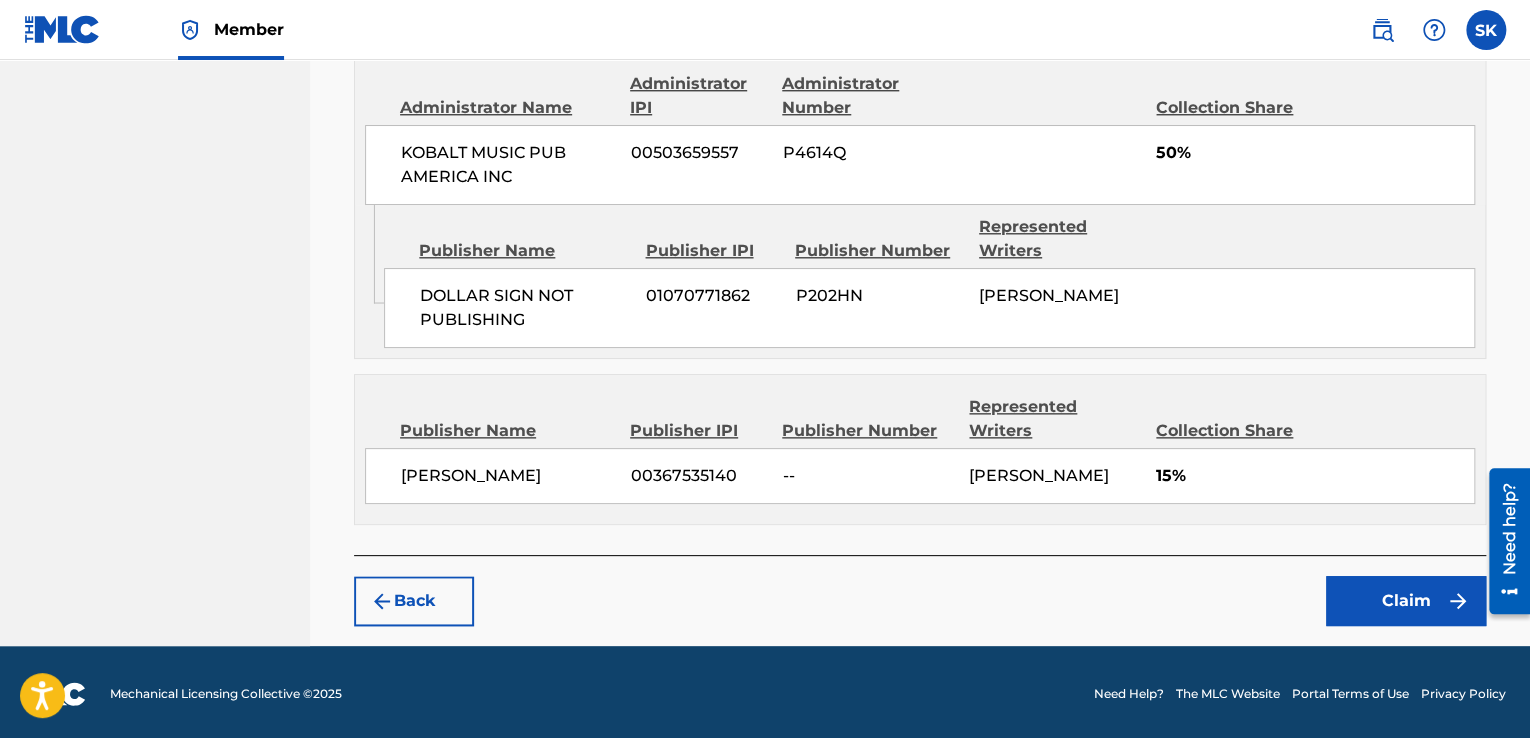 click on "Back" at bounding box center (414, 601) 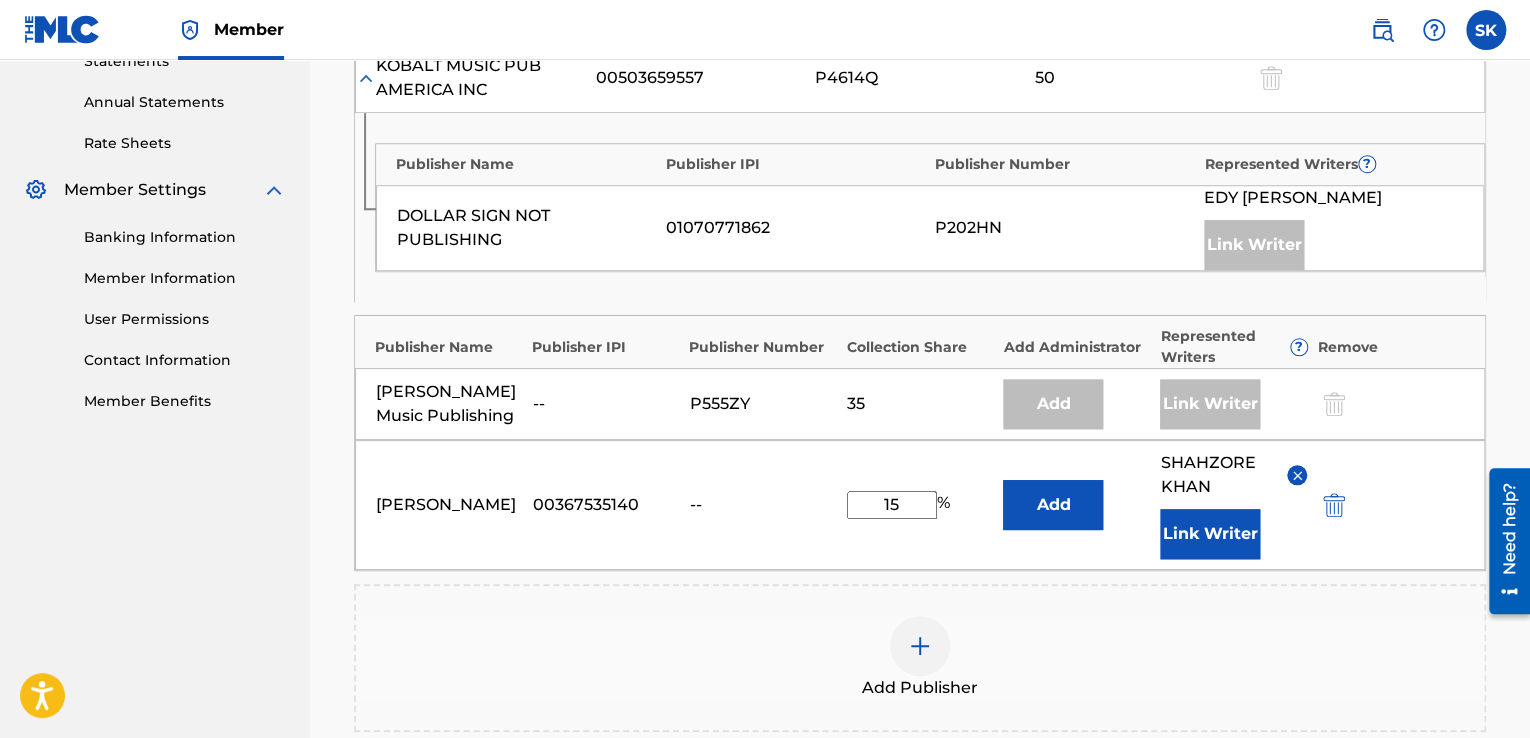scroll, scrollTop: 707, scrollLeft: 0, axis: vertical 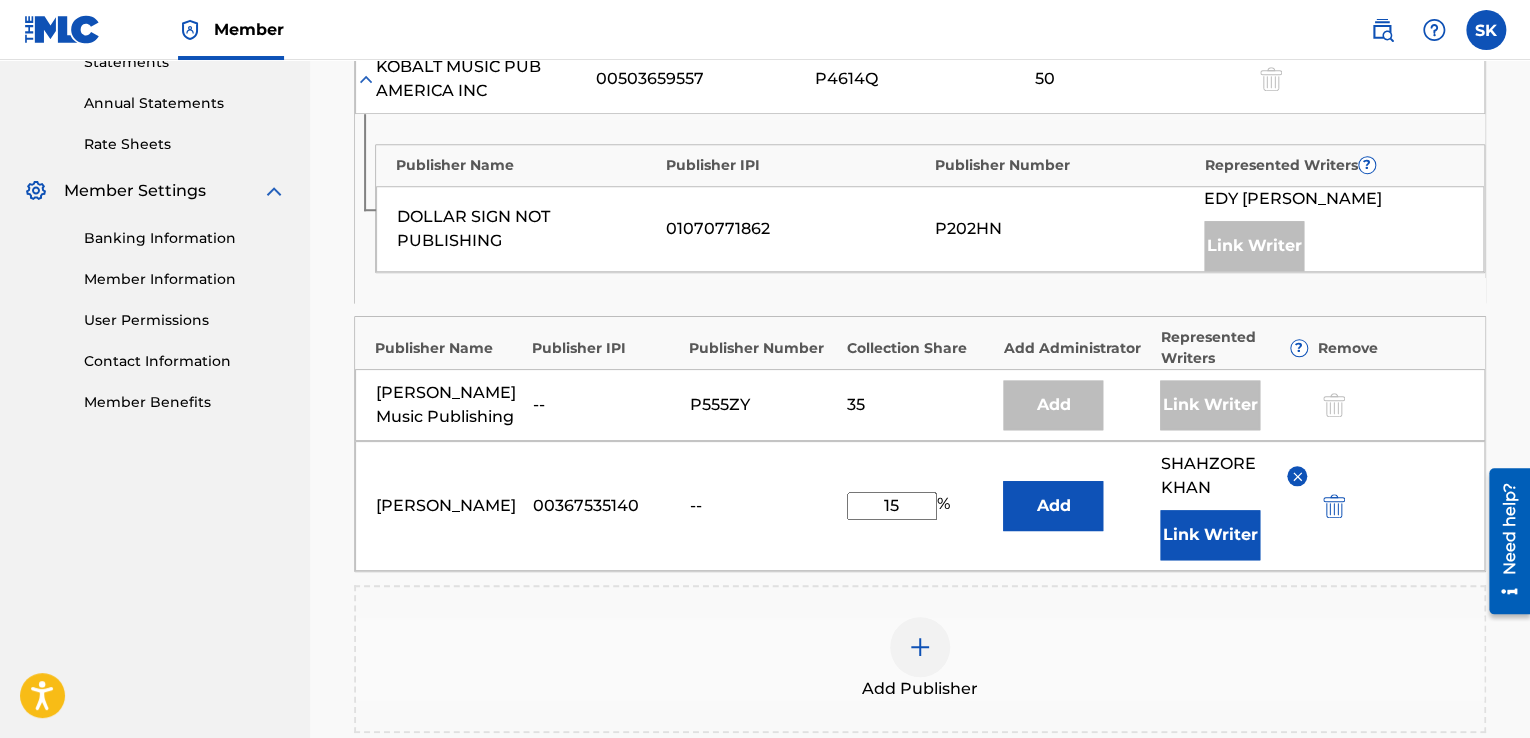 click on "--" at bounding box center [763, 506] 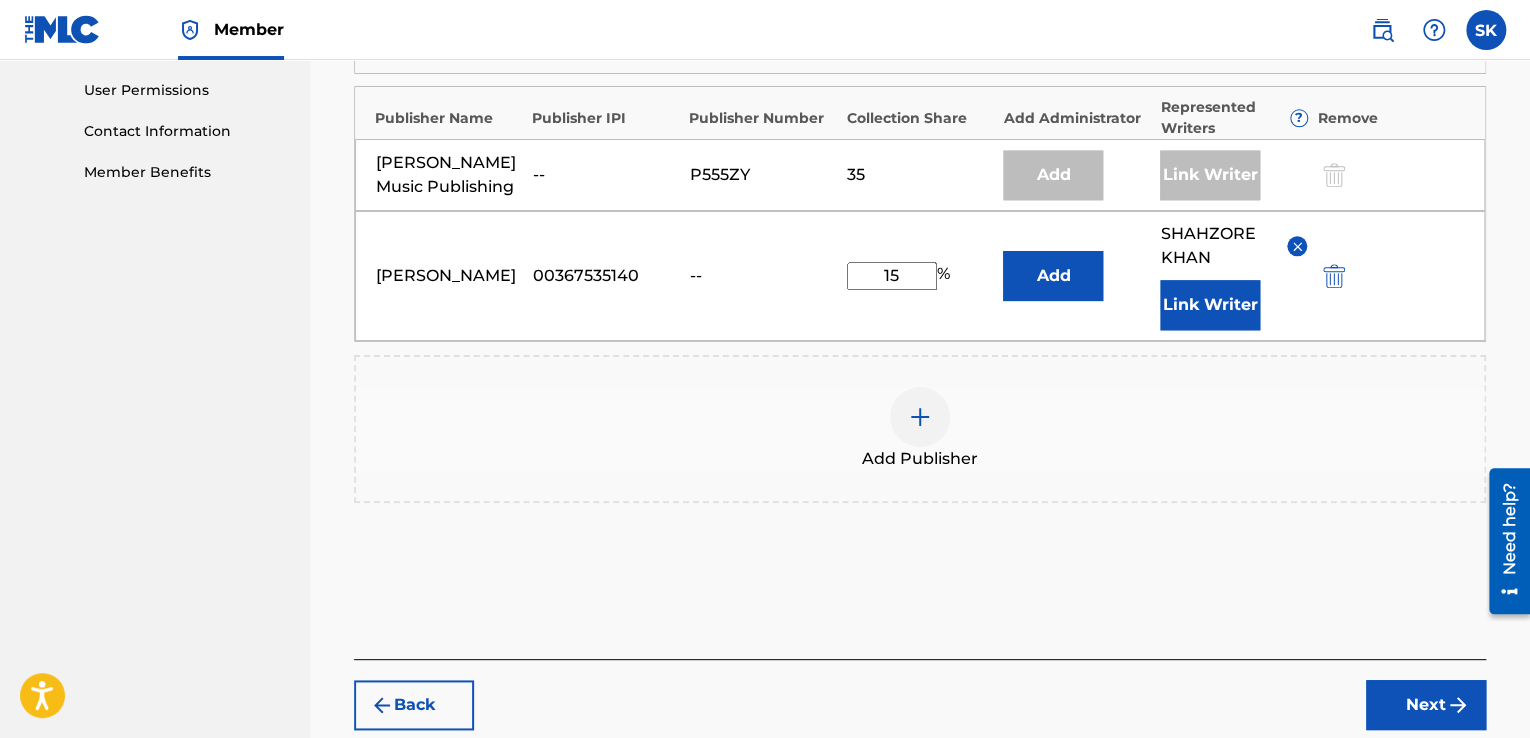 scroll, scrollTop: 1040, scrollLeft: 0, axis: vertical 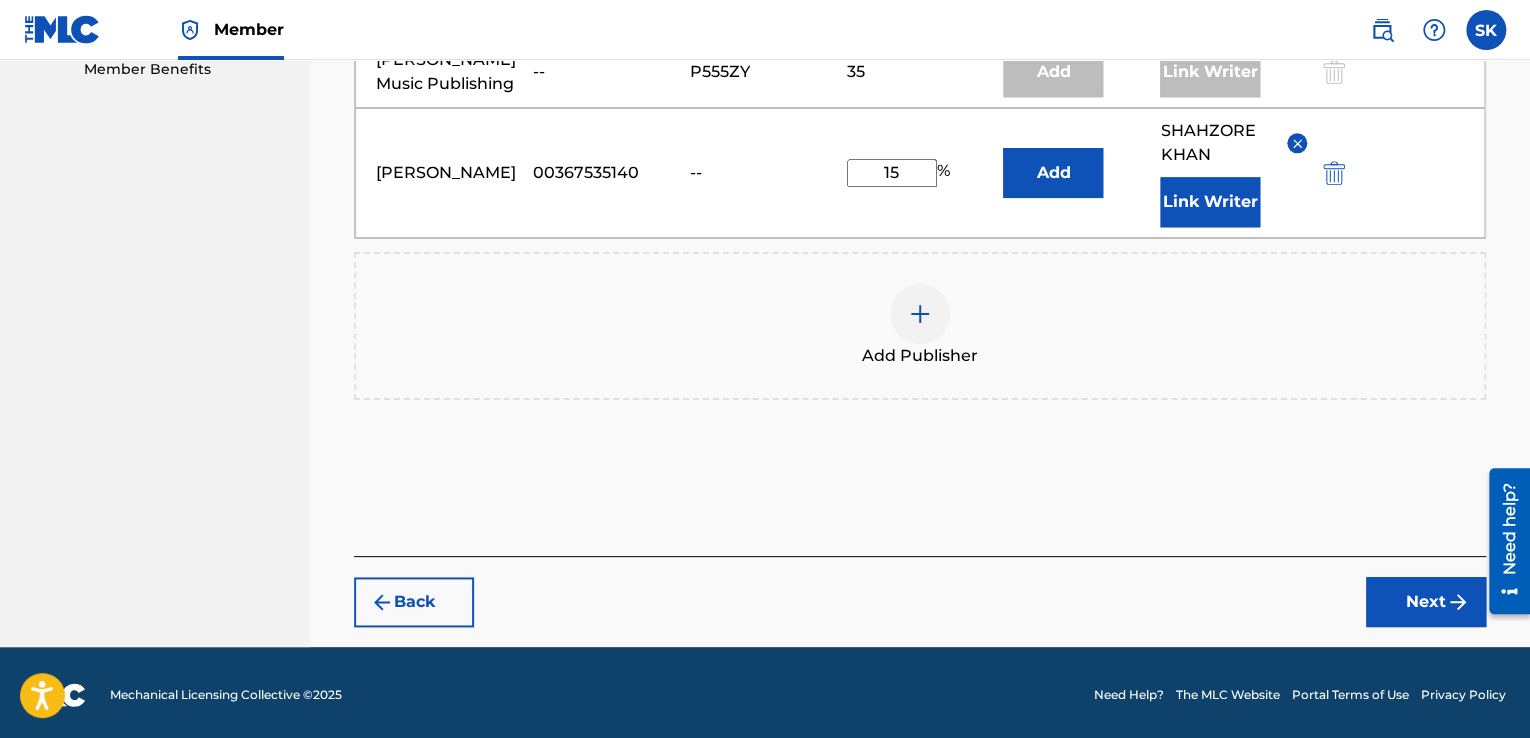 click on "Next" at bounding box center [1426, 602] 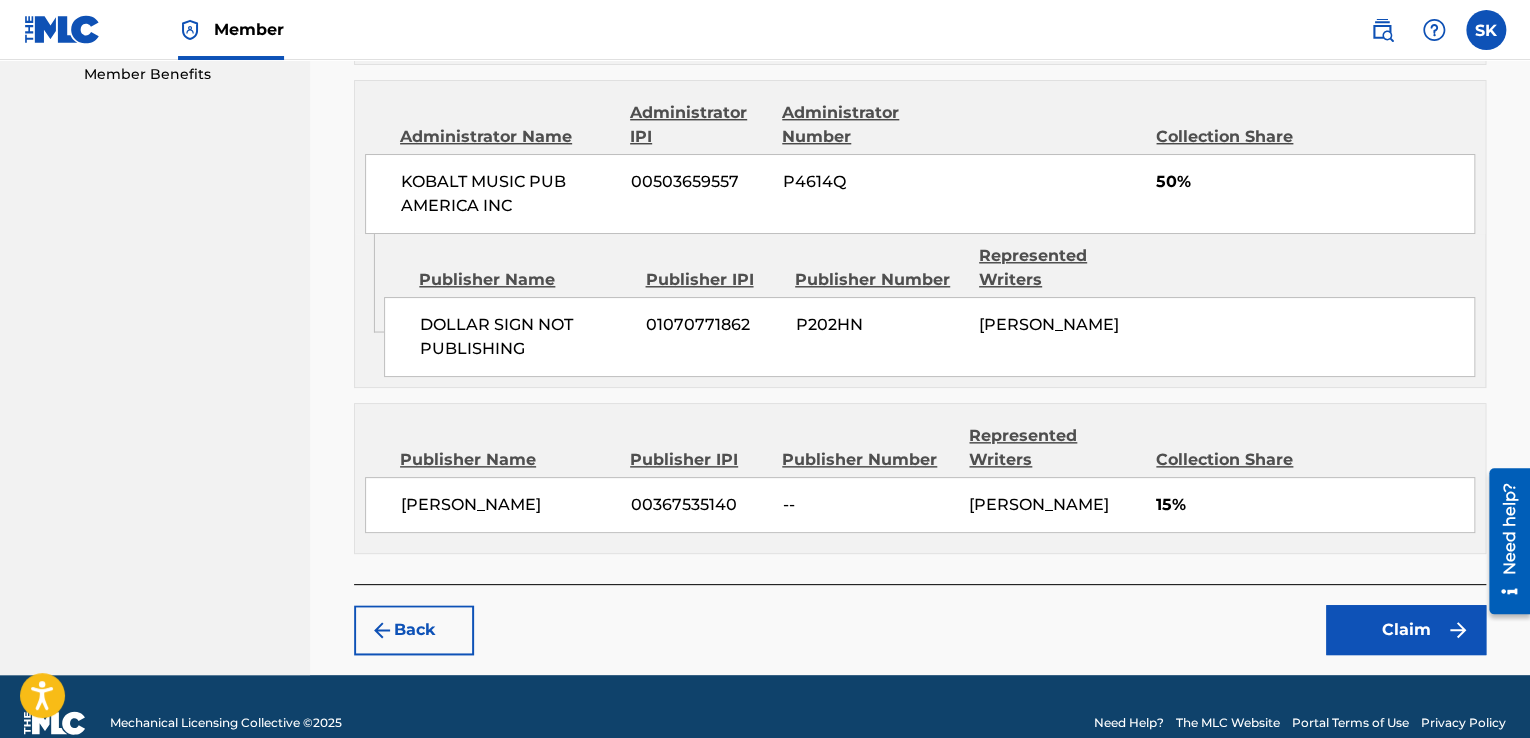 scroll, scrollTop: 1064, scrollLeft: 0, axis: vertical 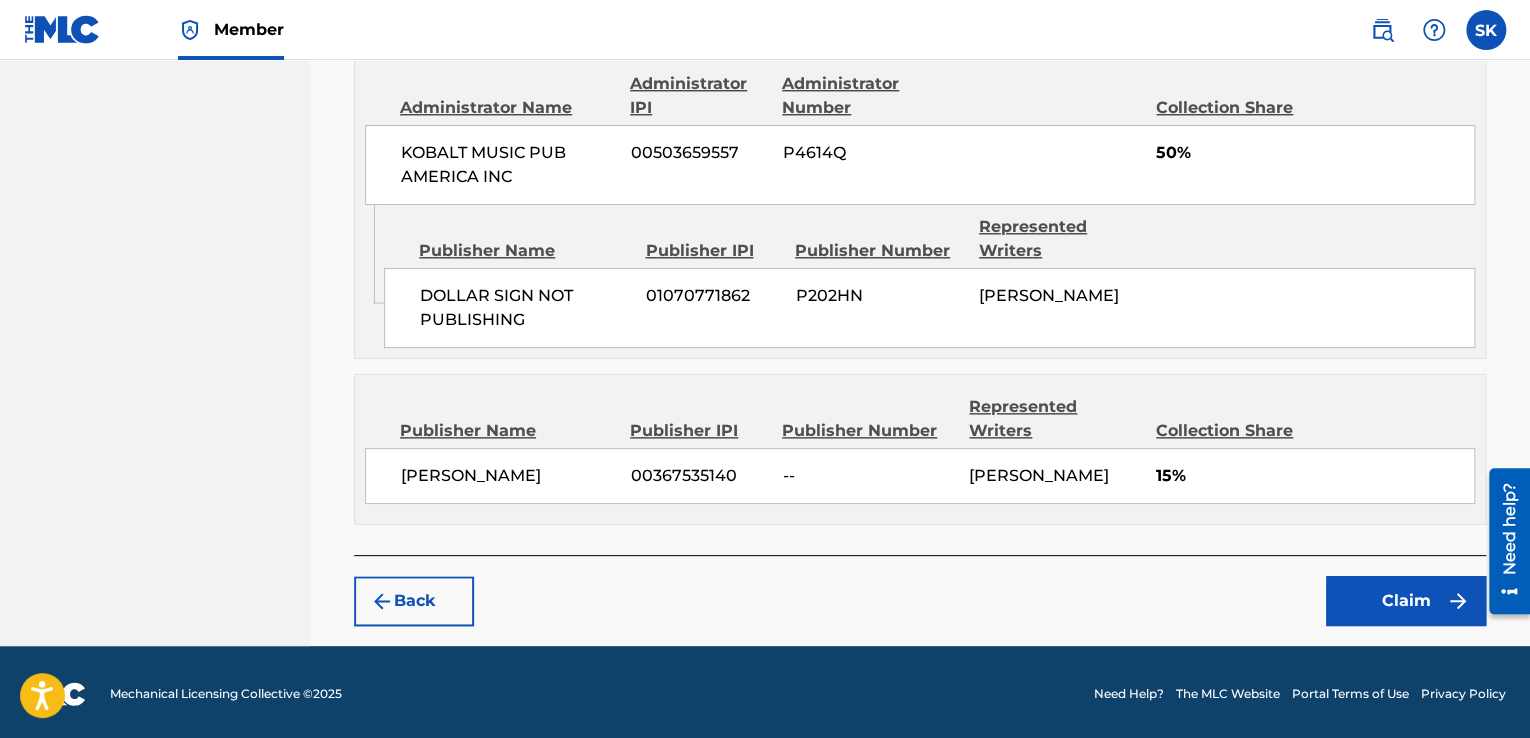 click on "Claim" at bounding box center (1406, 601) 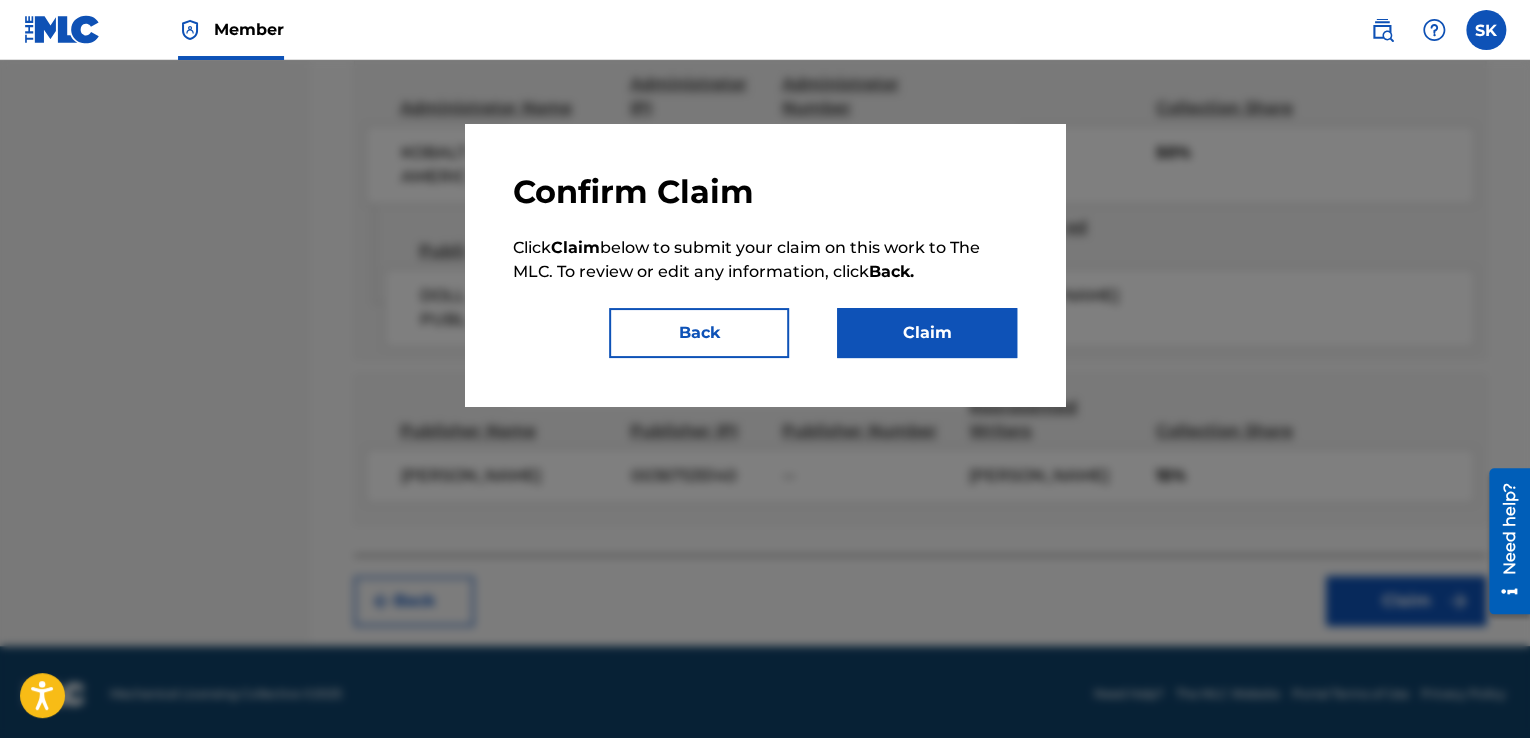 click on "Claim" at bounding box center (927, 333) 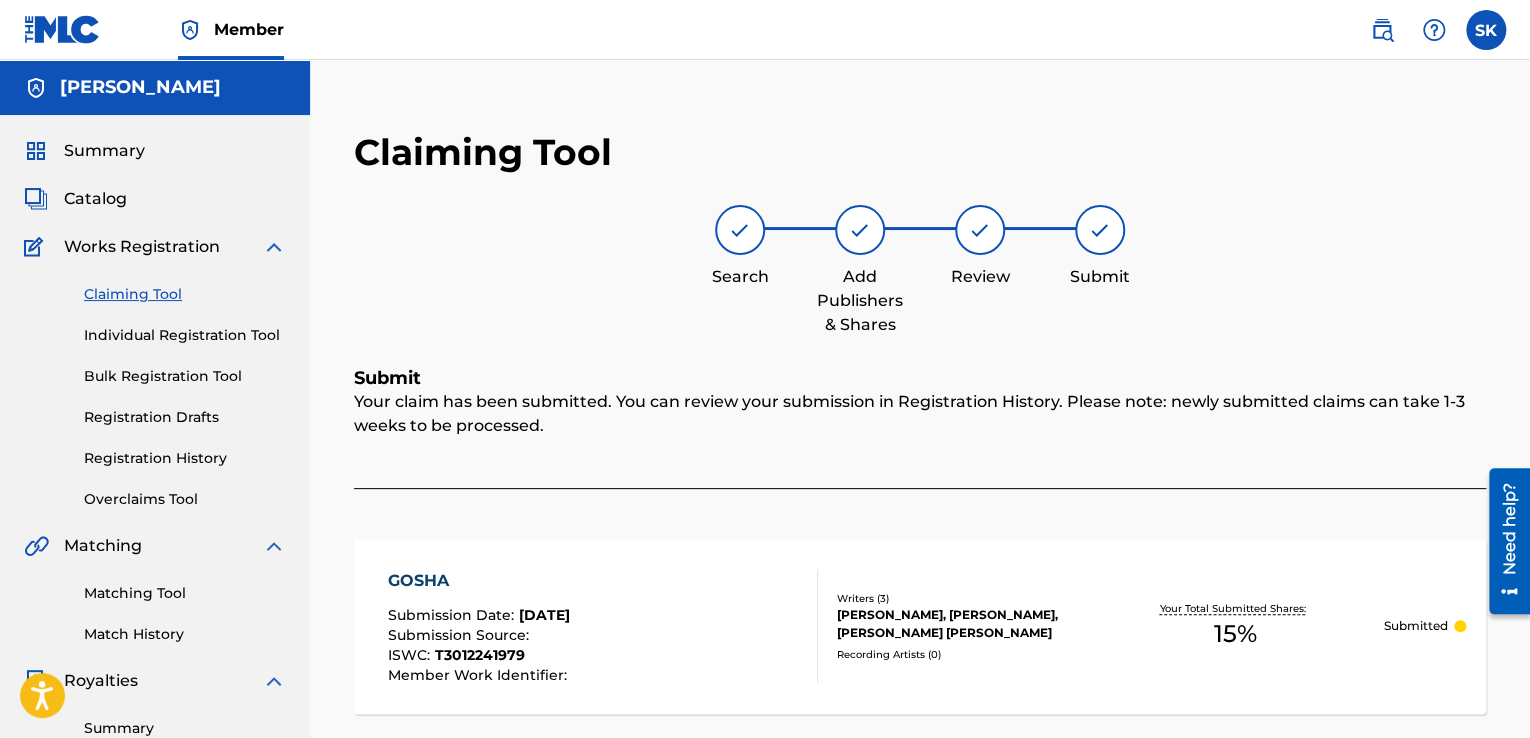 scroll, scrollTop: 0, scrollLeft: 0, axis: both 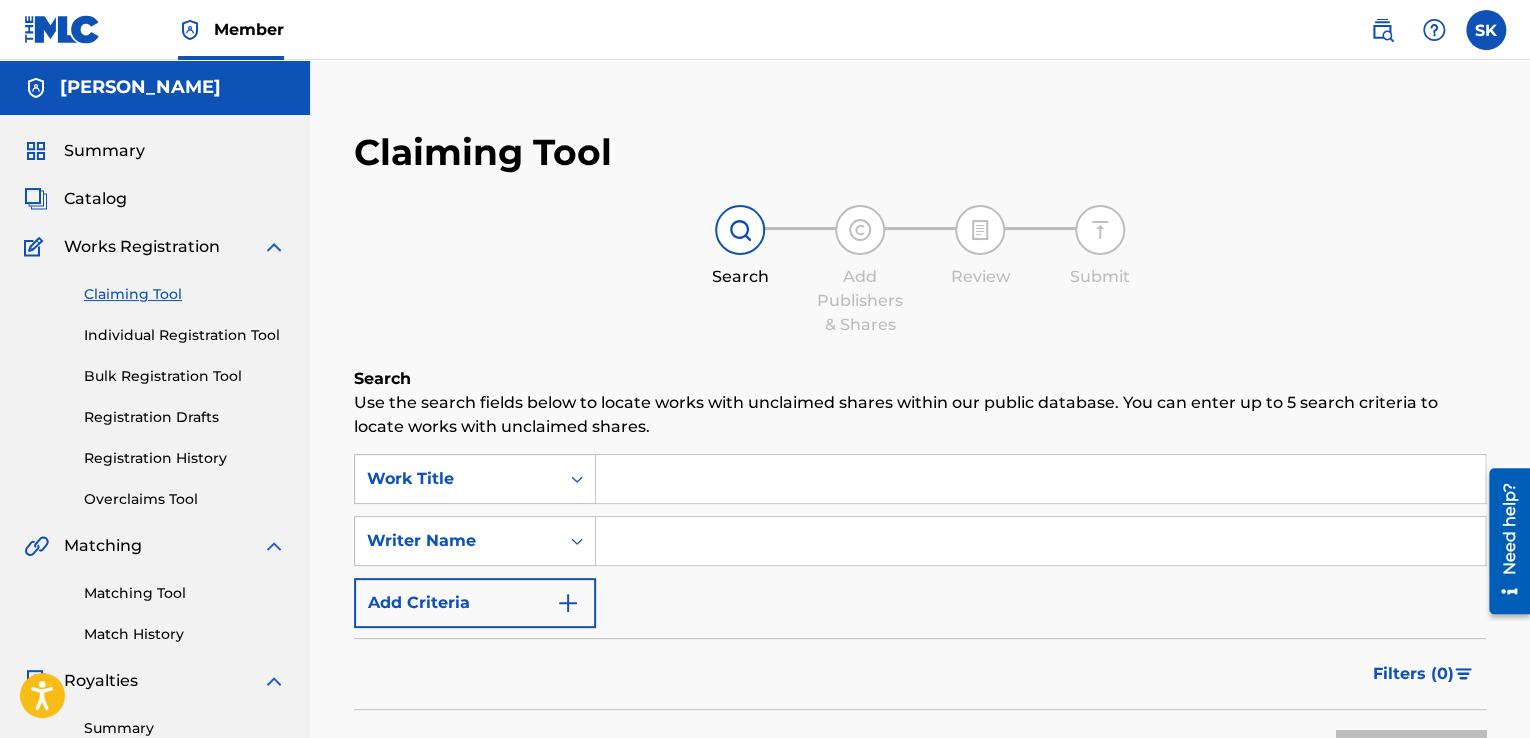click at bounding box center (1040, 479) 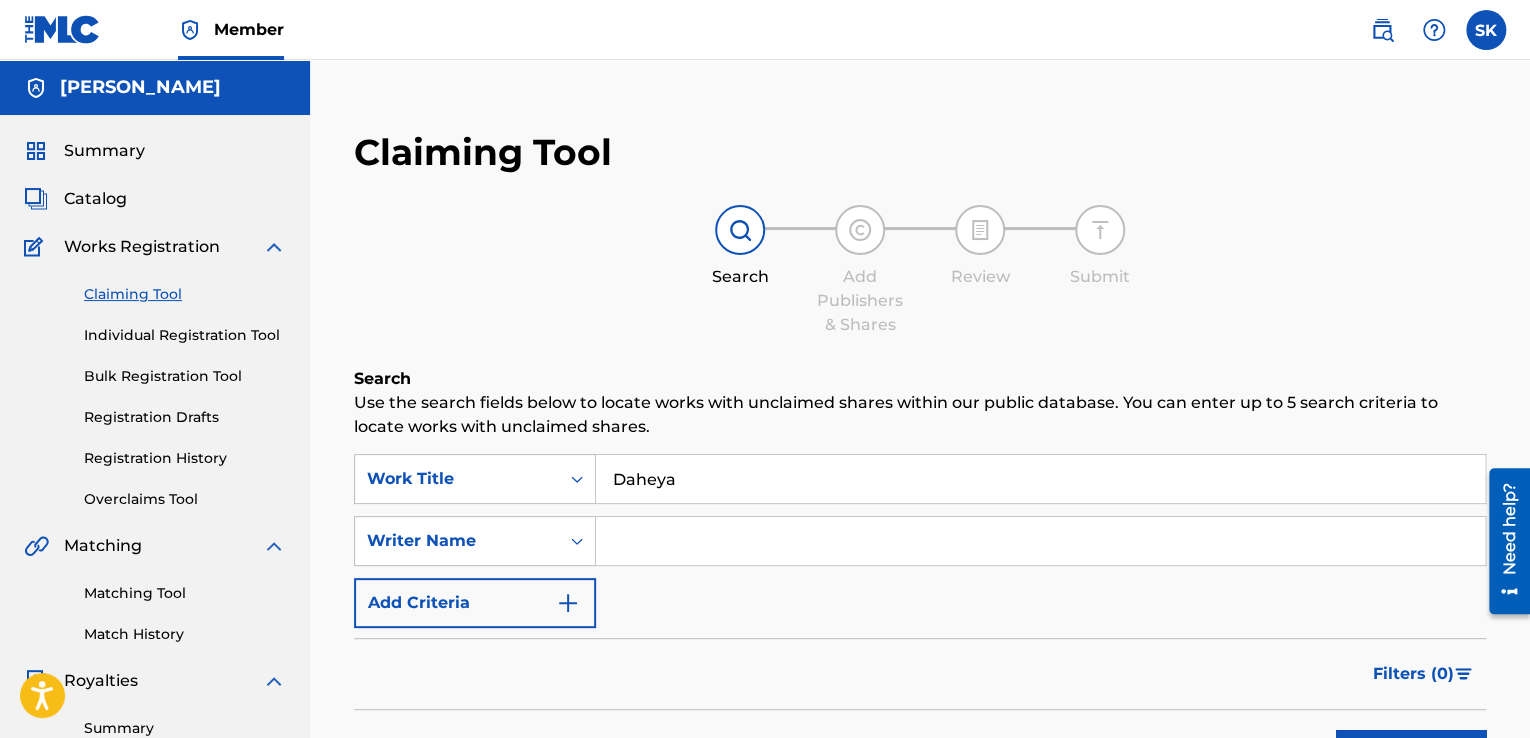 type on "Daheya" 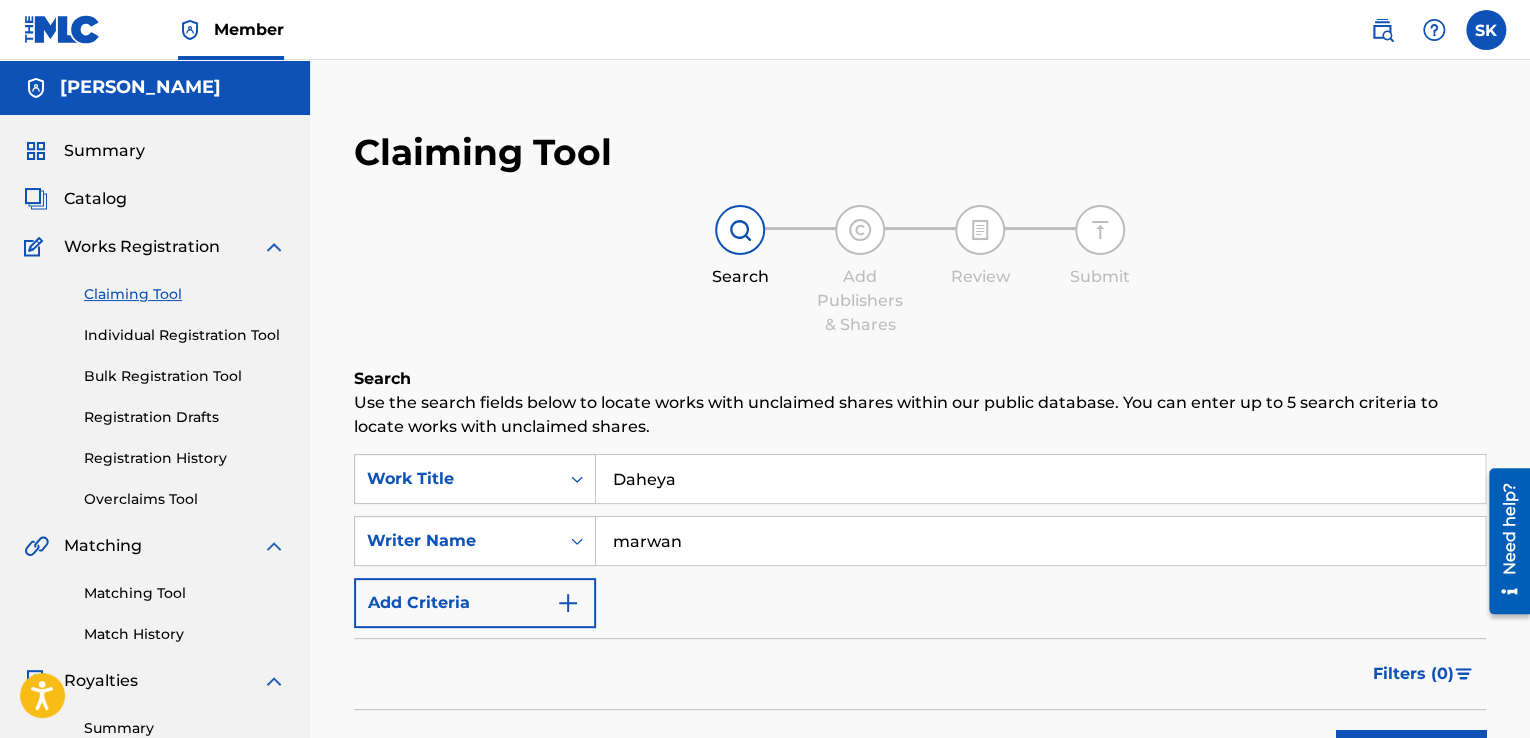 click on "Search" at bounding box center [1411, 755] 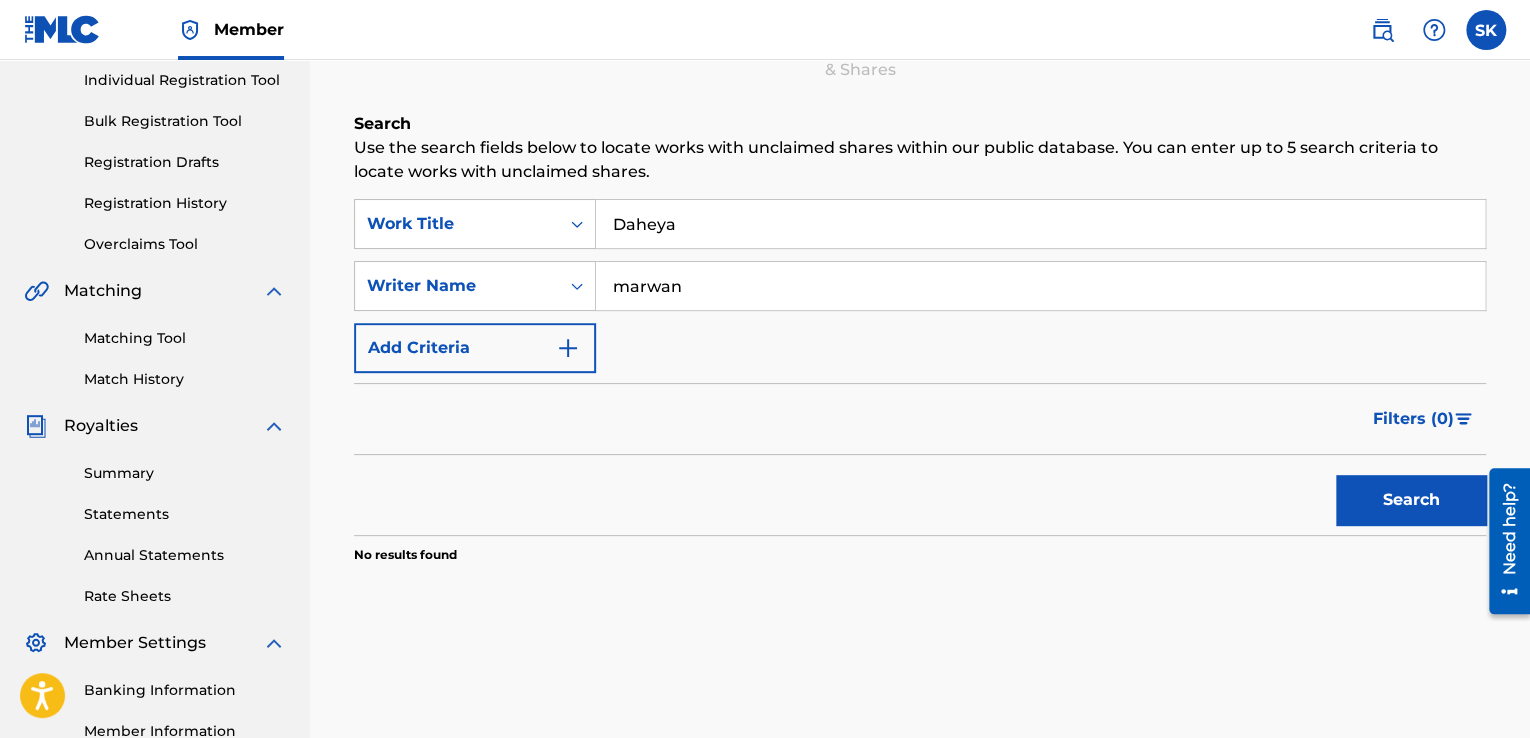 scroll, scrollTop: 266, scrollLeft: 0, axis: vertical 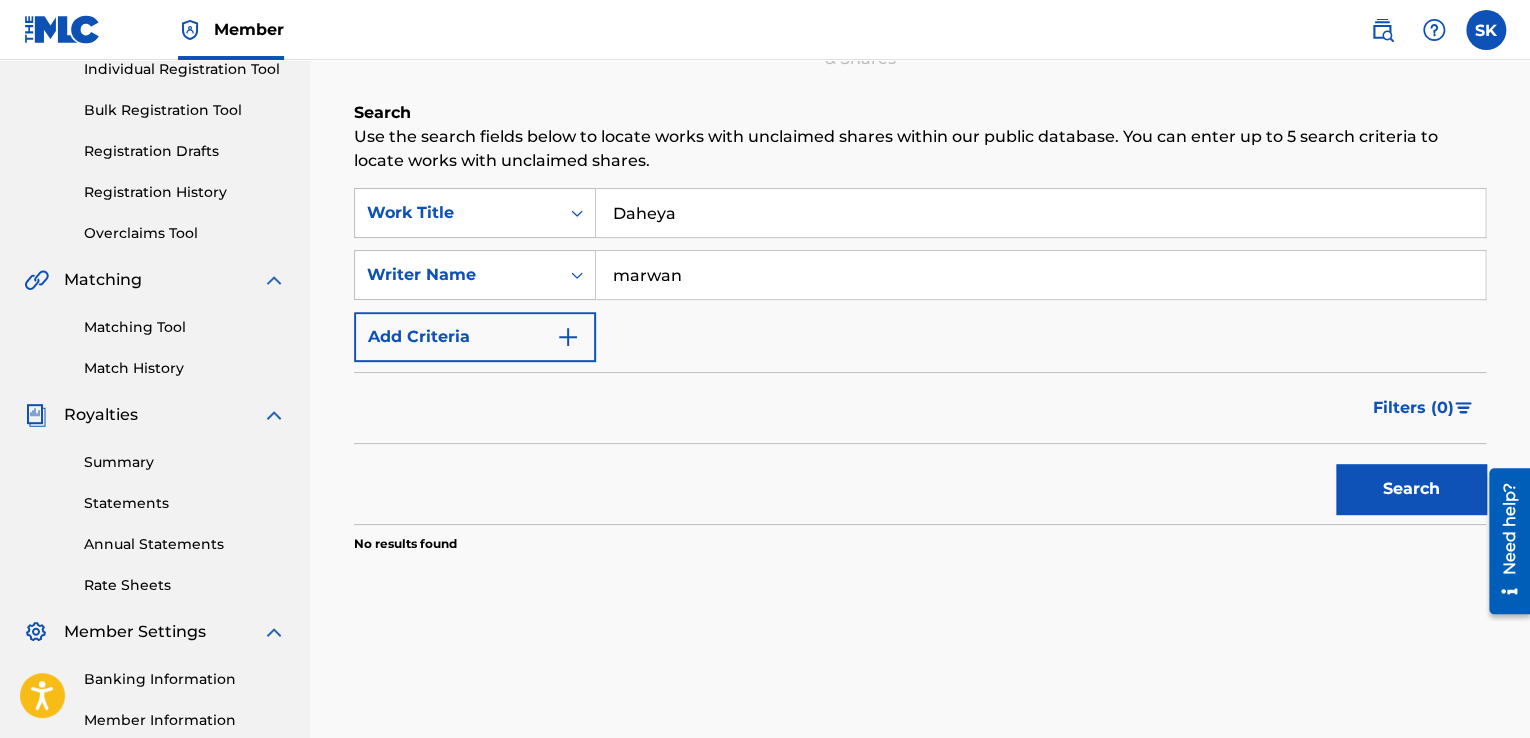 click on "marwan" at bounding box center (1040, 275) 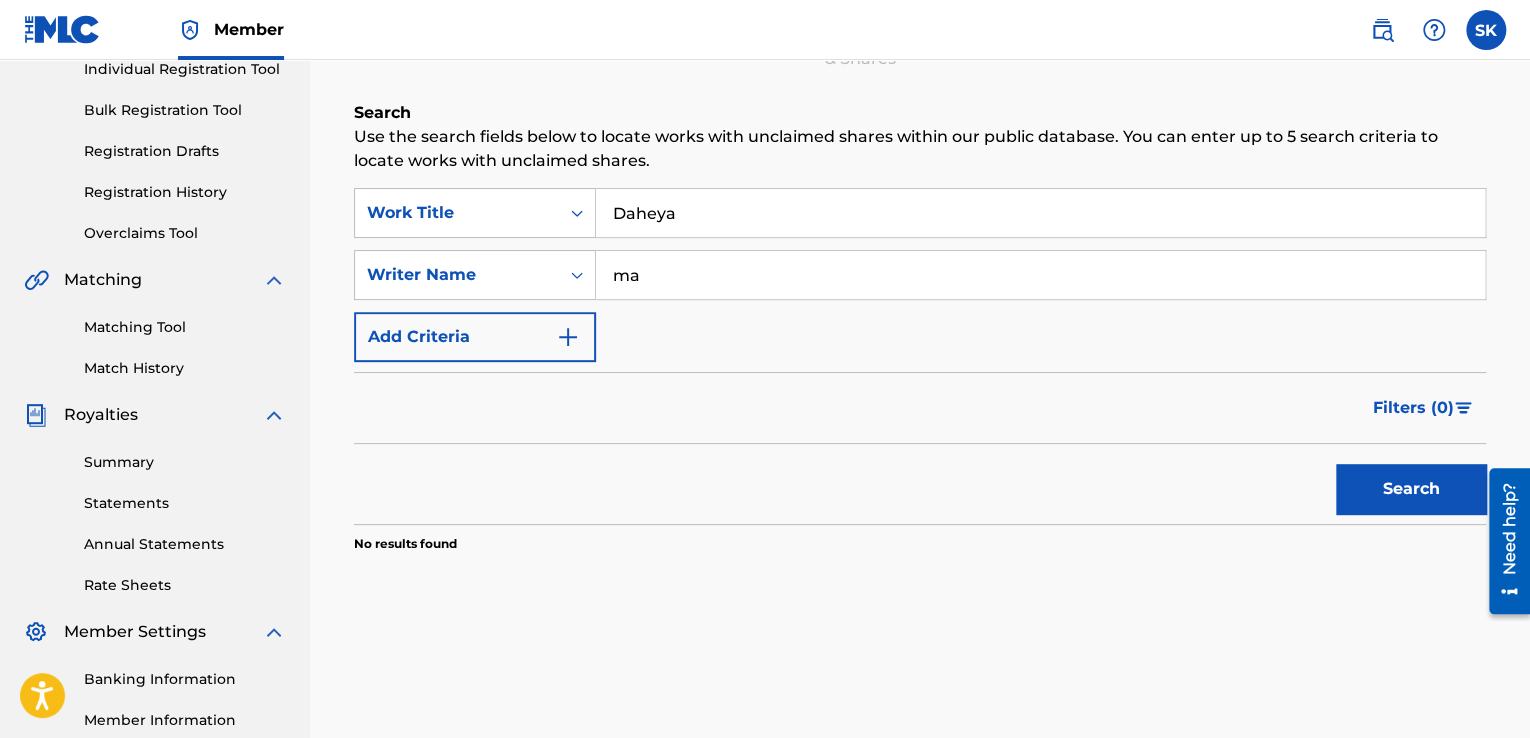 type on "m" 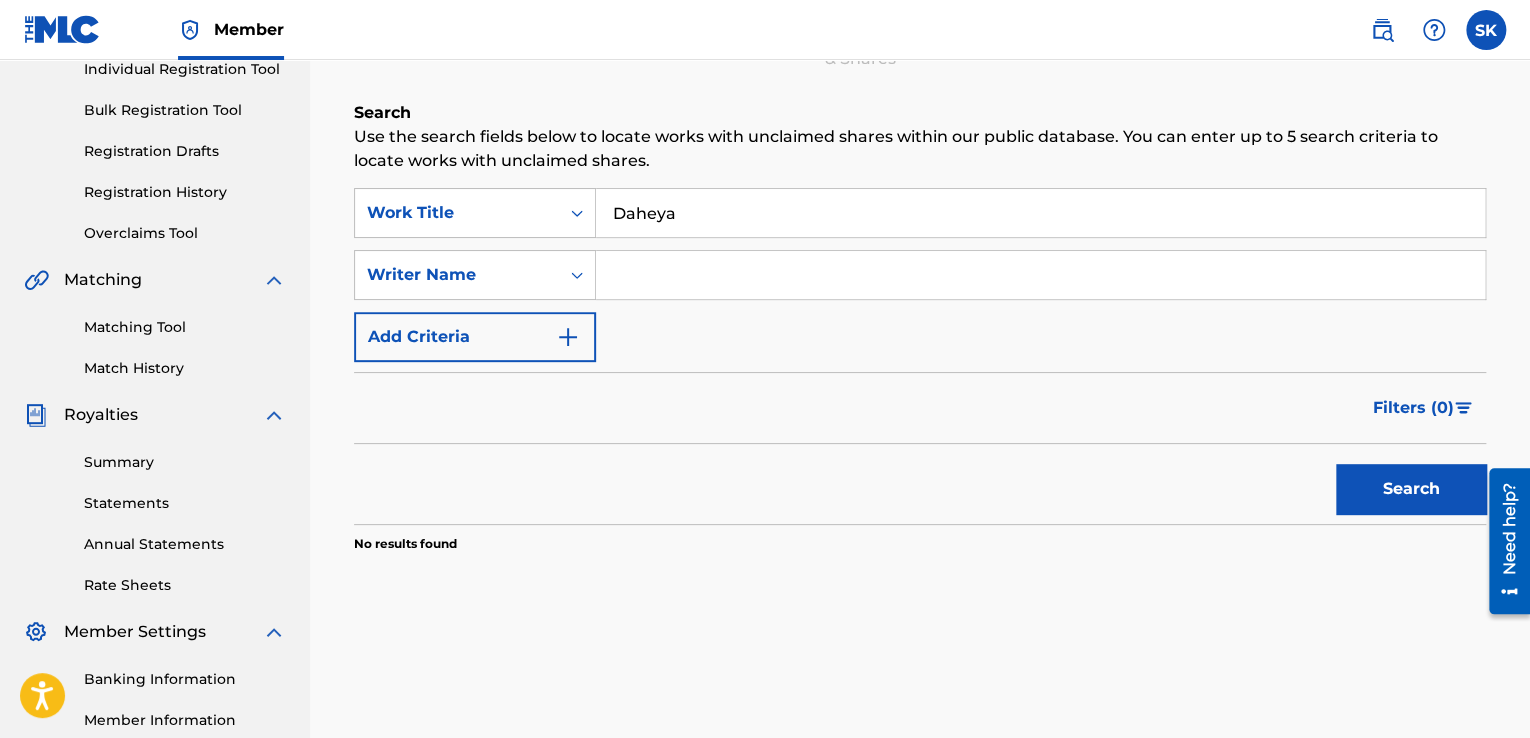 paste on "[PERSON_NAME]" 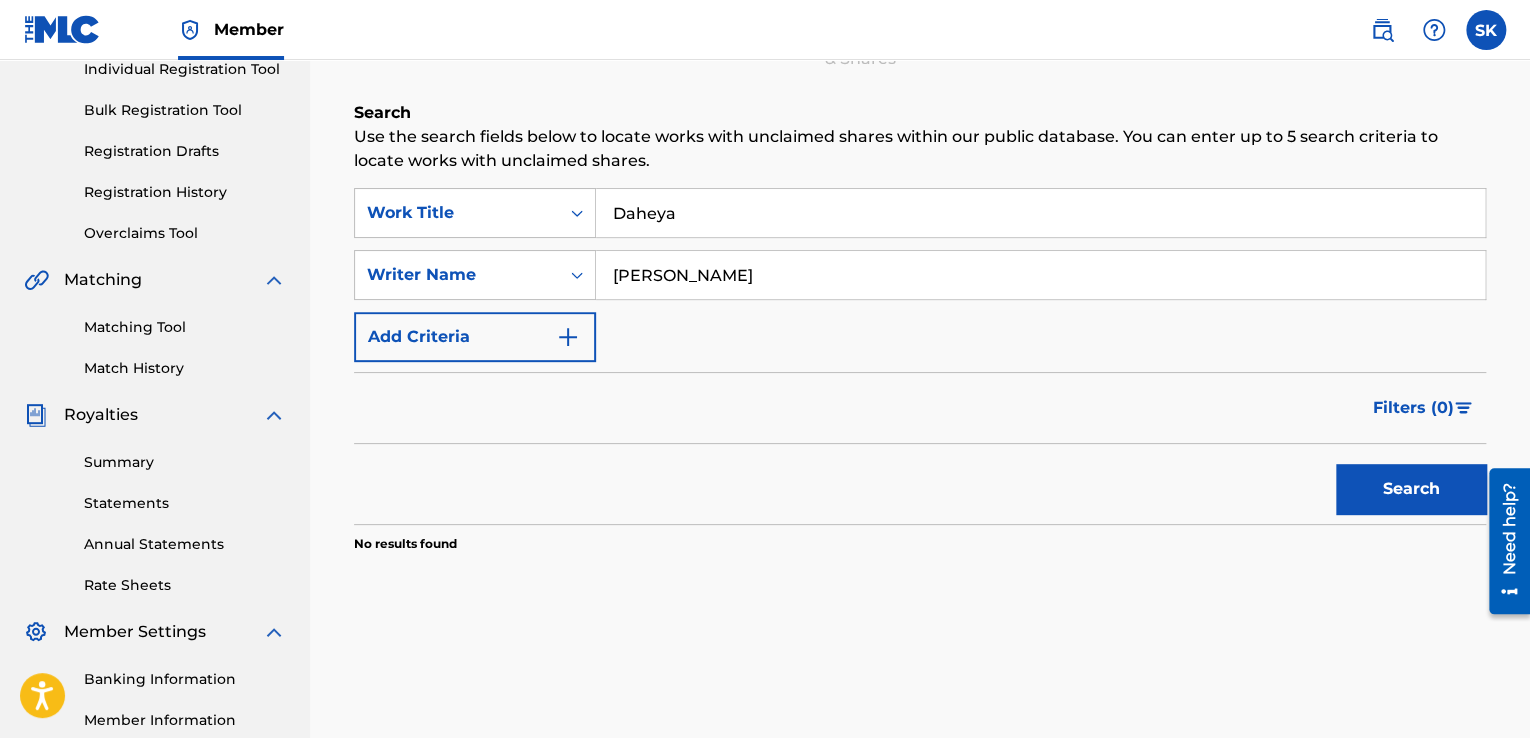 type on "[PERSON_NAME]" 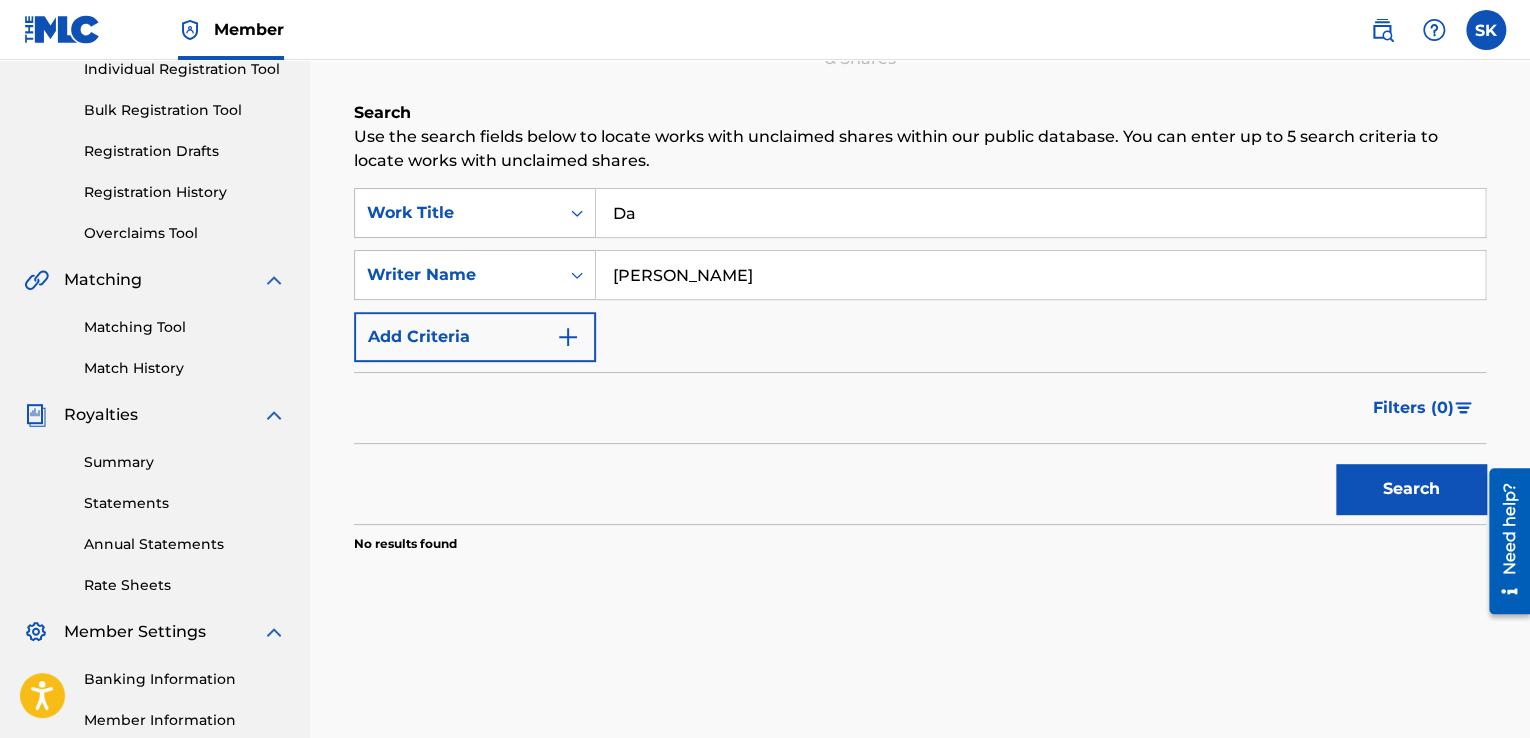 type on "D" 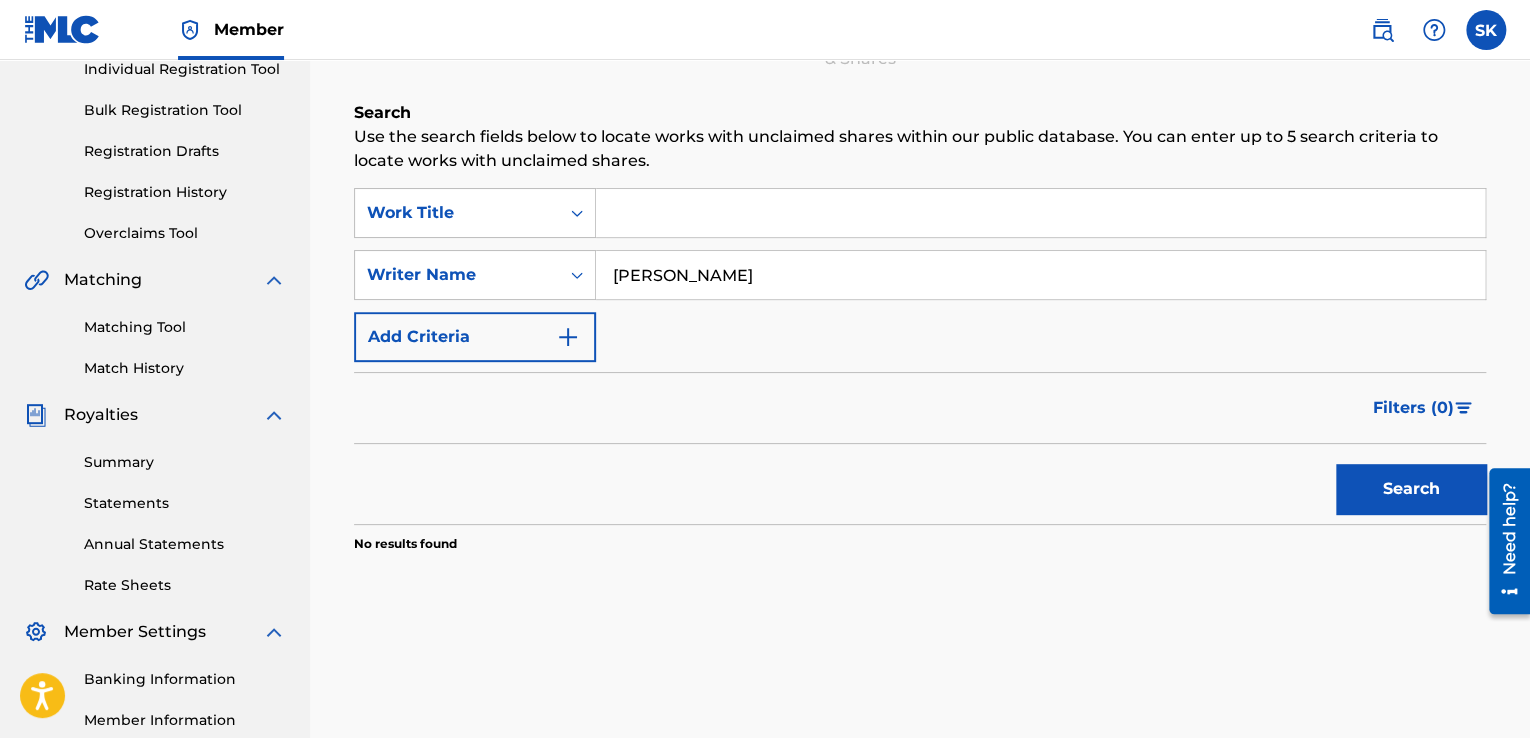 click on "Search" at bounding box center (1411, 489) 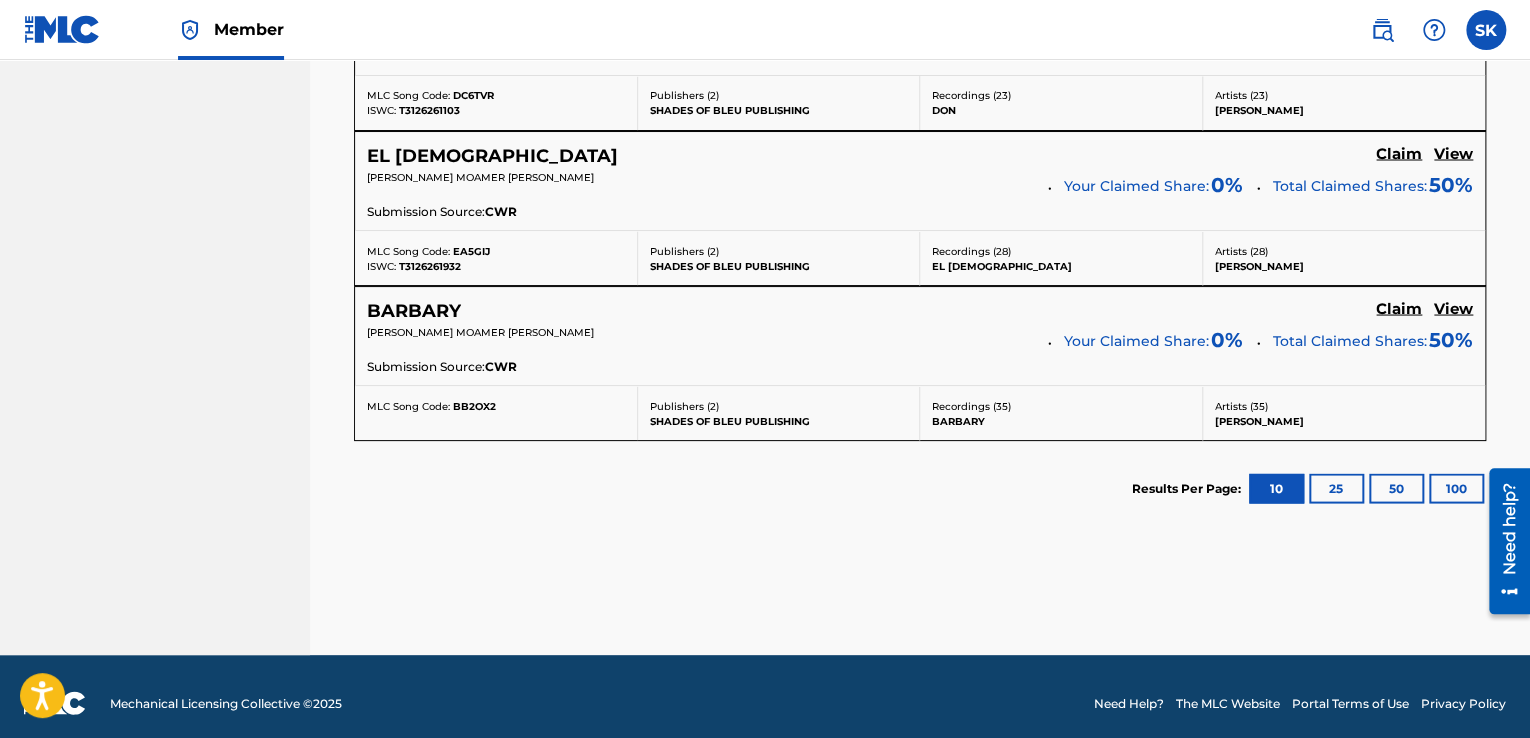 scroll, scrollTop: 1780, scrollLeft: 0, axis: vertical 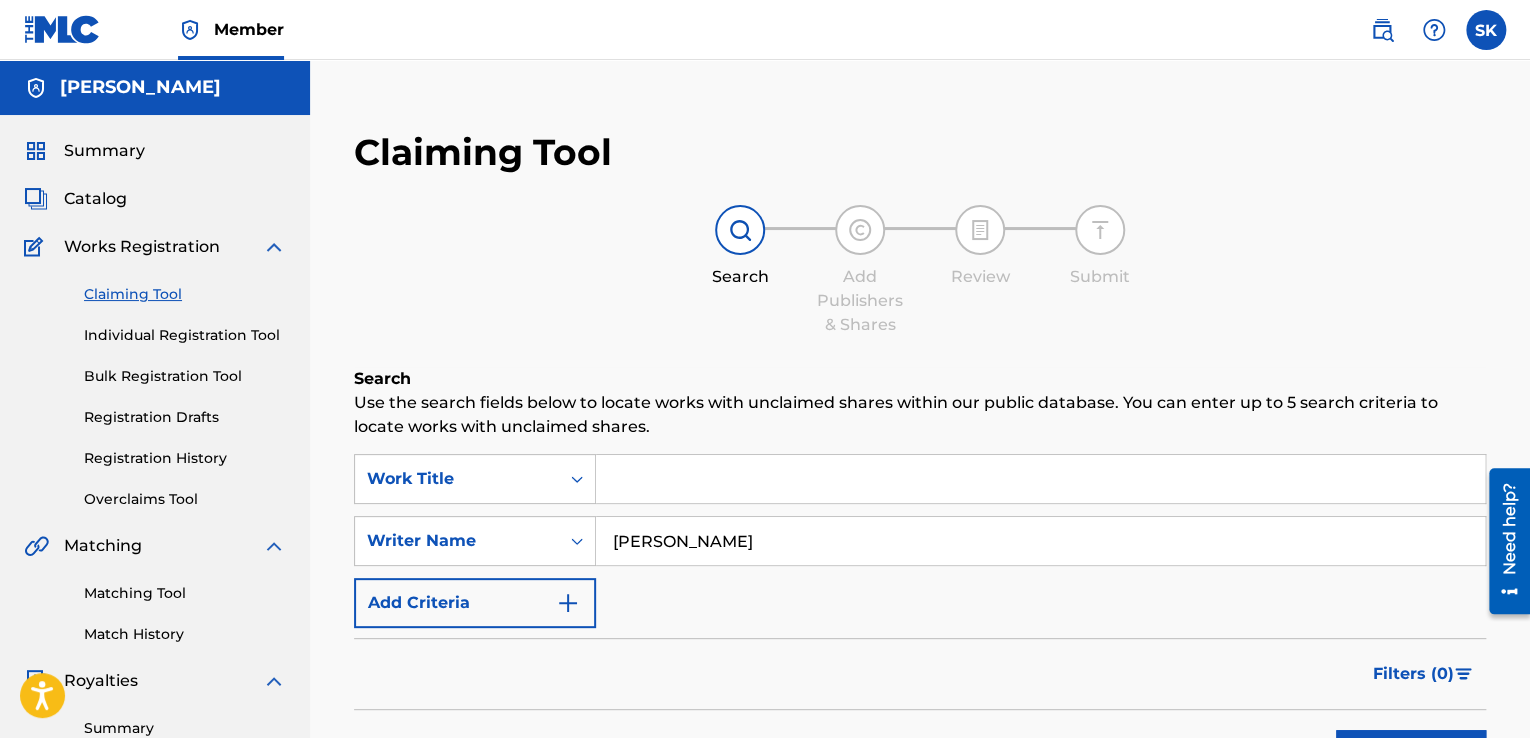drag, startPoint x: 955, startPoint y: 629, endPoint x: 928, endPoint y: 300, distance: 330.10605 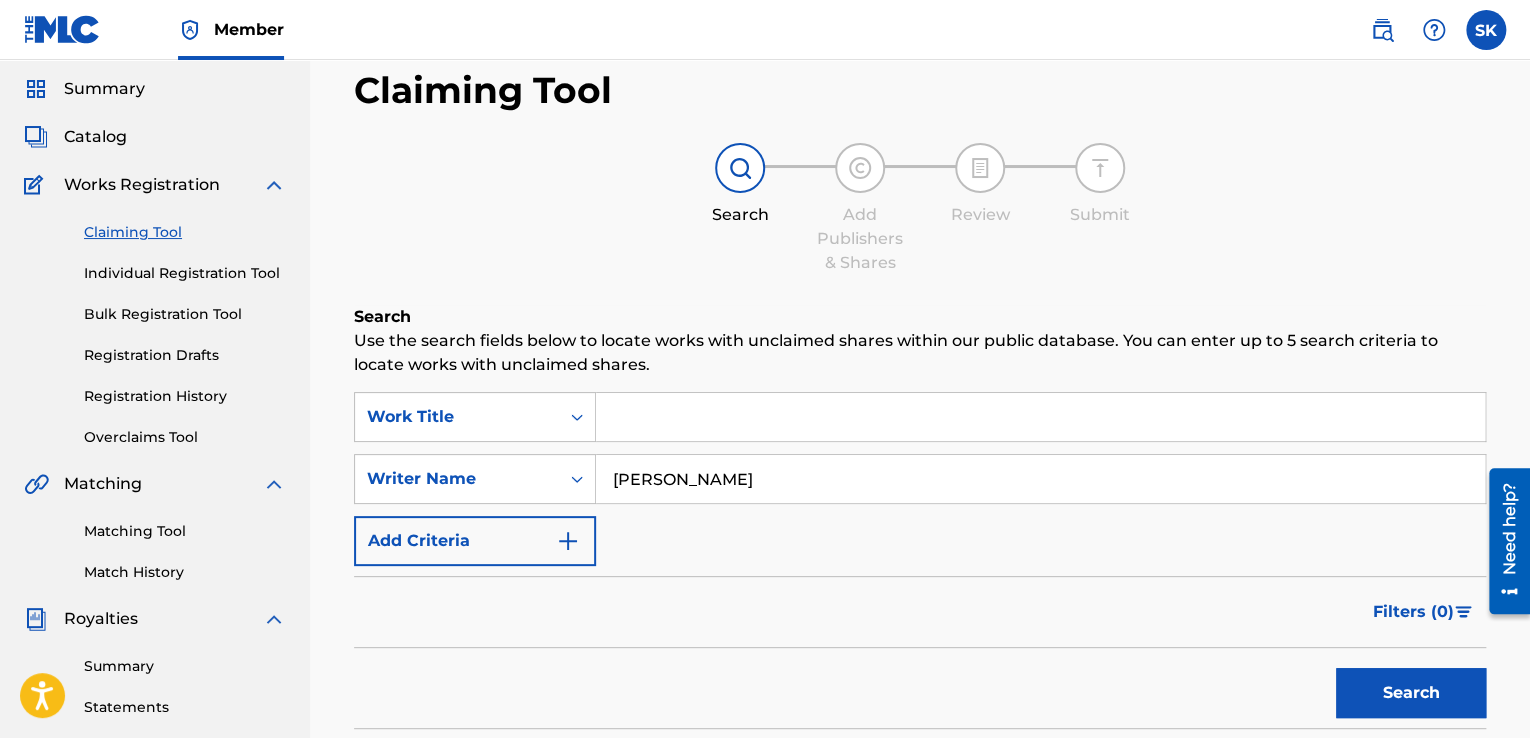 scroll, scrollTop: 66, scrollLeft: 0, axis: vertical 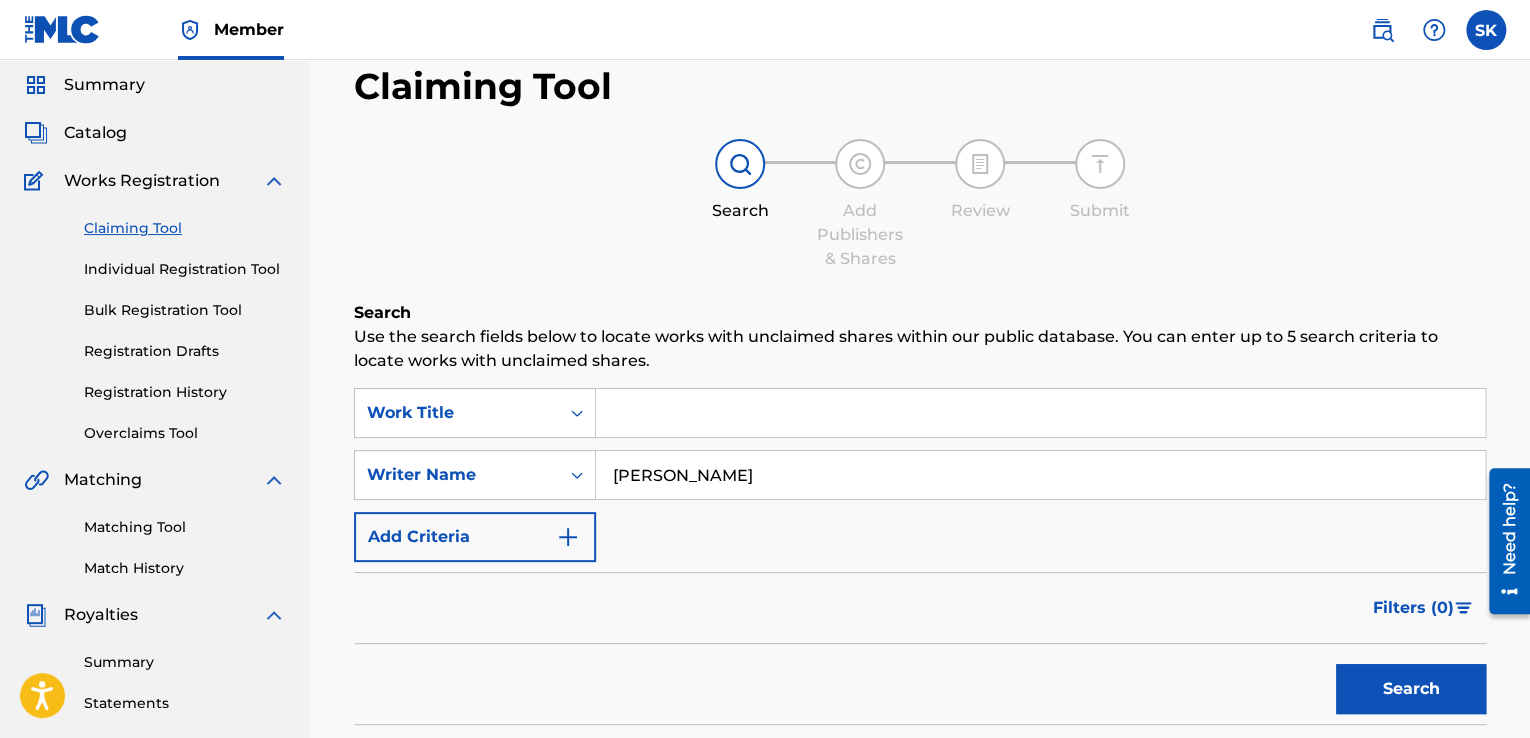 click at bounding box center [1040, 413] 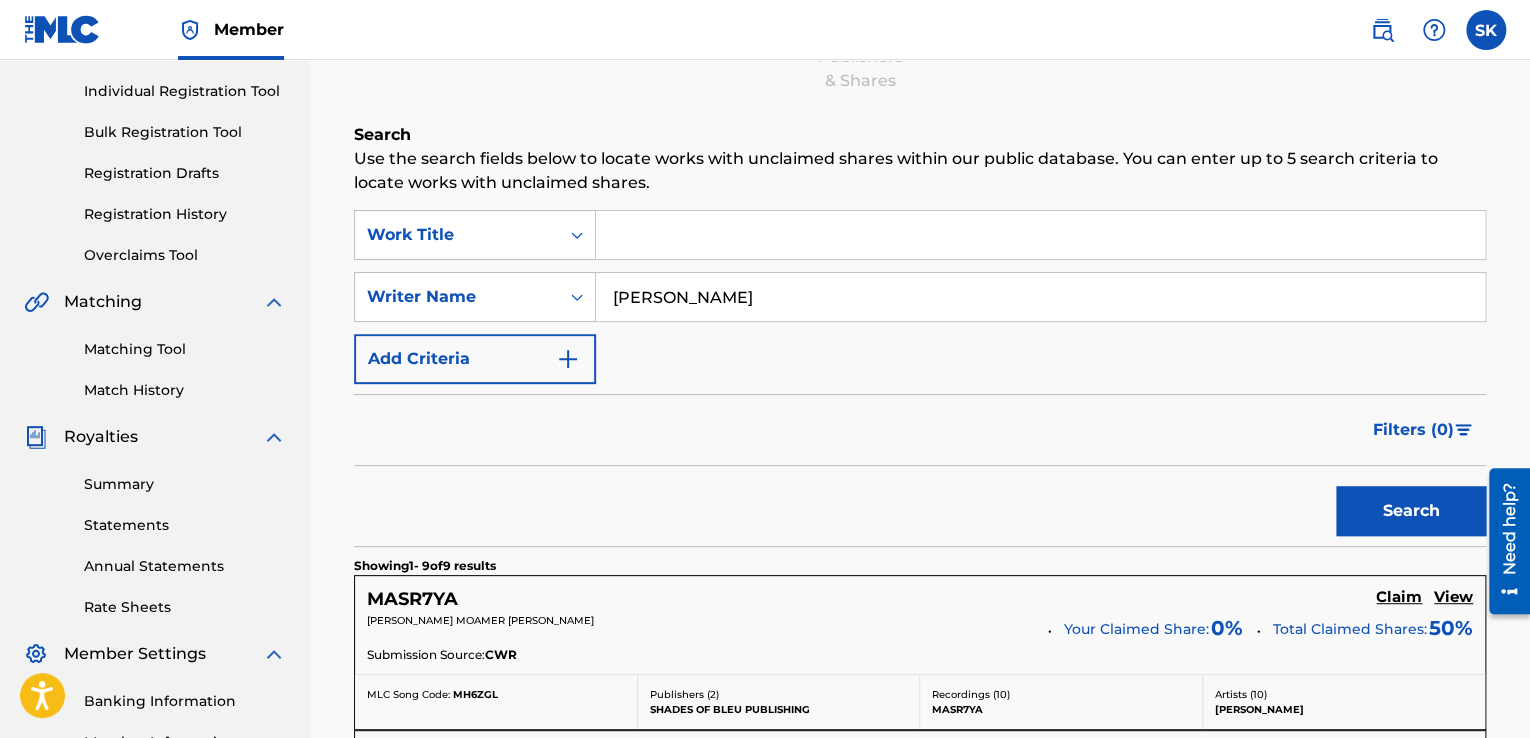scroll, scrollTop: 233, scrollLeft: 0, axis: vertical 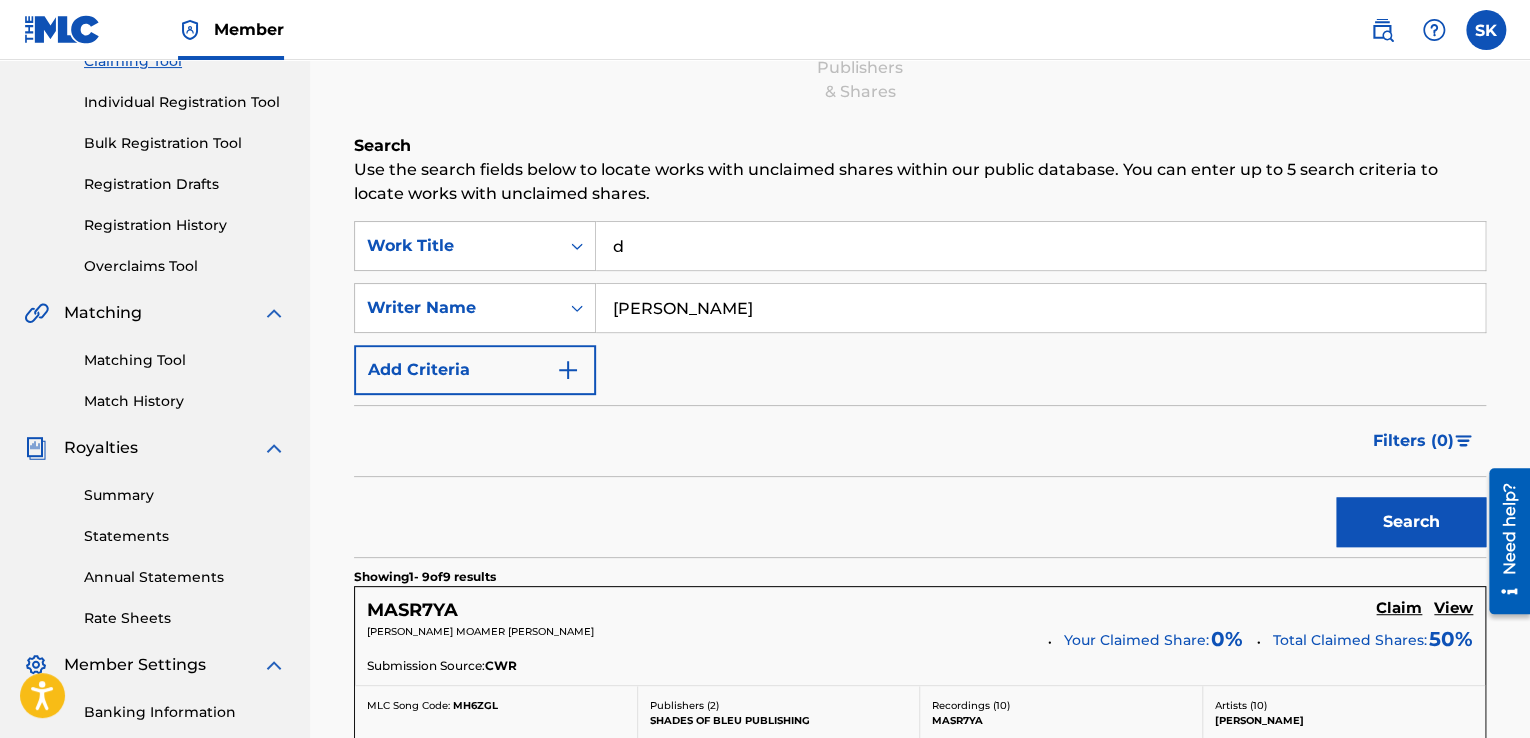 type on "d" 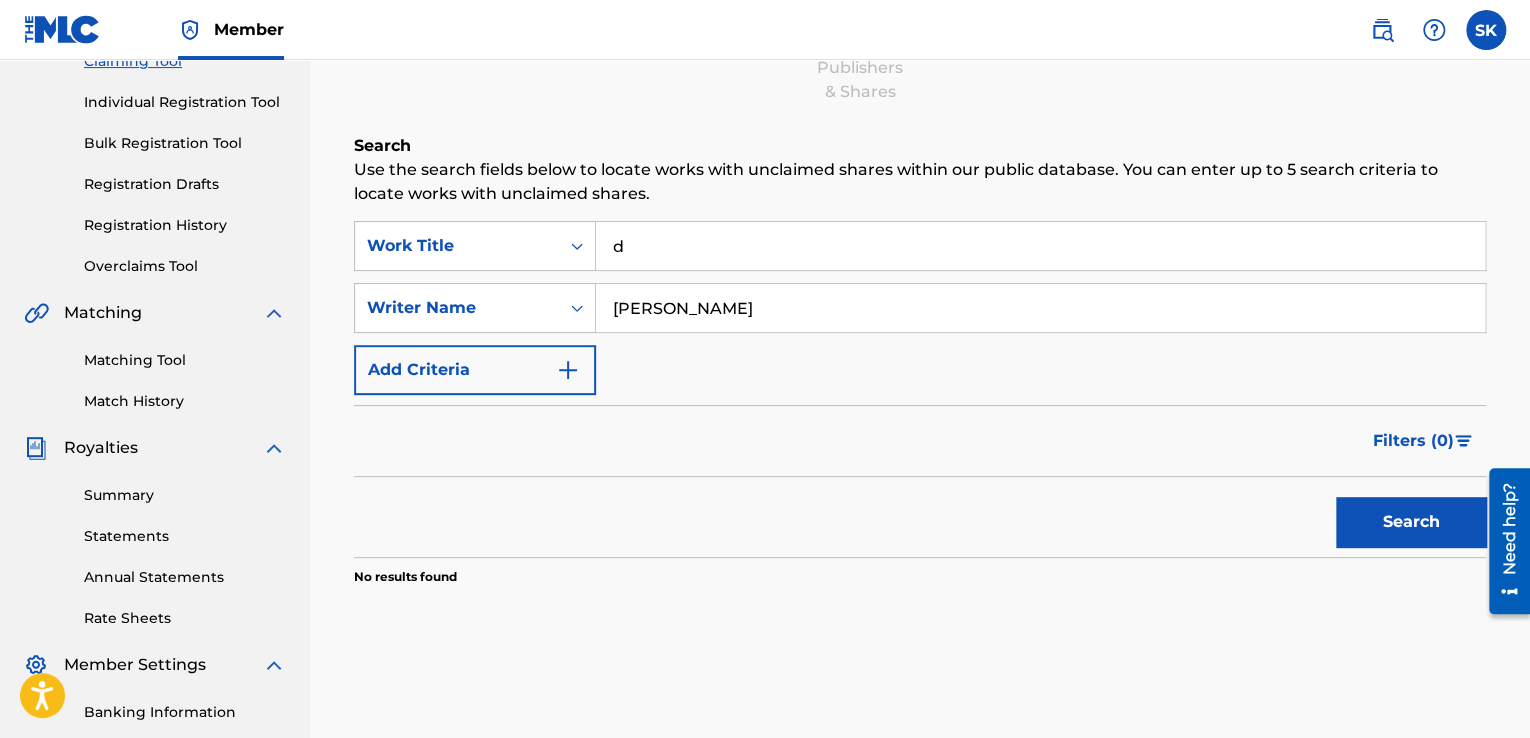 click on "d" at bounding box center (1040, 246) 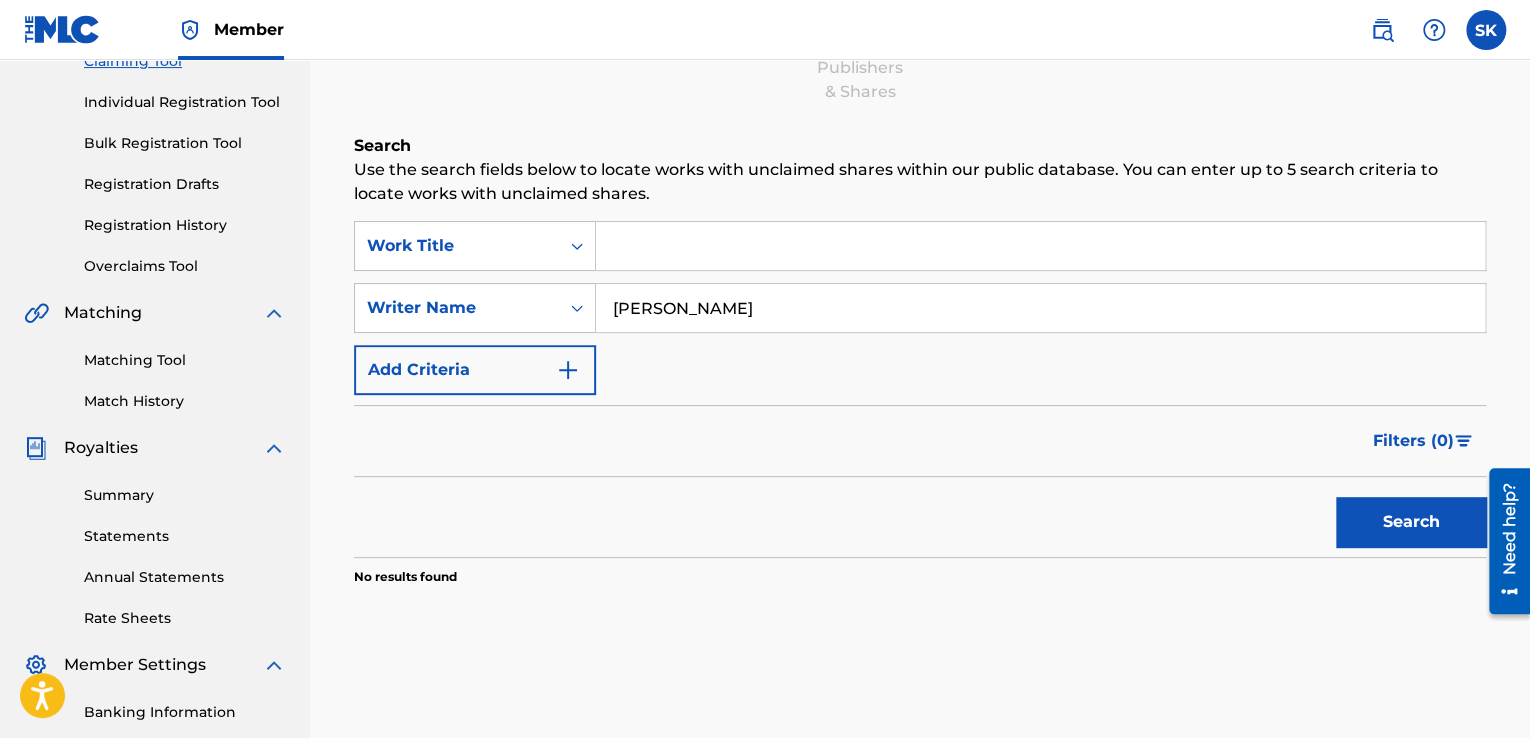 type 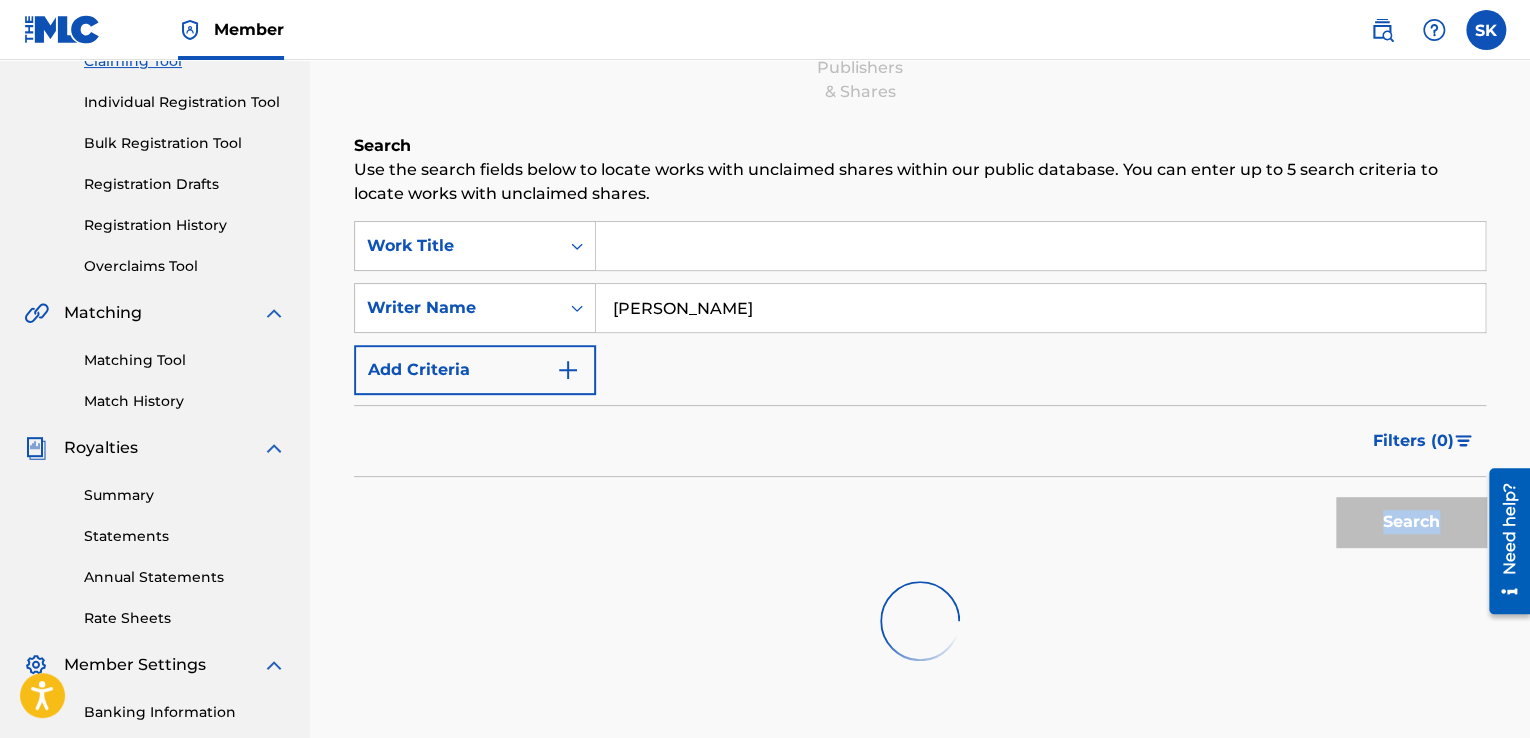 click on "Search" at bounding box center (1406, 517) 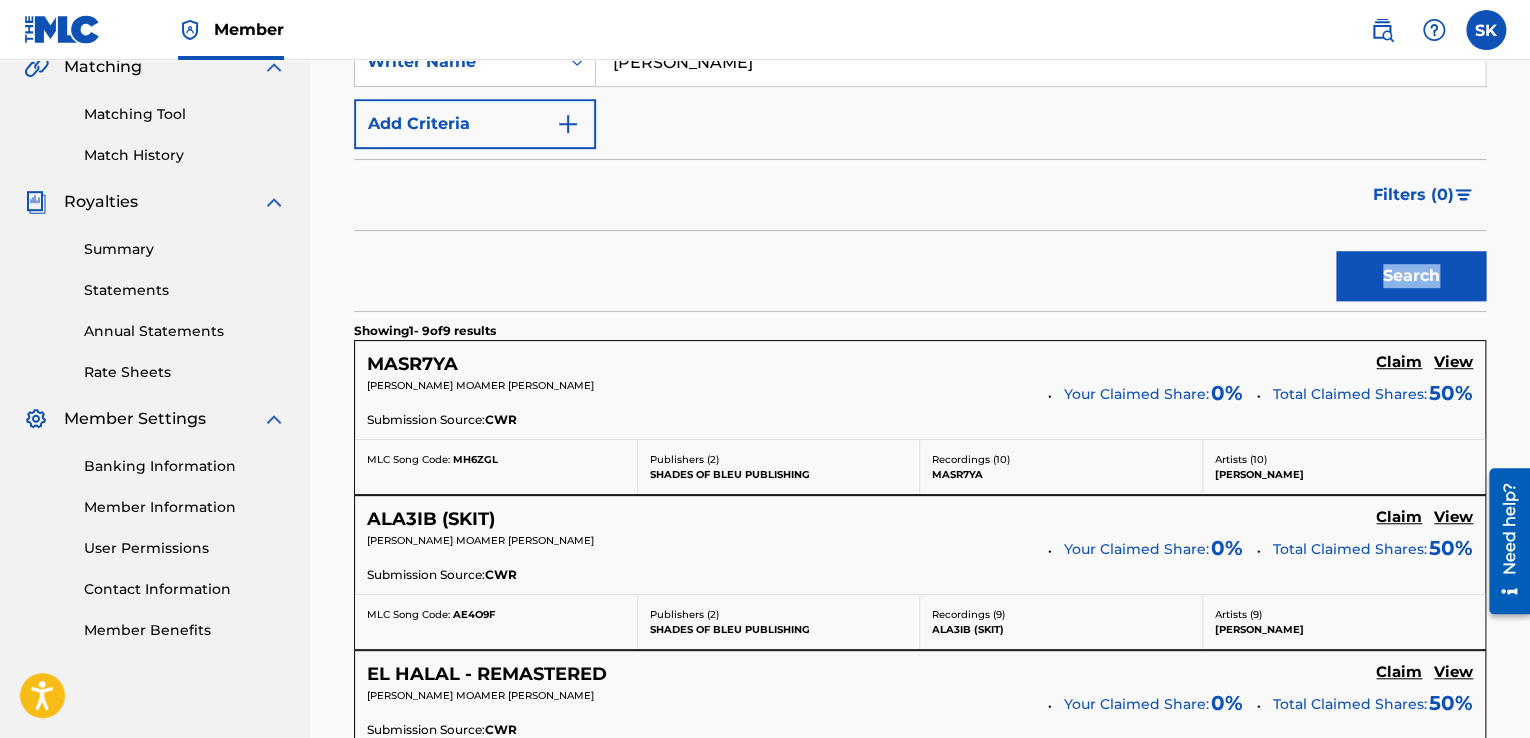 scroll, scrollTop: 566, scrollLeft: 0, axis: vertical 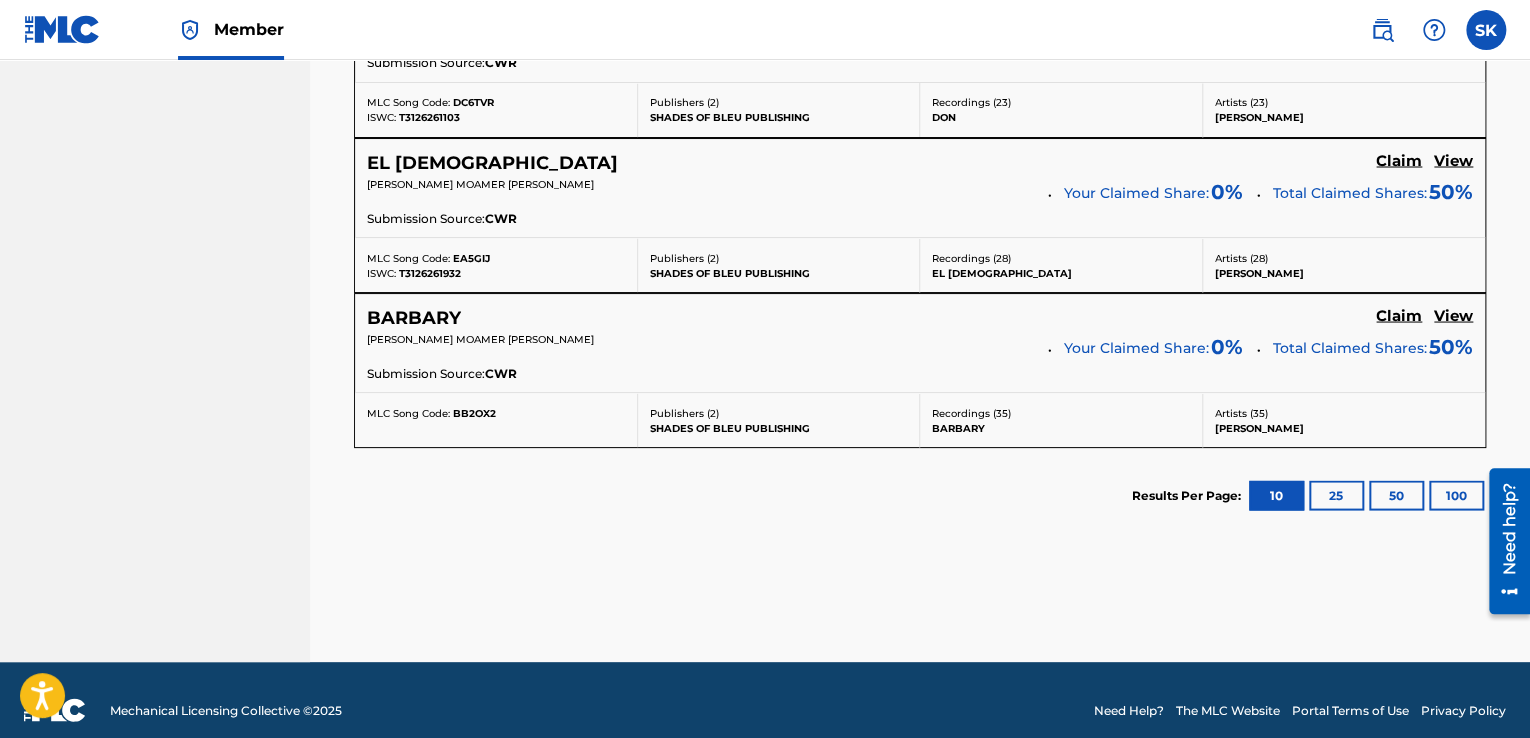 click on "25" at bounding box center [1336, 495] 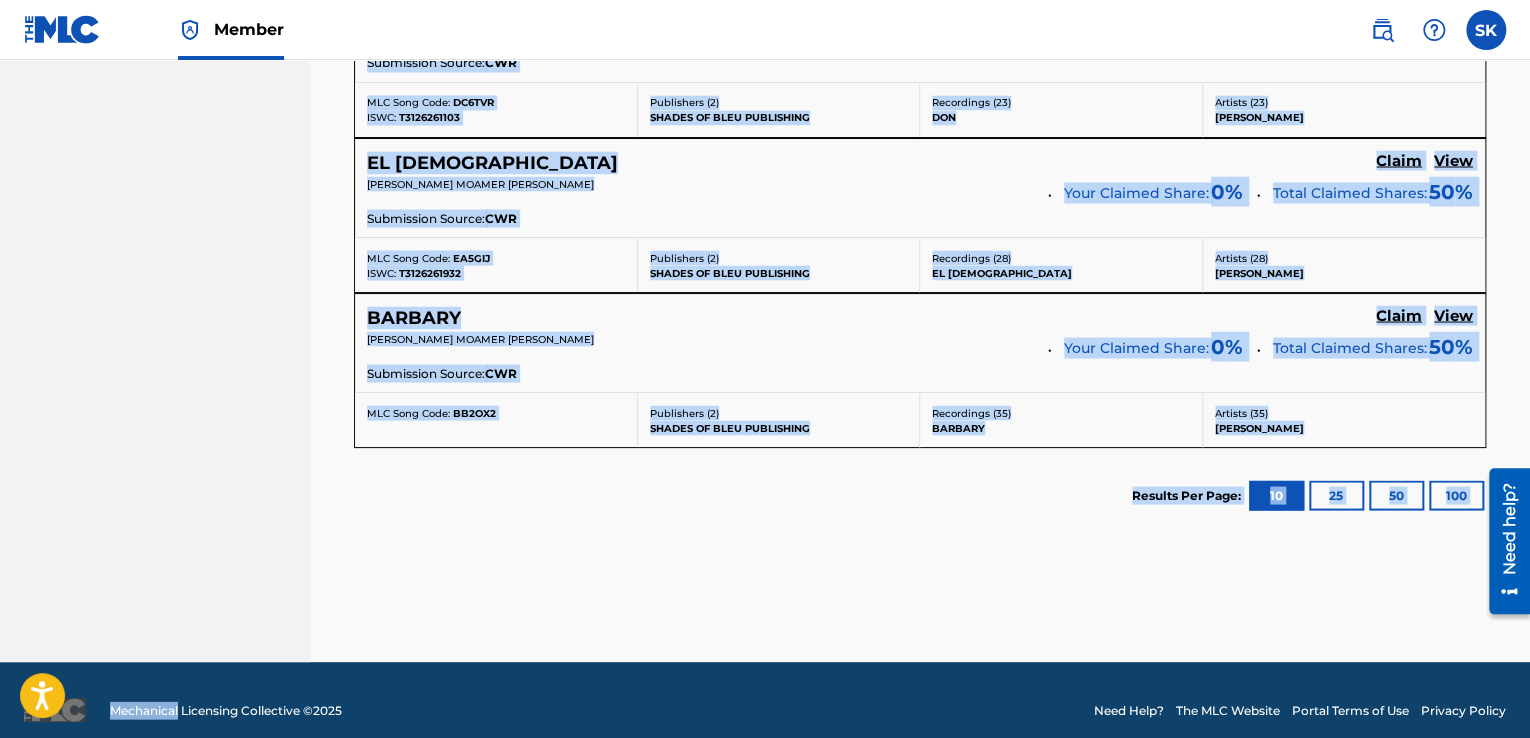 click on "Search Use the search fields below to locate works with unclaimed shares within our public database. You can enter up
to 5 search criteria to locate works with unclaimed shares. SearchWithCriteriacd0dedfe-79cc-463c-839d-6e8f5012ef58 Work Title SearchWithCriteriae1141563-7384-42ca-b477-30b383468329 Writer Name [PERSON_NAME] Add Criteria Filter Claim Search Filters Include works claimed by my Member   Remove Filters Apply Filters Filters ( 0 ) Search Showing  1  -   9  of  9   results   MASR7YA Claim View [PERSON_NAME] MOAMER [PERSON_NAME] Your Claimed Share:  0 % Total Claimed Shares:  50 % Submission Source:  CWR MLC Song Code:   MH6ZGL Publishers ( 2 ) SHADES OF BLEU PUBLISHING Recordings ( 10 ) MASR7YA Artists ( 10 ) [PERSON_NAME] ALA3IB (SKIT) Claim View [PERSON_NAME] MOAMER [PERSON_NAME] Your Claimed Share:  0 % Total Claimed Shares:  50 % Submission Source:  CWR MLC Song Code:   AE4O9F Publishers ( 2 ) SHADES OF BLEU PUBLISHING Recordings ( 9 ) ALA3IB (SKIT) Artists ( 9 ) [PERSON_NAME] 0" at bounding box center [920, -379] 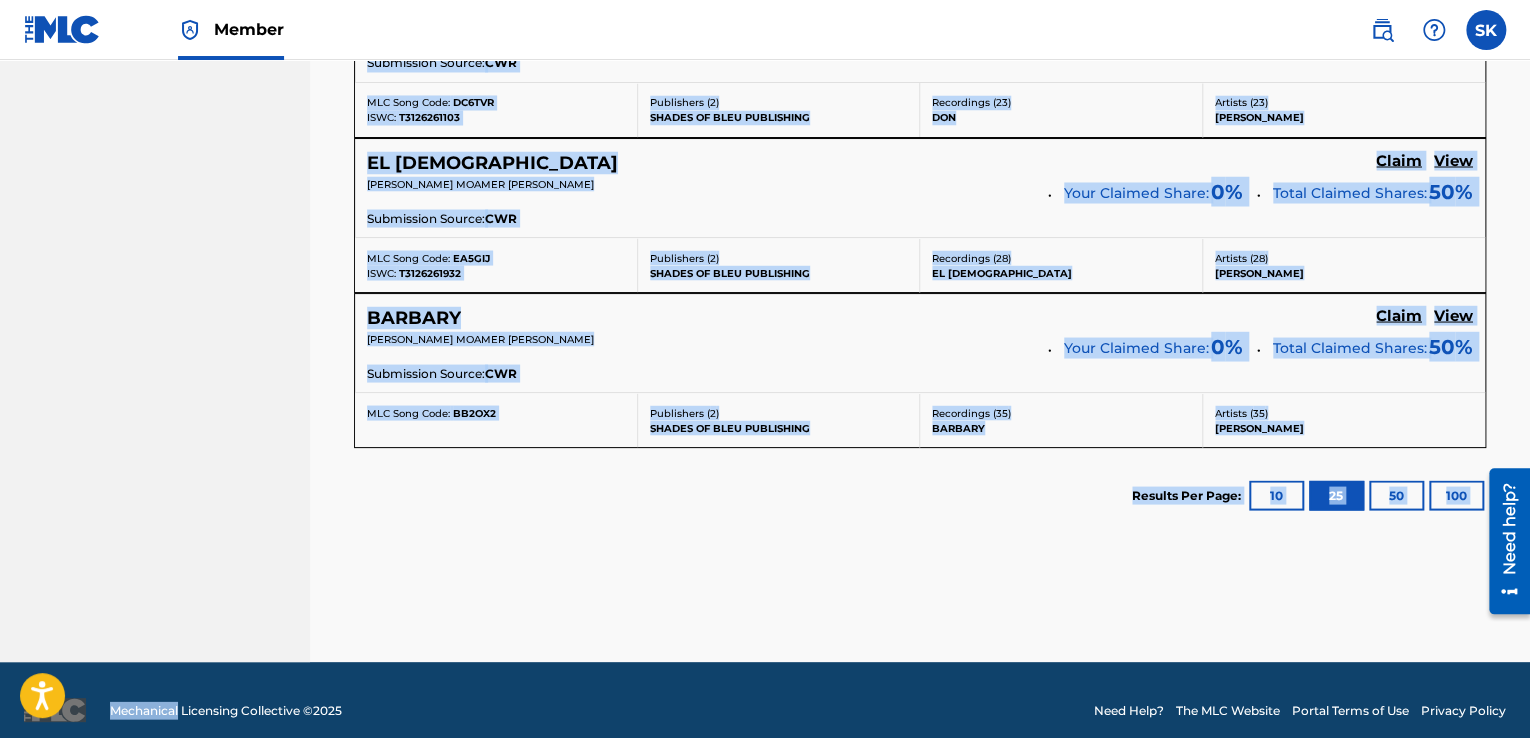 click on "Results Per Page: 10 25 50 100" at bounding box center (920, 495) 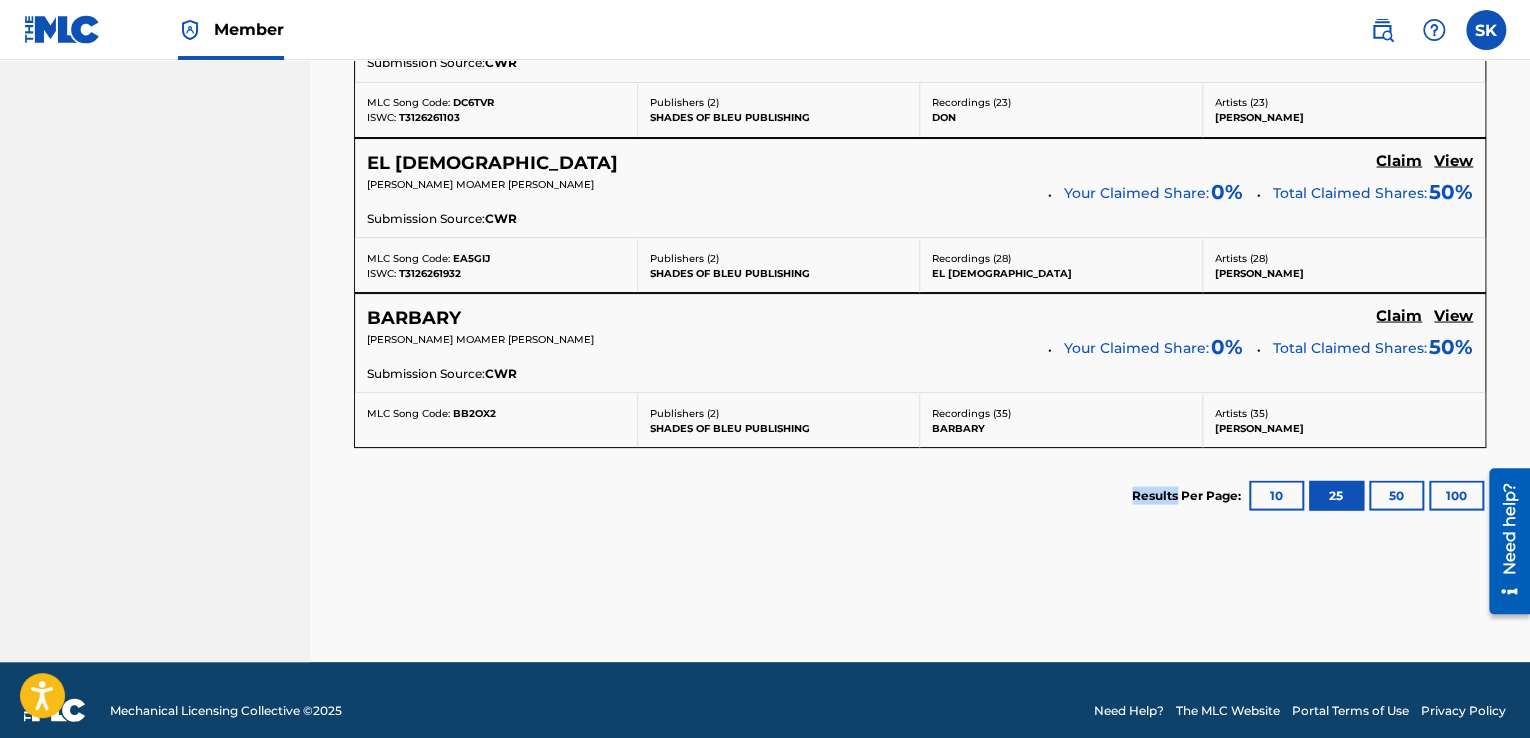 click on "Results Per Page: 10 25 50 100" at bounding box center (920, 495) 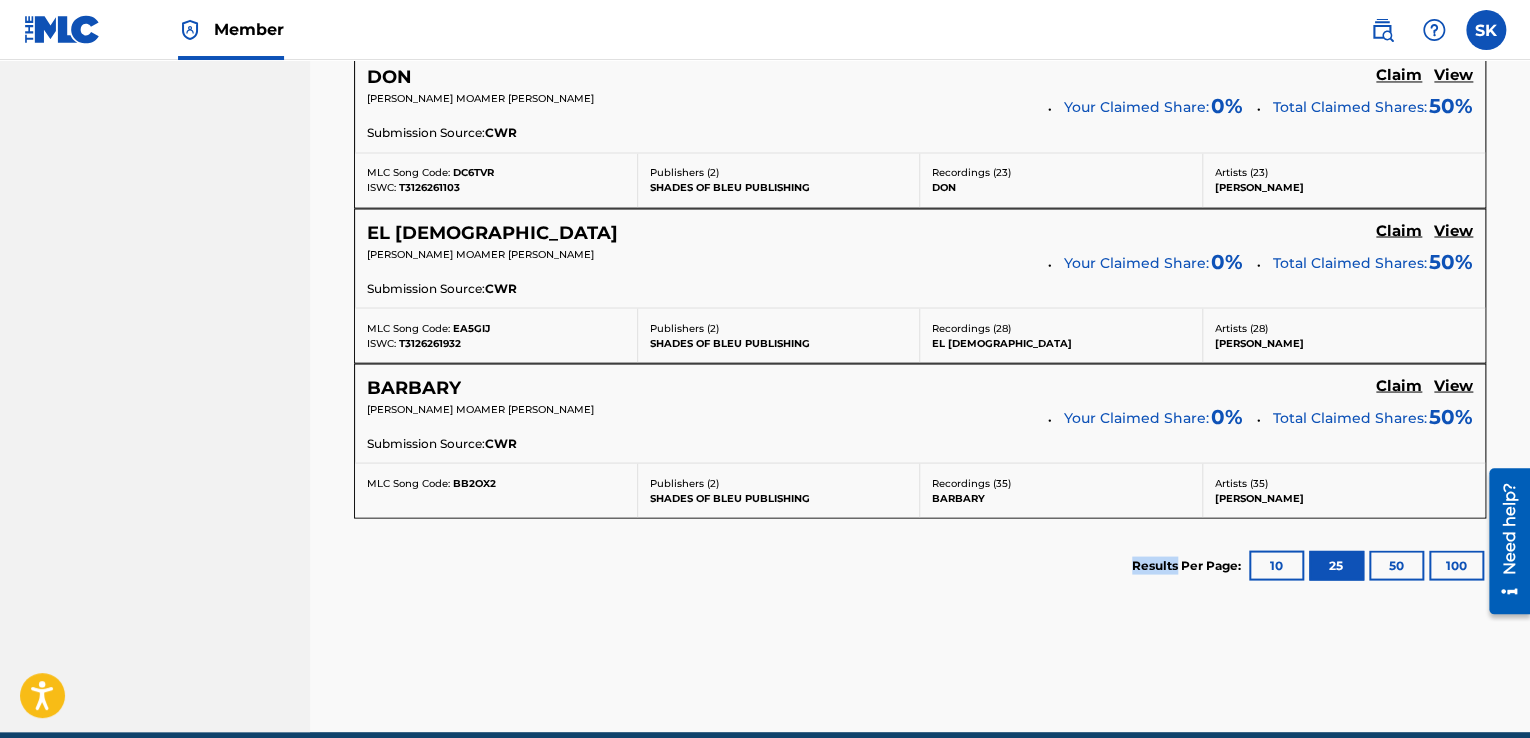 scroll, scrollTop: 1732, scrollLeft: 0, axis: vertical 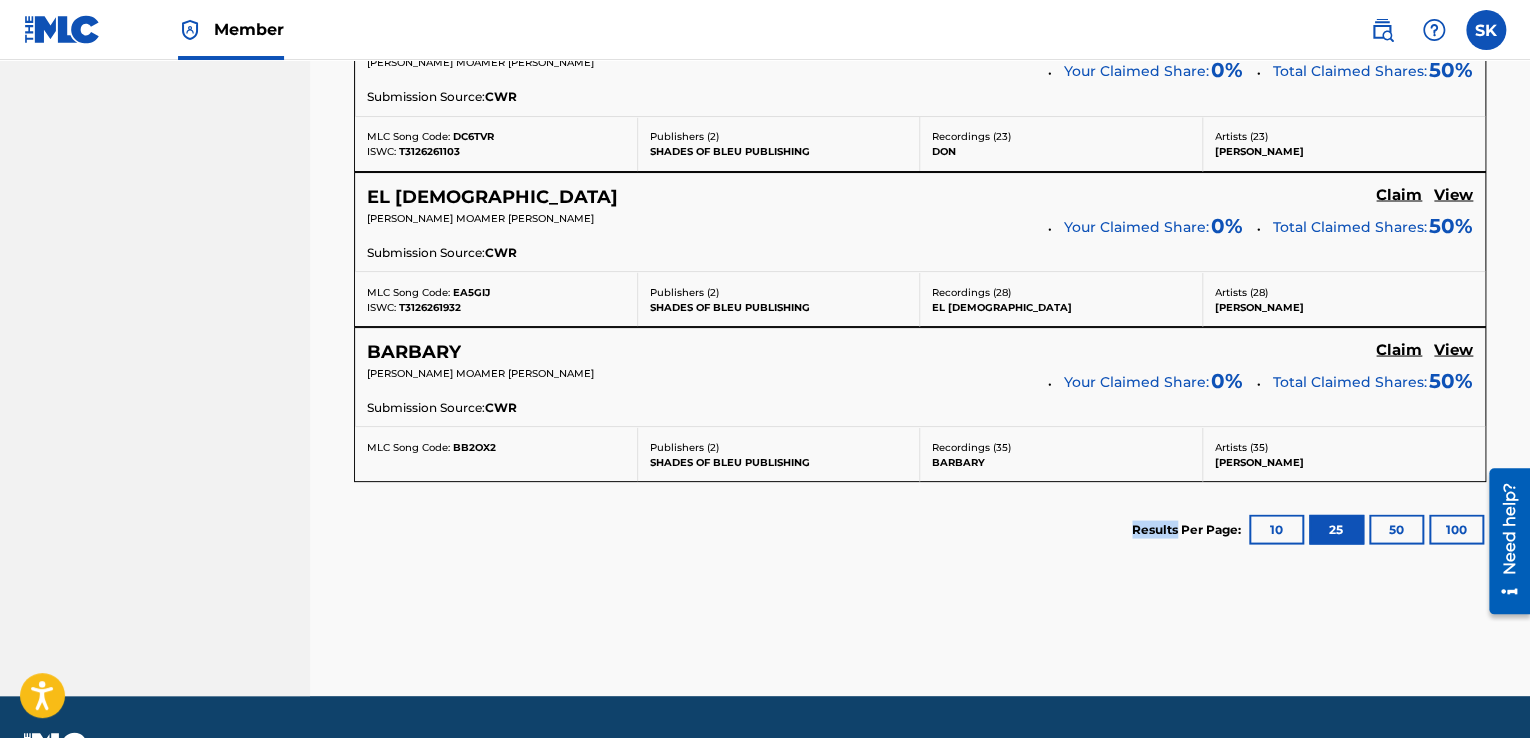 click on "50" at bounding box center [1396, 529] 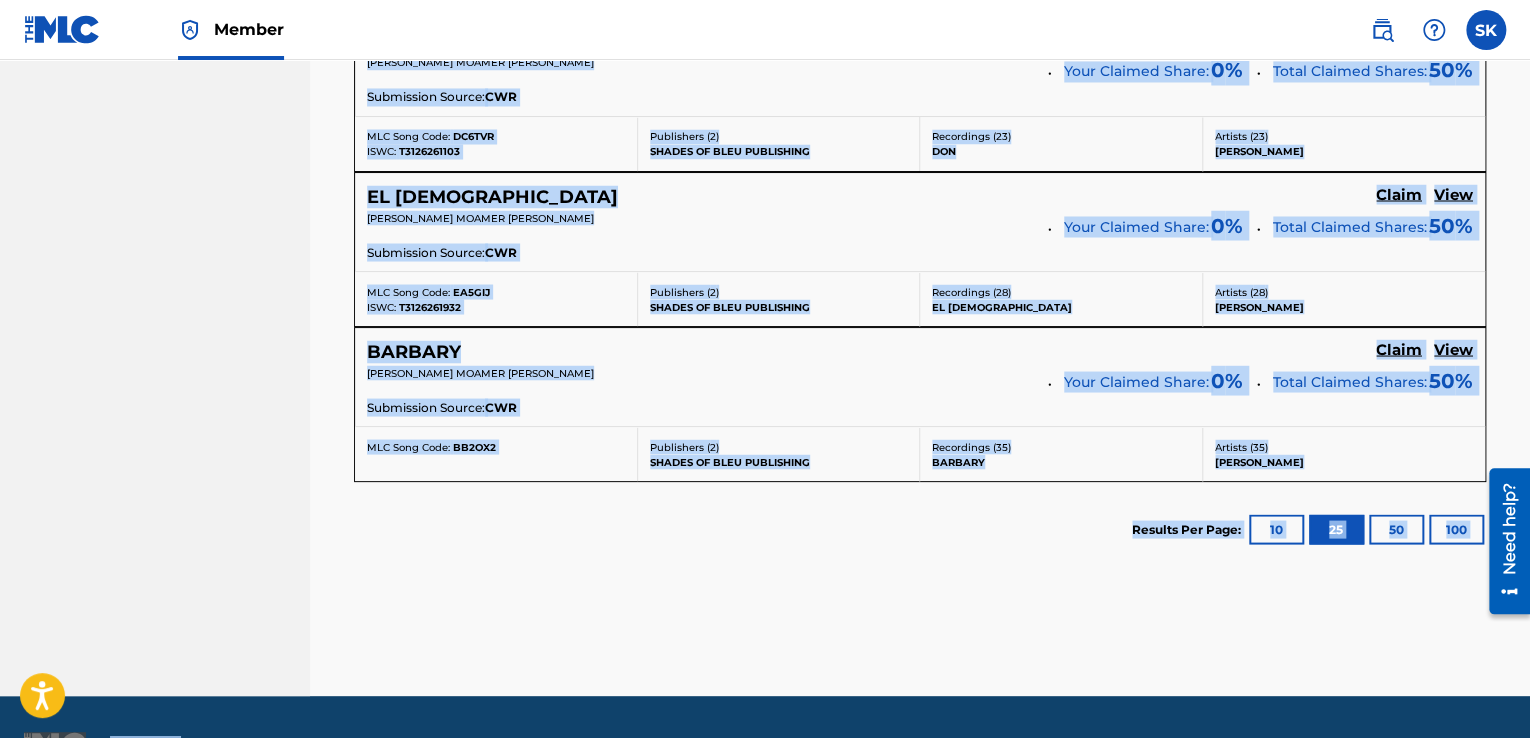 click on "Claiming Tool Search Add Publishers & Shares Review Submit Search Use the search fields below to locate works with unclaimed shares within our public database. You can enter up
to 5 search criteria to locate works with unclaimed shares. SearchWithCriteriacd0dedfe-79cc-463c-839d-6e8f5012ef58 Work Title SearchWithCriteriae1141563-7384-42ca-b477-30b383468329 Writer Name [PERSON_NAME] Add Criteria Filter Claim Search Filters Include works claimed by my Member   Remove Filters Apply Filters Filters ( 0 ) Search Showing  1  -   9  of  9   results   MASR7YA Claim View [PERSON_NAME] MOAMER [PERSON_NAME] Your Claimed Share:  0 % Total Claimed Shares:  50 % Submission Source:  CWR MLC Song Code:   MH6ZGL Publishers ( 2 ) SHADES OF BLEU PUBLISHING Recordings ( 10 ) MASR7YA Artists ( 10 ) [PERSON_NAME] ALA3IB (SKIT) Claim View [PERSON_NAME] MOAMER [PERSON_NAME] Your Claimed Share:  0 % Total Claimed Shares:  50 % Submission Source:  CWR MLC Song Code:   AE4O9F Publishers ( 2 ) SHADES OF BLEU PUBLISHING 9" at bounding box center (920, -463) 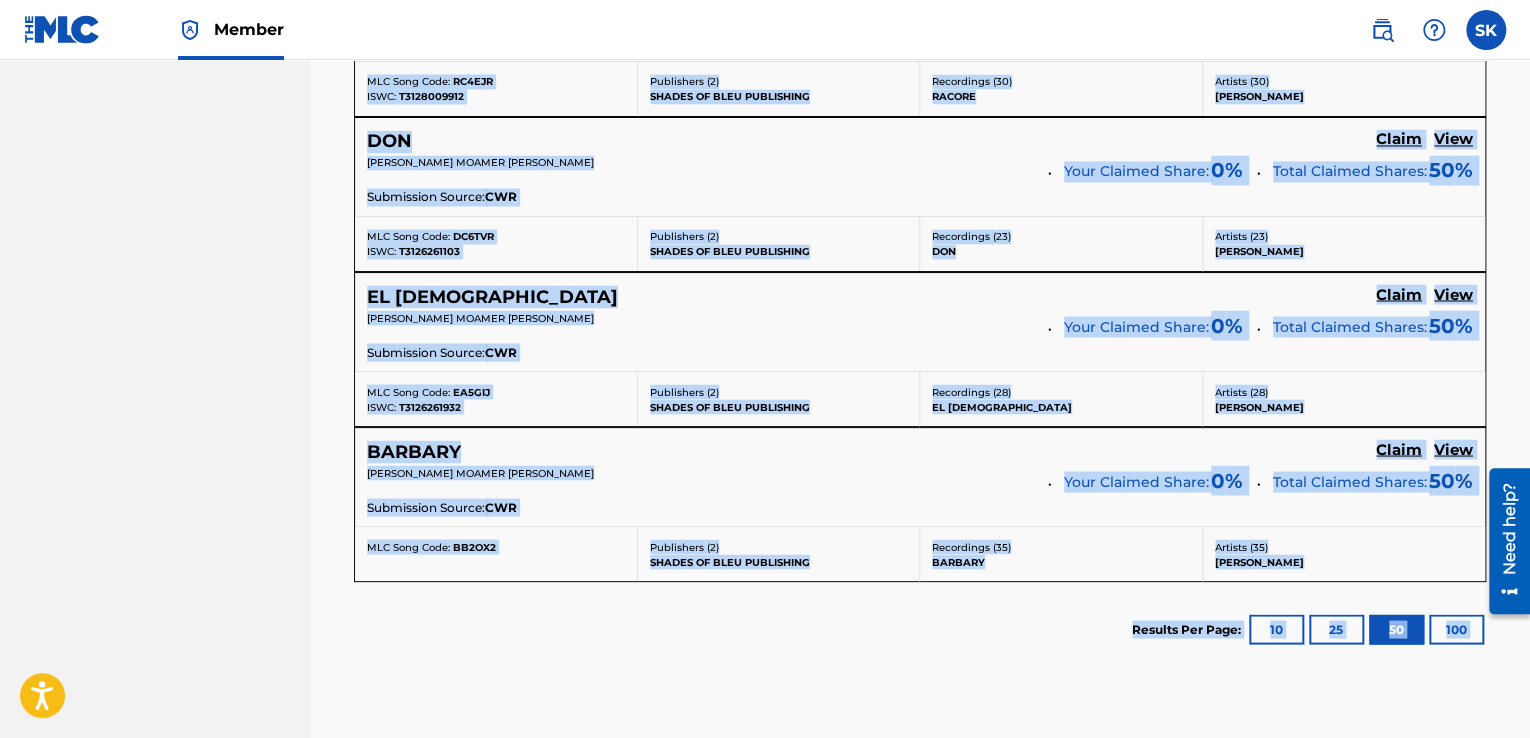 click on "100" at bounding box center [1456, 629] 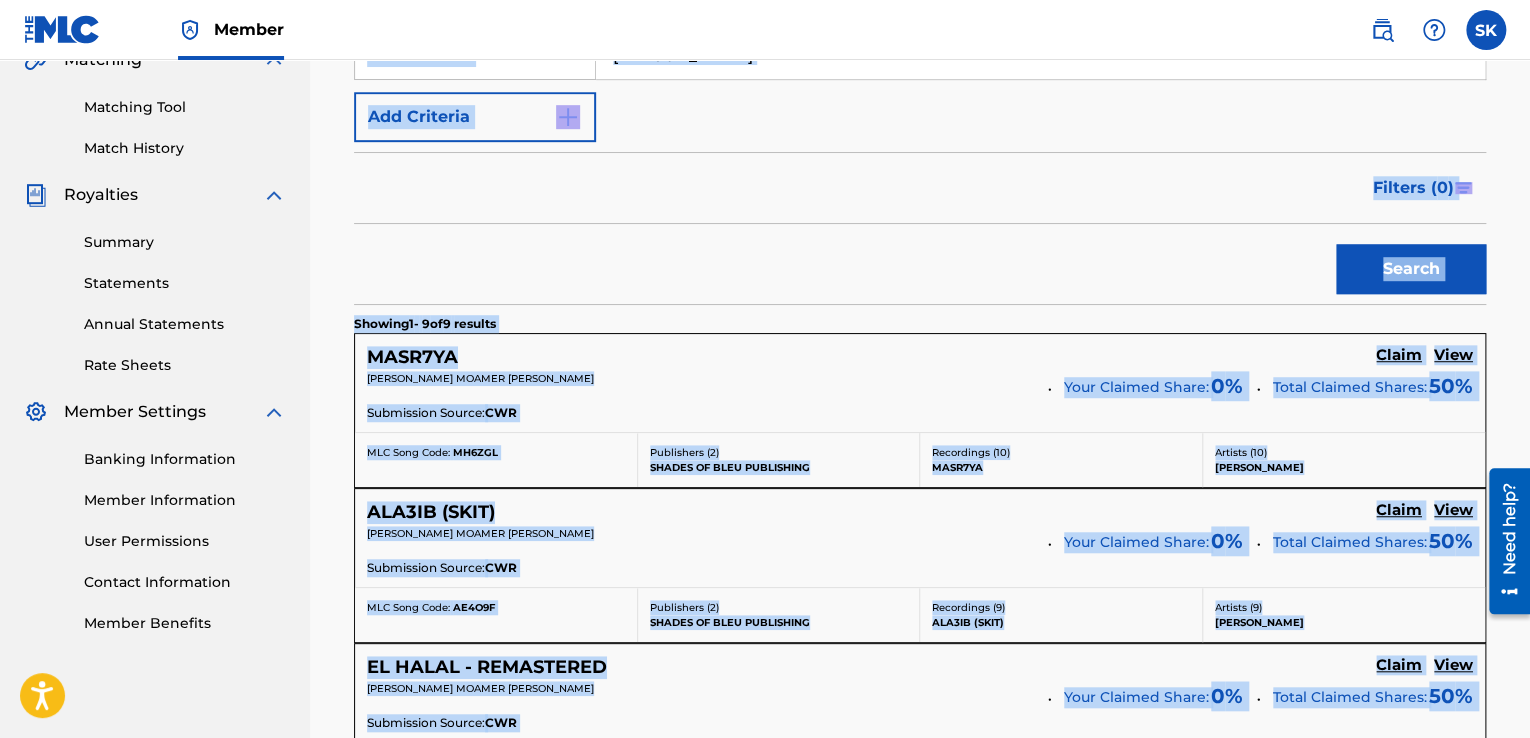 scroll, scrollTop: 432, scrollLeft: 0, axis: vertical 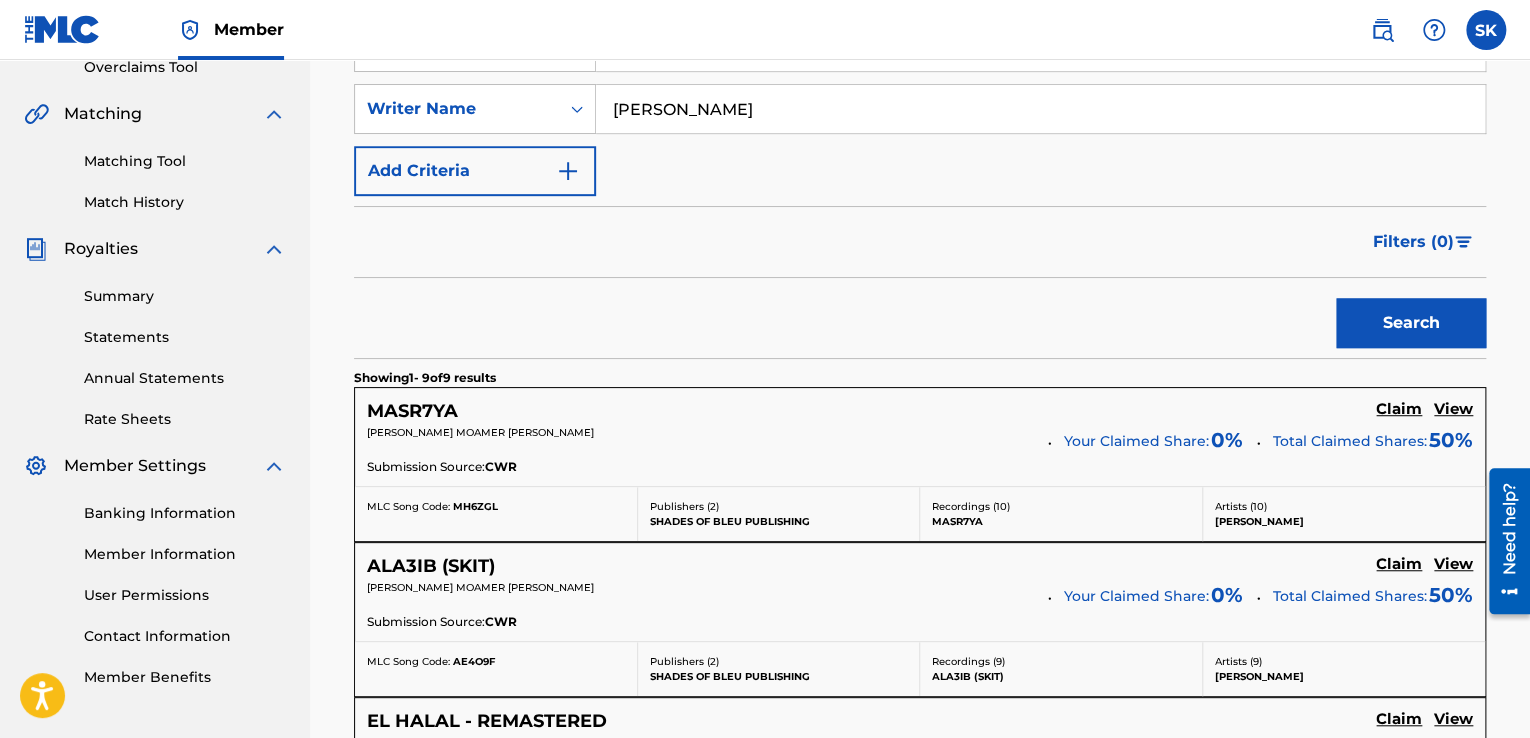 click on "Search" at bounding box center [920, 318] 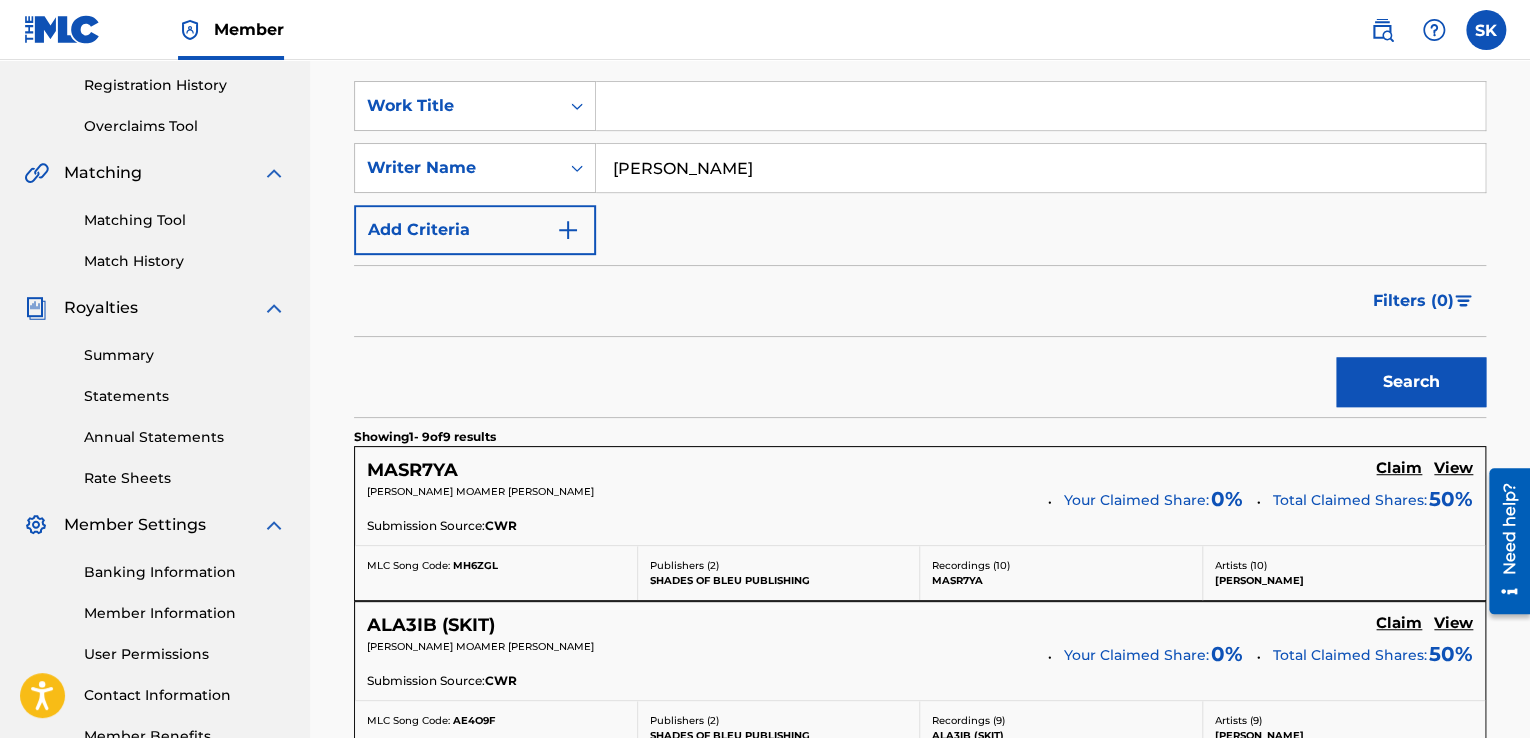 scroll, scrollTop: 366, scrollLeft: 0, axis: vertical 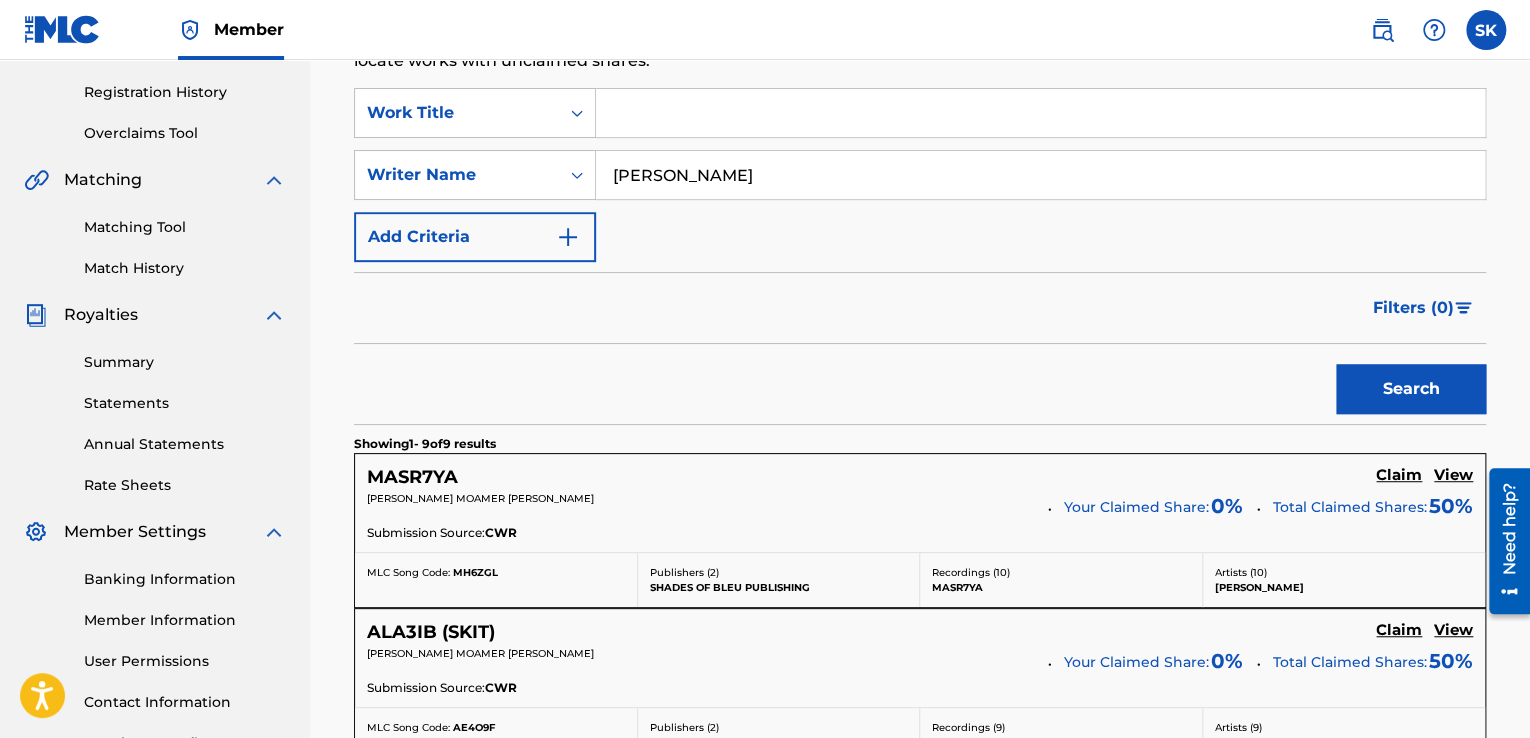drag, startPoint x: 707, startPoint y: 180, endPoint x: 563, endPoint y: 222, distance: 150 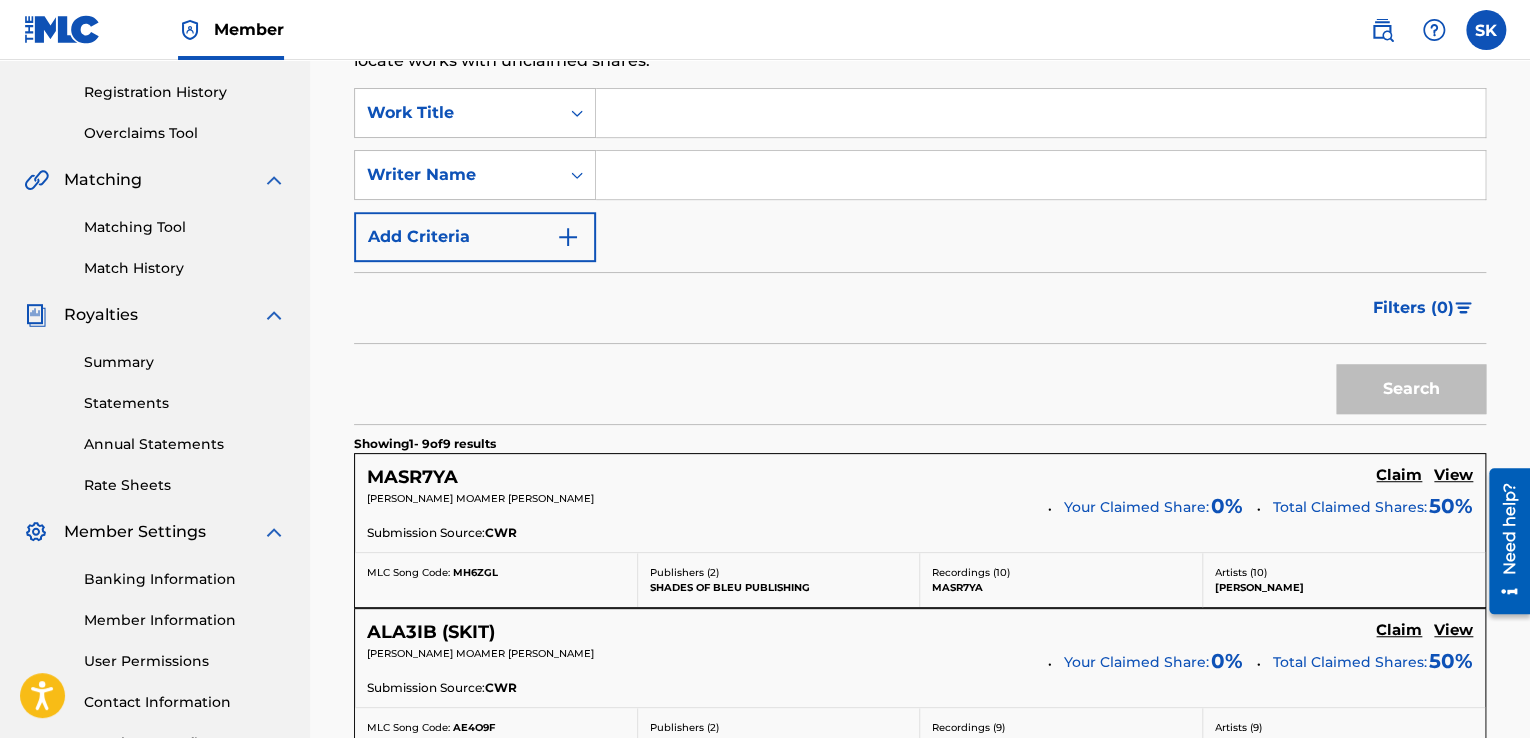 type 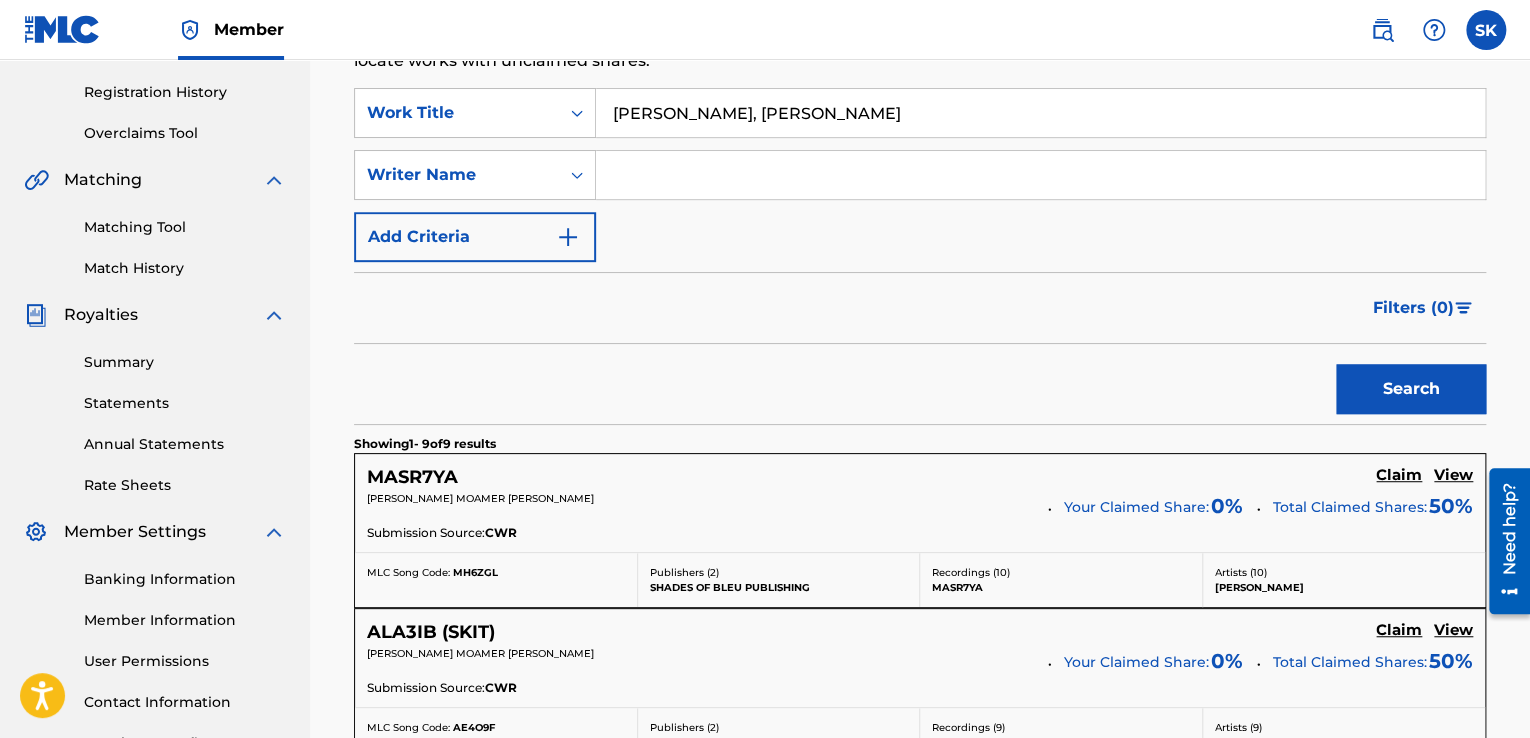 drag, startPoint x: 796, startPoint y: 116, endPoint x: 680, endPoint y: 120, distance: 116.06895 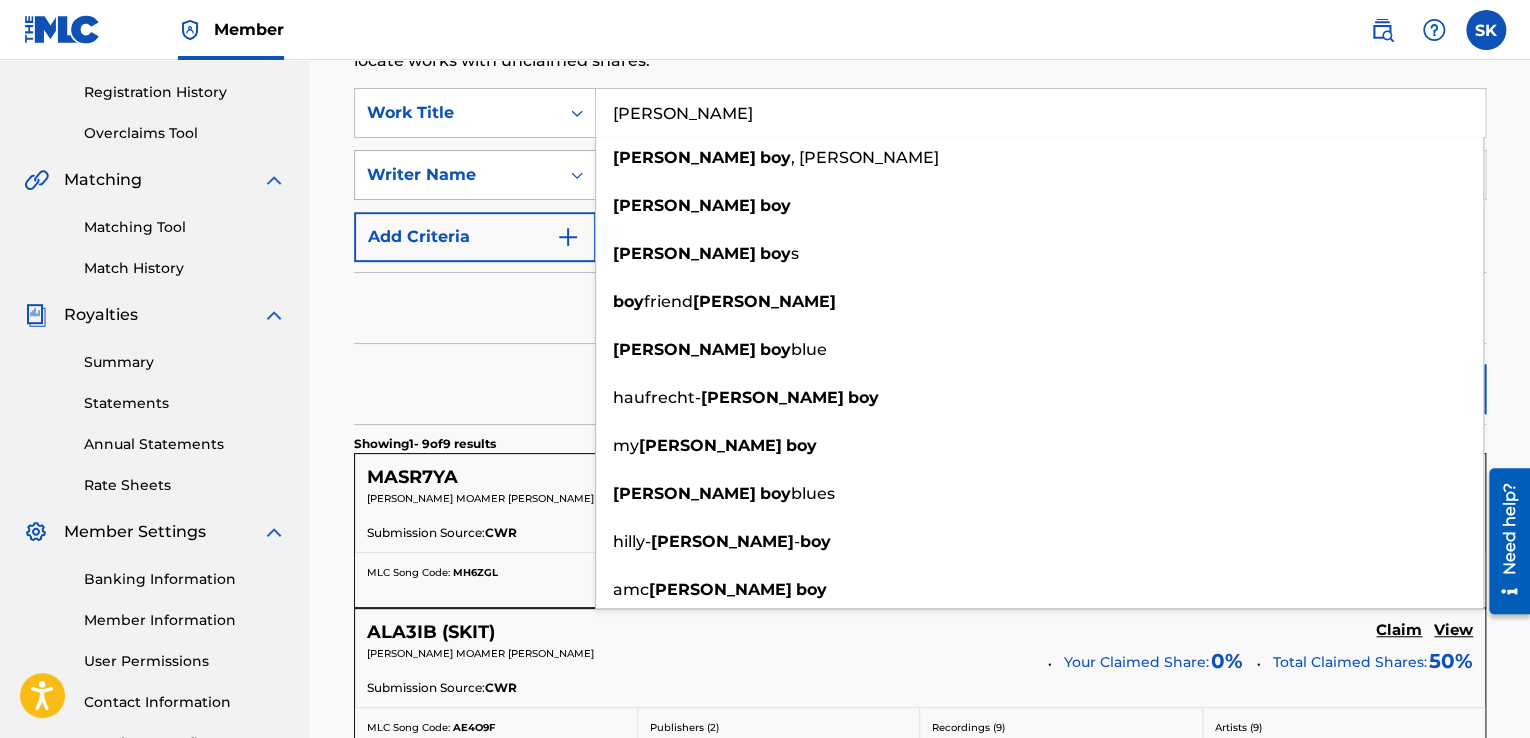 type on "[PERSON_NAME]" 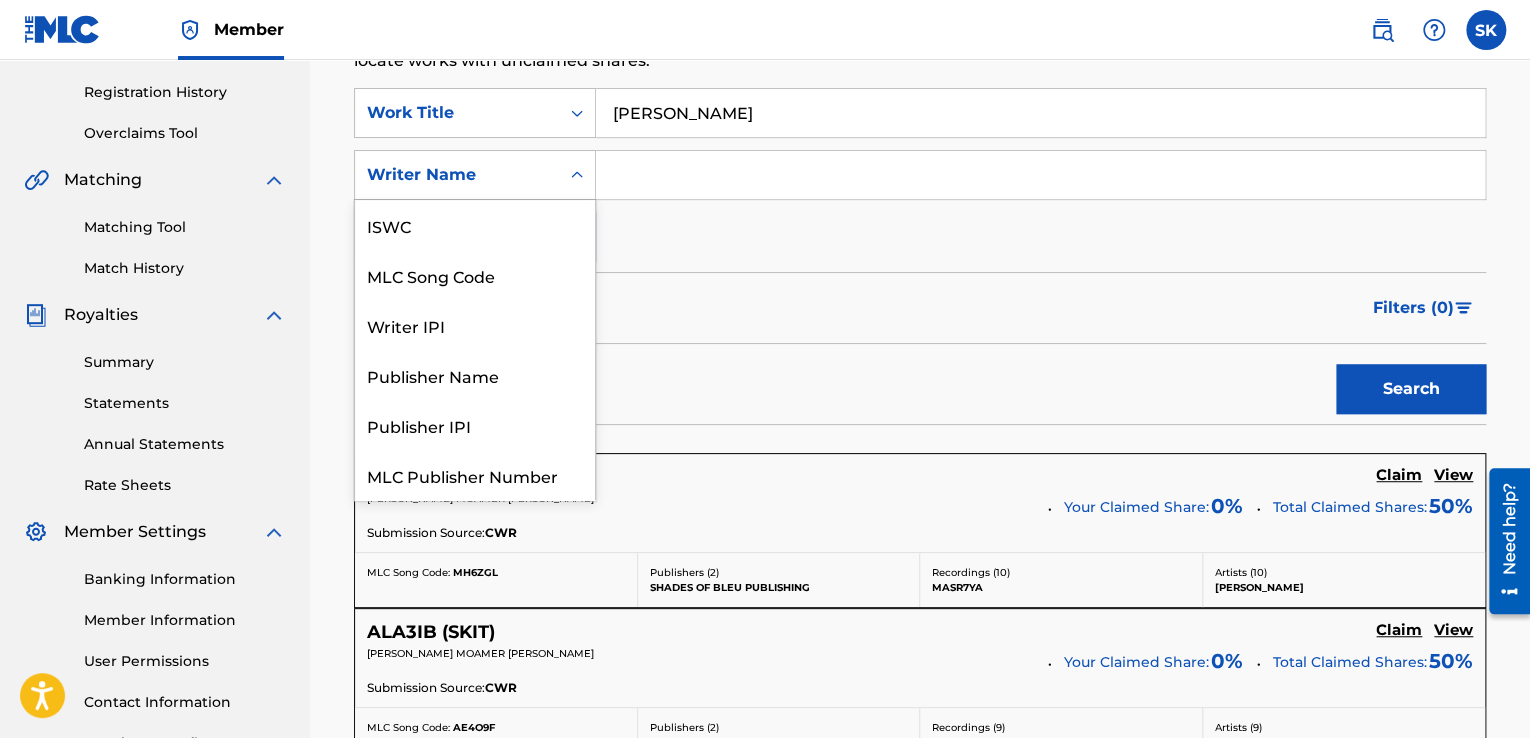 click on "Writer Name" at bounding box center (475, 175) 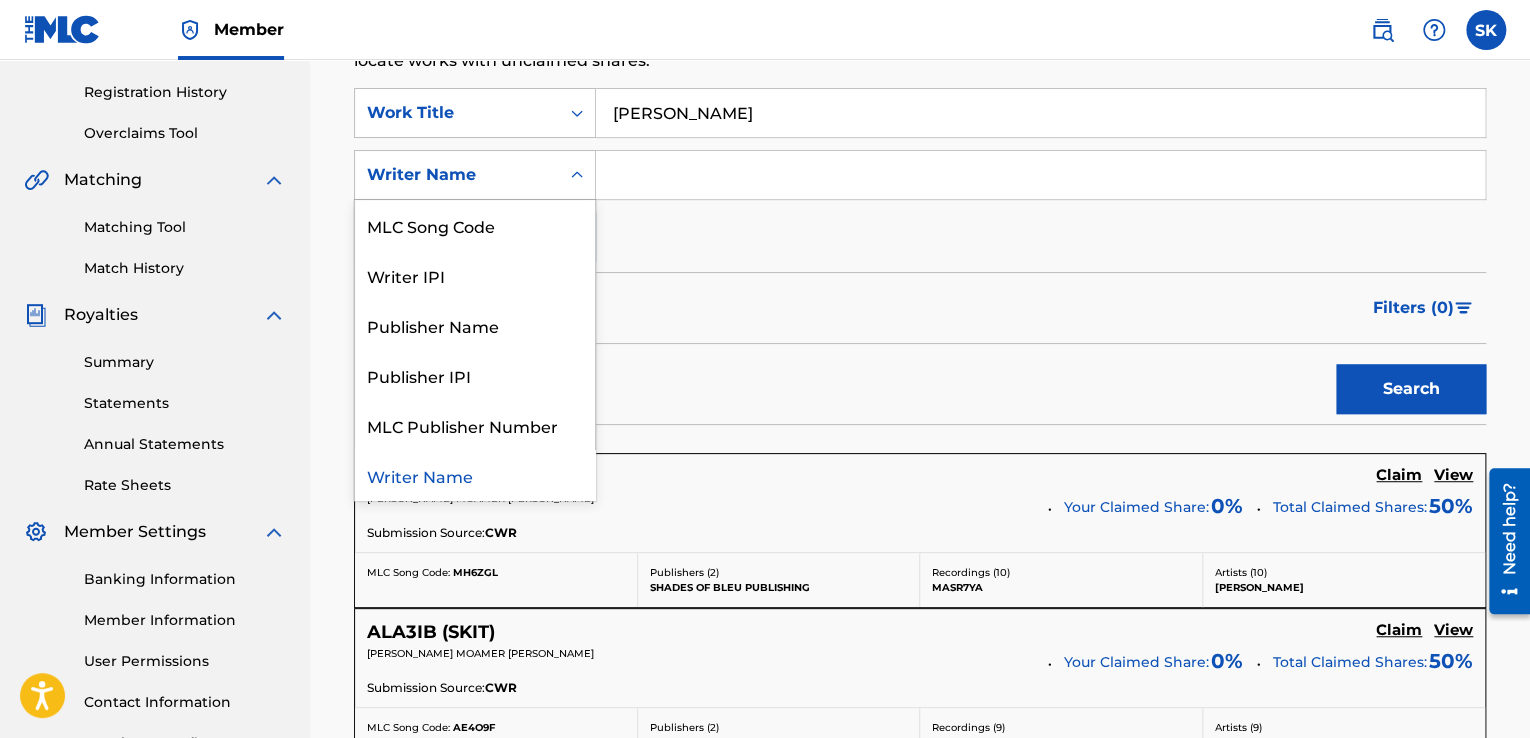 click at bounding box center (1040, 175) 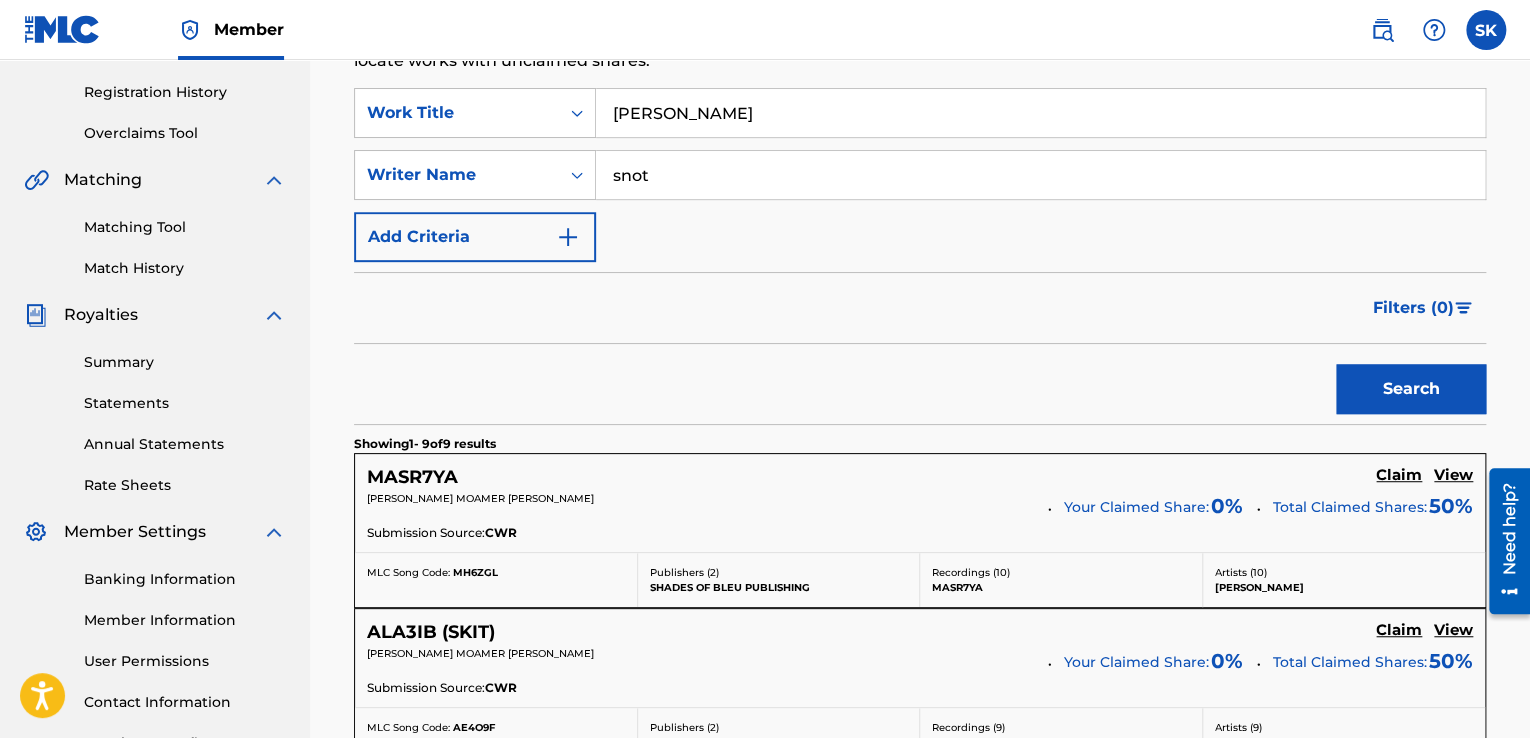 type on "snot" 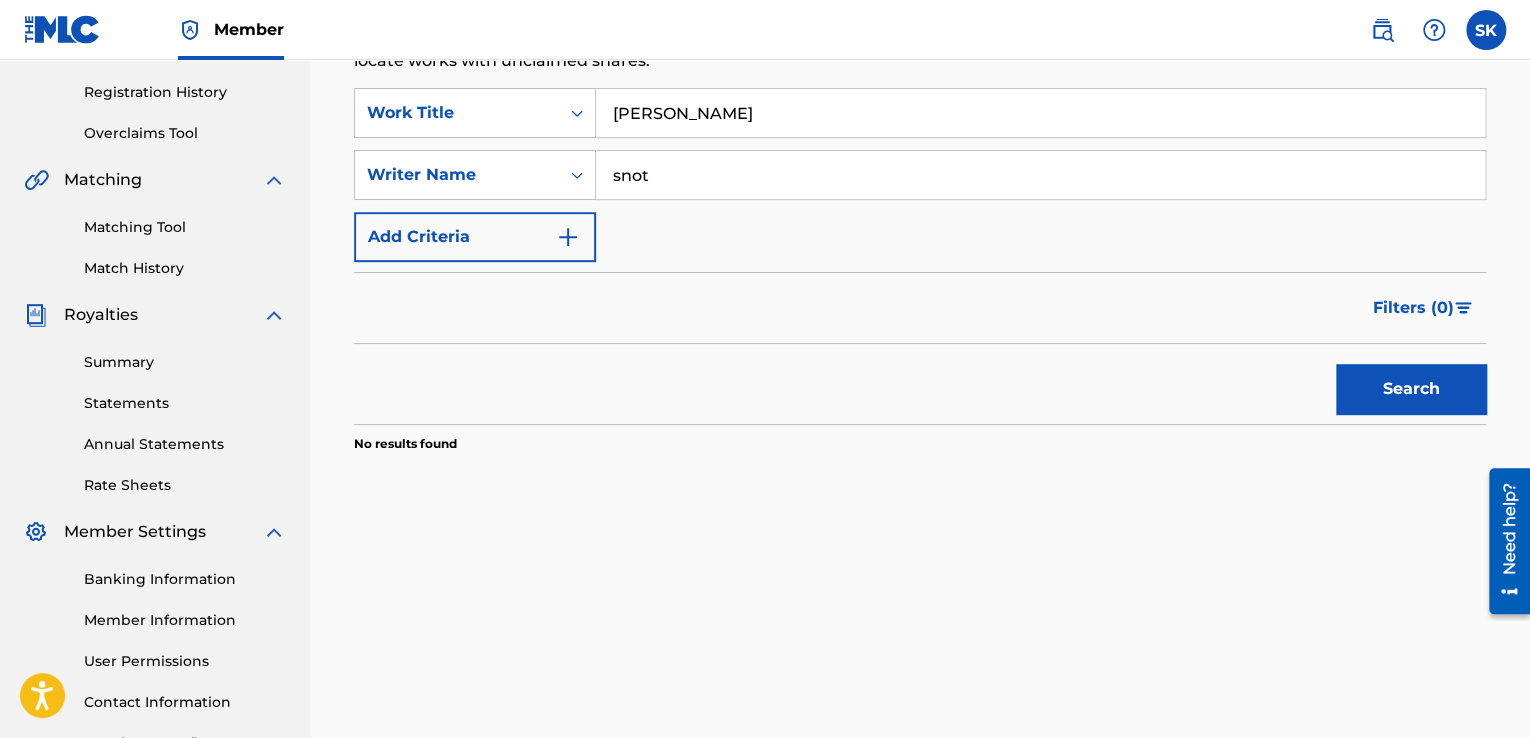 click on "snot" at bounding box center [1040, 175] 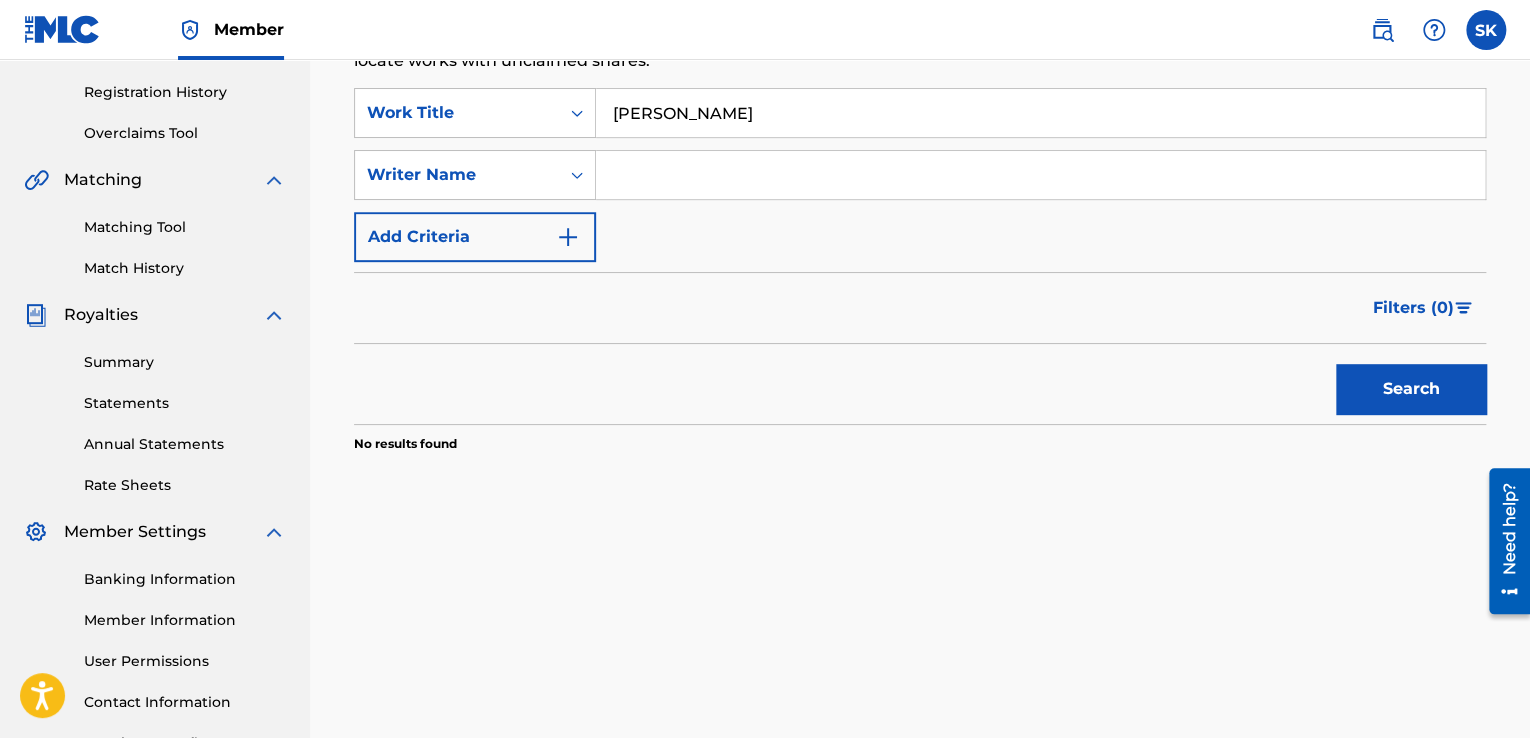 type 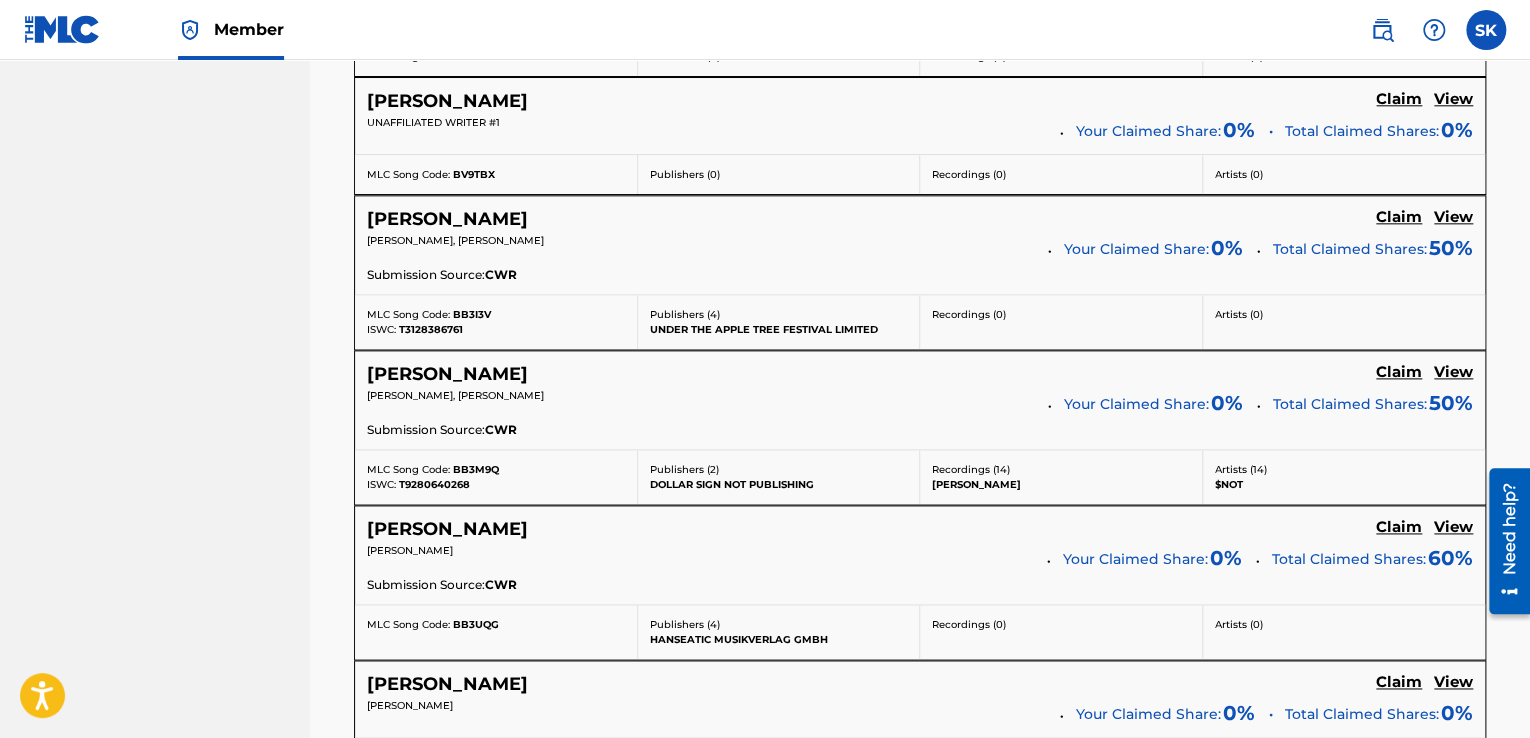 scroll, scrollTop: 1099, scrollLeft: 0, axis: vertical 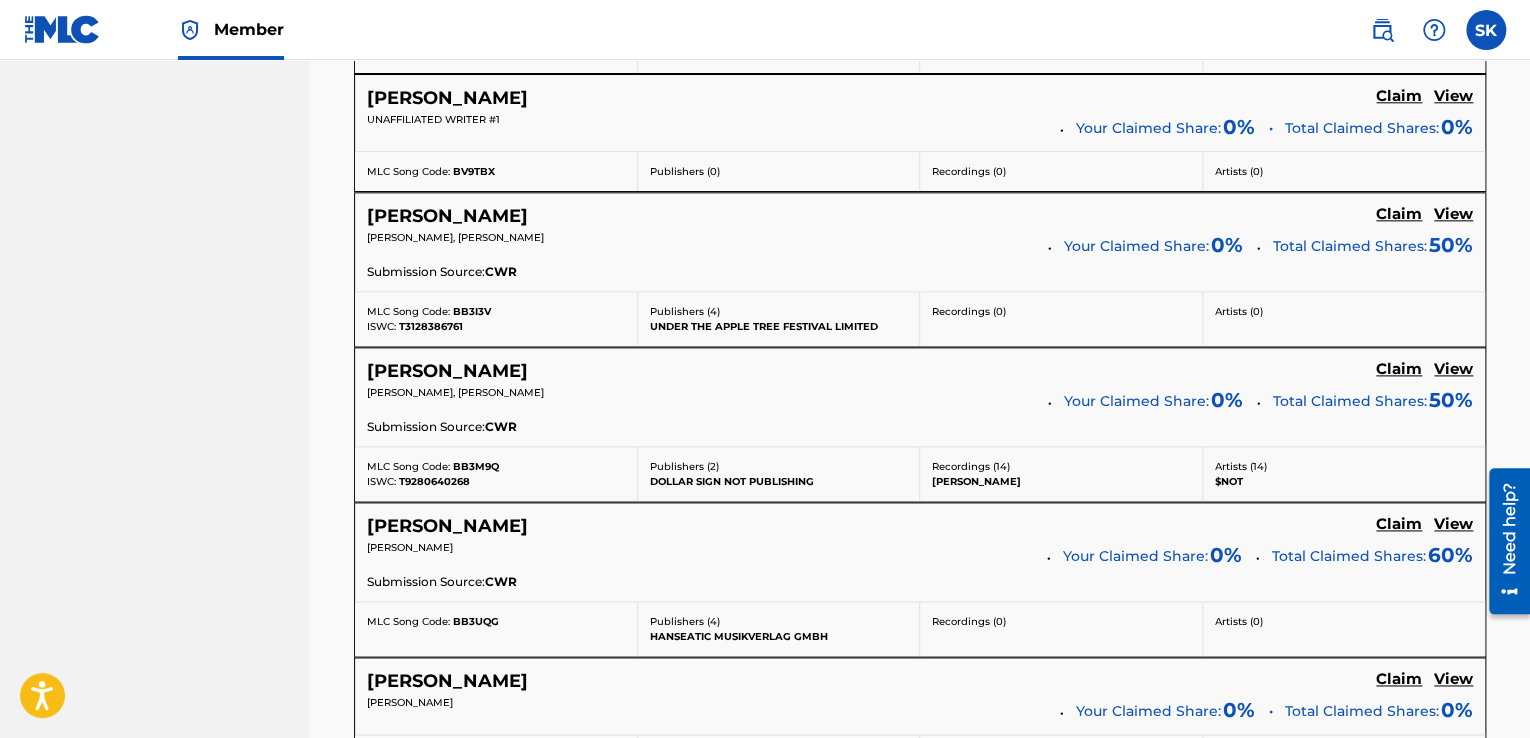 click on "[PERSON_NAME], [PERSON_NAME]" at bounding box center (700, 399) 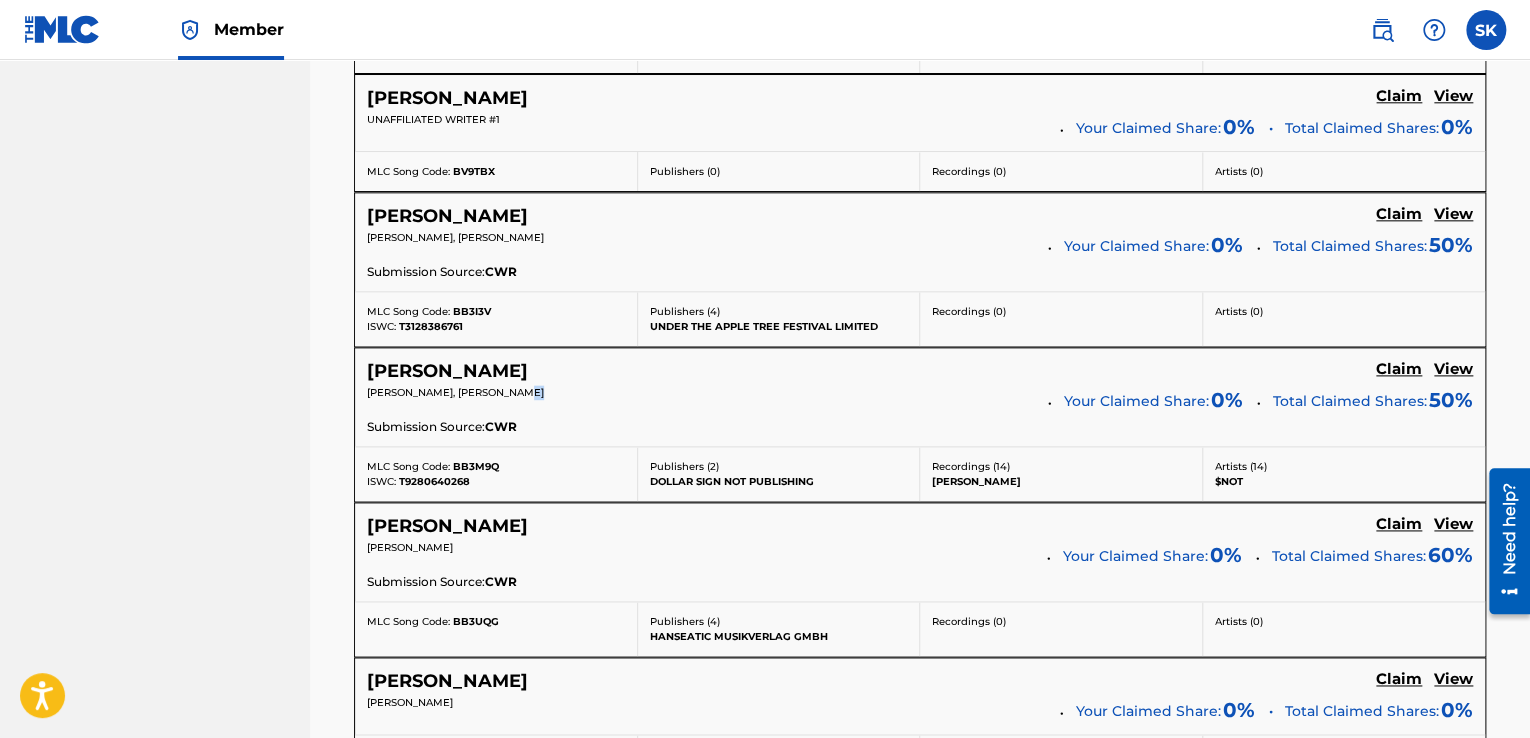 click on "[PERSON_NAME], [PERSON_NAME]" at bounding box center [700, 399] 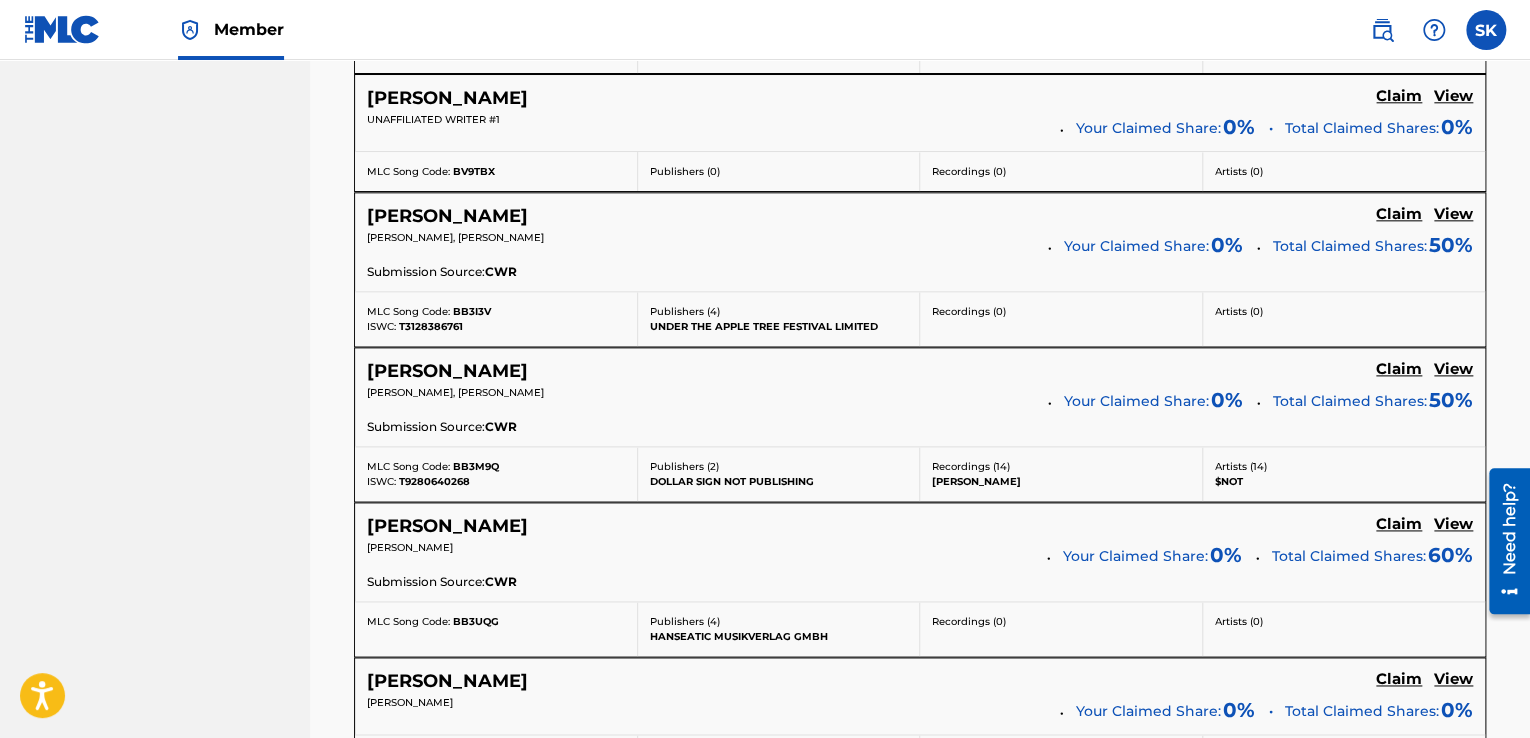click on "Claim" at bounding box center [1399, -258] 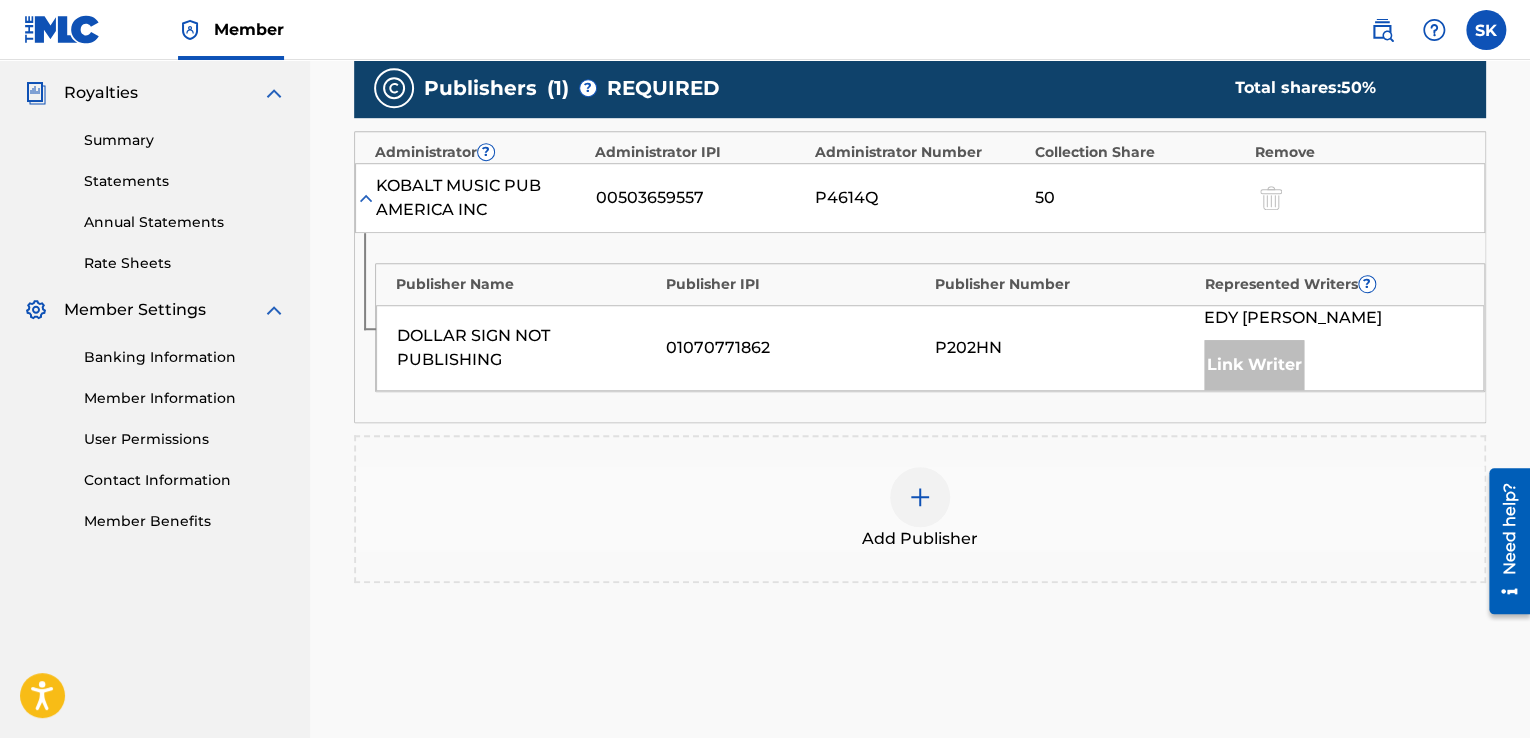 scroll, scrollTop: 640, scrollLeft: 0, axis: vertical 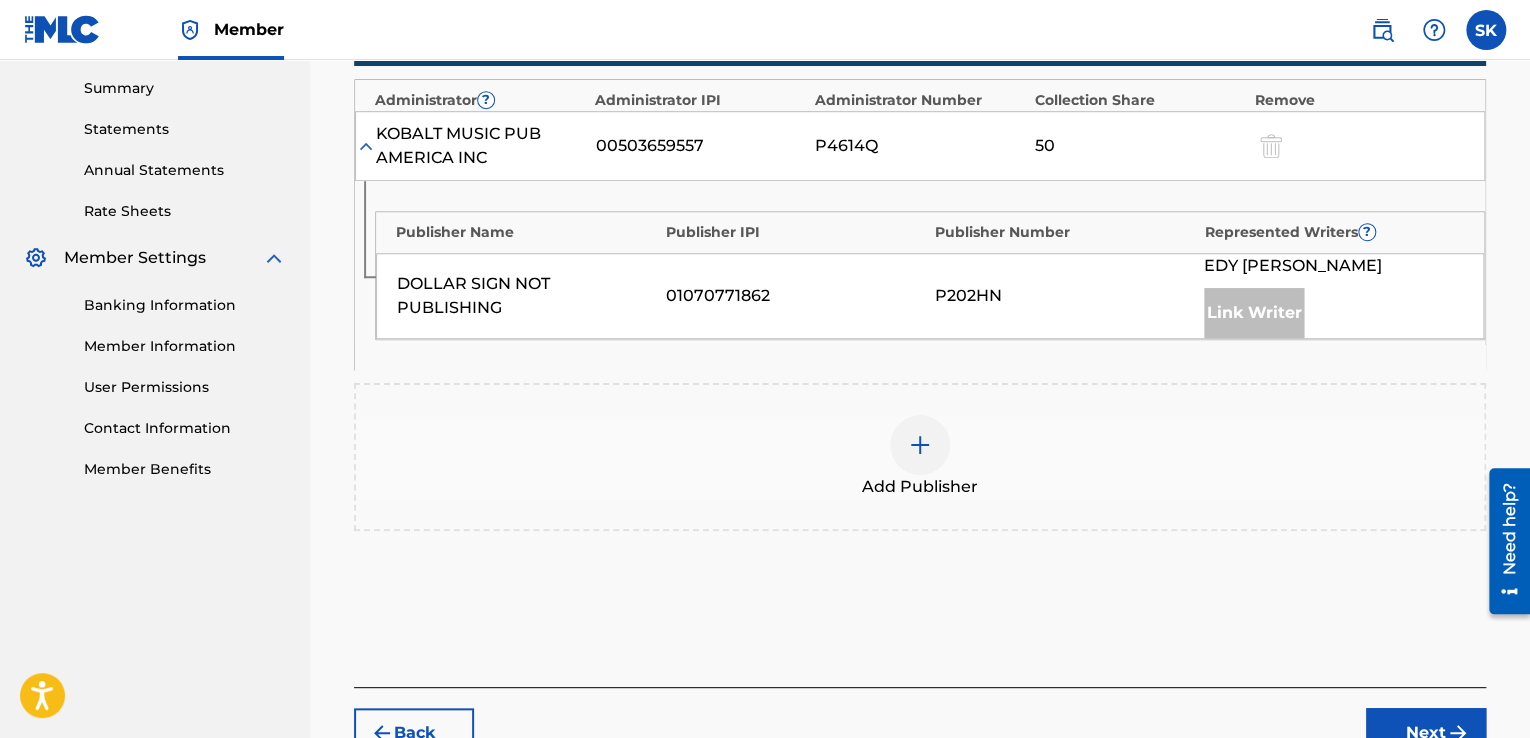 click at bounding box center [920, 445] 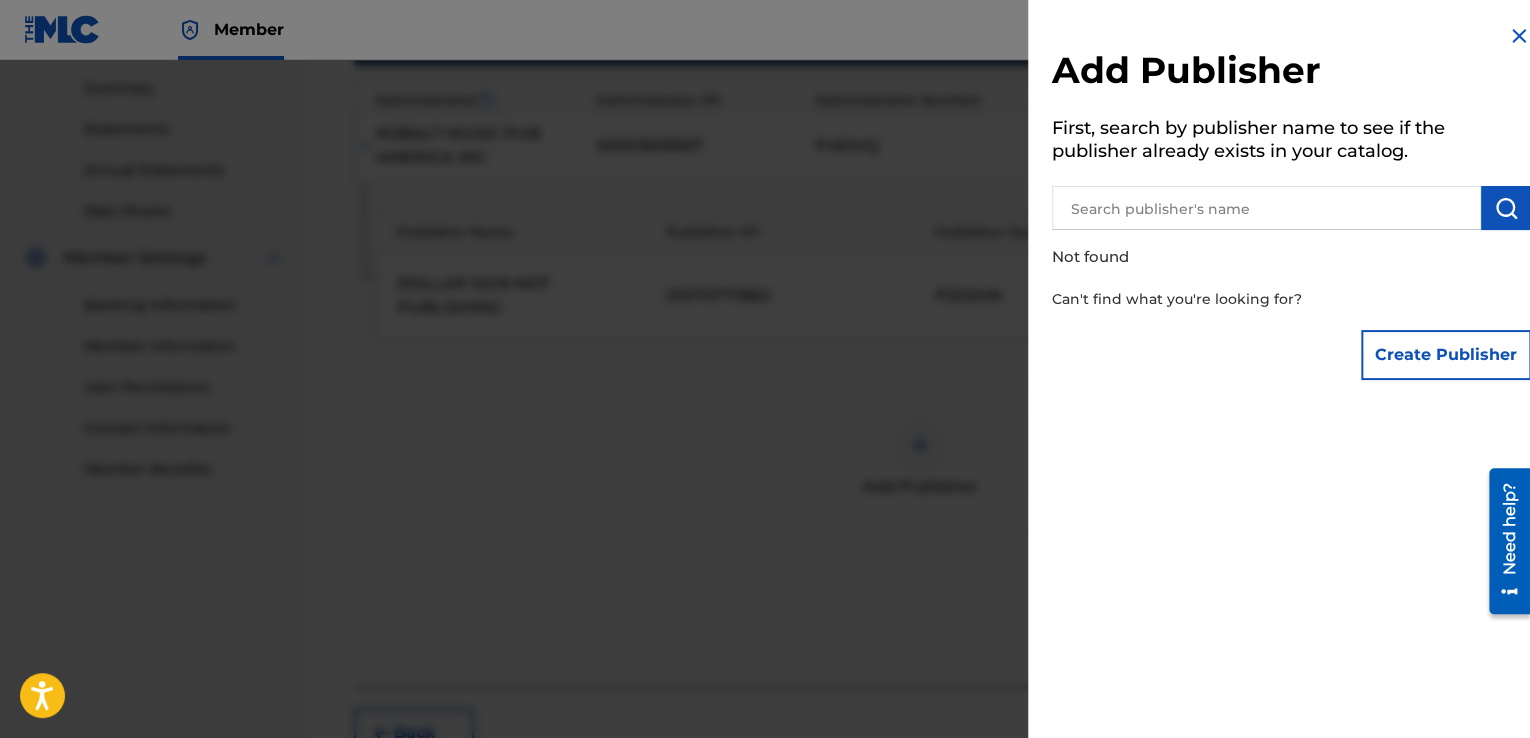 click at bounding box center [1266, 208] 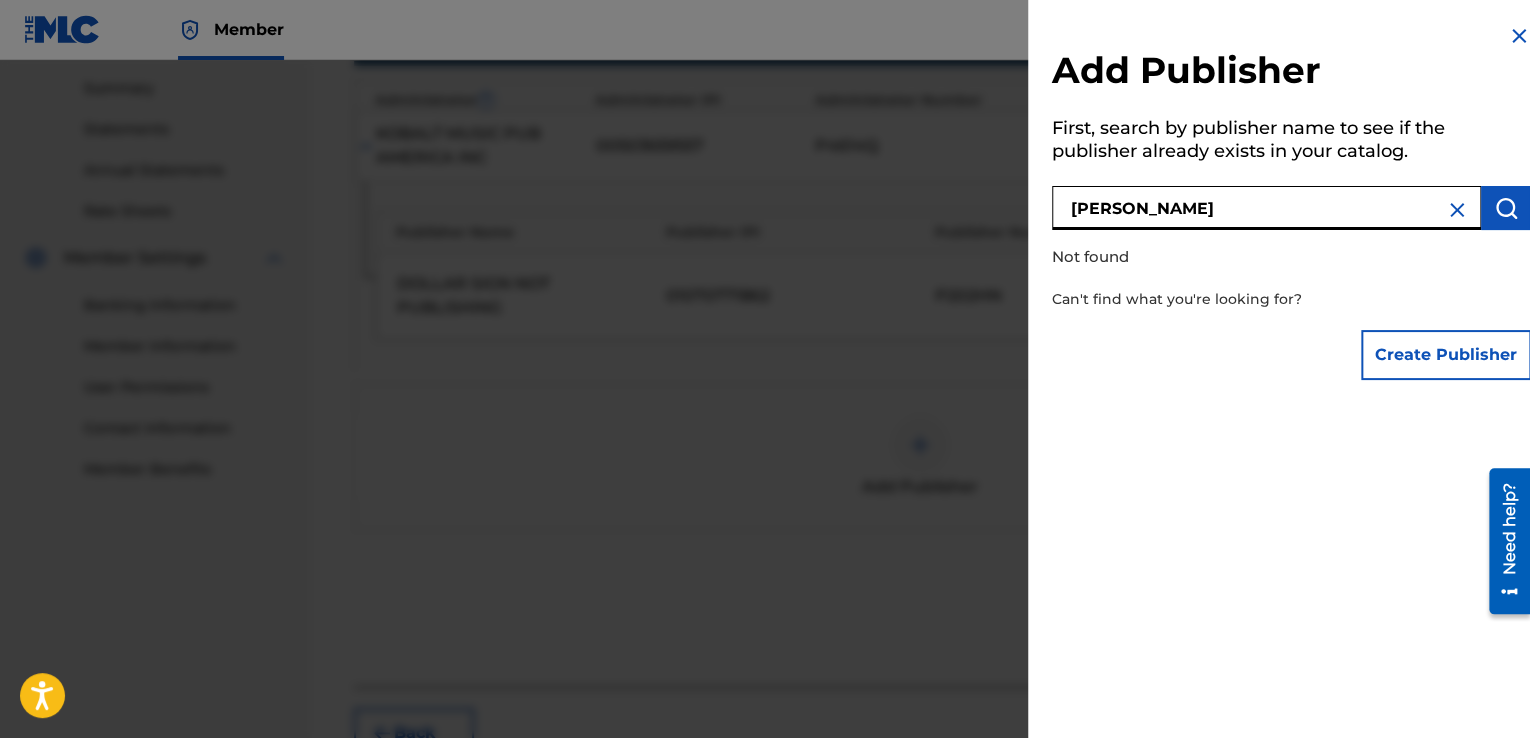 type on "[PERSON_NAME]" 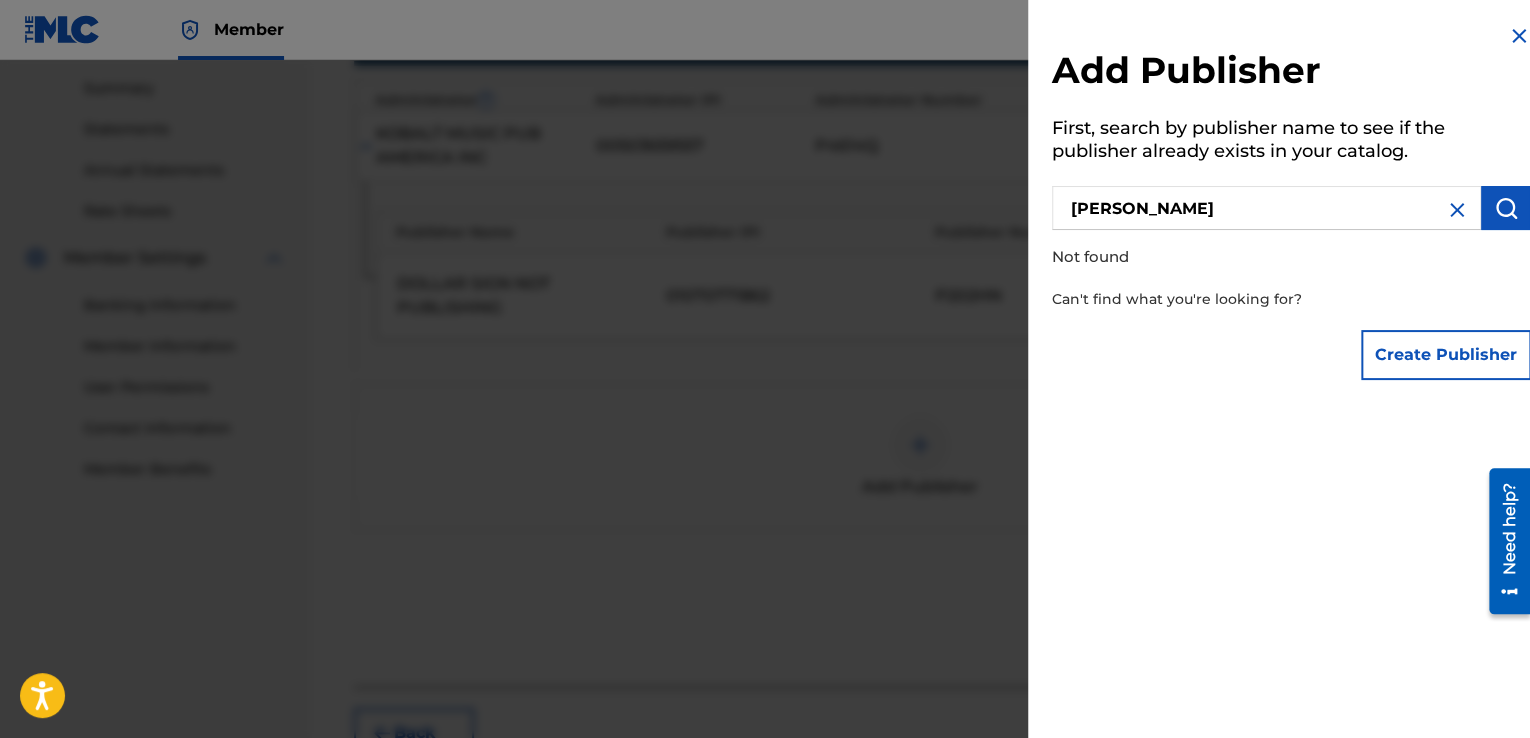 click at bounding box center (1506, 208) 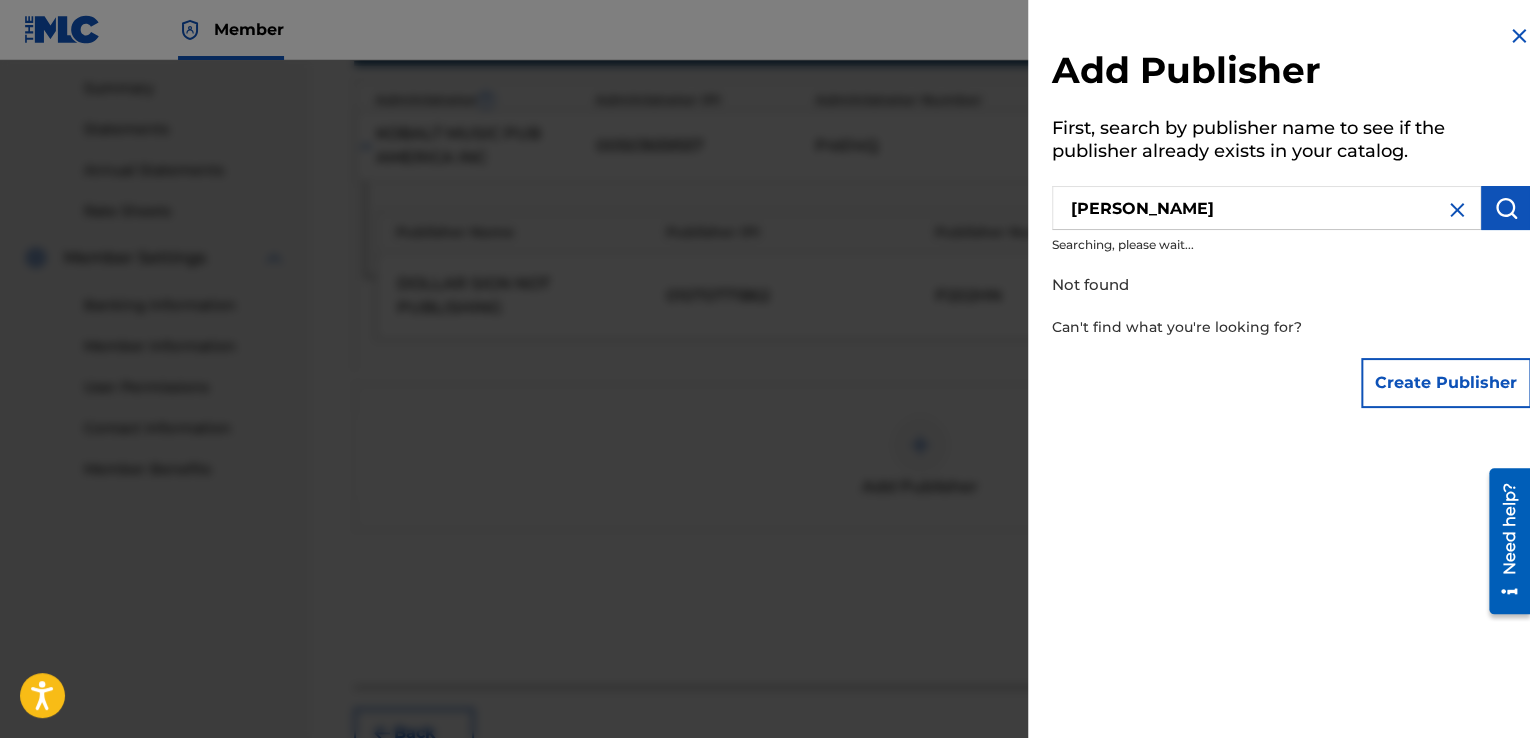 click at bounding box center (1506, 208) 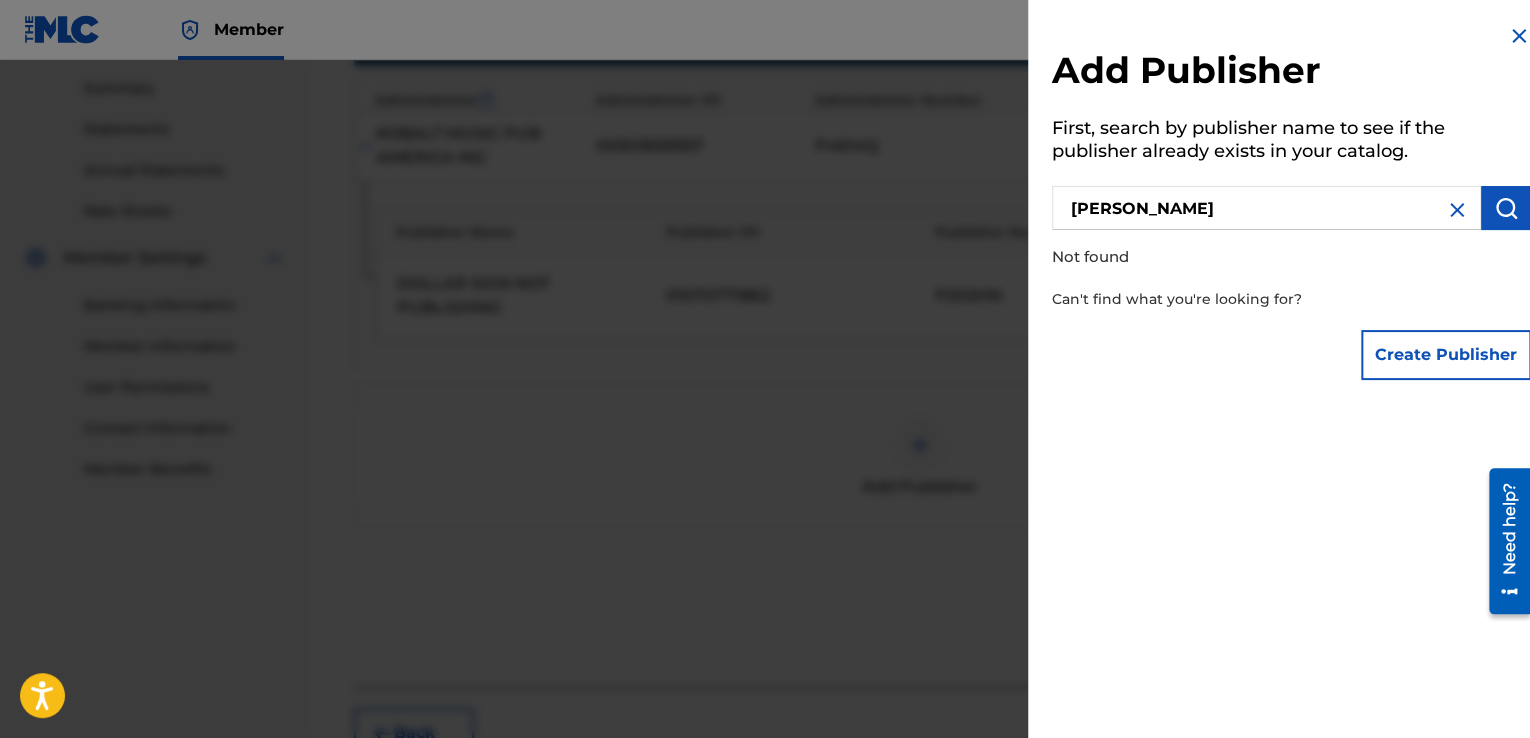 click at bounding box center (1506, 208) 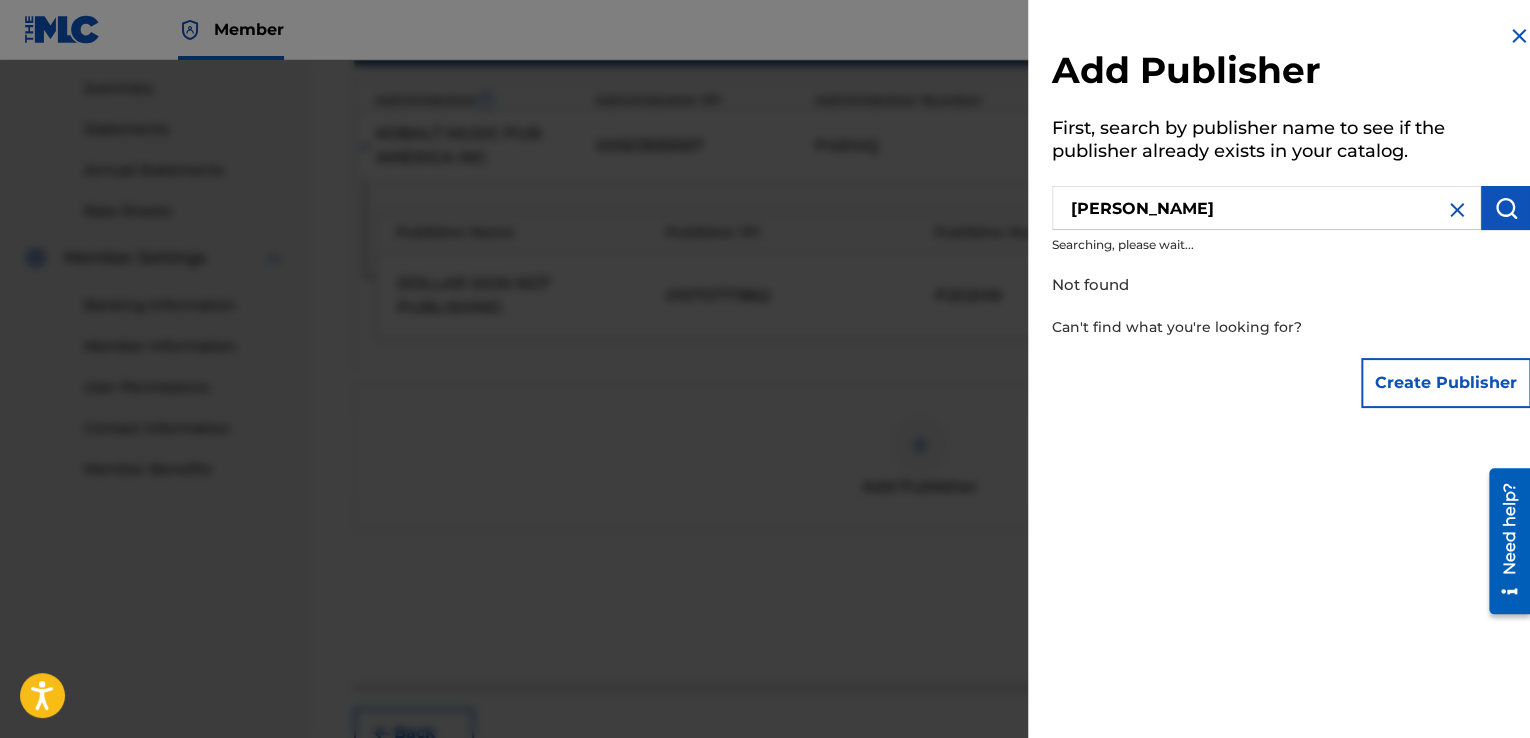 click at bounding box center [1506, 208] 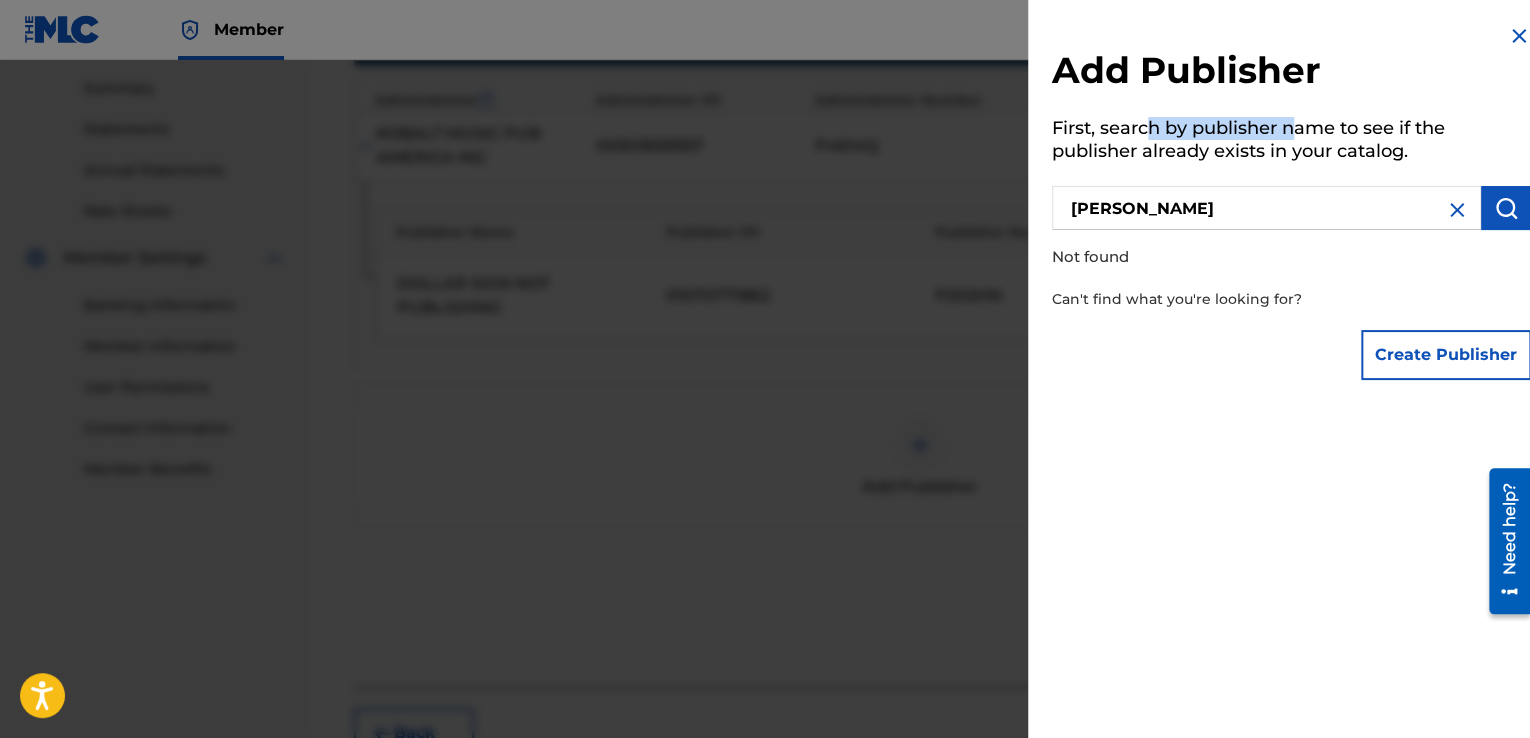 drag, startPoint x: 1152, startPoint y: 129, endPoint x: 1292, endPoint y: 123, distance: 140.12851 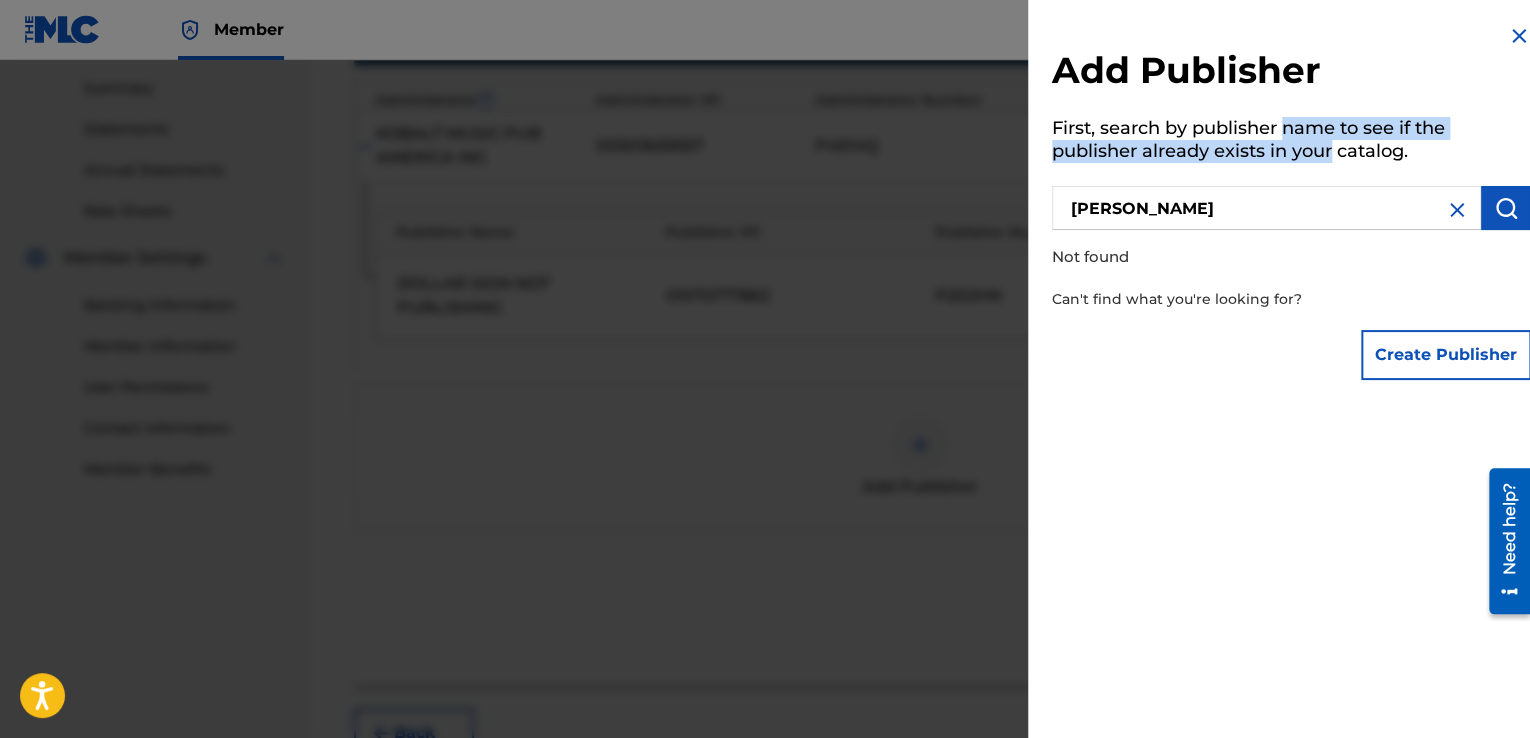 drag, startPoint x: 1292, startPoint y: 123, endPoint x: 1300, endPoint y: 148, distance: 26.24881 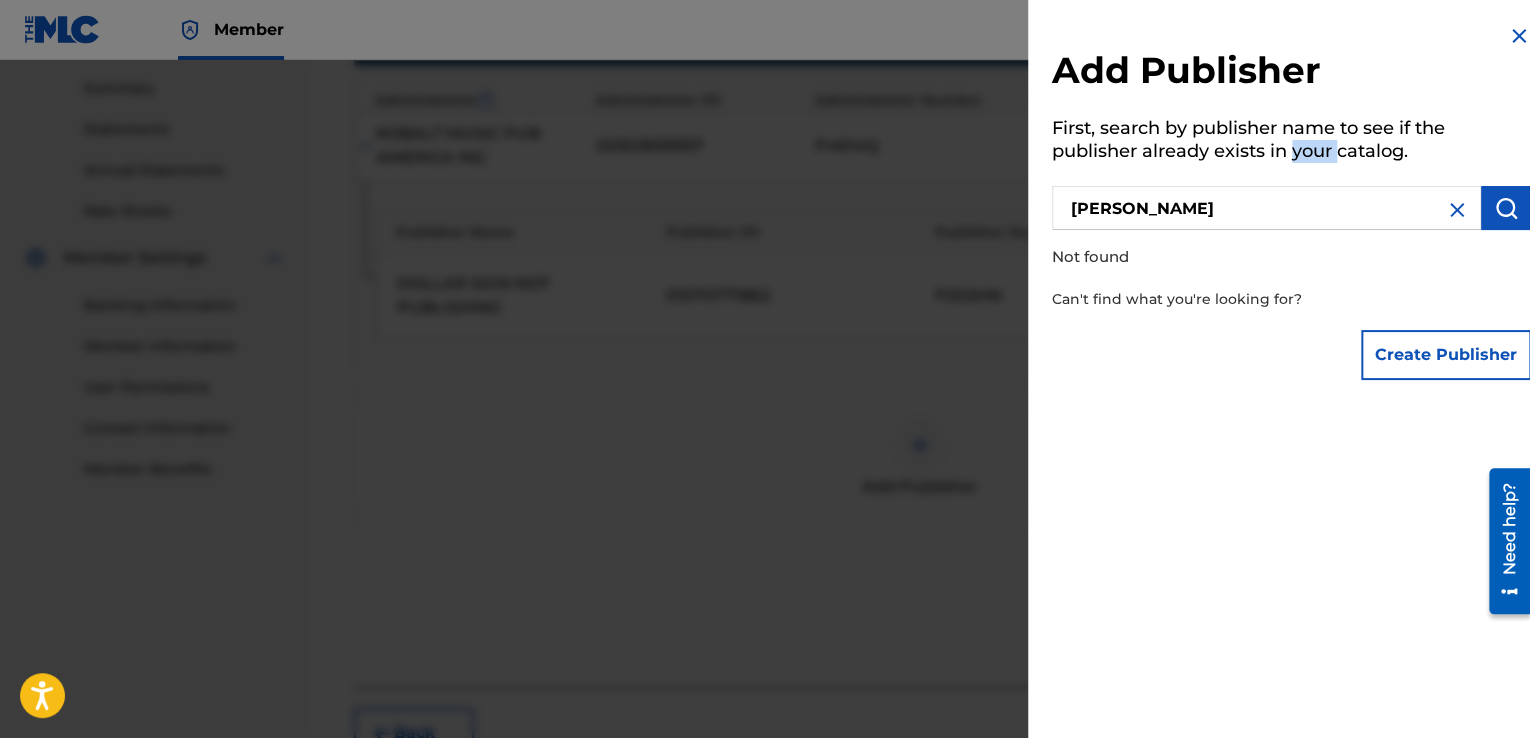click on "First, search by publisher name to see if the publisher already exists in your catalog." at bounding box center [1291, 142] 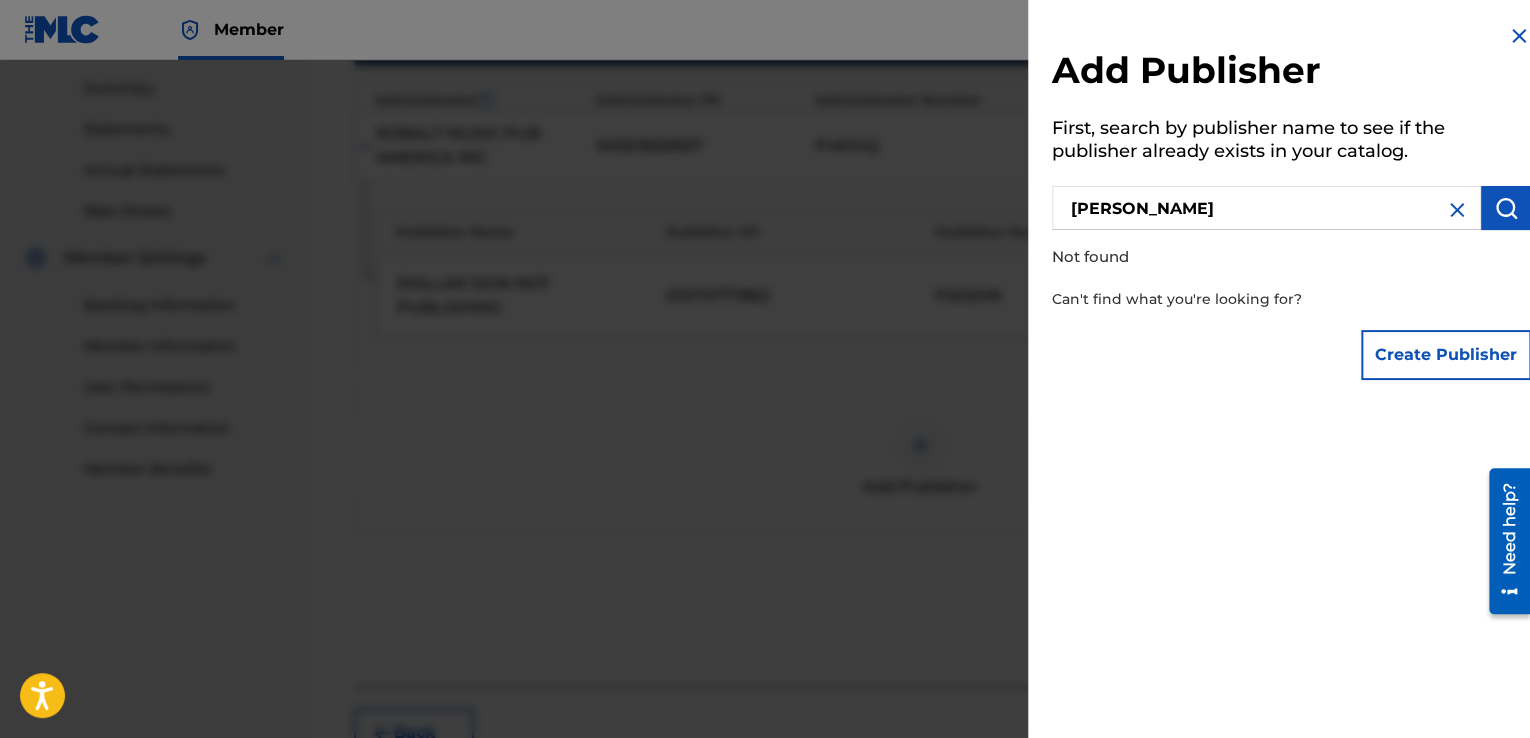 click on "First, search by publisher name to see if the publisher already exists in your catalog." at bounding box center [1291, 142] 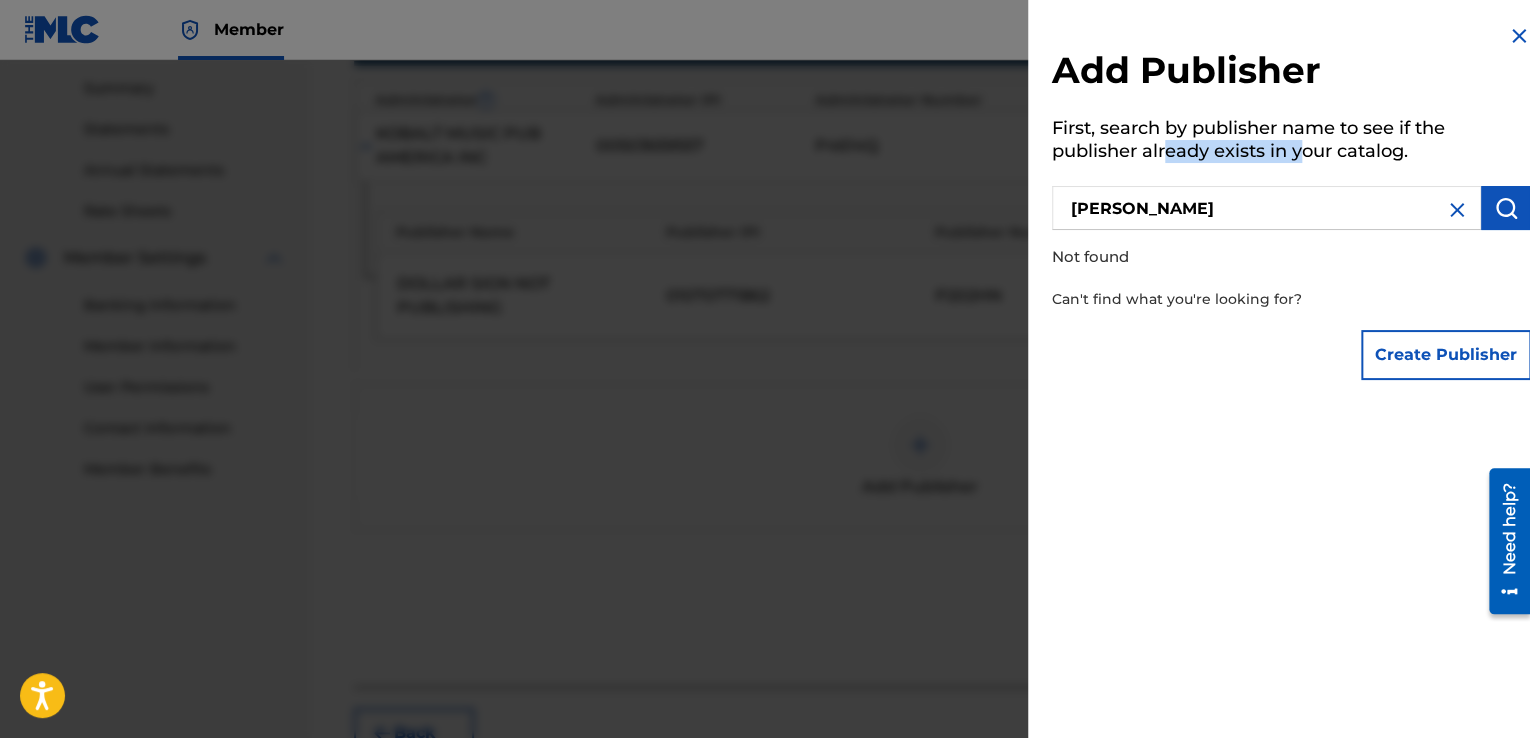 click on "First, search by publisher name to see if the publisher already exists in your catalog." at bounding box center (1291, 142) 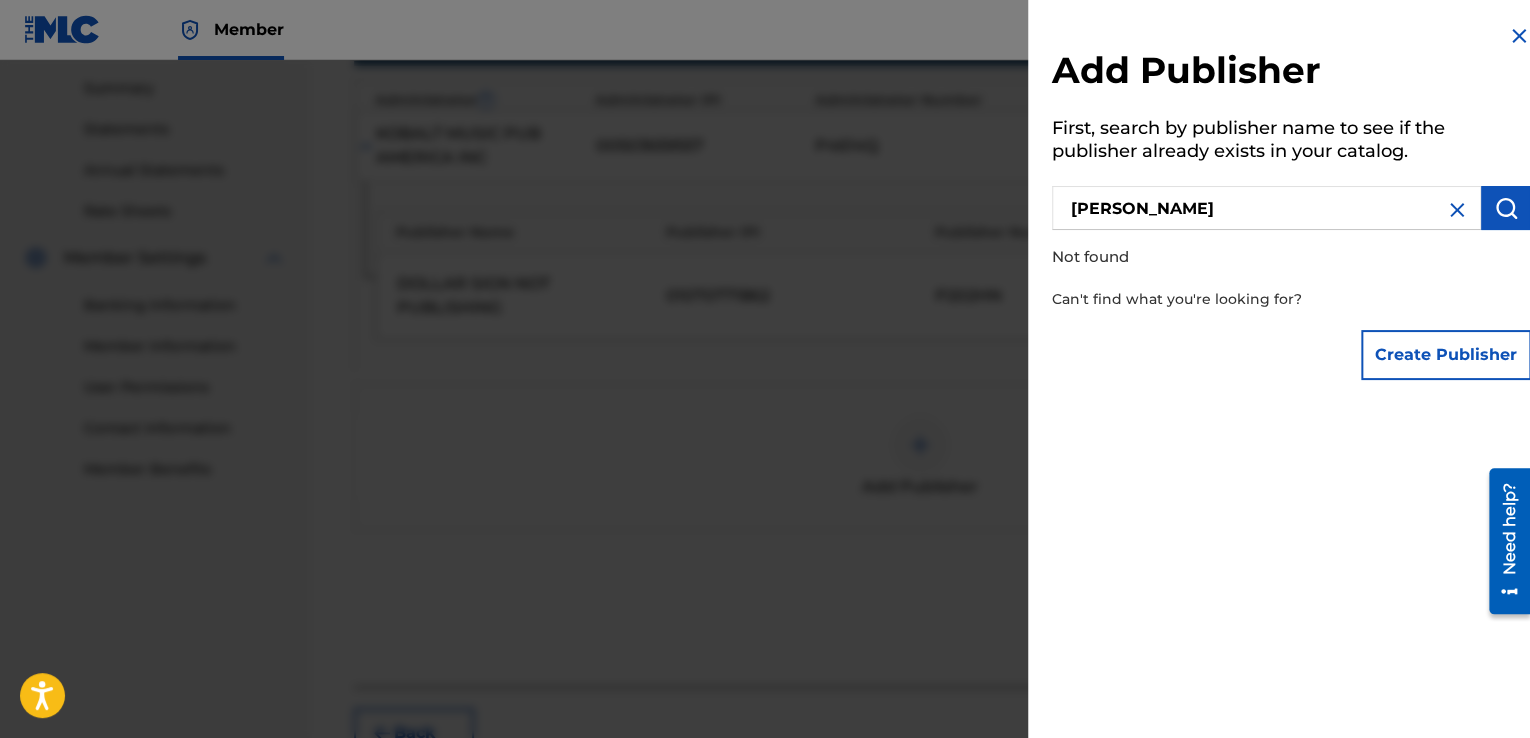 click on "First, search by publisher name to see if the publisher already exists in your catalog." at bounding box center (1291, 142) 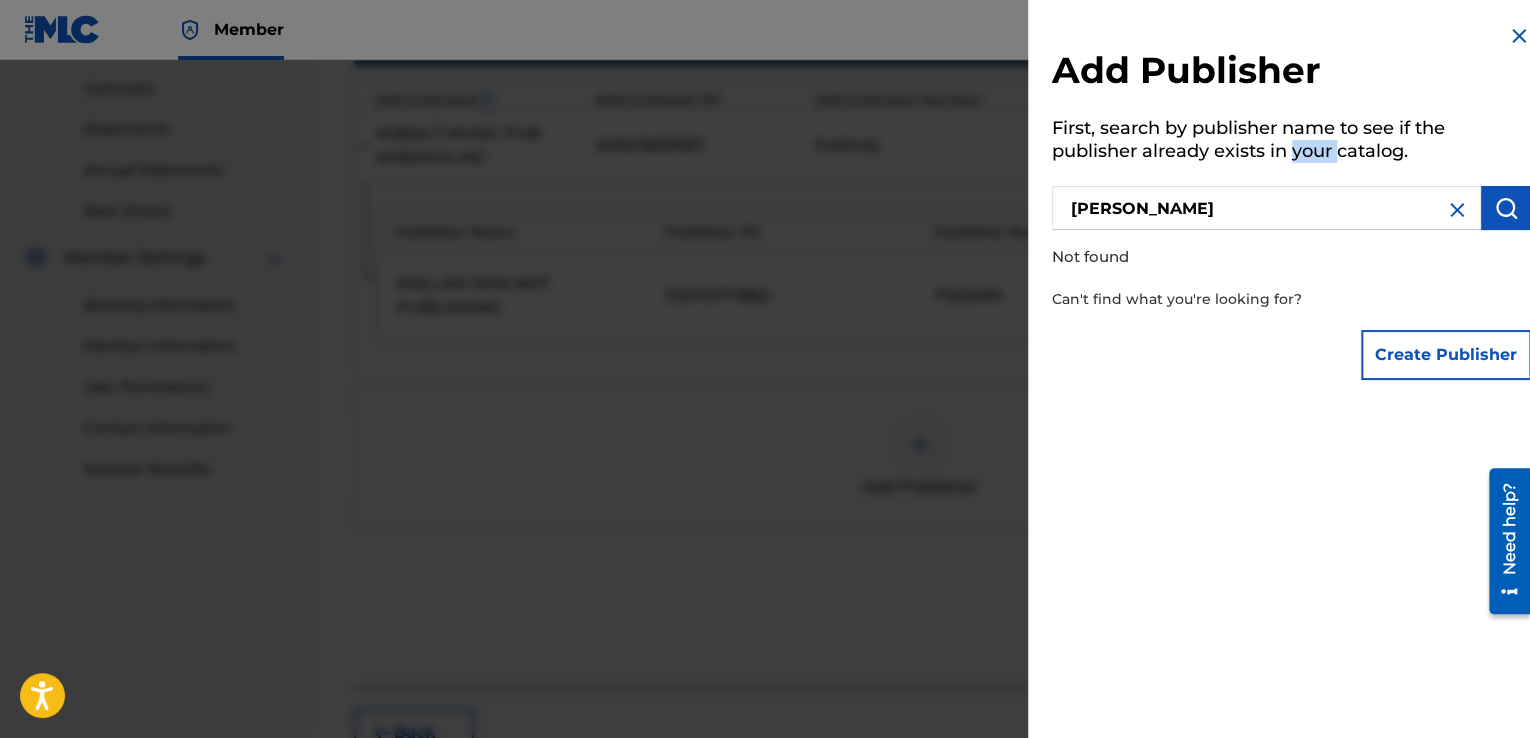 click on "First, search by publisher name to see if the publisher already exists in your catalog." at bounding box center [1291, 142] 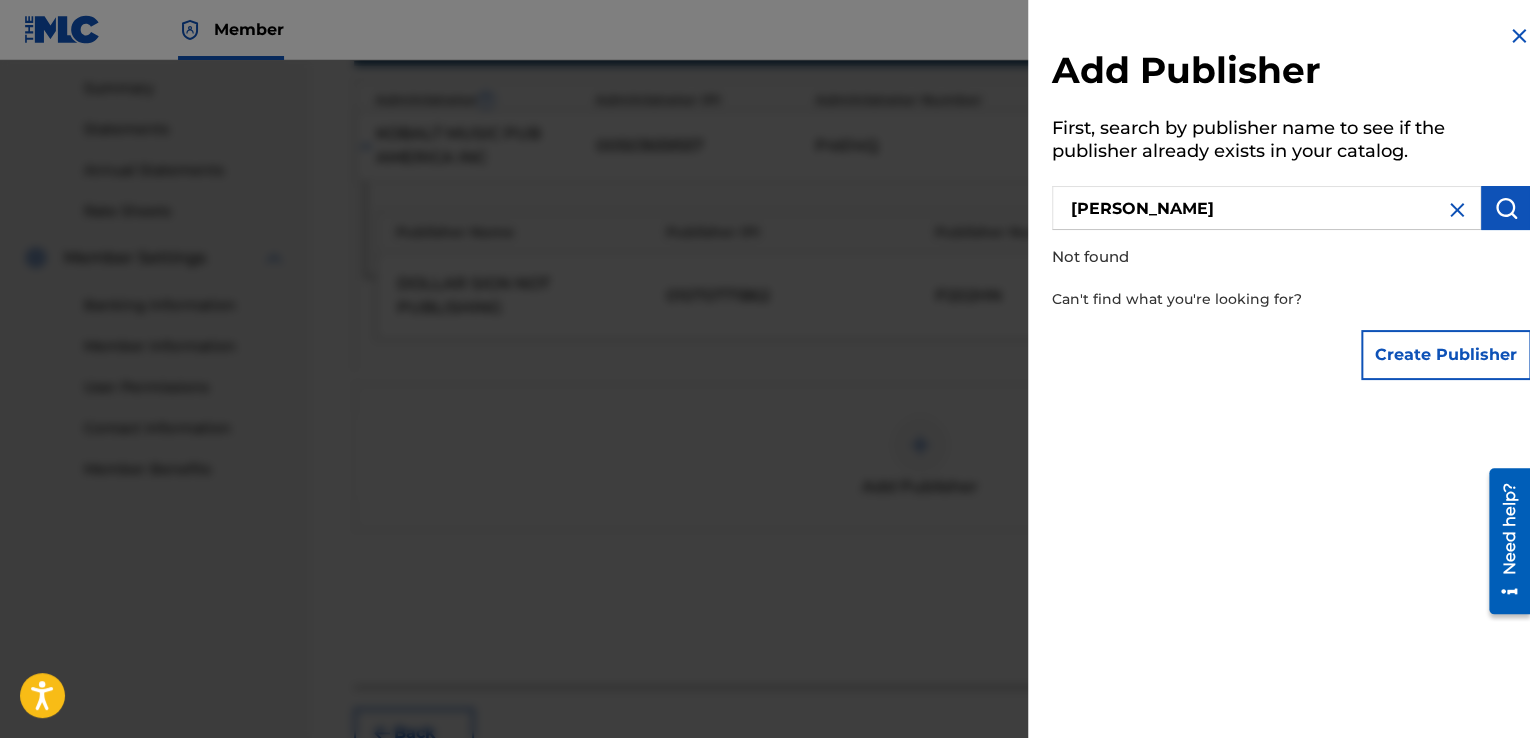 click on "First, search by publisher name to see if the publisher already exists in your catalog." at bounding box center (1291, 142) 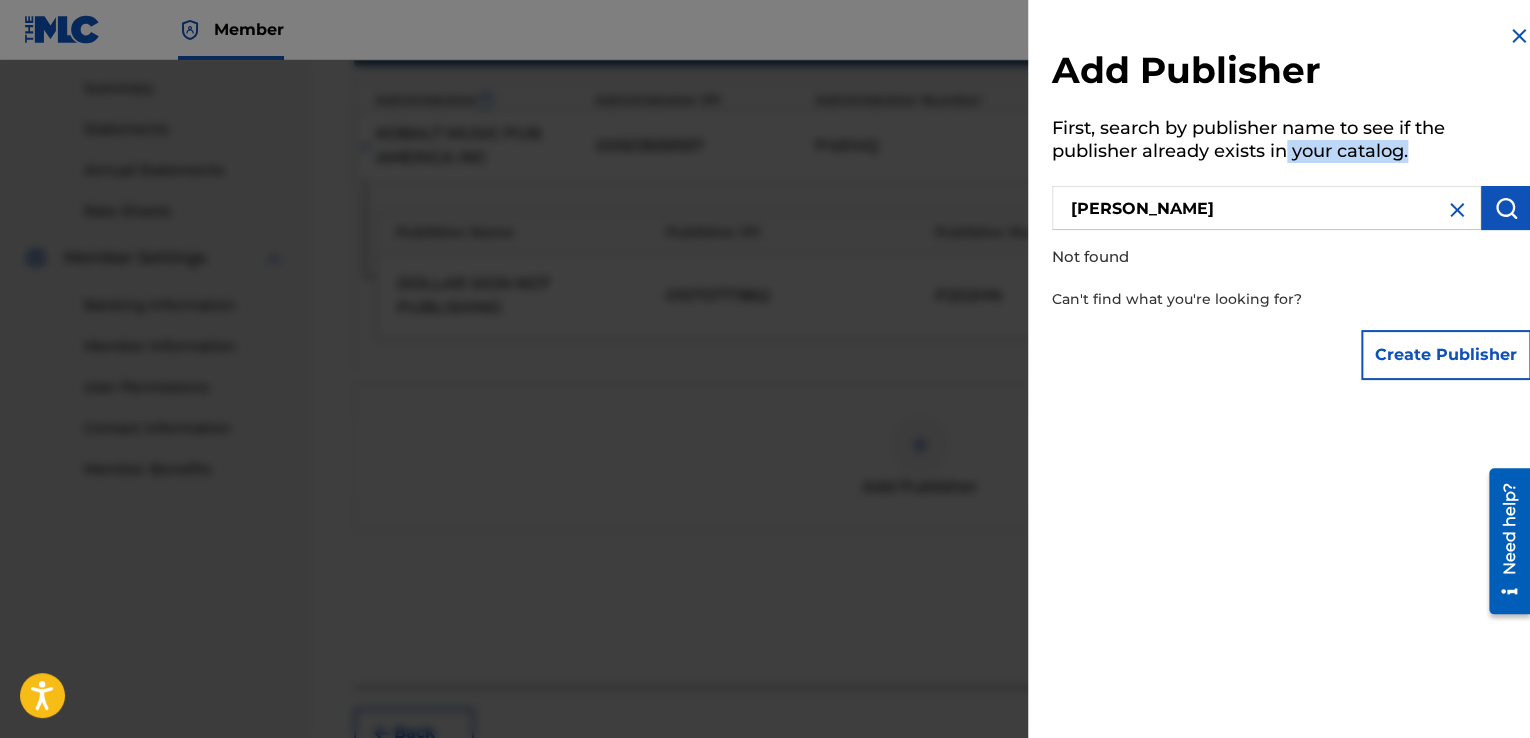 drag, startPoint x: 1444, startPoint y: 157, endPoint x: 1234, endPoint y: 150, distance: 210.11664 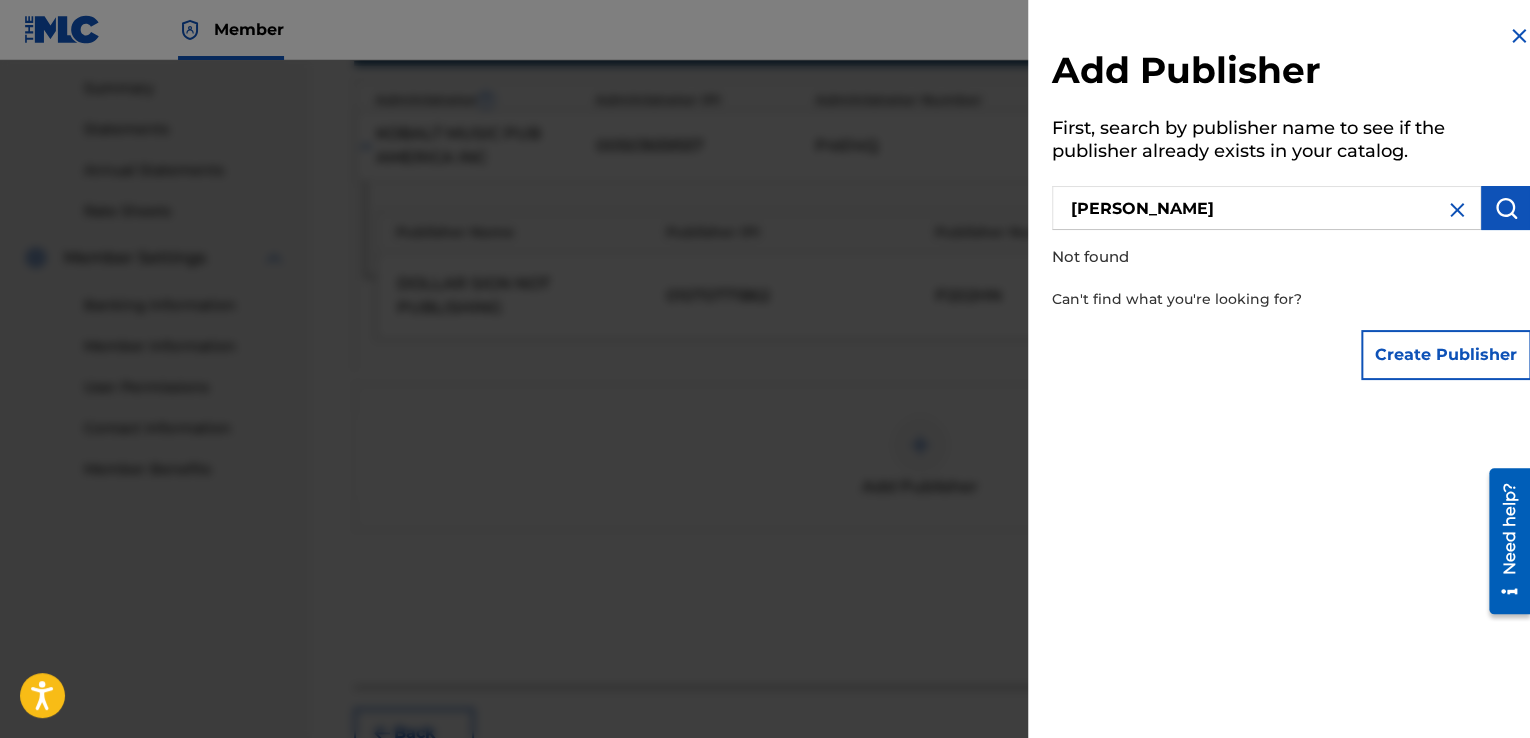 click on "First, search by publisher name to see if the publisher already exists in your catalog." at bounding box center [1291, 142] 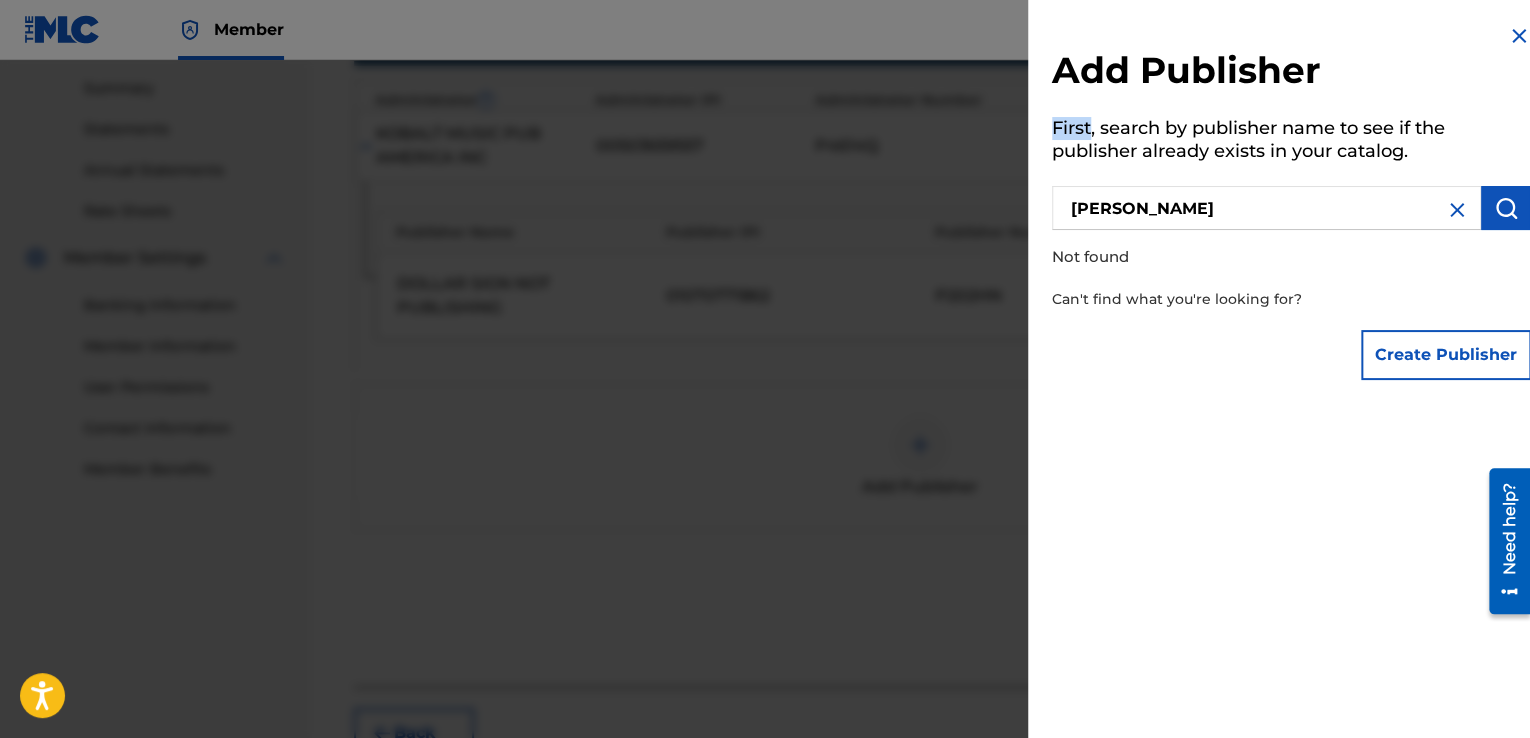 click on "First, search by publisher name to see if the publisher already exists in your catalog." at bounding box center [1291, 142] 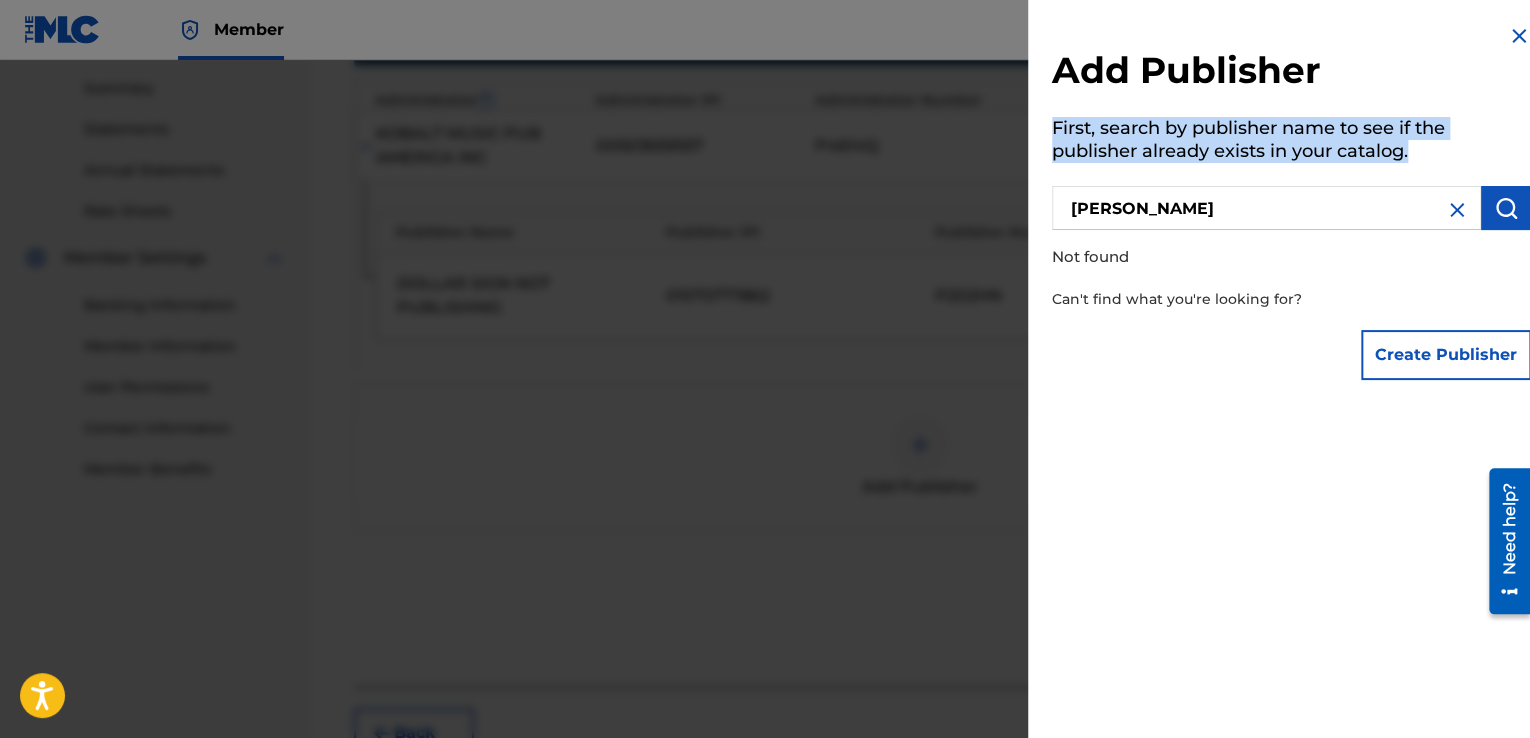 click on "First, search by publisher name to see if the publisher already exists in your catalog." at bounding box center (1291, 142) 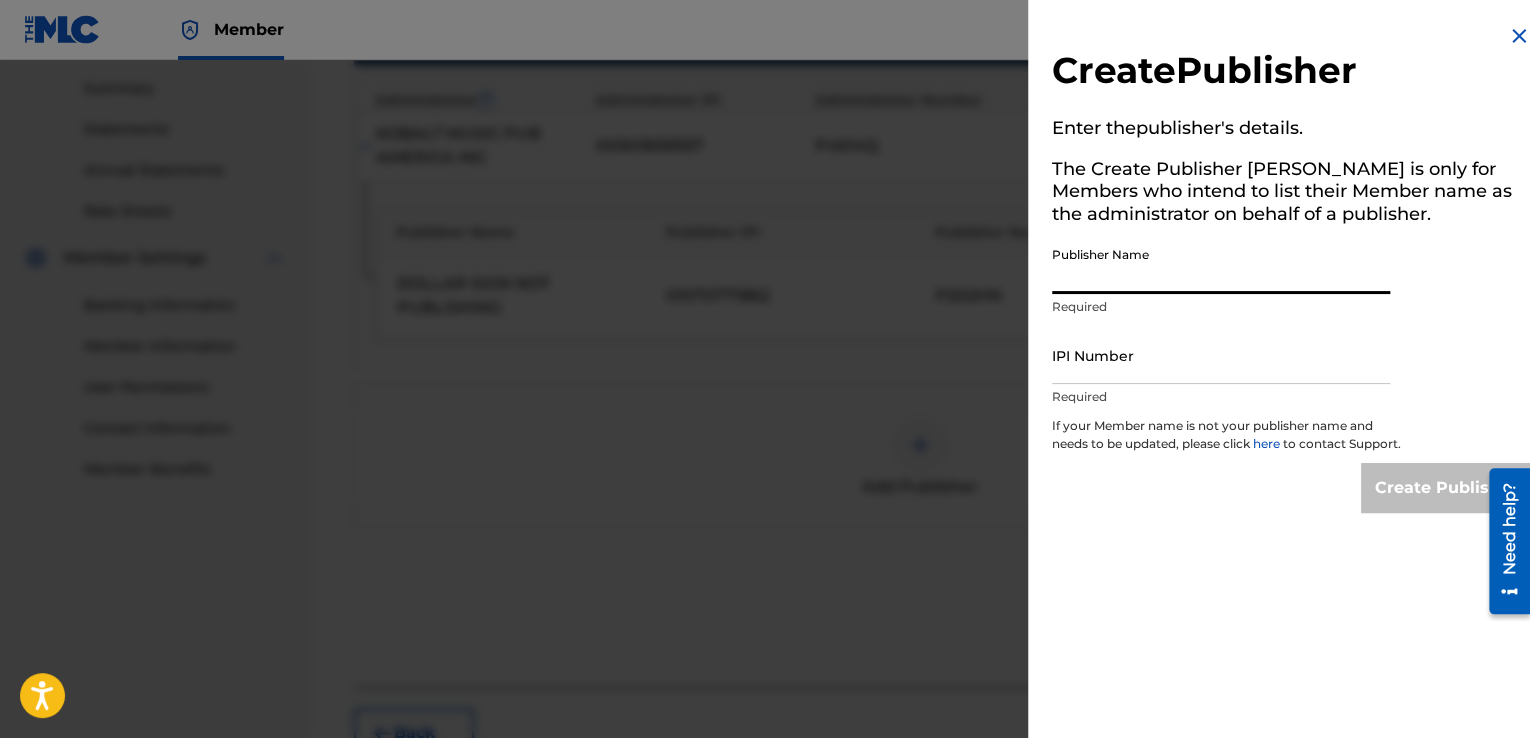 click on "Publisher Name" at bounding box center (1221, 265) 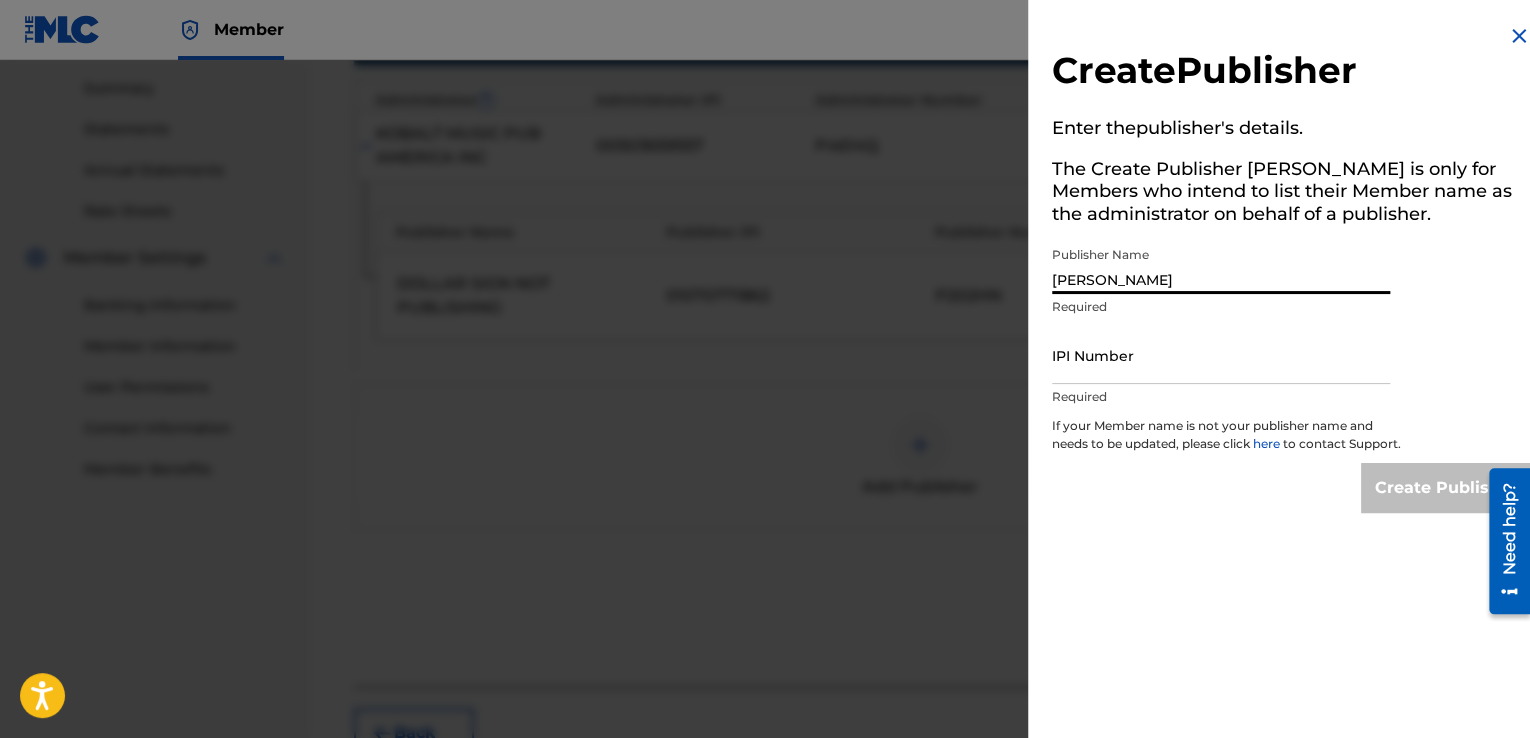 type on "[PERSON_NAME]" 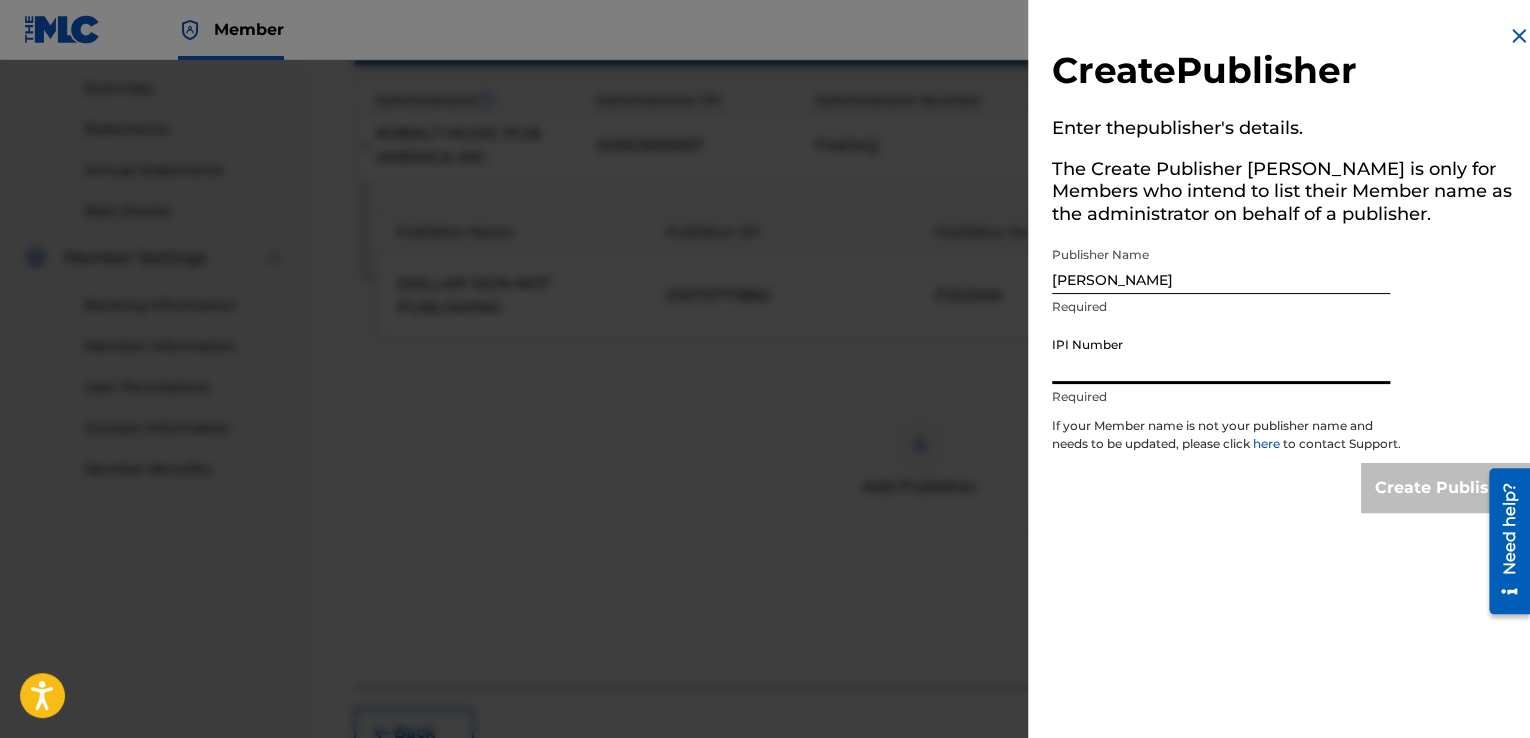 type on "00367535140" 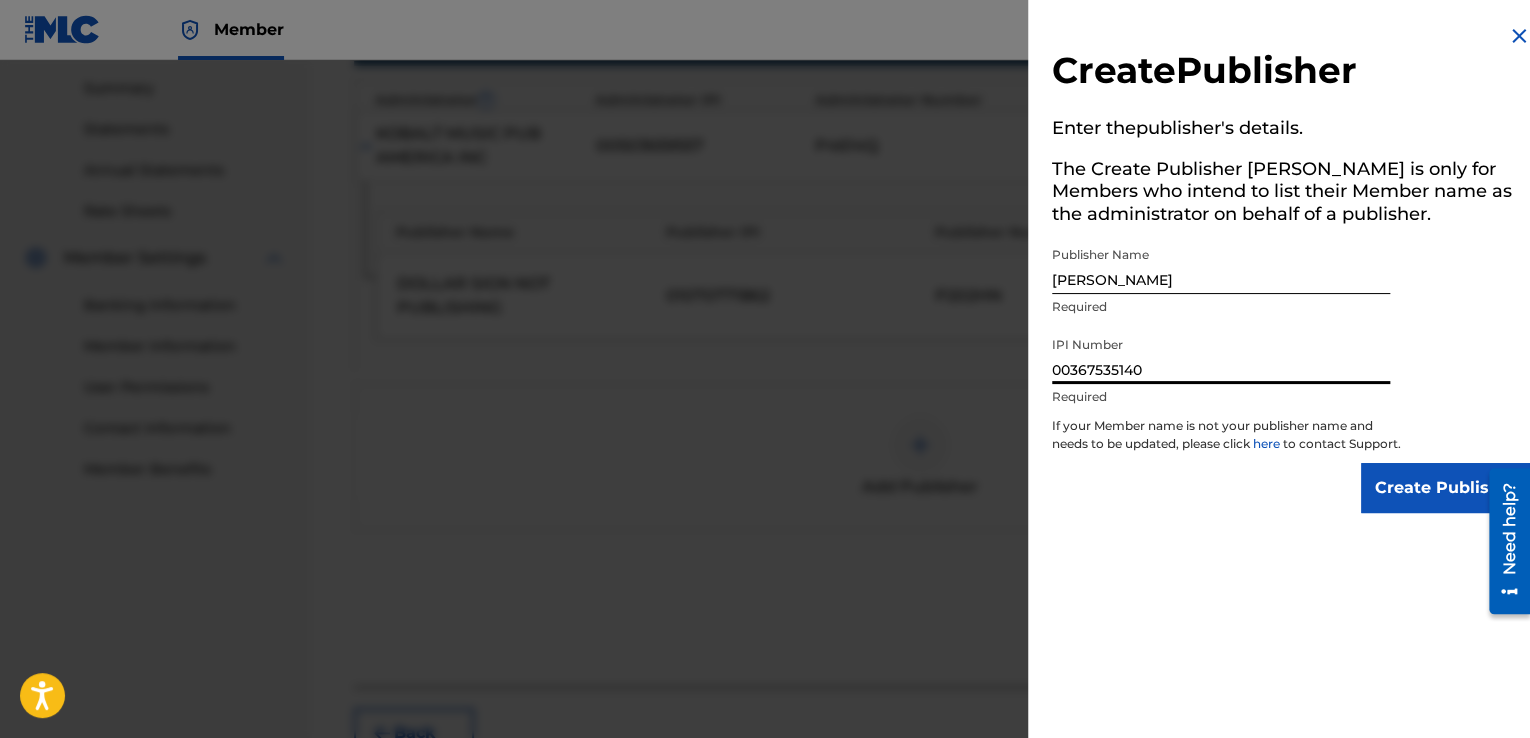 click on "Create Publisher" at bounding box center [1446, 488] 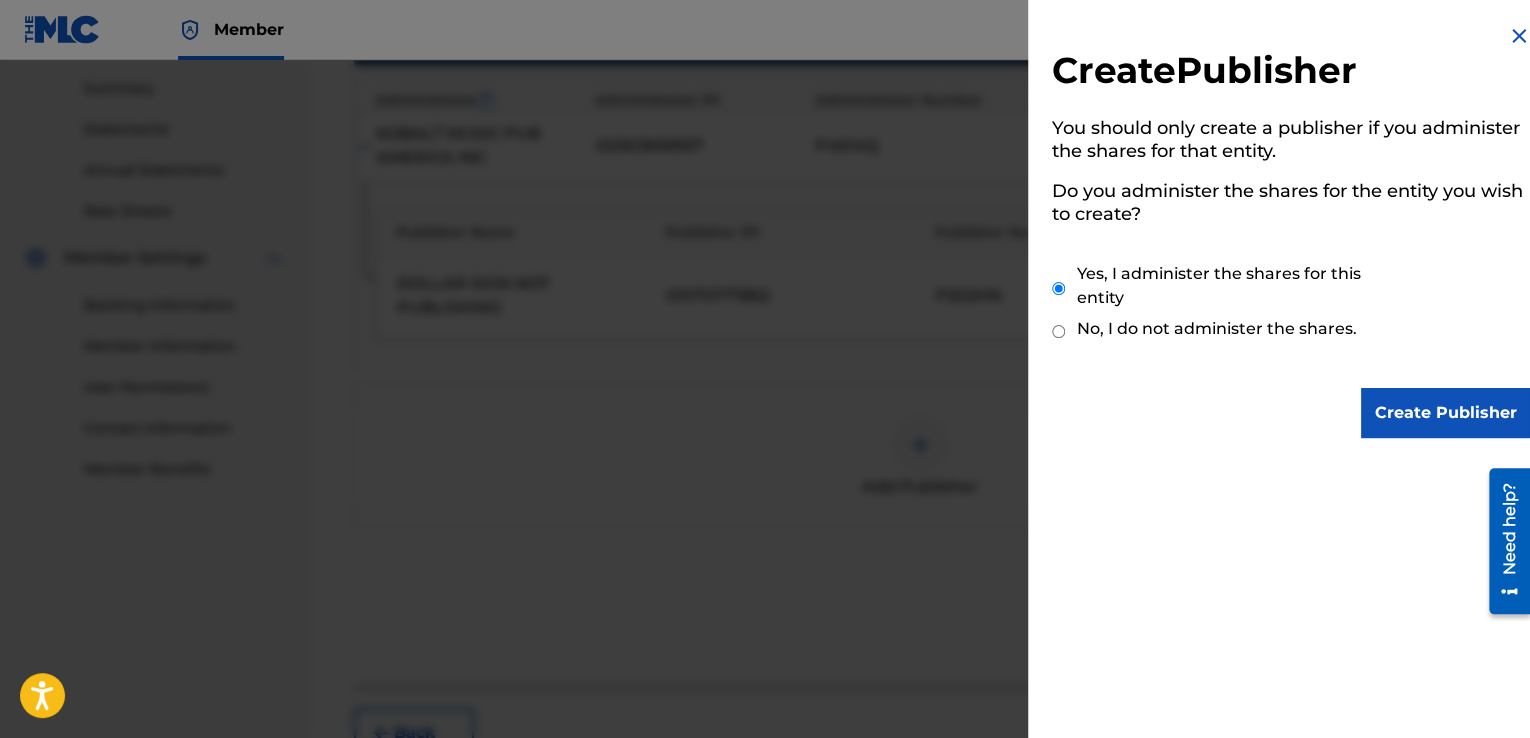 click on "Create Publisher" at bounding box center [1446, 413] 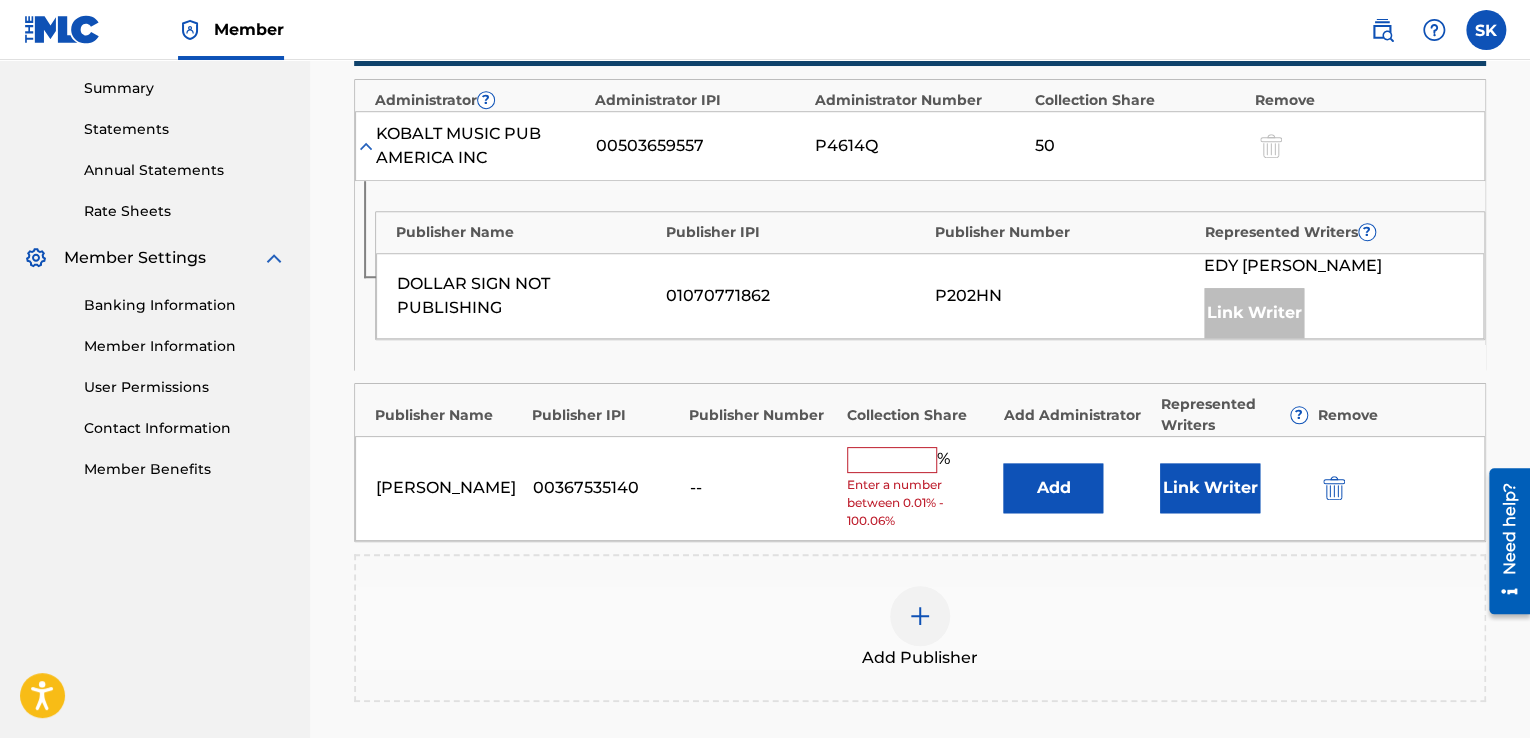 click at bounding box center [892, 460] 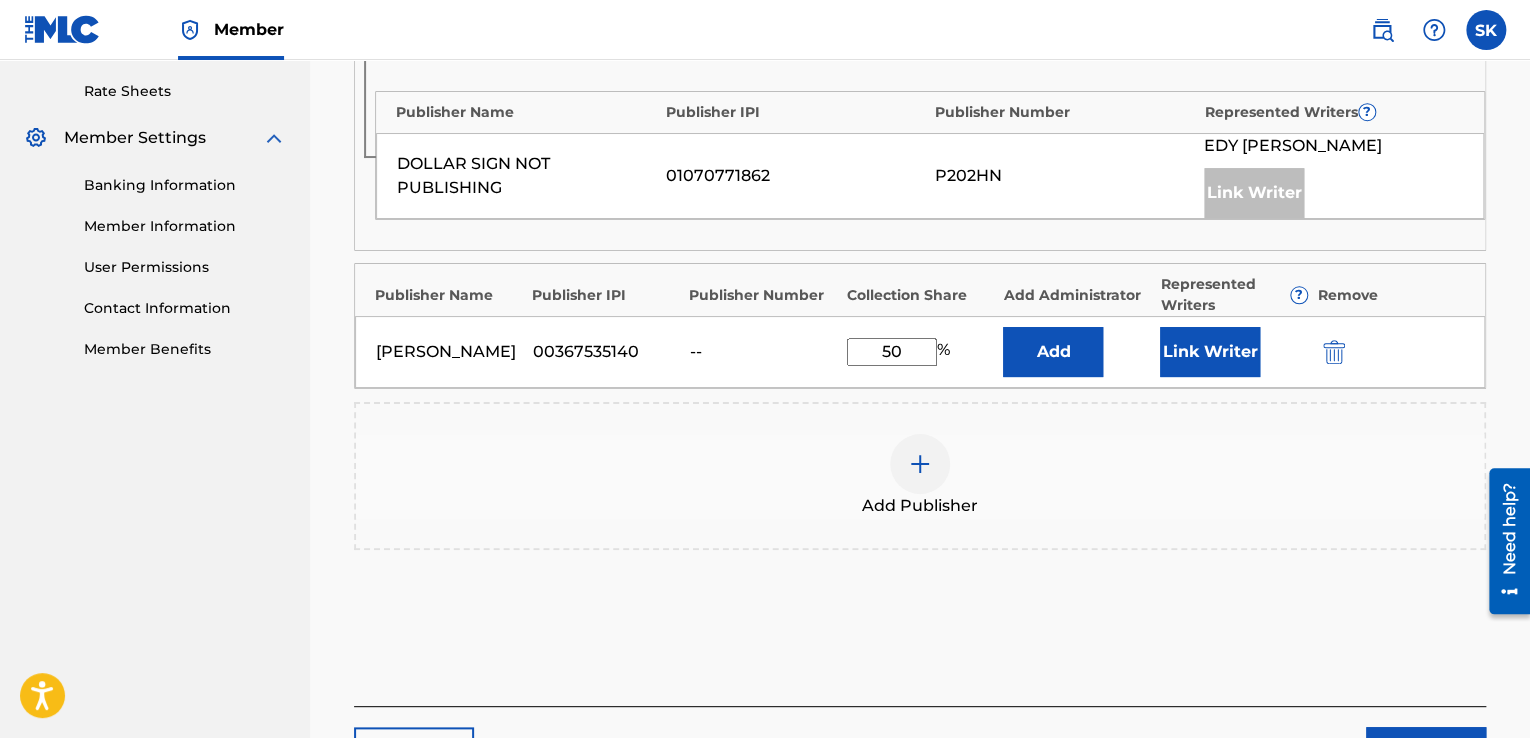 scroll, scrollTop: 807, scrollLeft: 0, axis: vertical 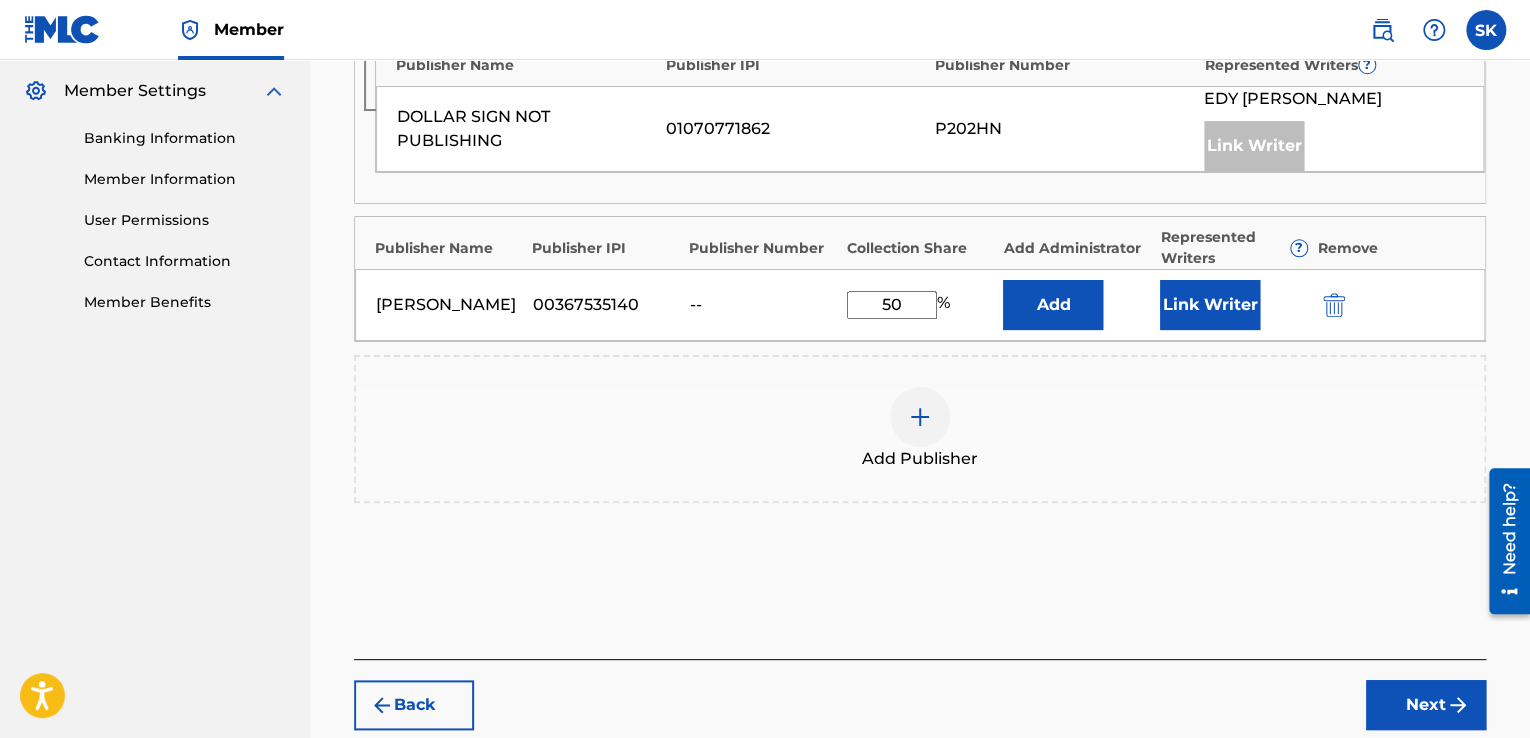 type on "50" 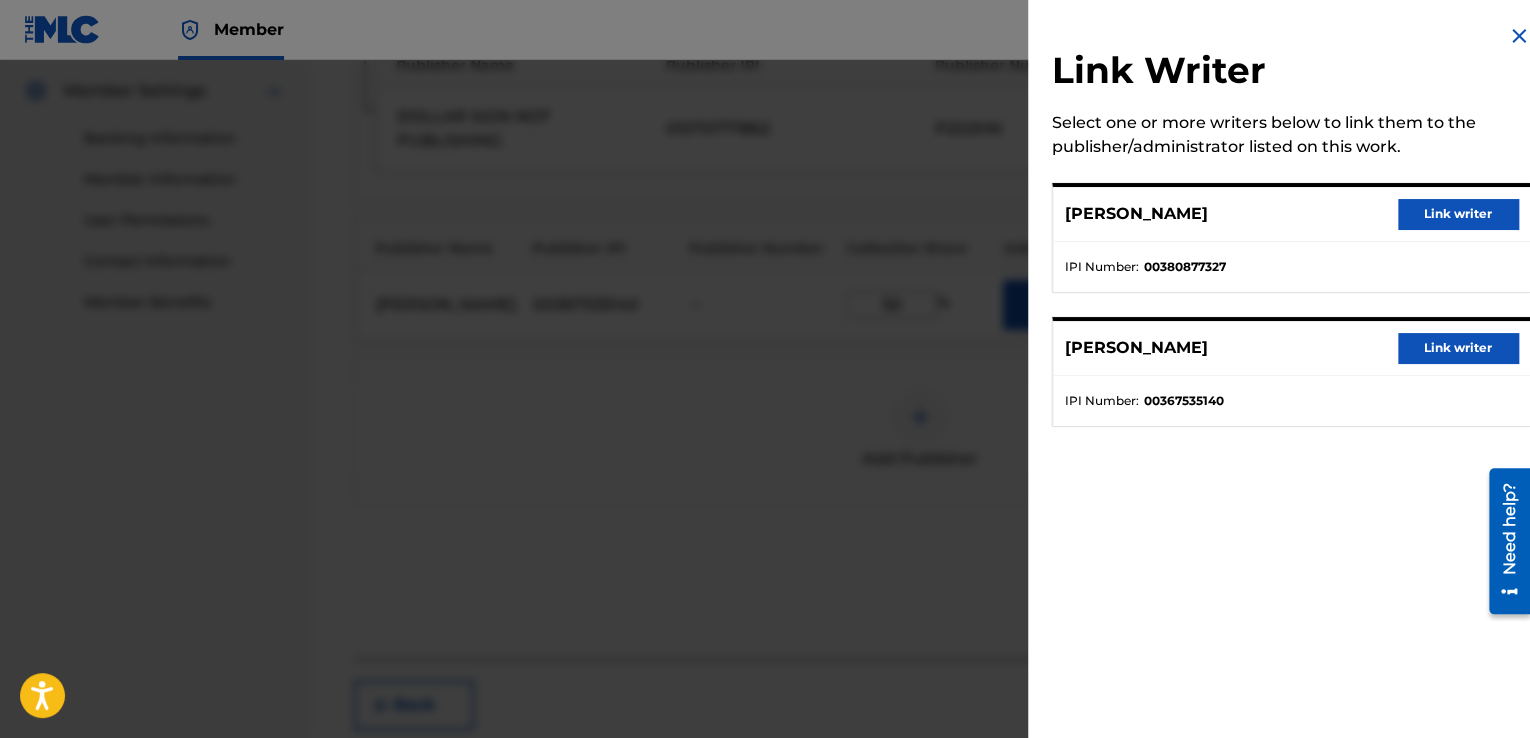 click on "Link writer" at bounding box center [1458, 348] 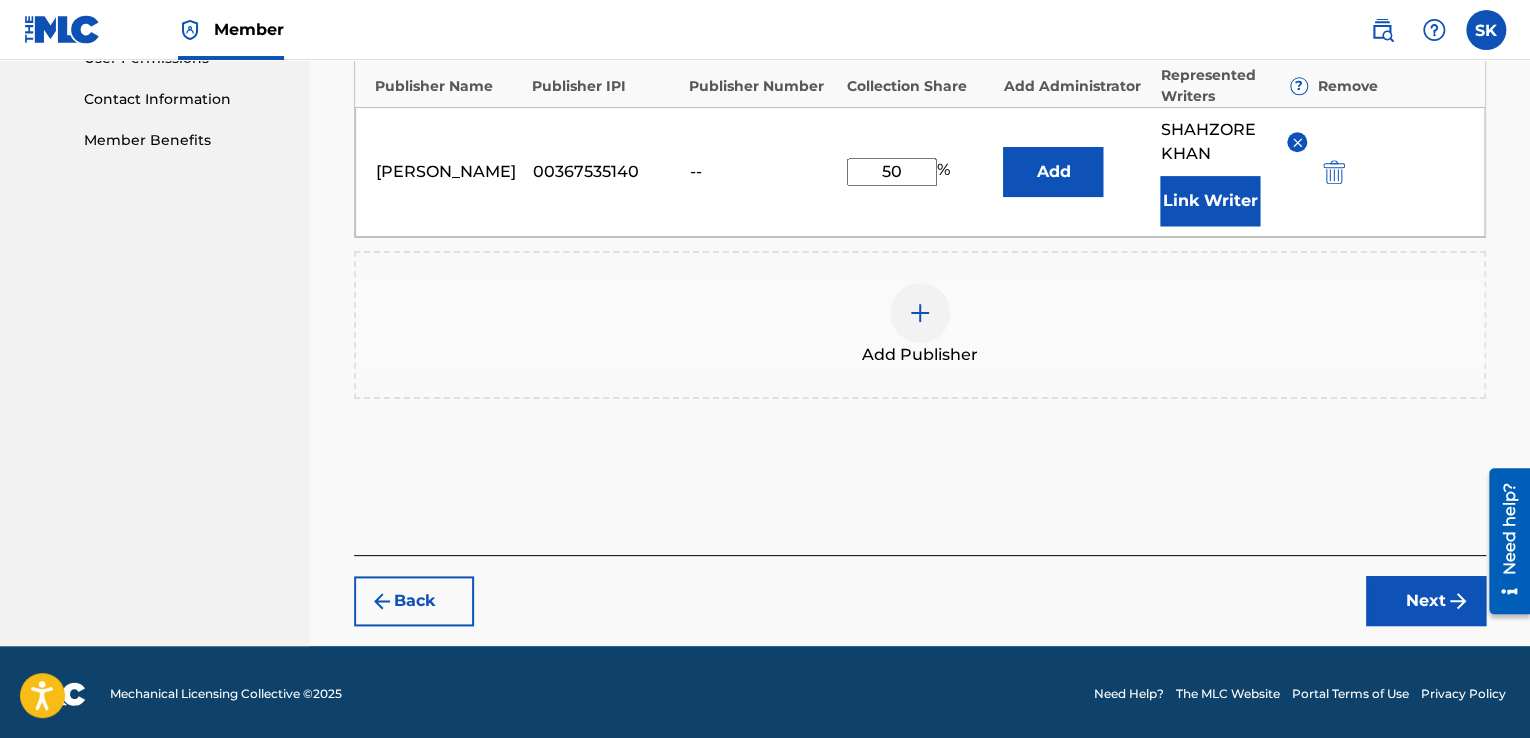 click on "Next" at bounding box center (1426, 601) 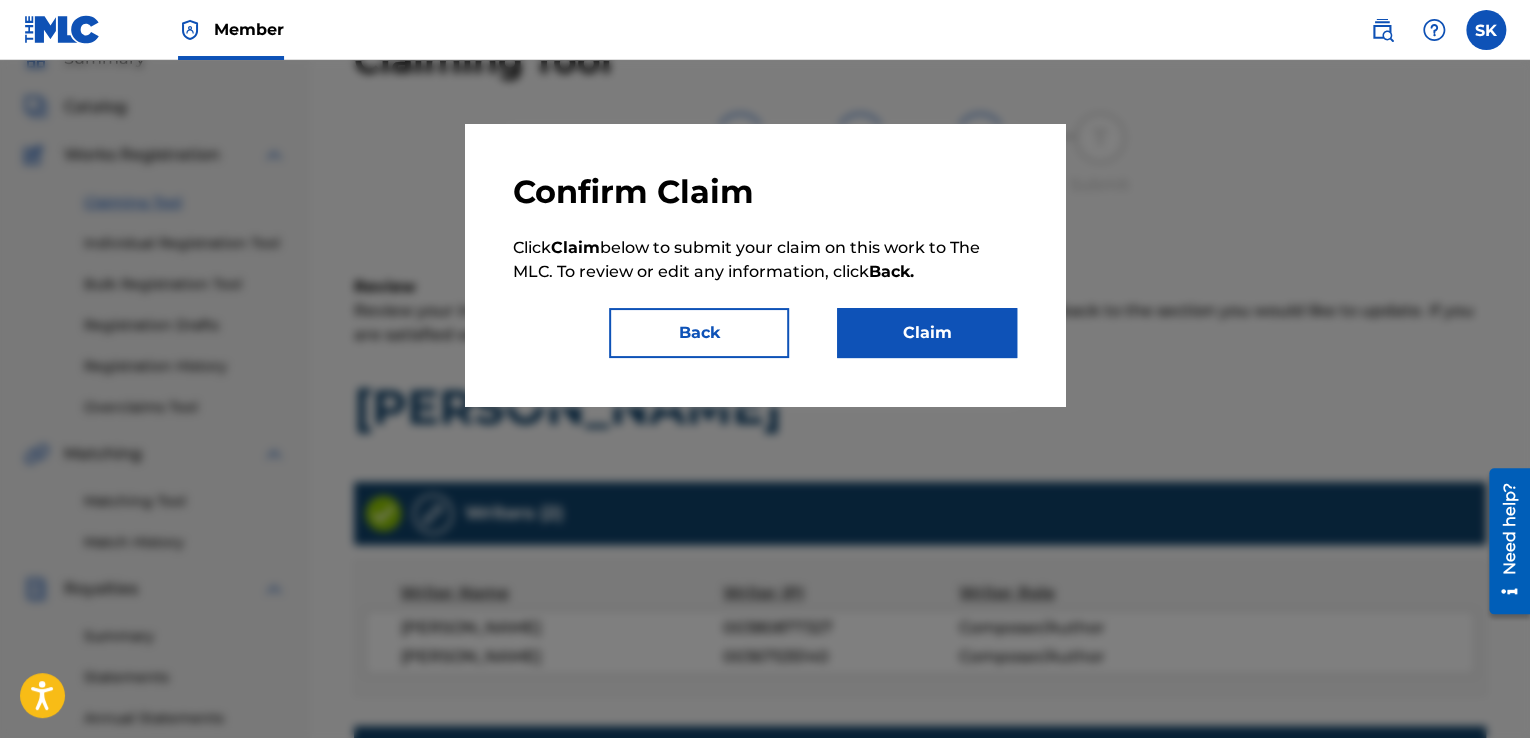 scroll, scrollTop: 90, scrollLeft: 0, axis: vertical 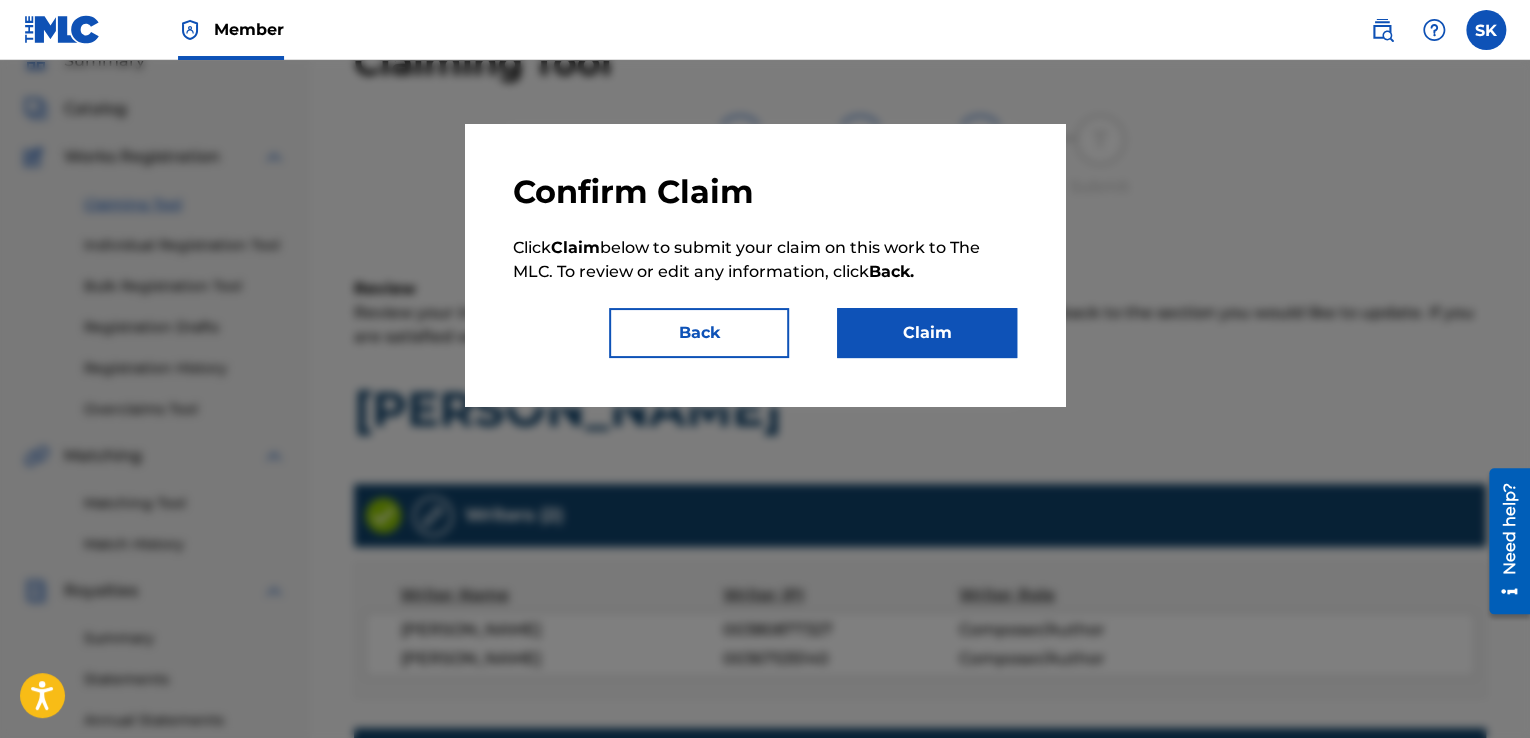 click on "Claim" at bounding box center (927, 333) 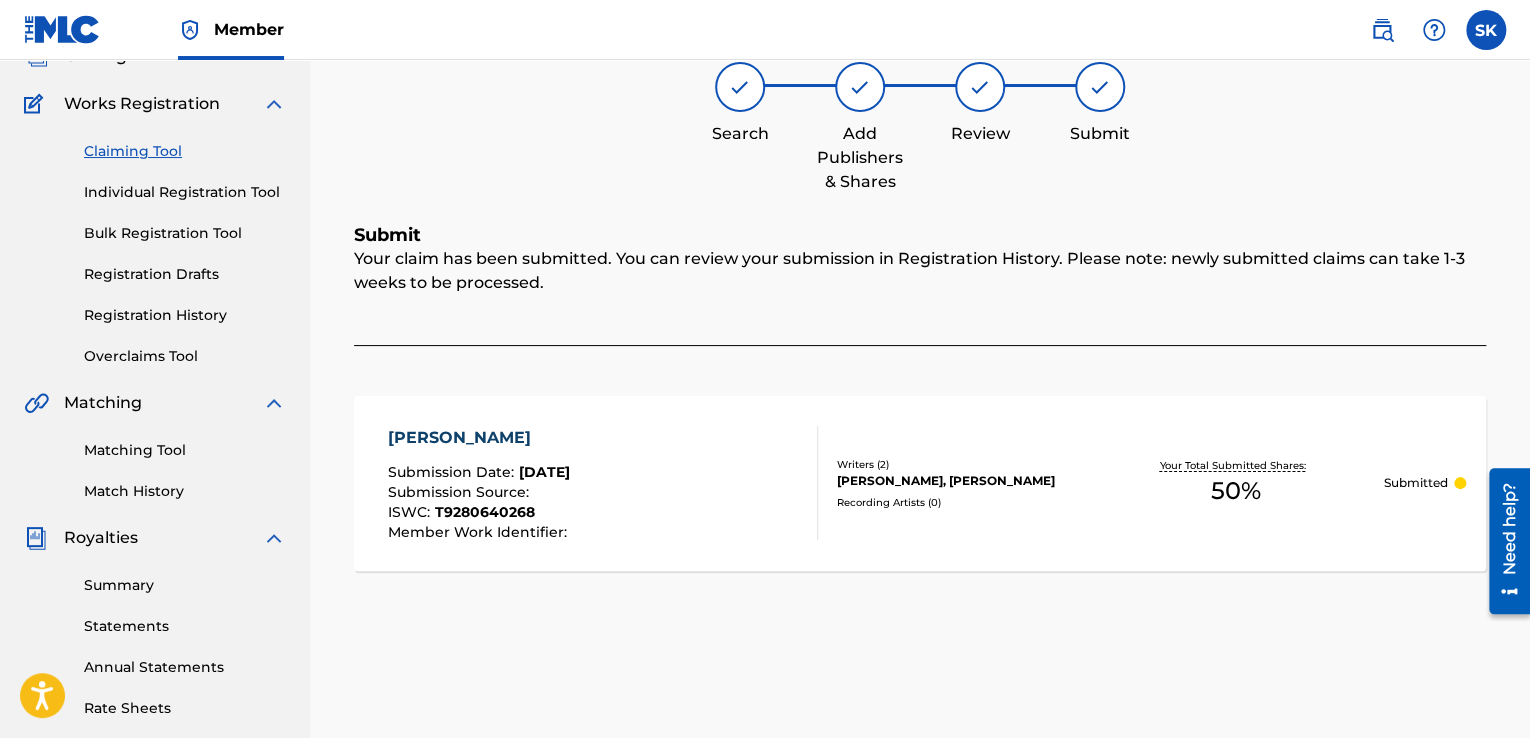 scroll, scrollTop: 100, scrollLeft: 0, axis: vertical 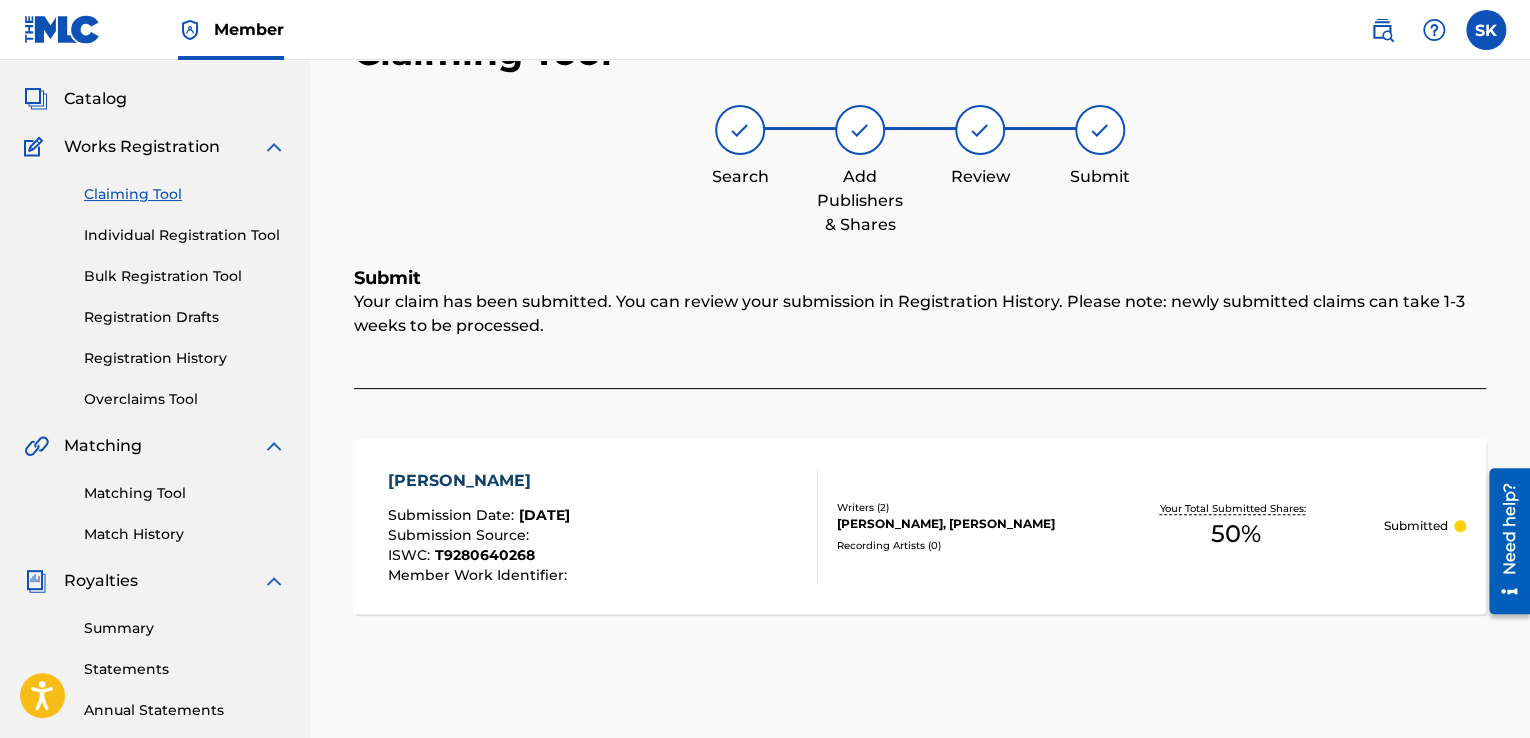 click on "Registration History" at bounding box center (185, 358) 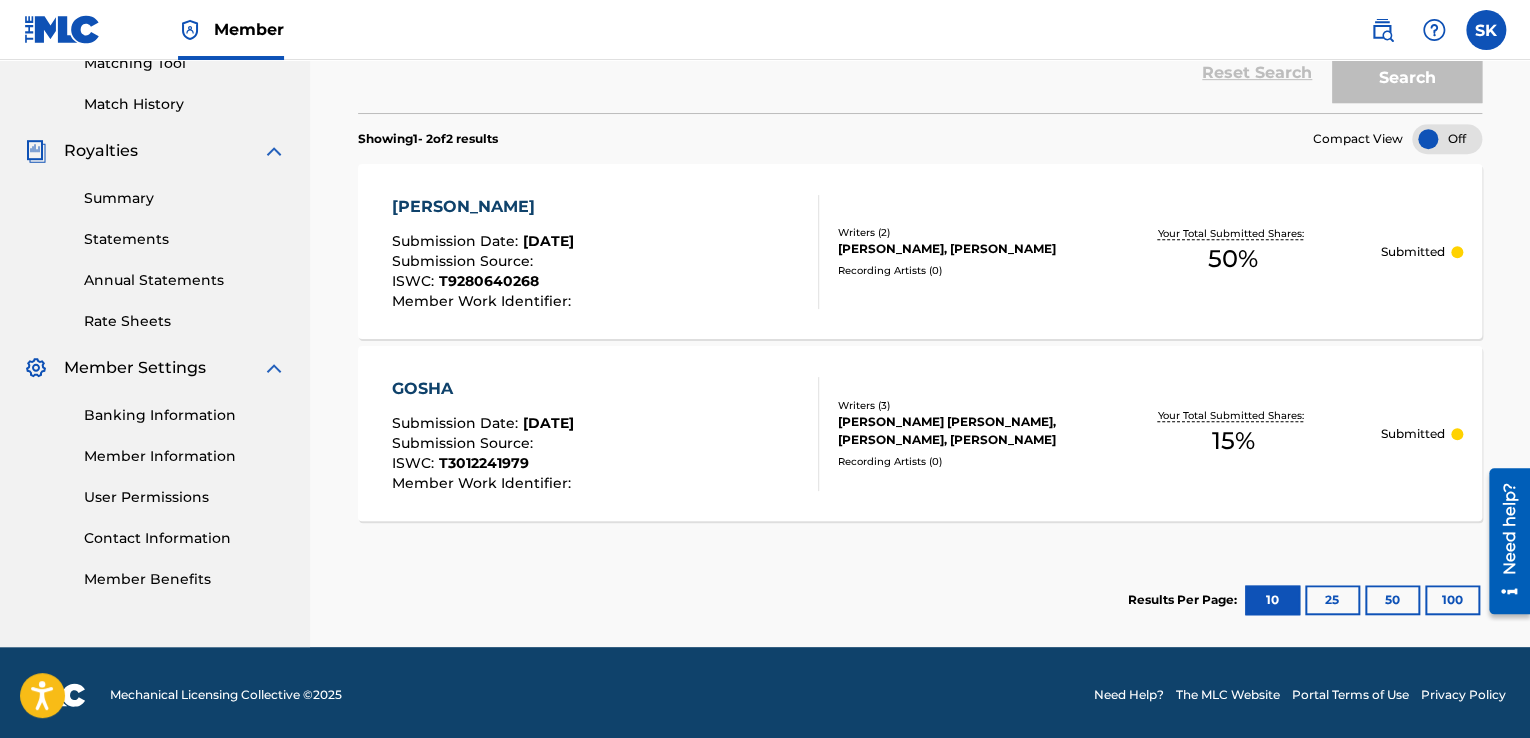 scroll, scrollTop: 535, scrollLeft: 0, axis: vertical 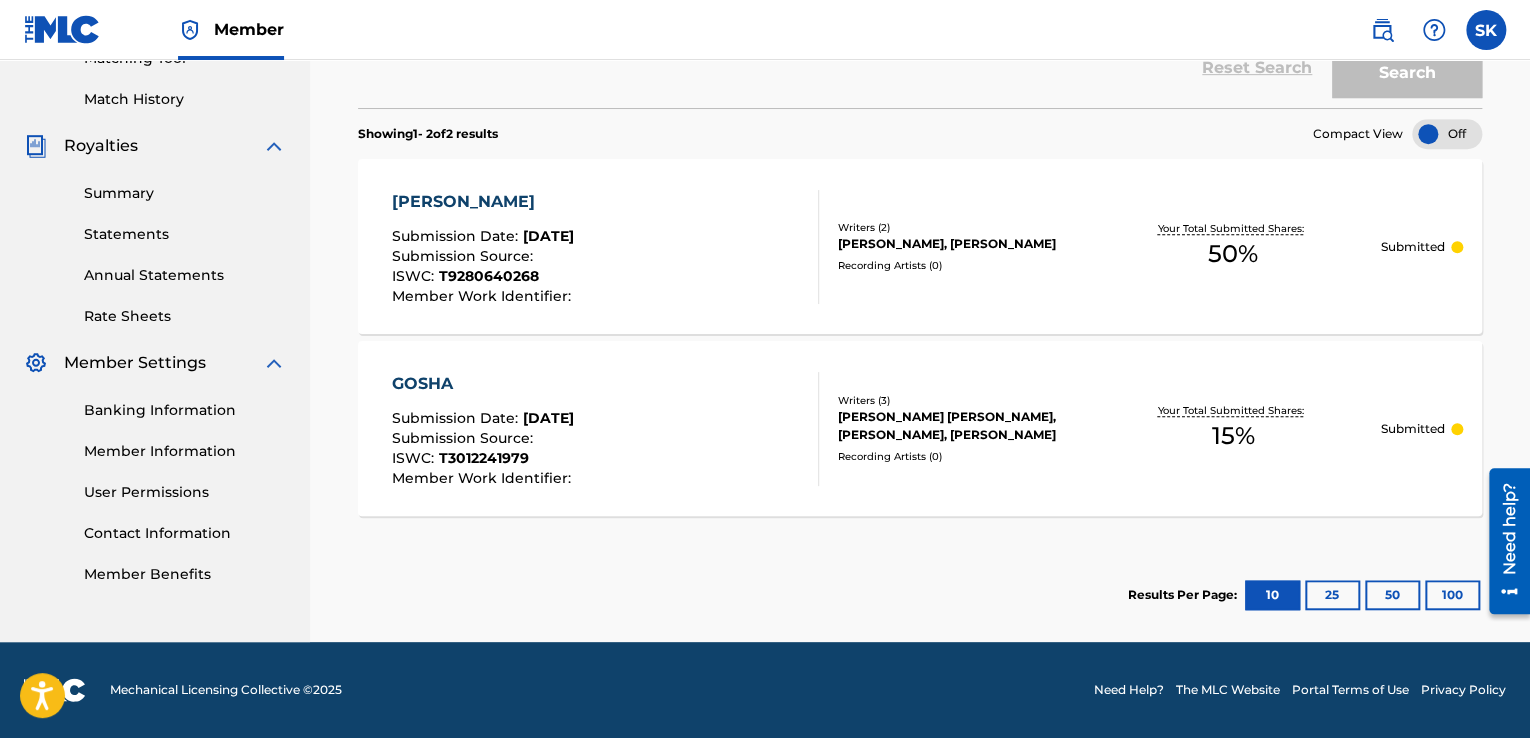 click on "Banking Information" at bounding box center [185, 410] 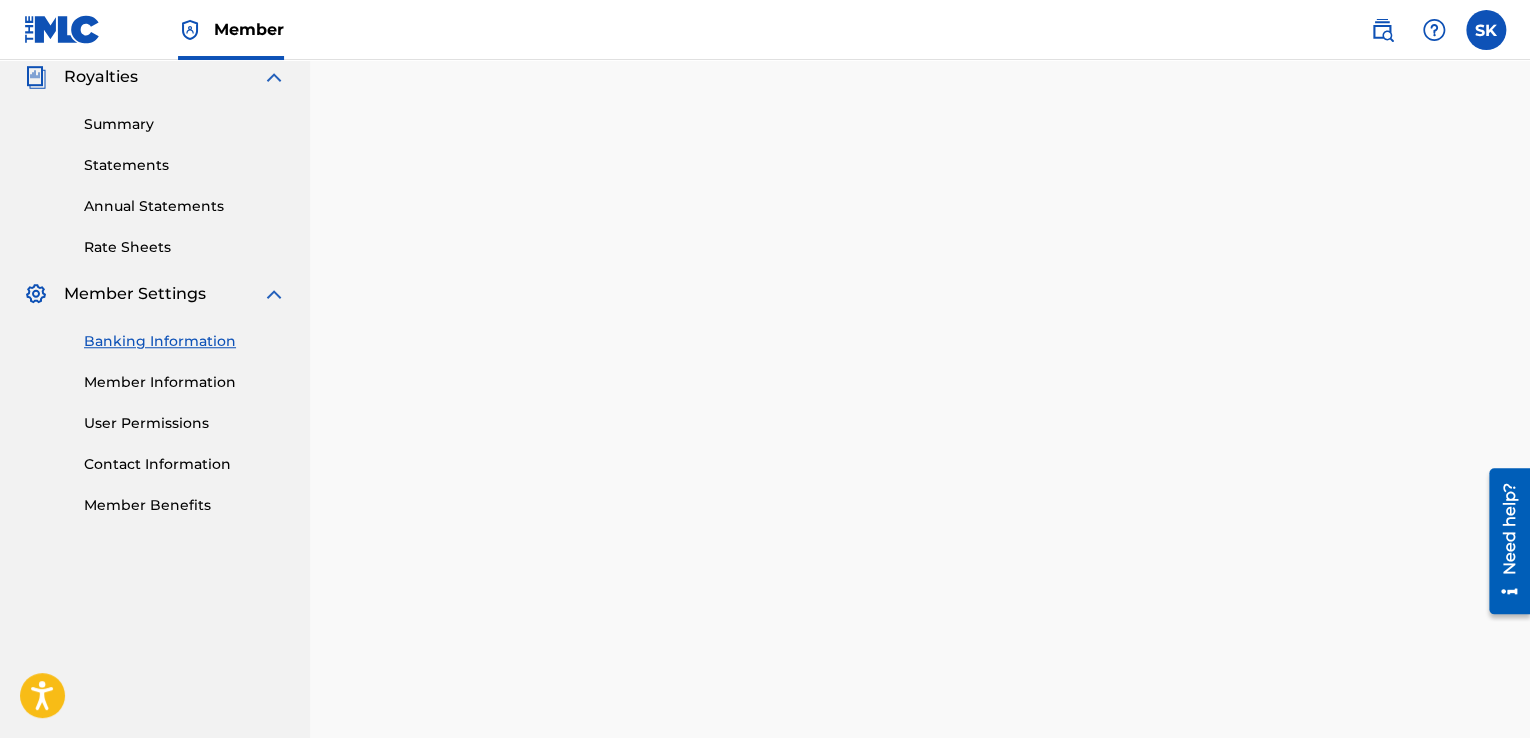scroll, scrollTop: 600, scrollLeft: 0, axis: vertical 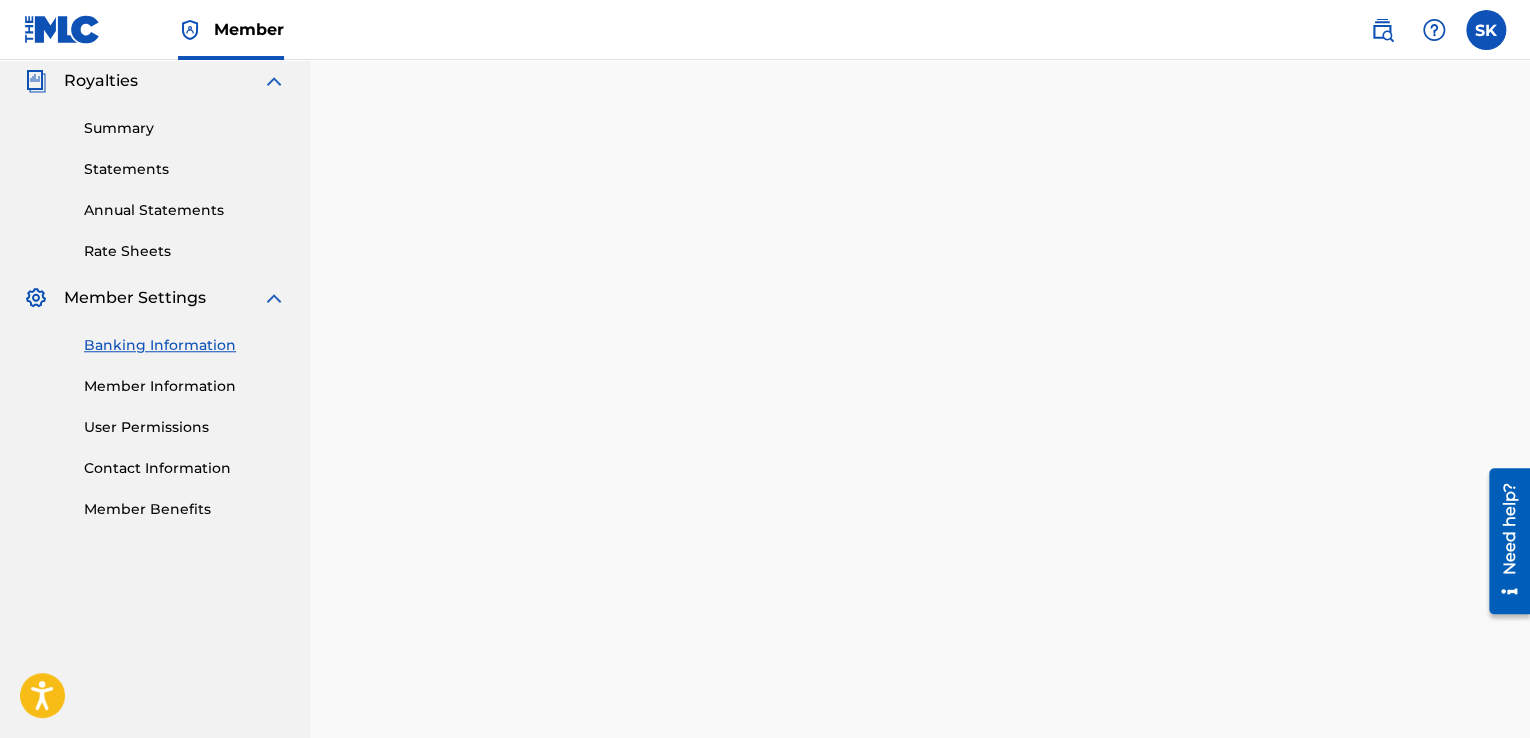 click on "Member Information" at bounding box center [185, 386] 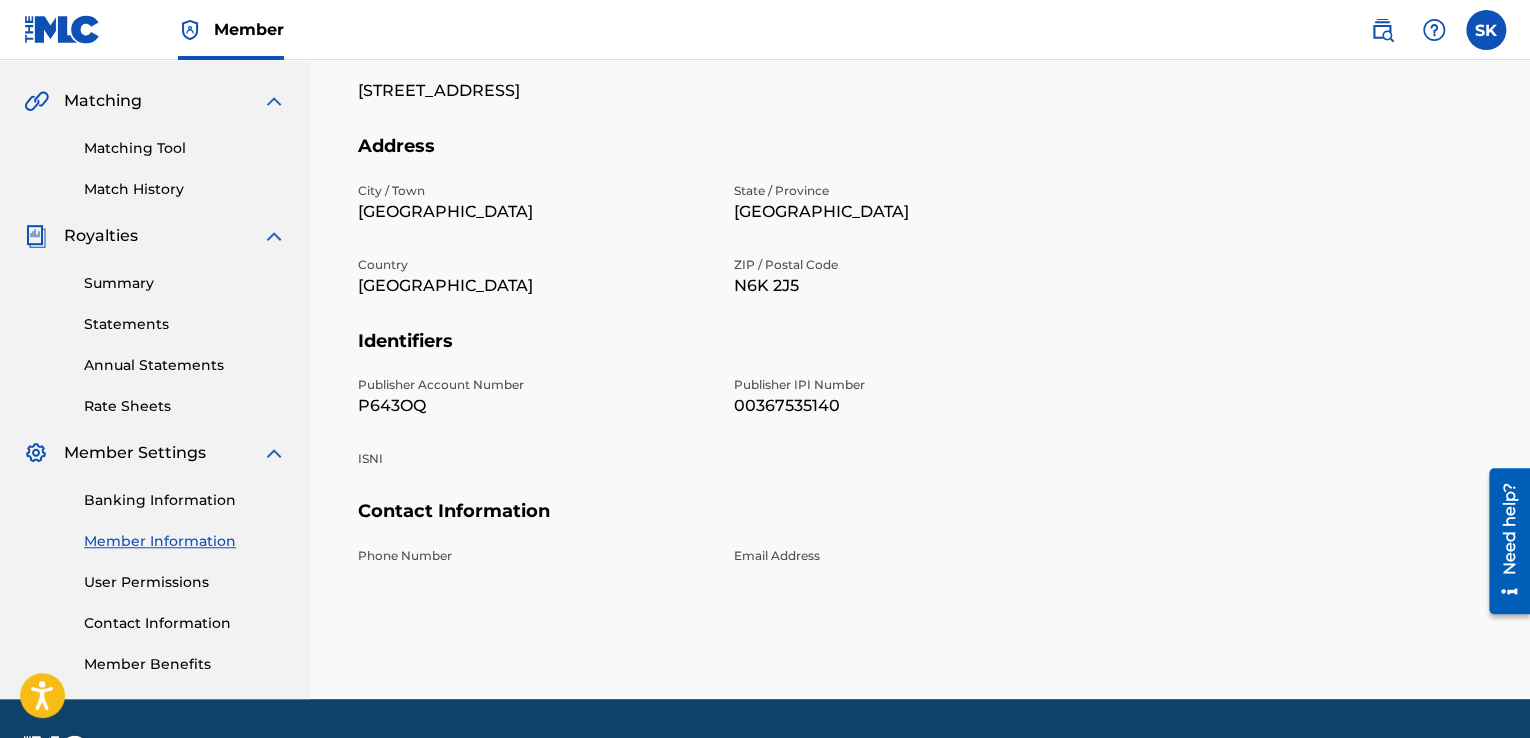 scroll, scrollTop: 500, scrollLeft: 0, axis: vertical 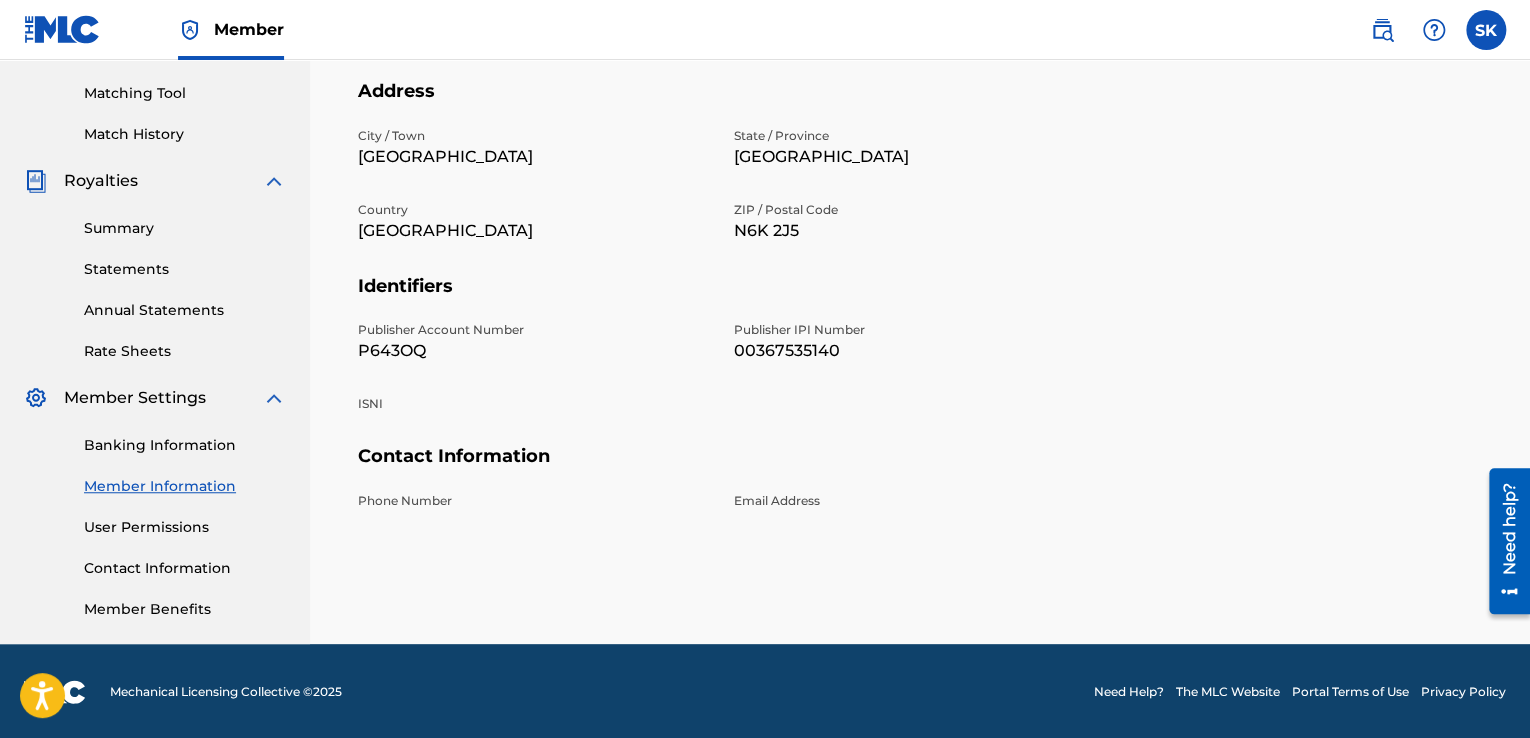 click on "Banking Information" at bounding box center (185, 445) 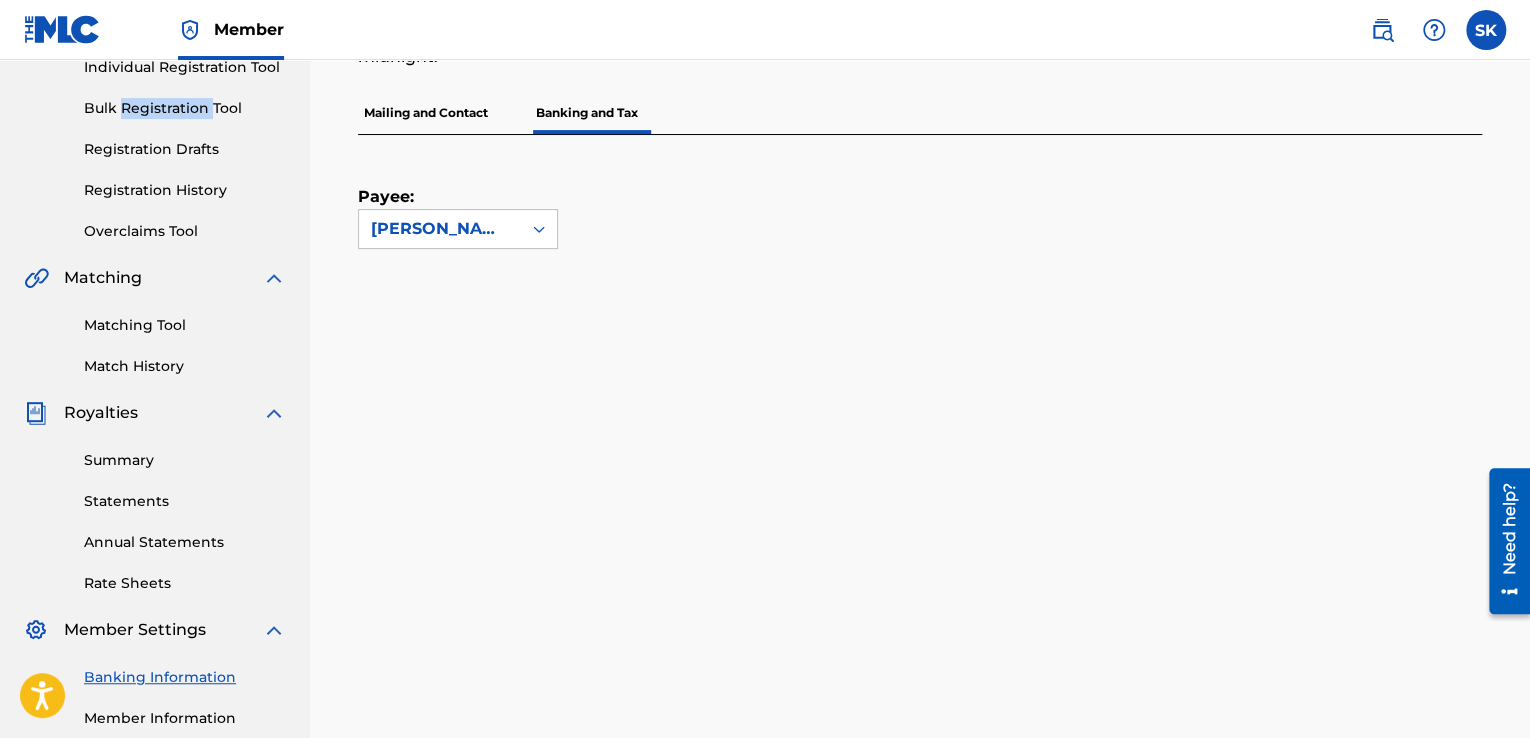 scroll, scrollTop: 266, scrollLeft: 0, axis: vertical 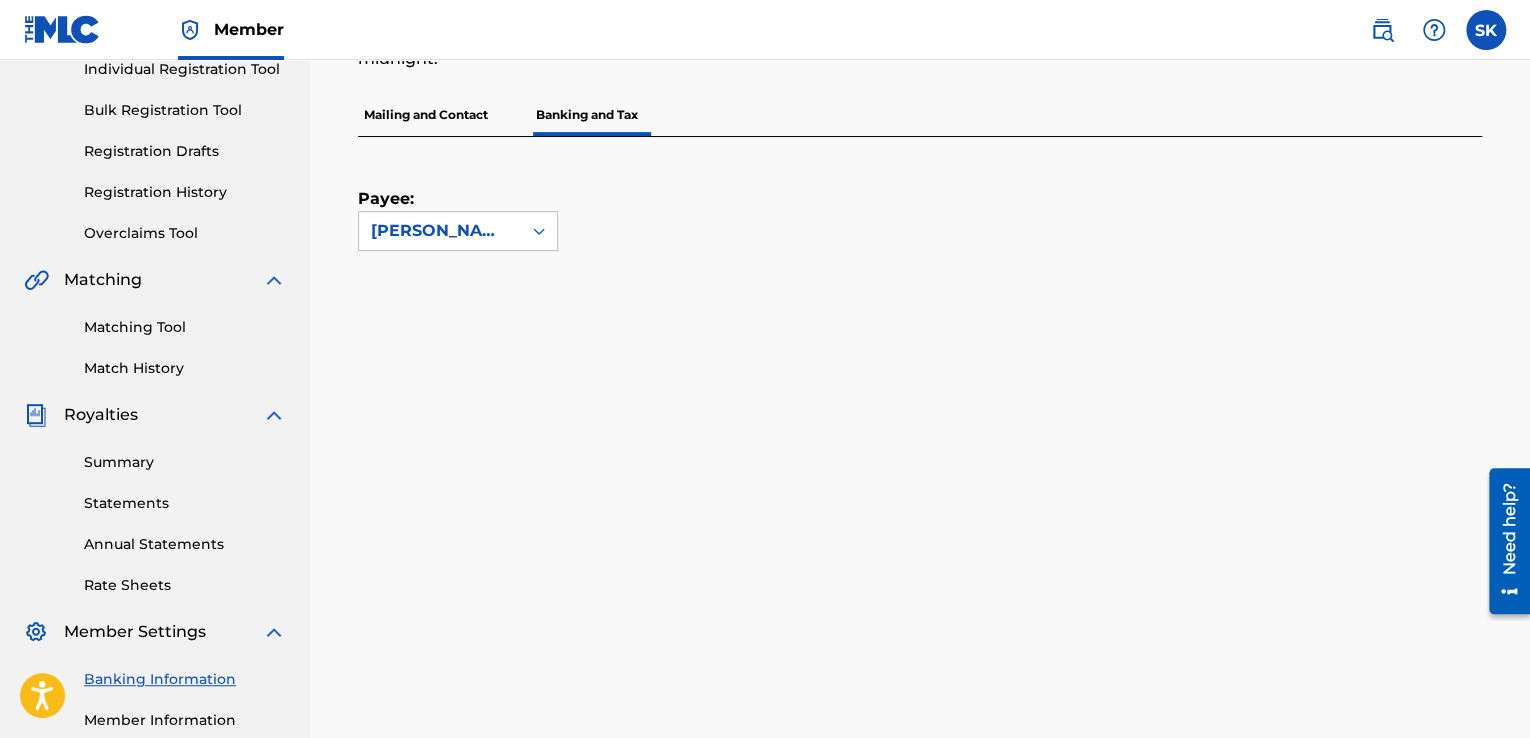 click on "Mailing and Contact" at bounding box center (426, 115) 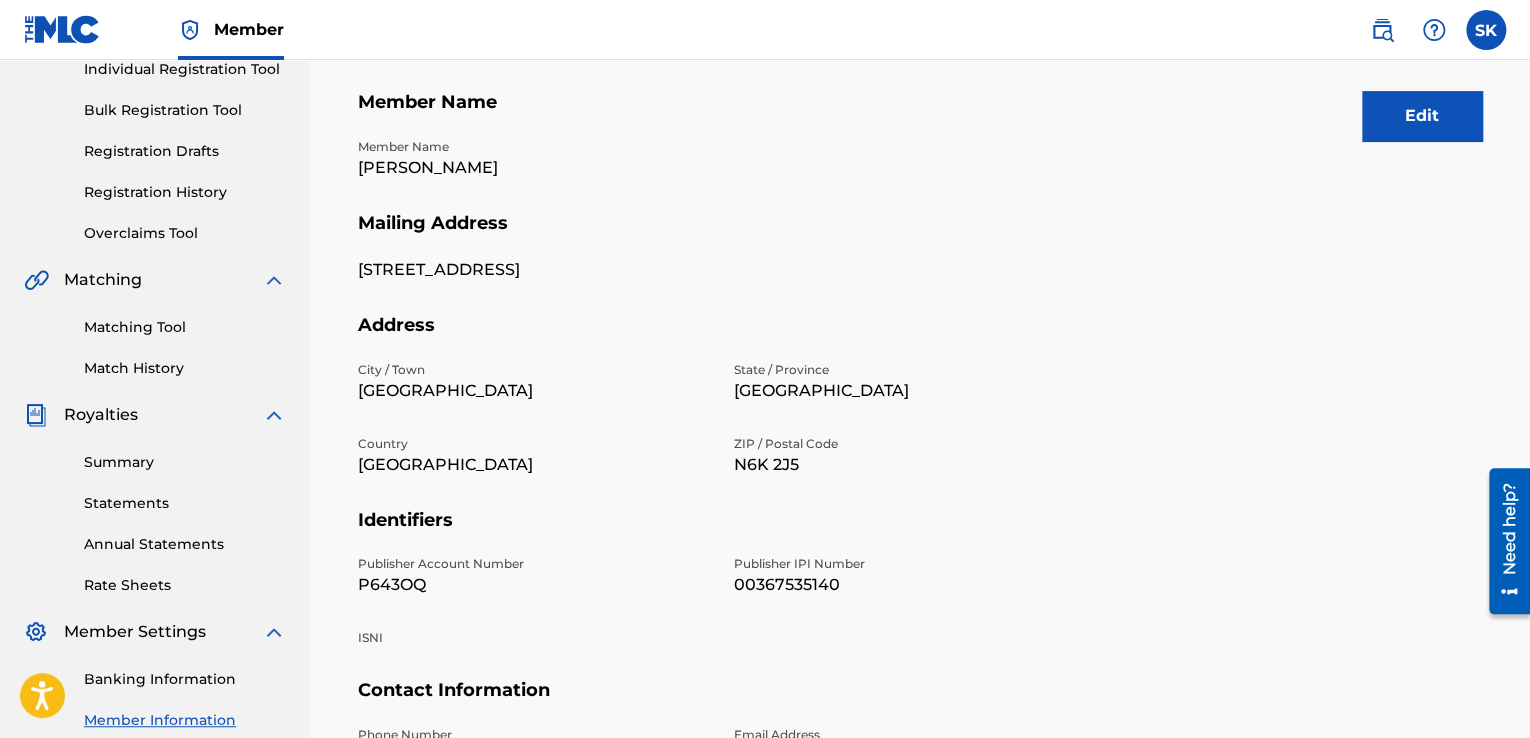 scroll, scrollTop: 0, scrollLeft: 0, axis: both 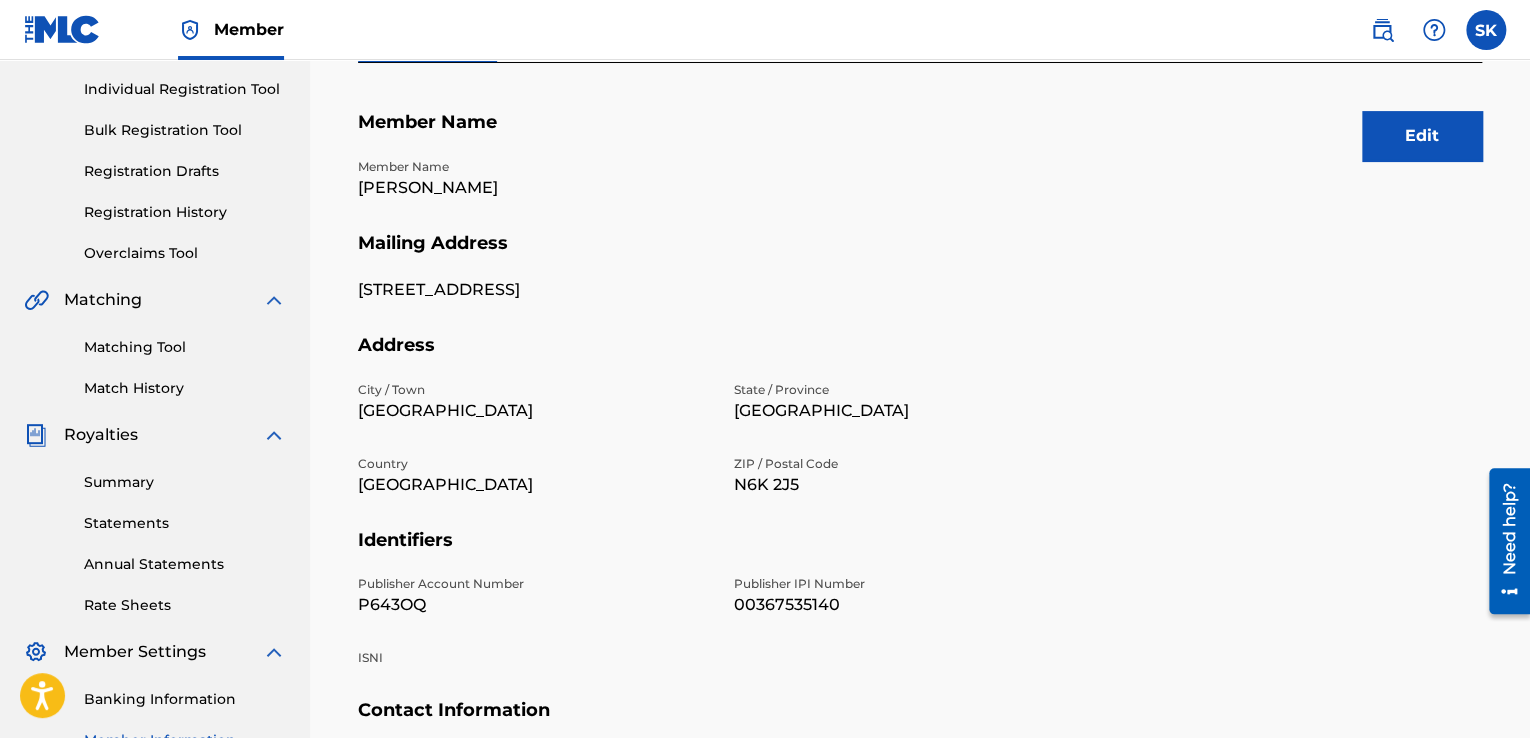 drag, startPoint x: 564, startPoint y: 370, endPoint x: 502, endPoint y: 217, distance: 165.08482 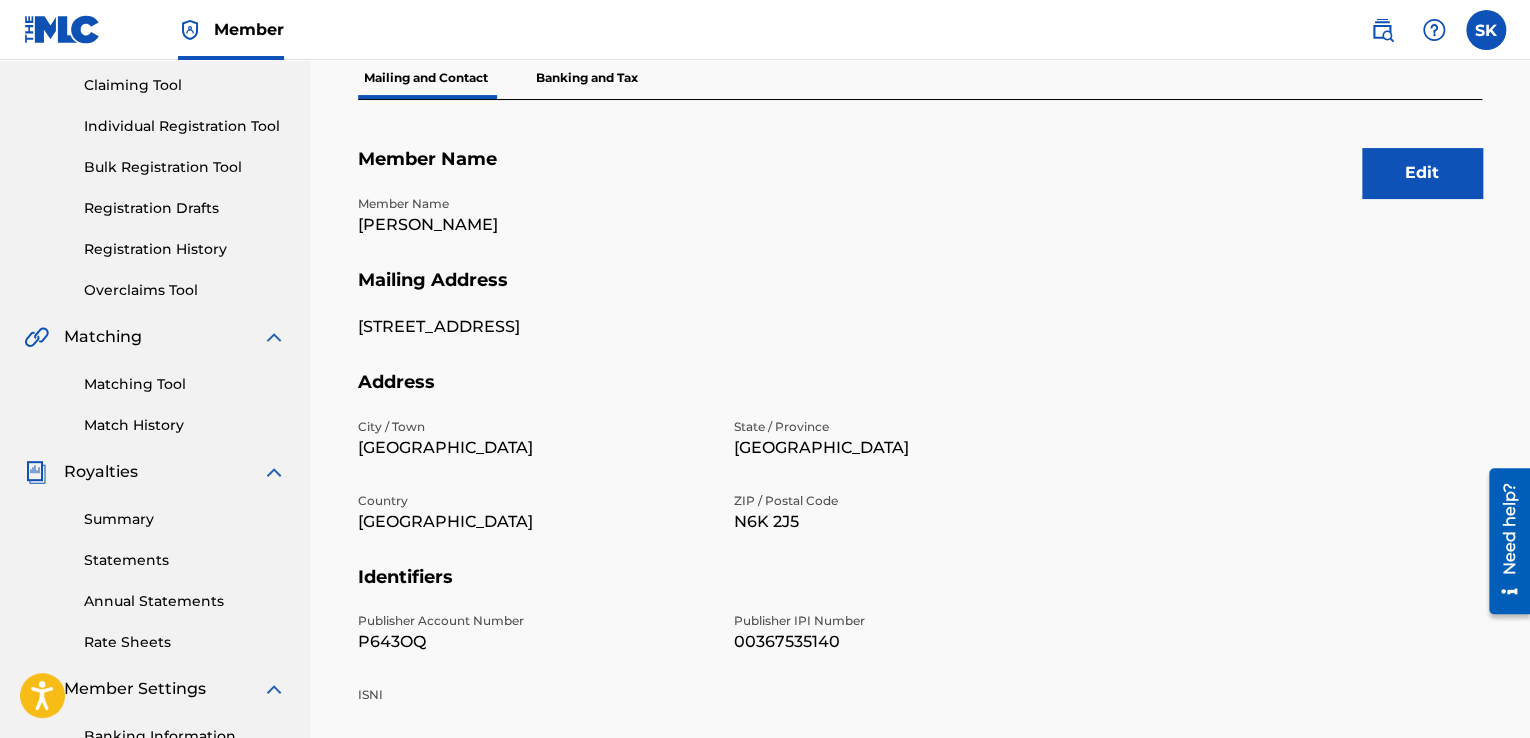 scroll, scrollTop: 192, scrollLeft: 0, axis: vertical 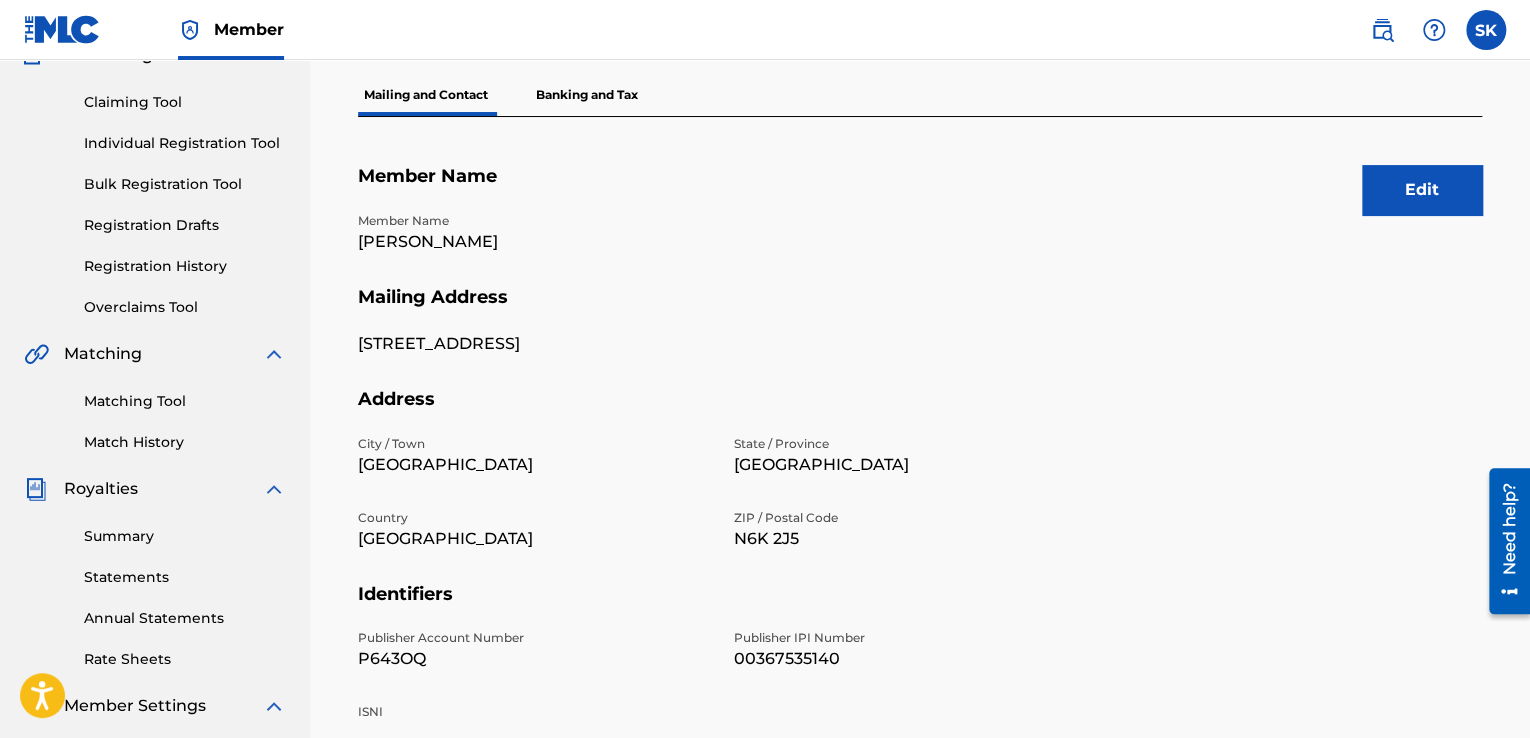 click on "Banking and Tax" at bounding box center [587, 95] 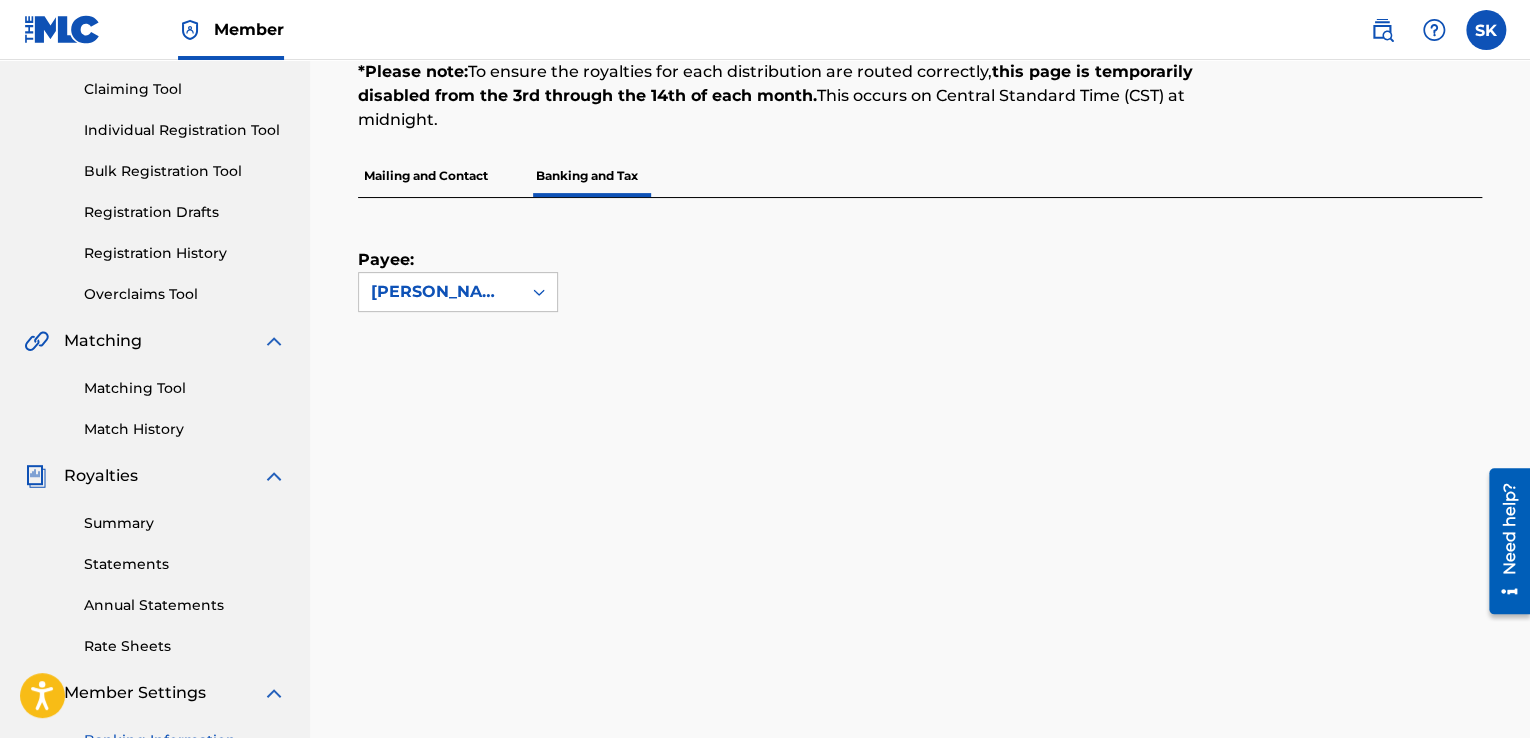 scroll, scrollTop: 66, scrollLeft: 0, axis: vertical 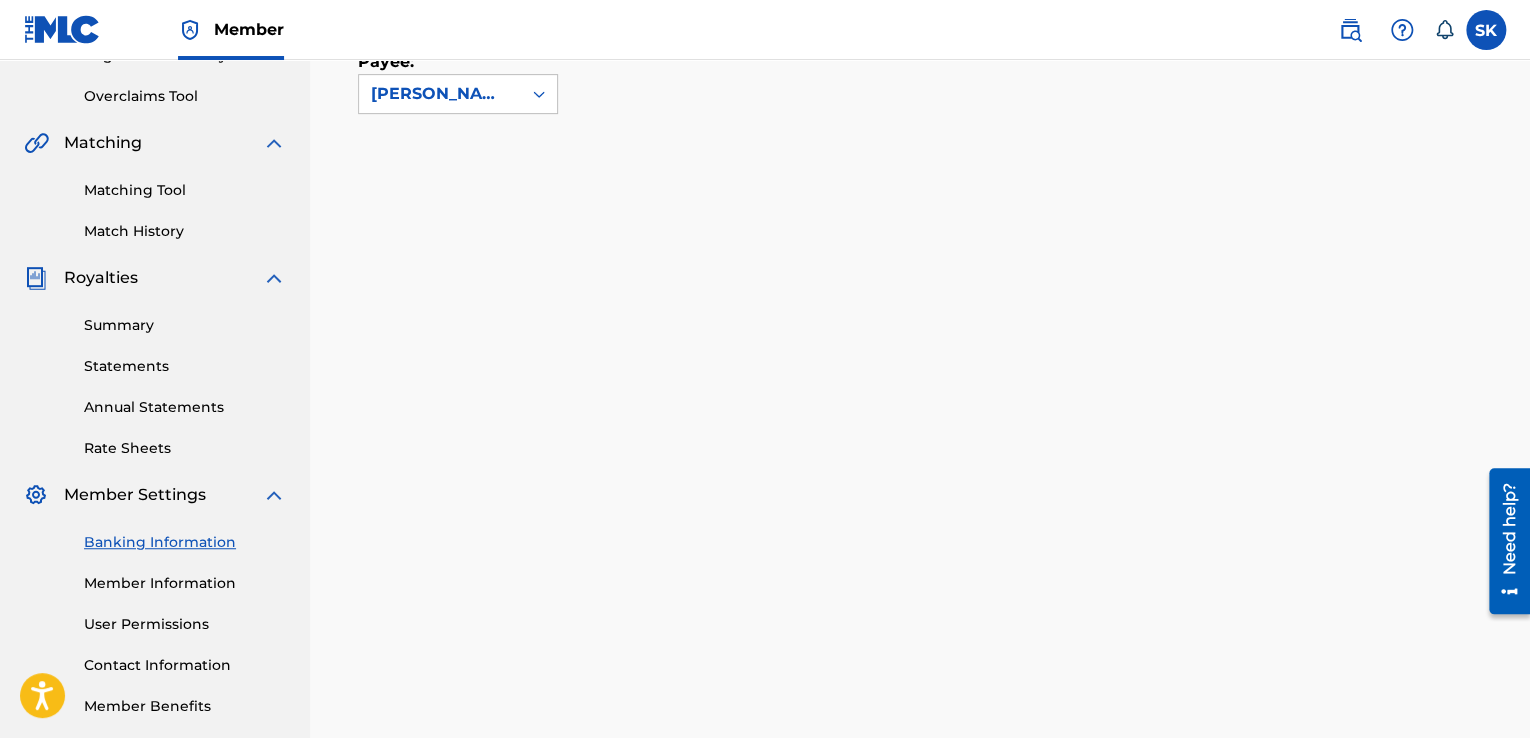 click on "Summary" at bounding box center (185, 325) 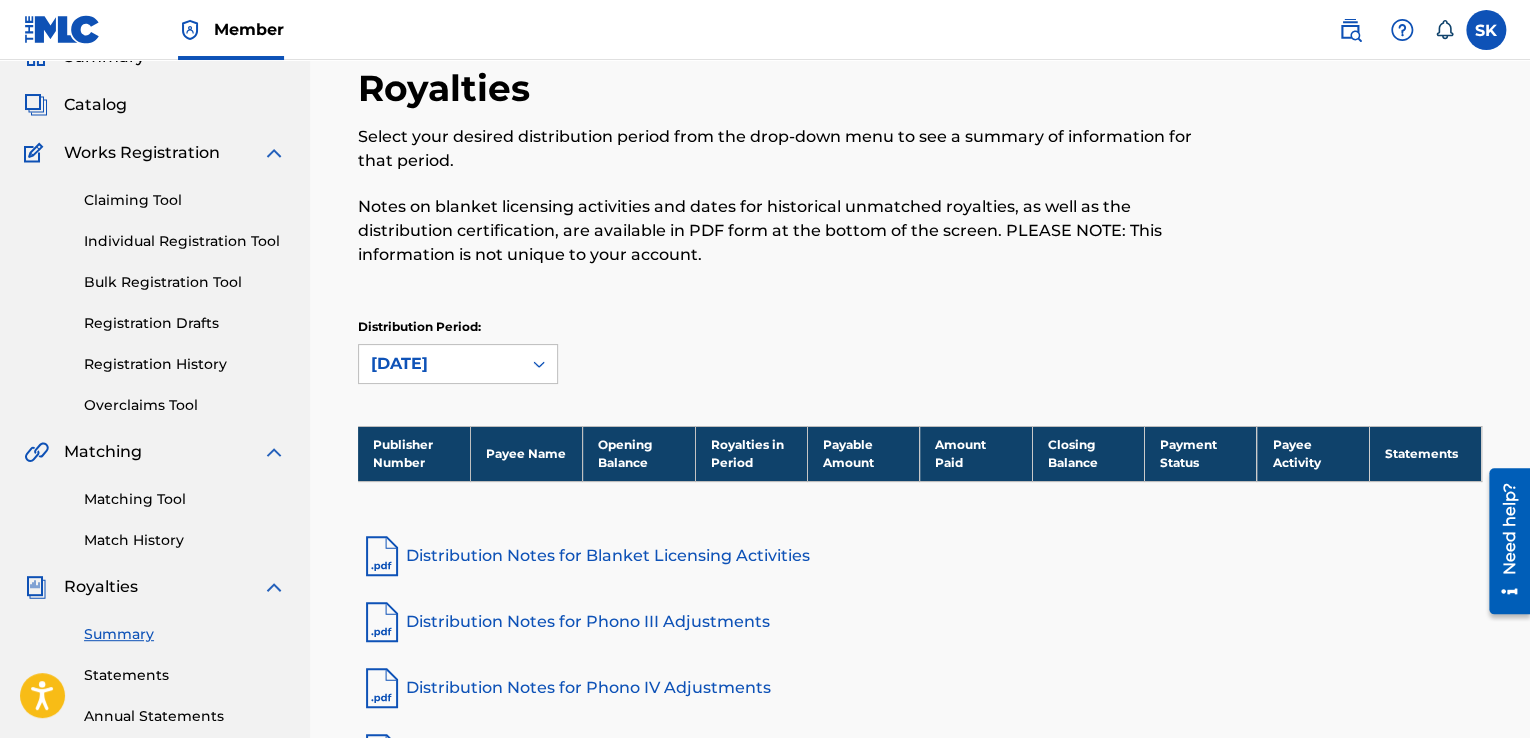 scroll, scrollTop: 33, scrollLeft: 0, axis: vertical 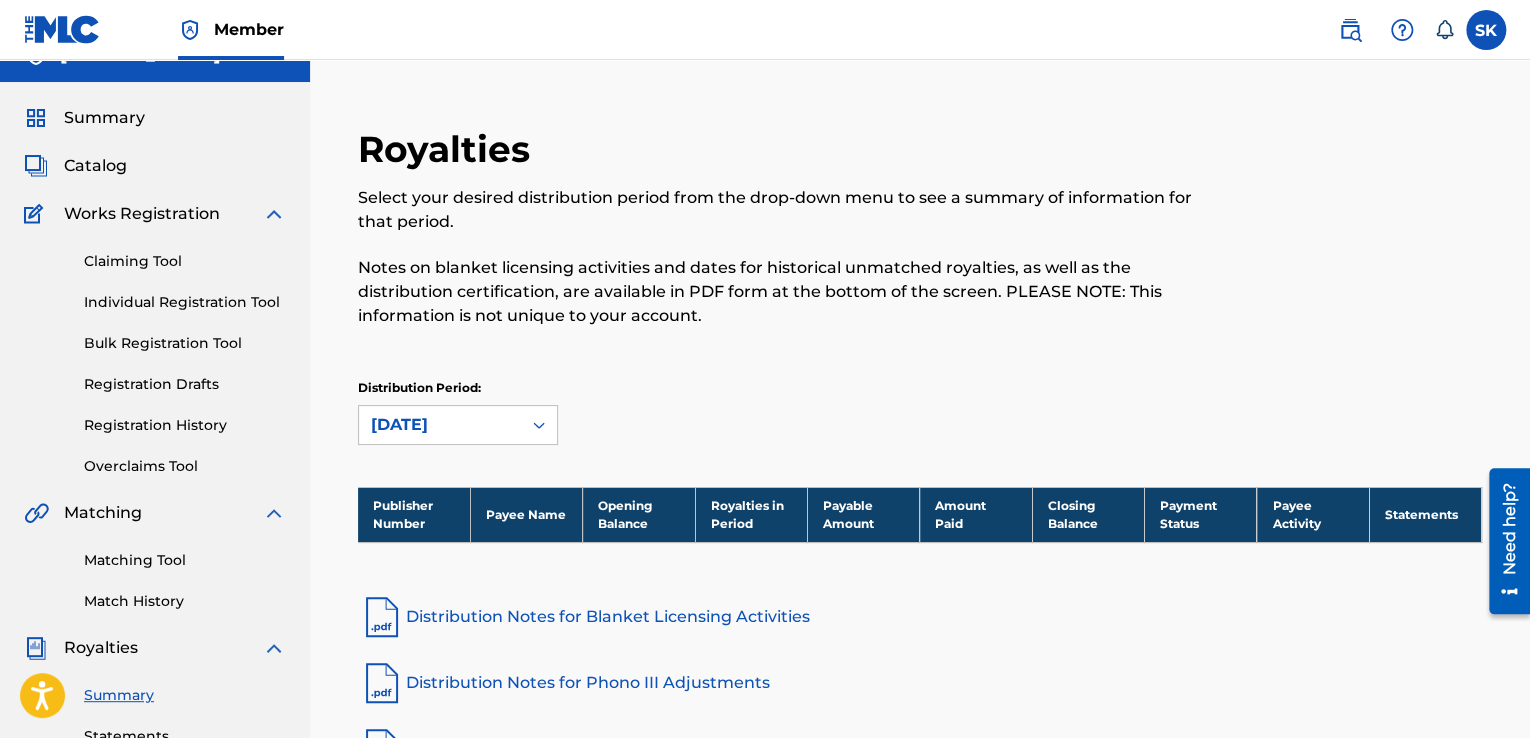click on "Works Registration" at bounding box center [142, 214] 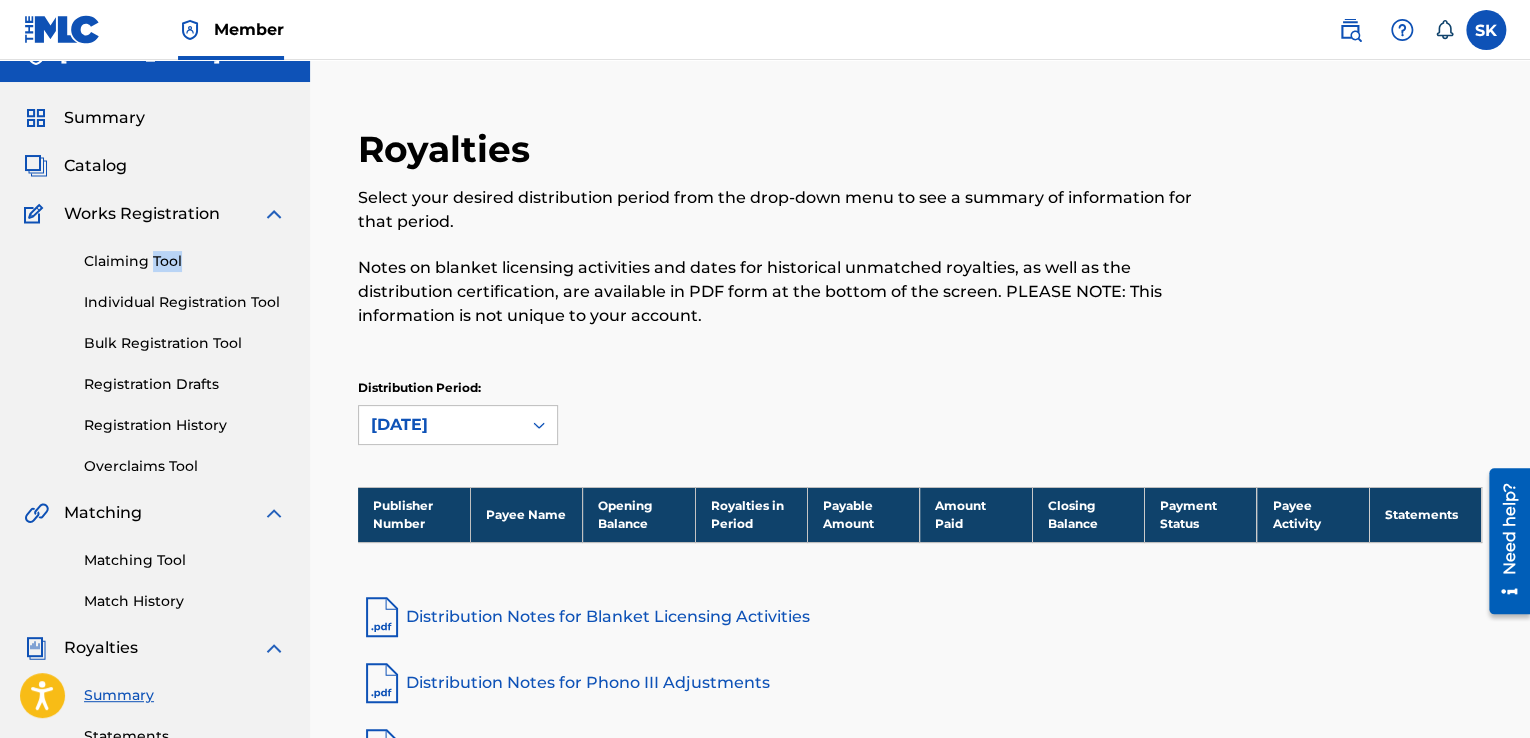 click on "Claiming Tool Individual Registration Tool Bulk Registration Tool Registration Drafts Registration History Overclaims Tool" at bounding box center [155, 351] 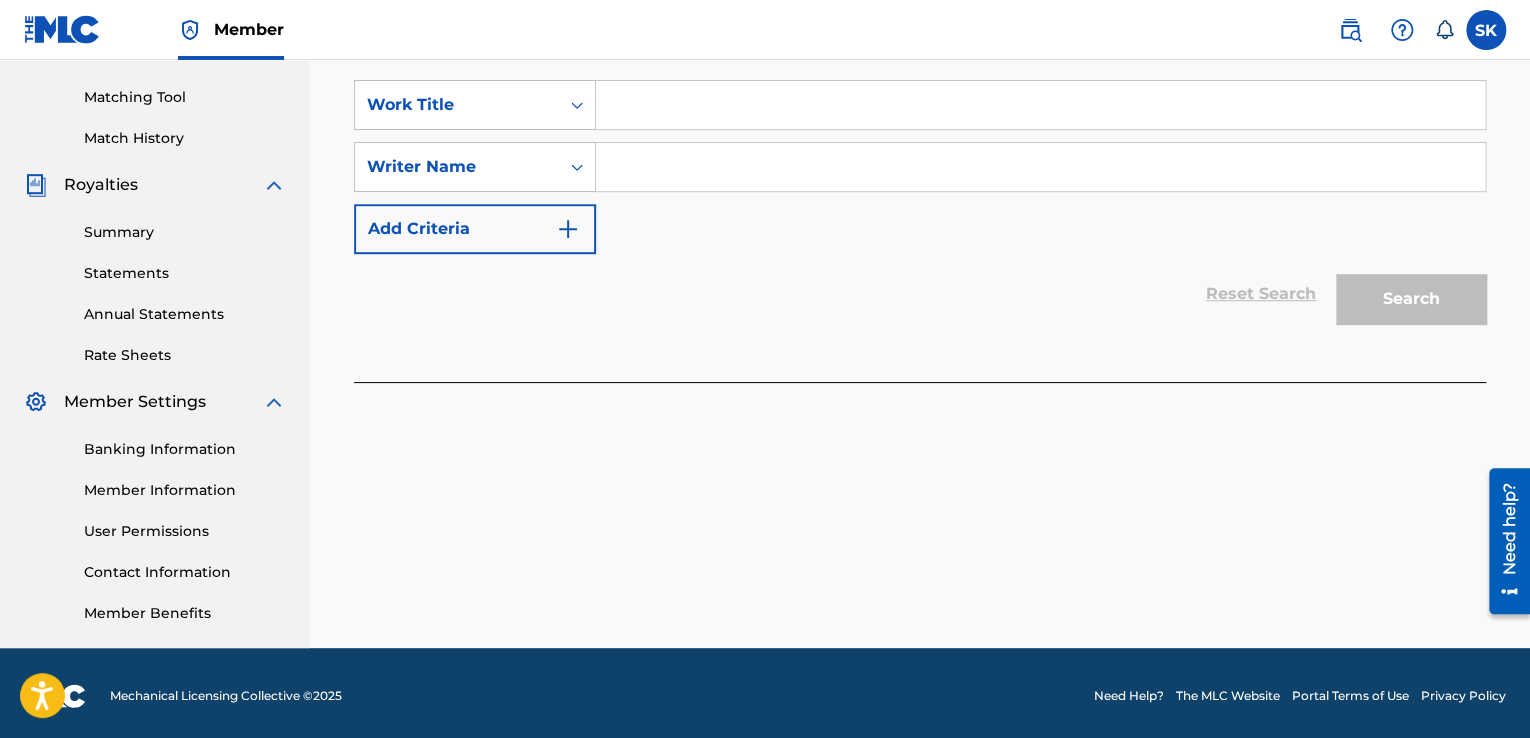 scroll, scrollTop: 500, scrollLeft: 0, axis: vertical 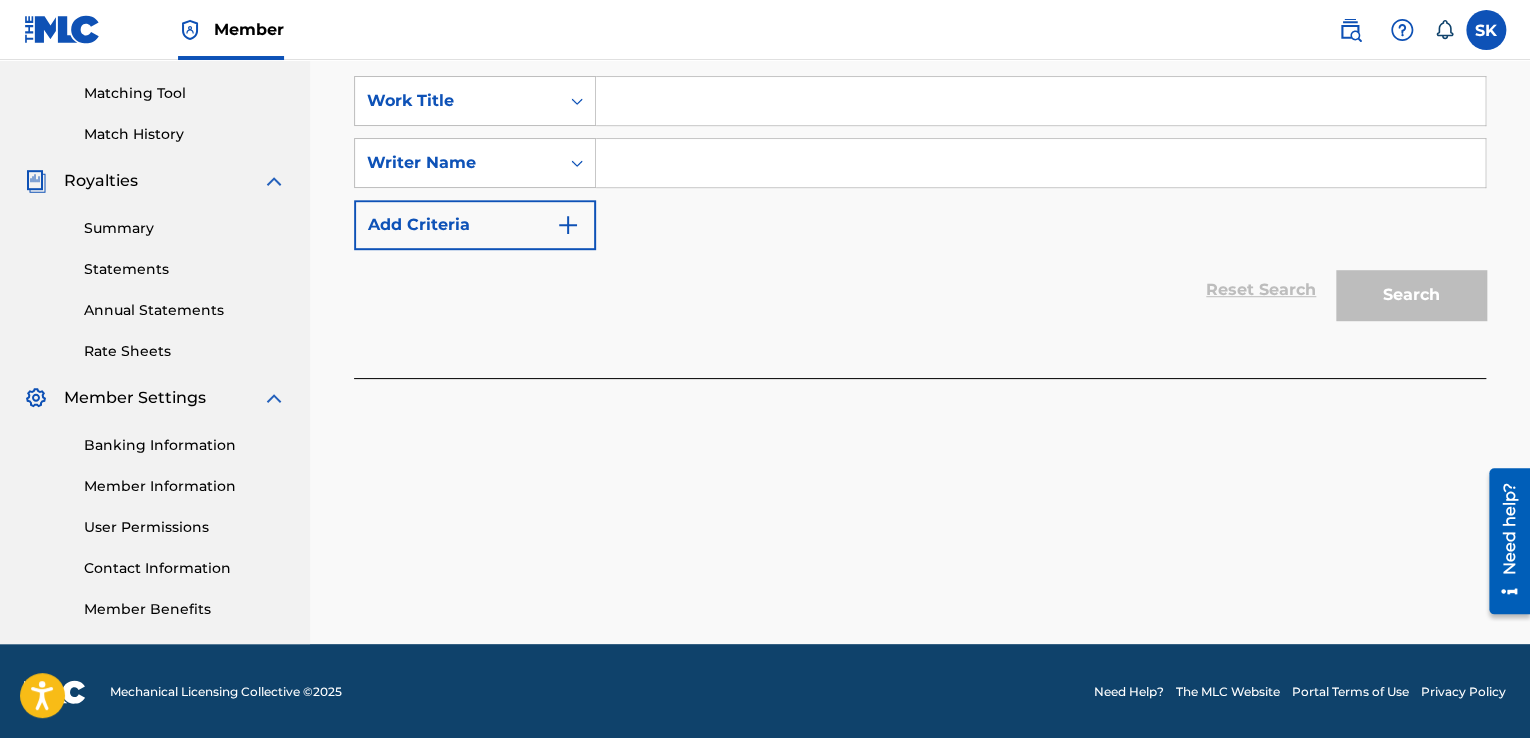 click on "Member Information" at bounding box center (185, 486) 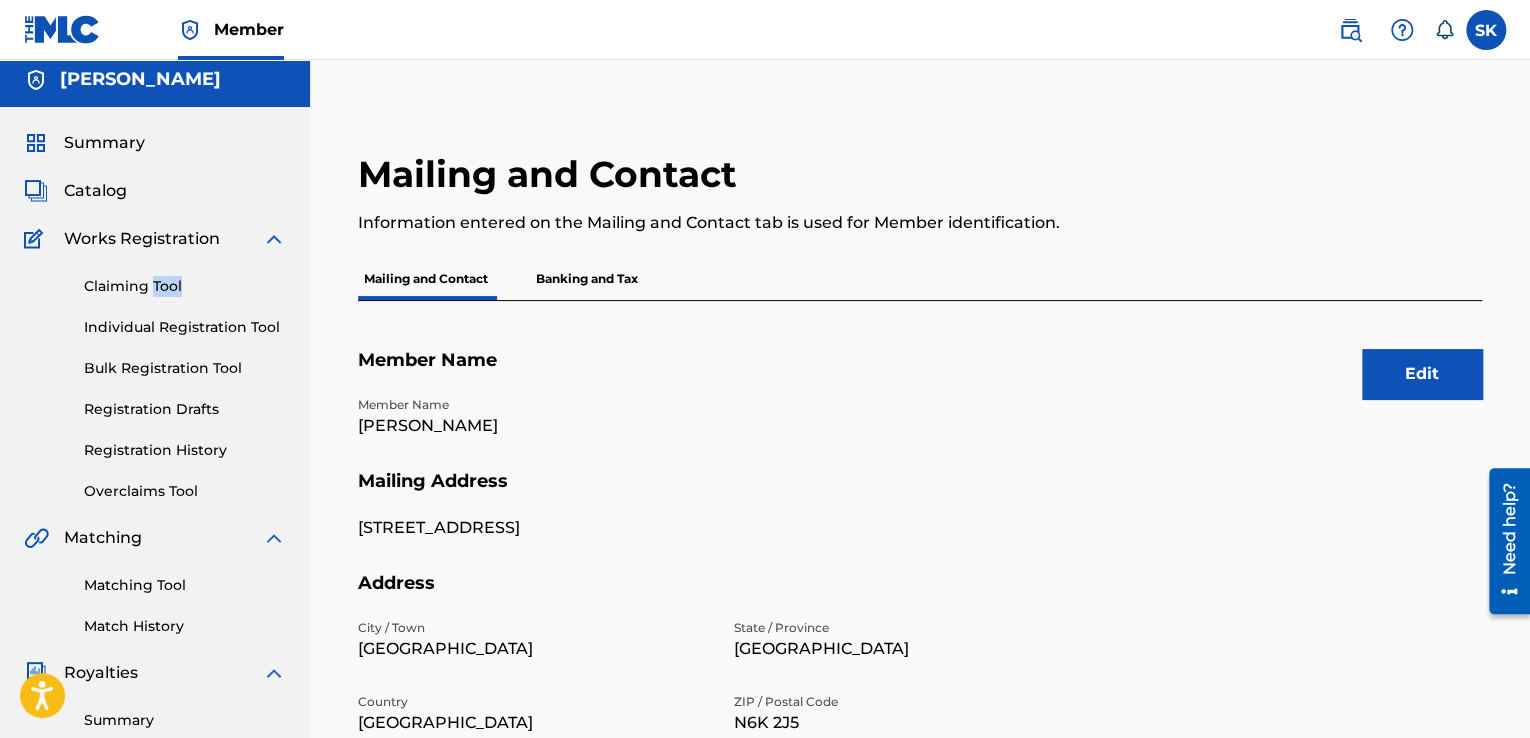 scroll, scrollTop: 0, scrollLeft: 0, axis: both 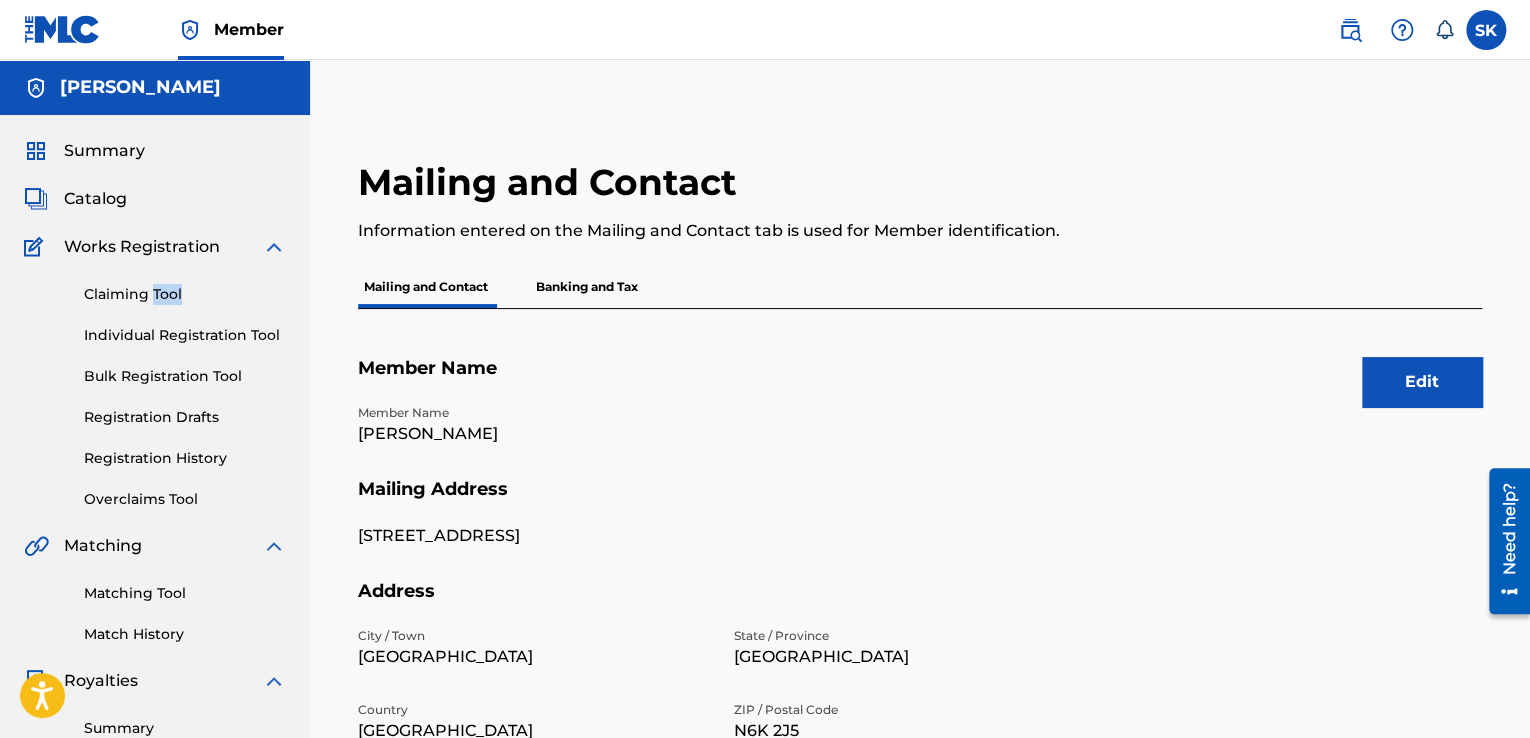 click on "Summary" at bounding box center [104, 151] 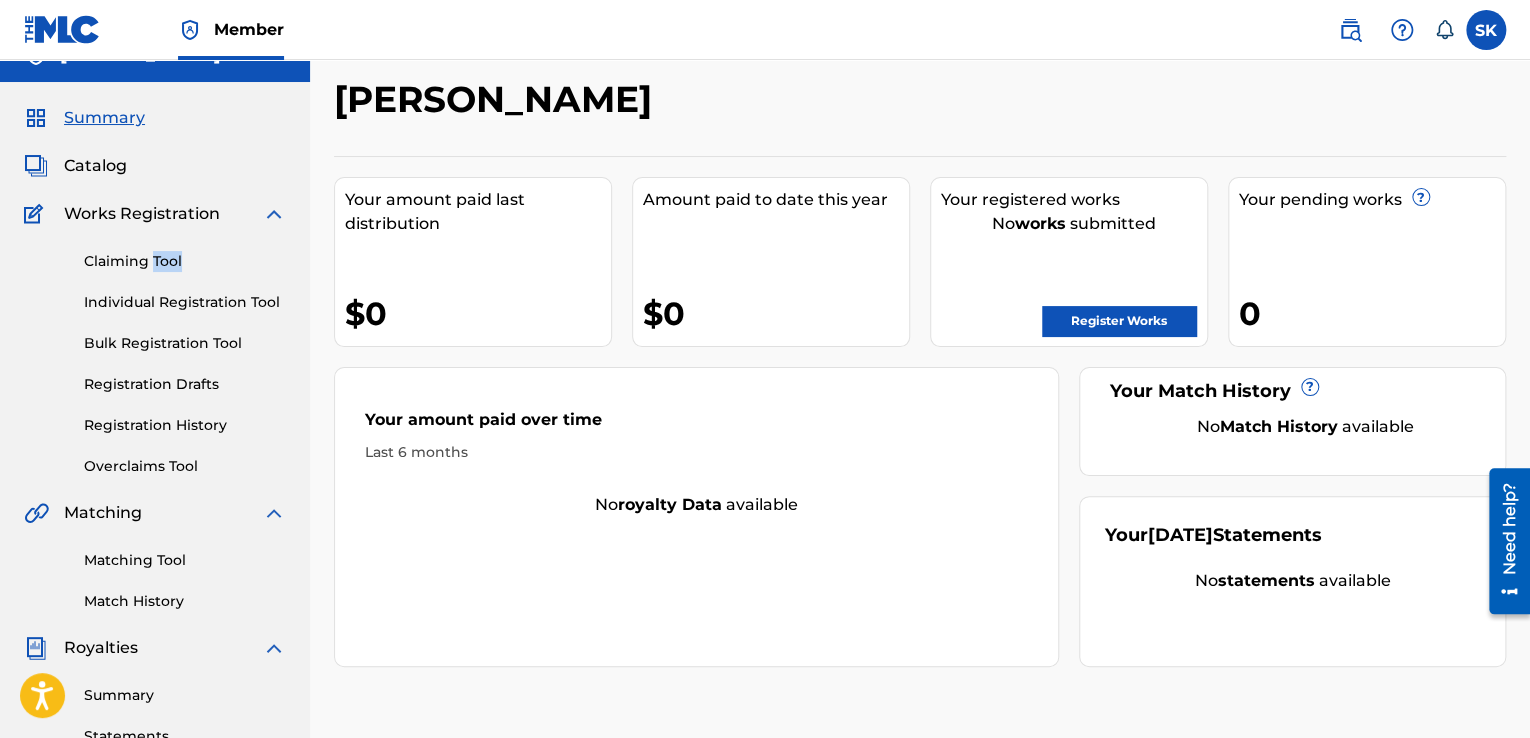 scroll, scrollTop: 0, scrollLeft: 0, axis: both 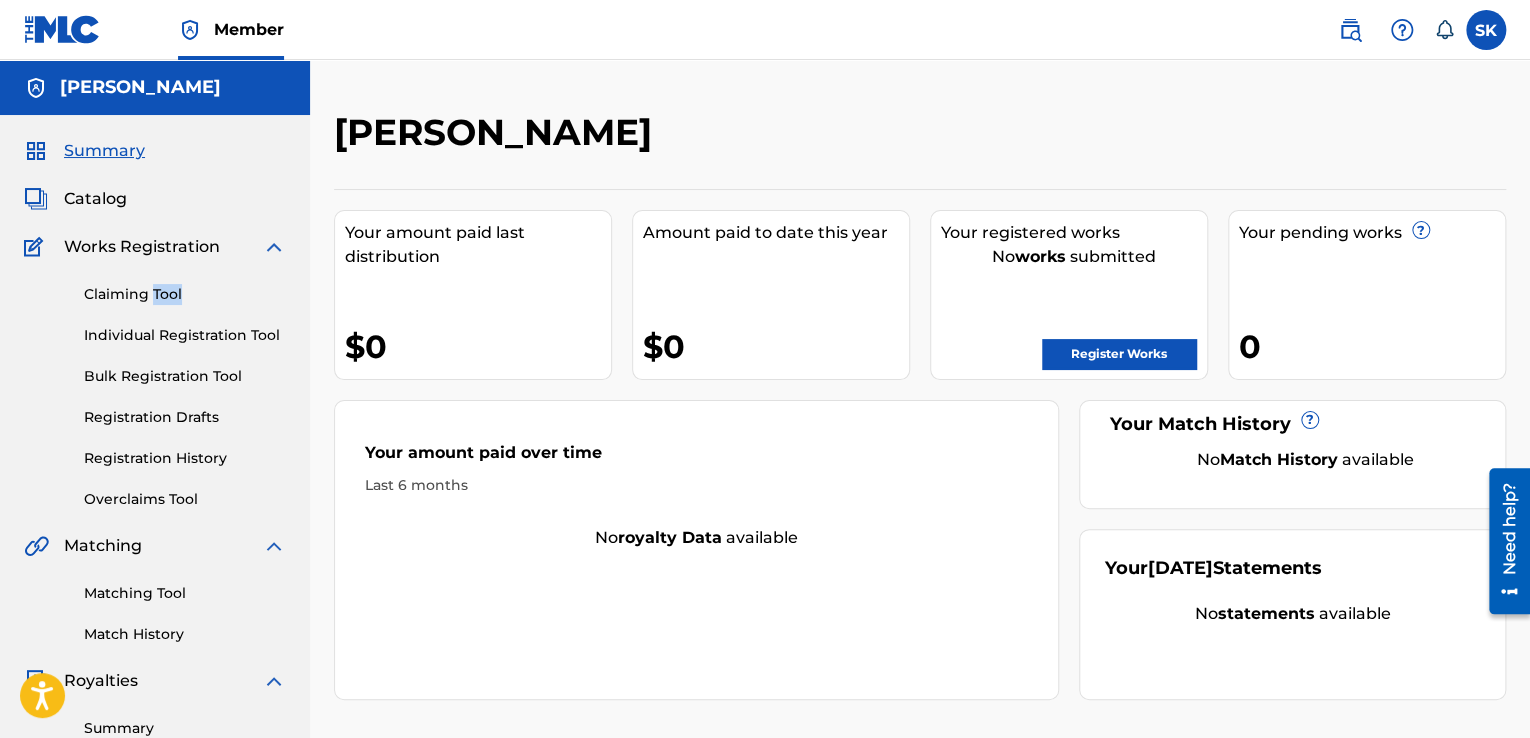 click on "Individual Registration Tool" at bounding box center (185, 335) 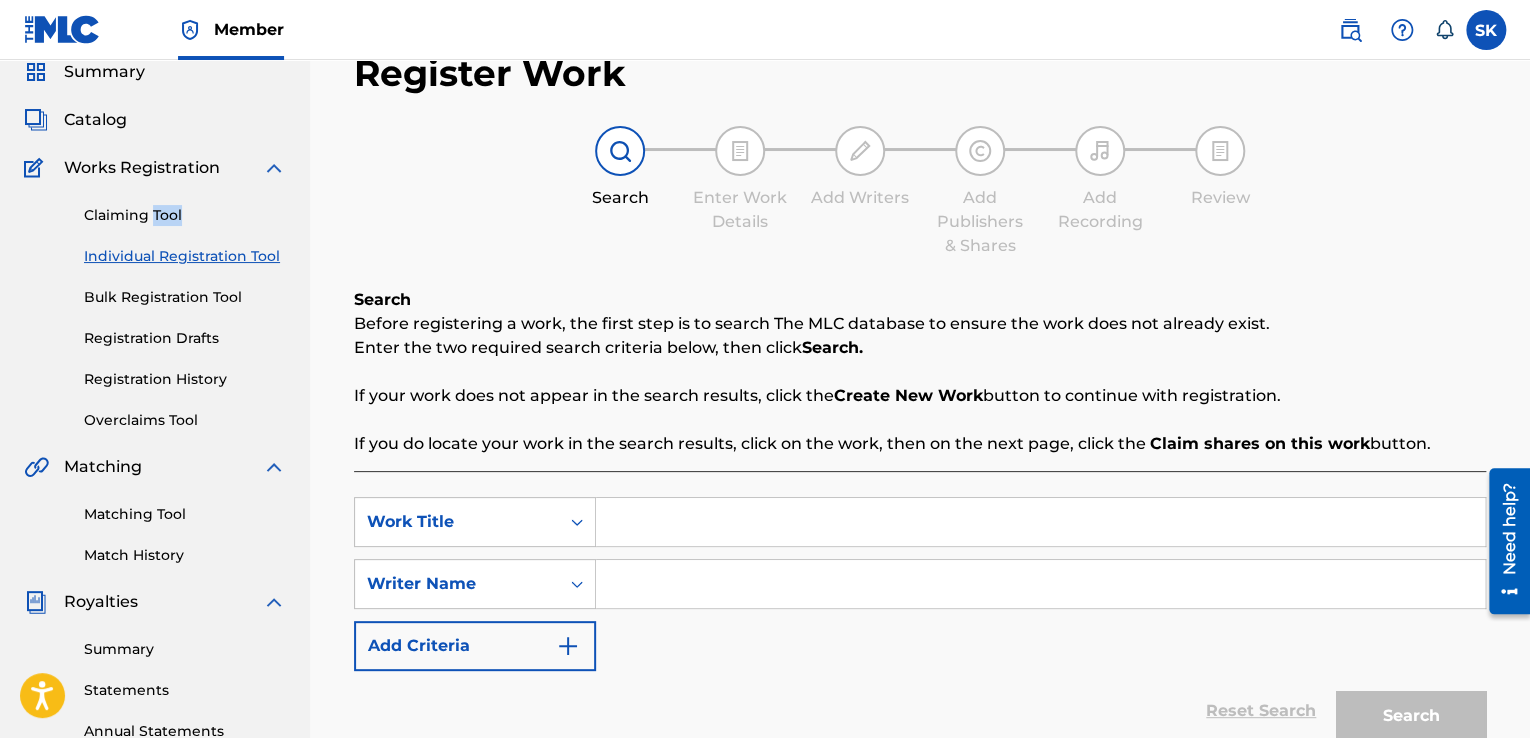 scroll, scrollTop: 0, scrollLeft: 0, axis: both 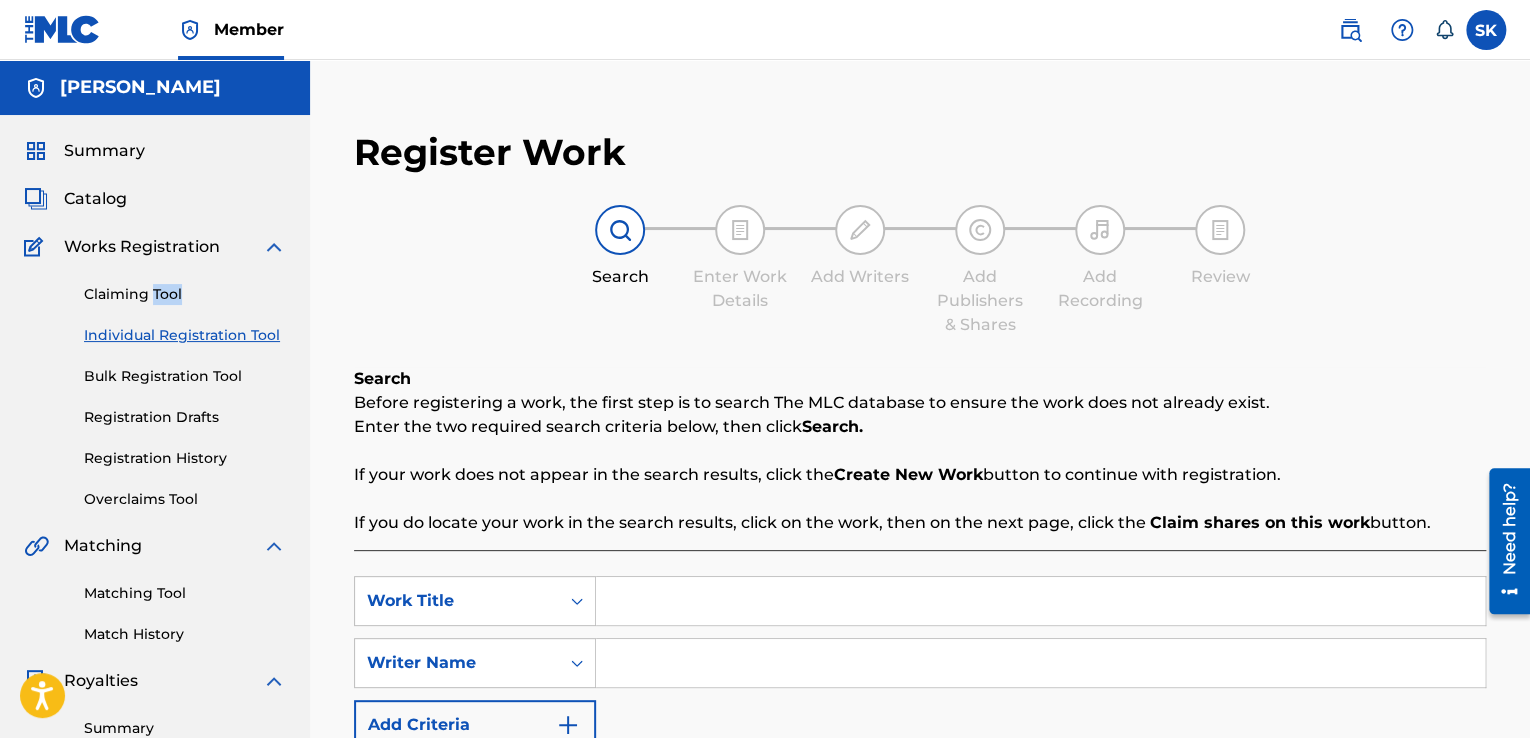 click on "Bulk Registration Tool" at bounding box center [185, 376] 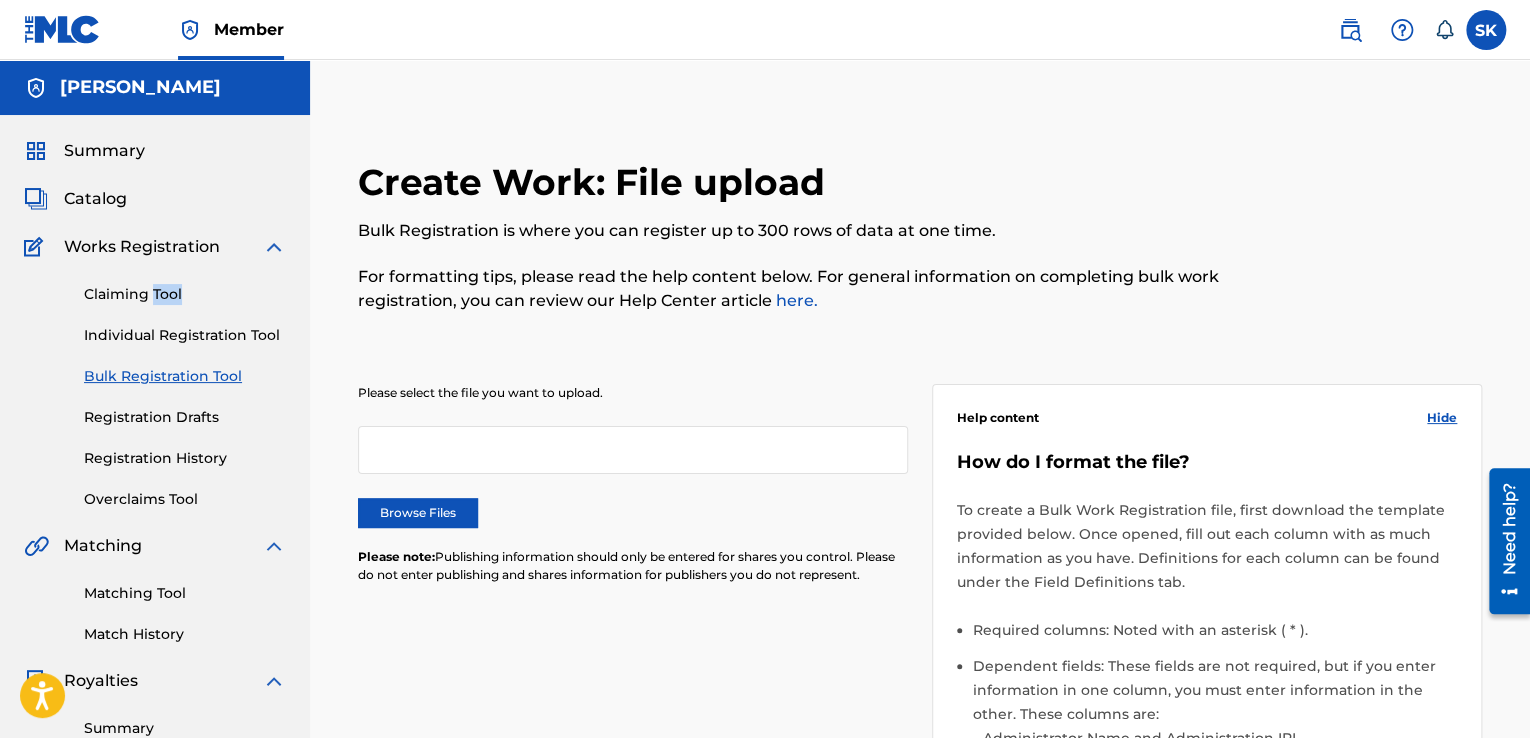 click on "Individual Registration Tool" at bounding box center (185, 335) 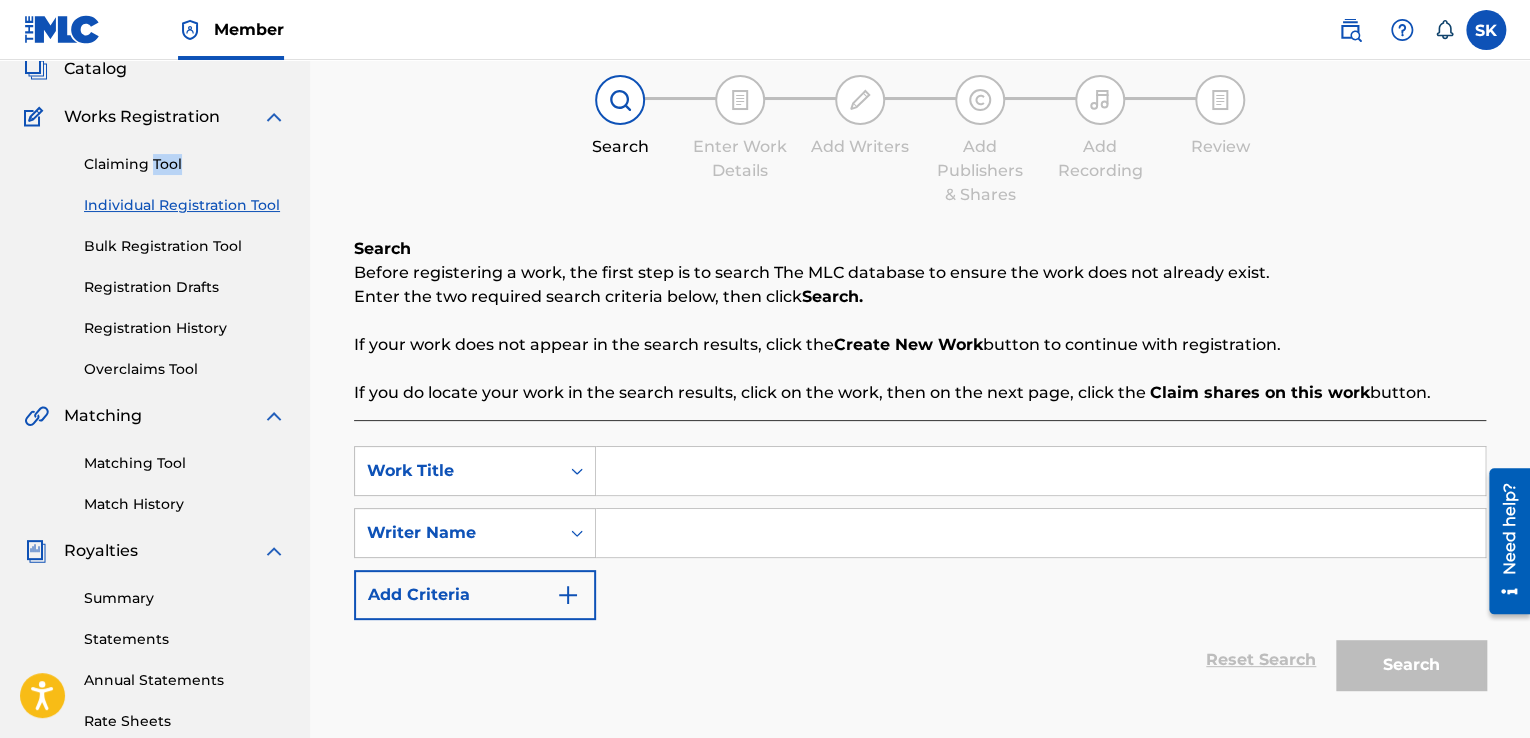 scroll, scrollTop: 0, scrollLeft: 0, axis: both 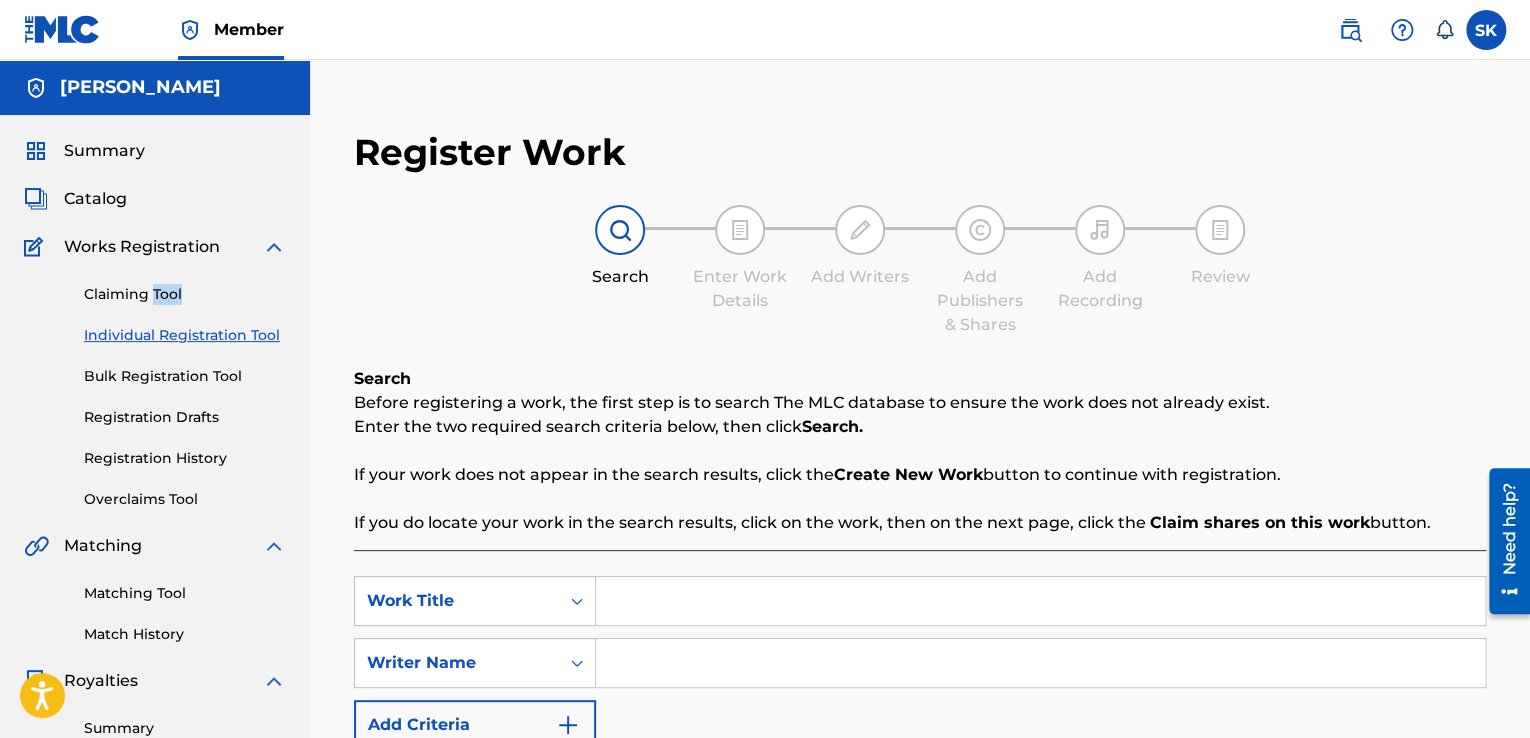 click on "Claiming Tool" at bounding box center (185, 294) 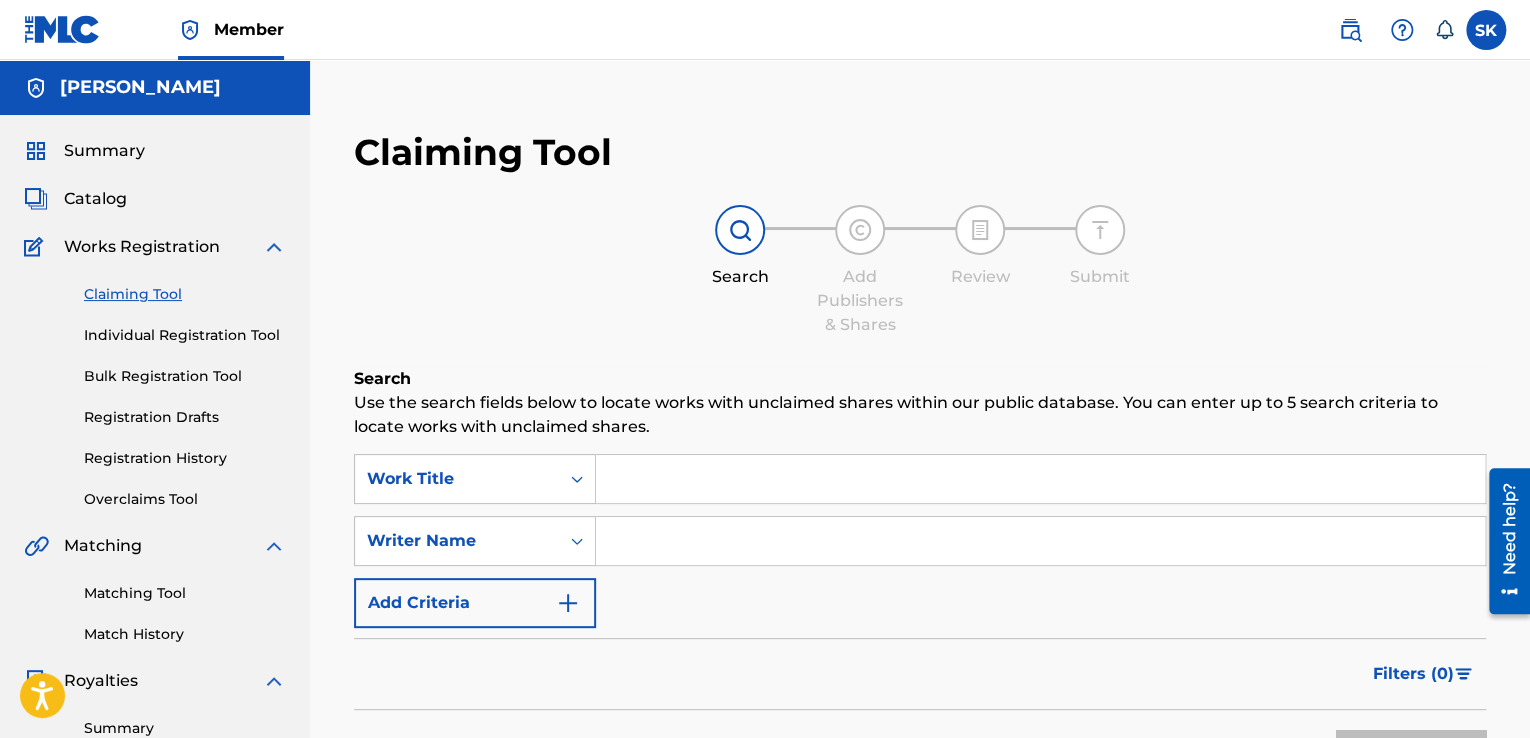 drag, startPoint x: 91, startPoint y: 261, endPoint x: 104, endPoint y: 249, distance: 17.691807 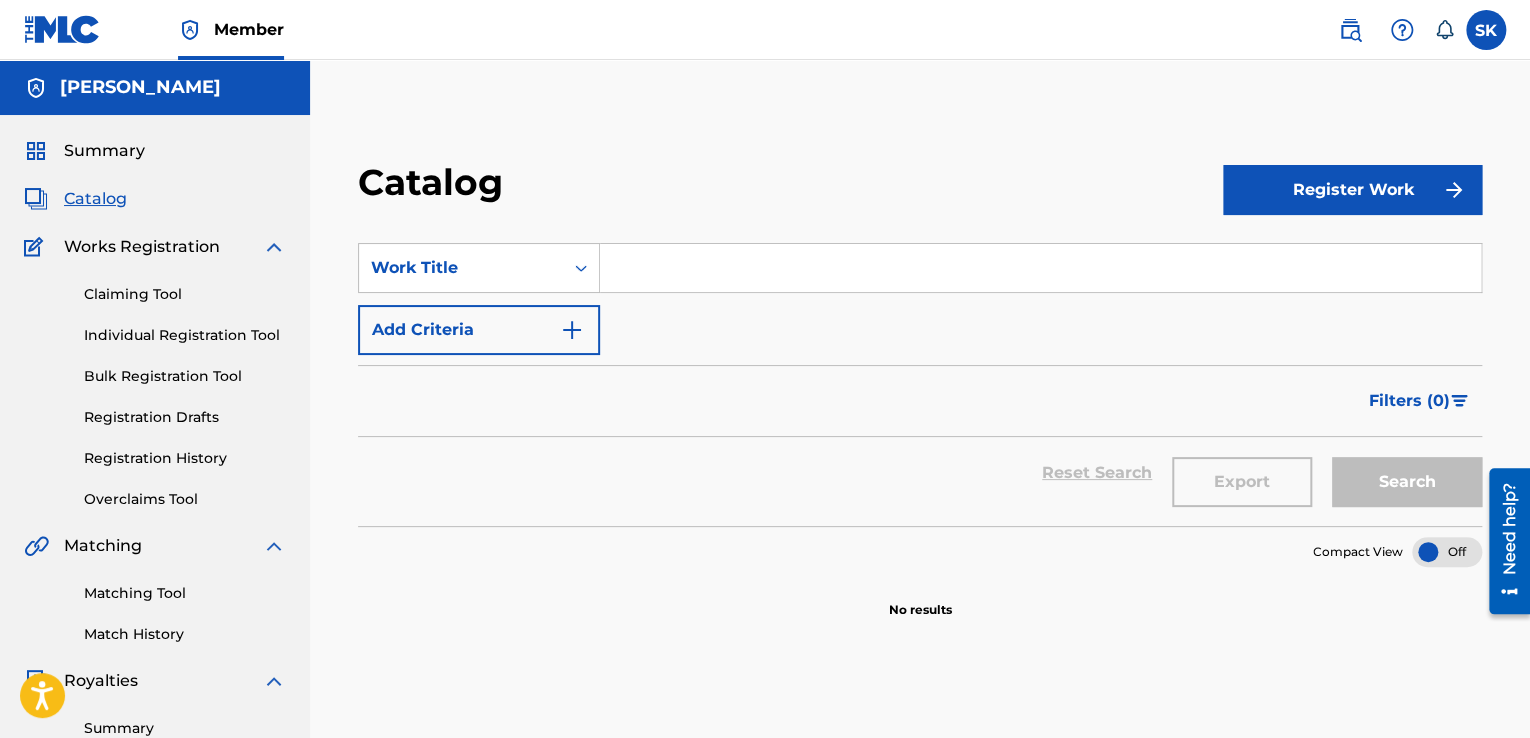 click on "Works Registration" at bounding box center [142, 247] 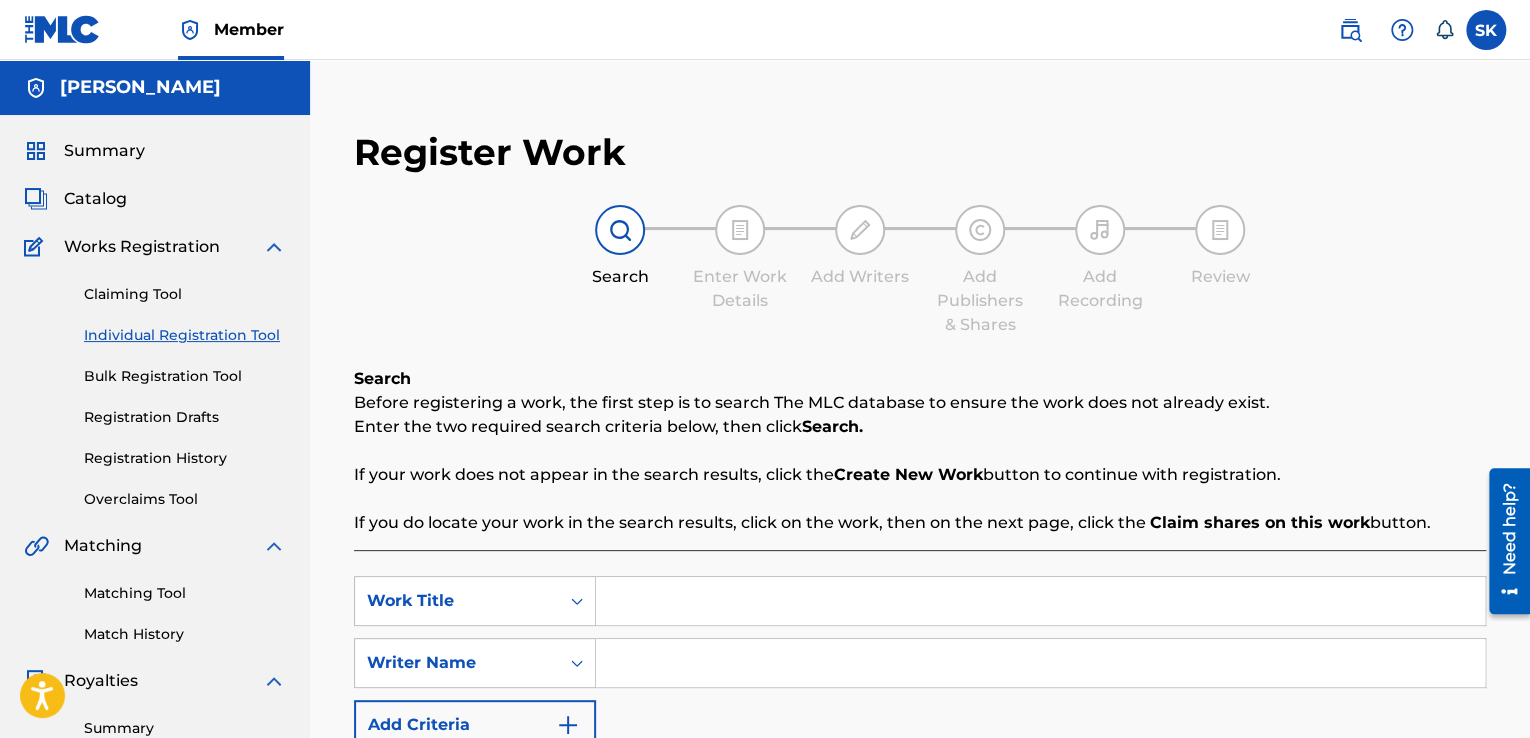 click on "Bulk Registration Tool" at bounding box center (185, 376) 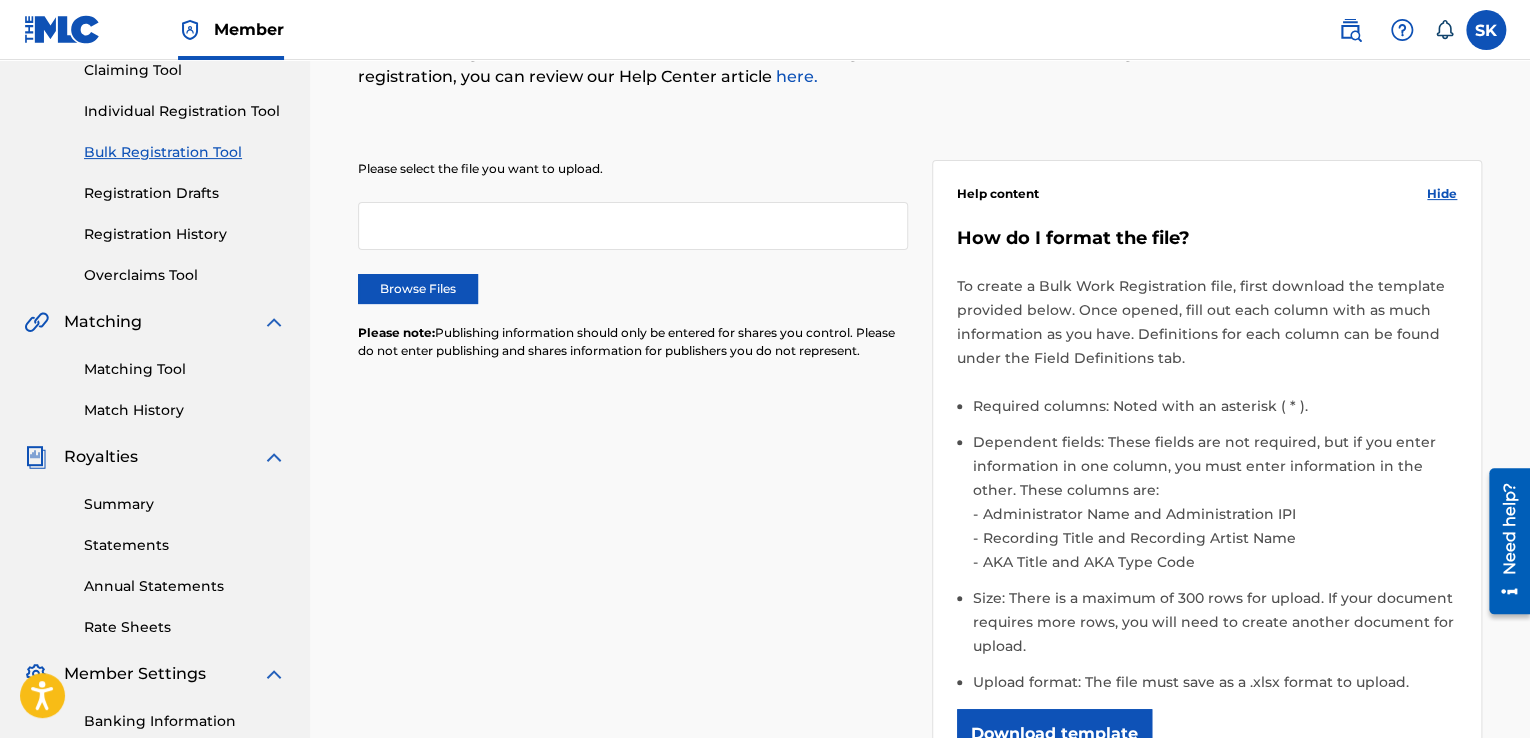 scroll, scrollTop: 266, scrollLeft: 0, axis: vertical 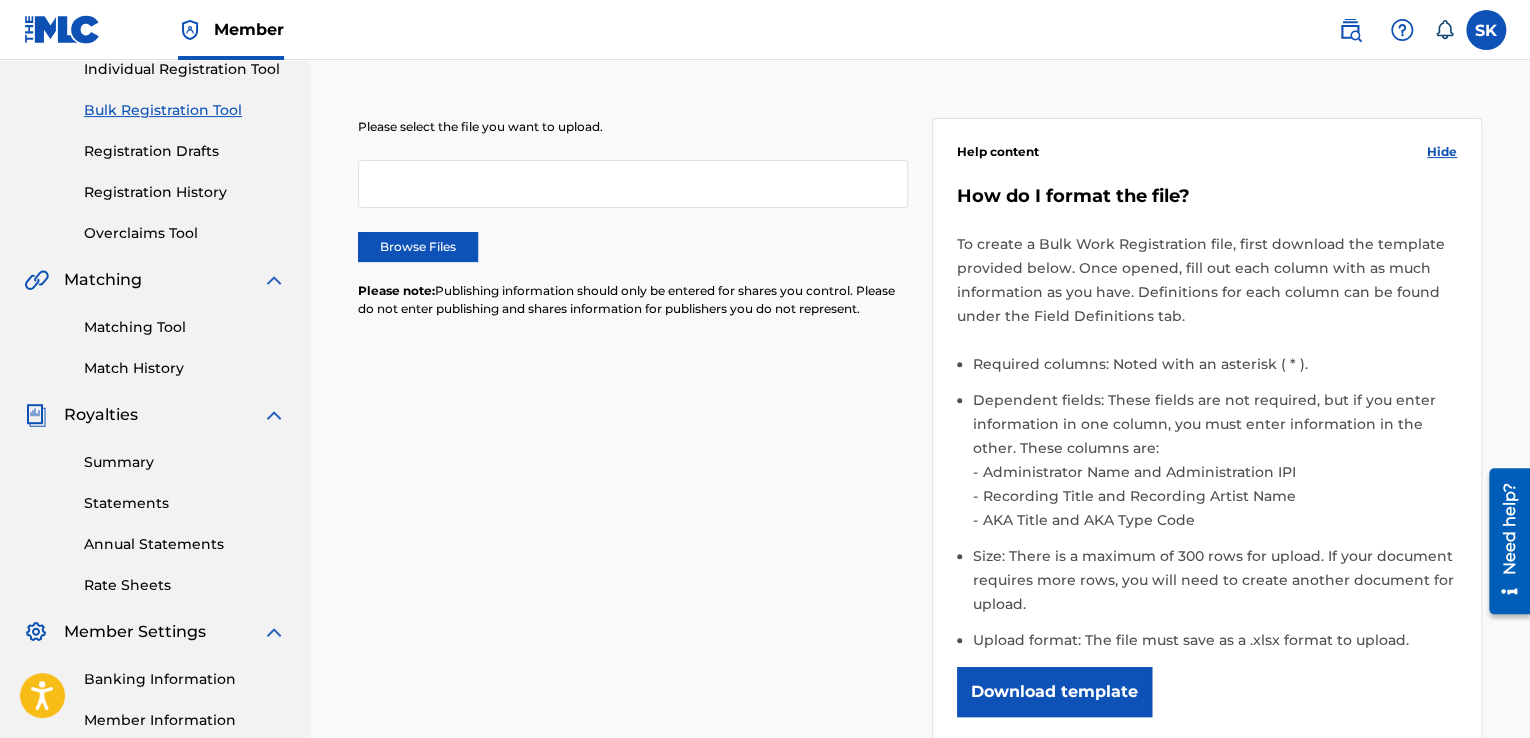 click on "Summary" at bounding box center (185, 462) 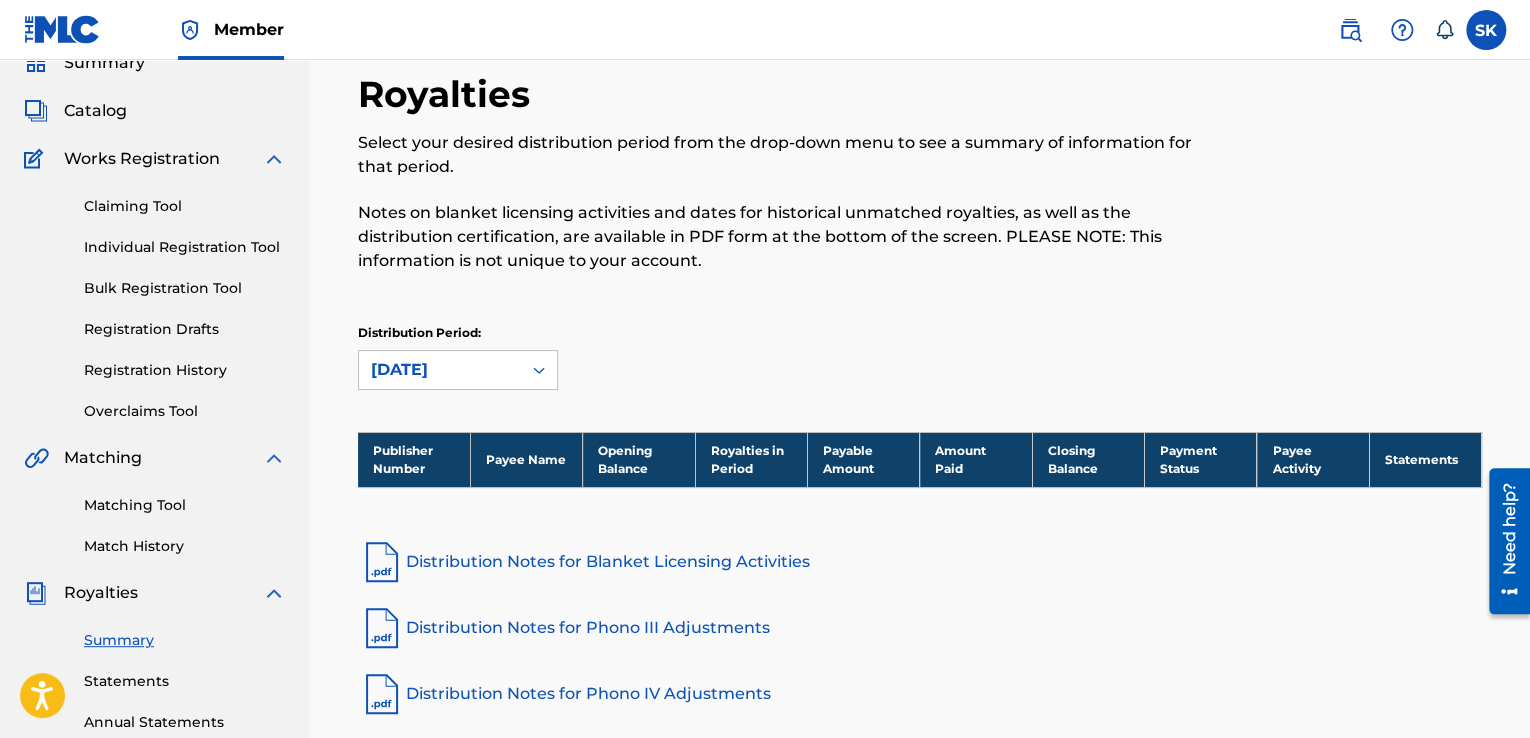 scroll, scrollTop: 2, scrollLeft: 0, axis: vertical 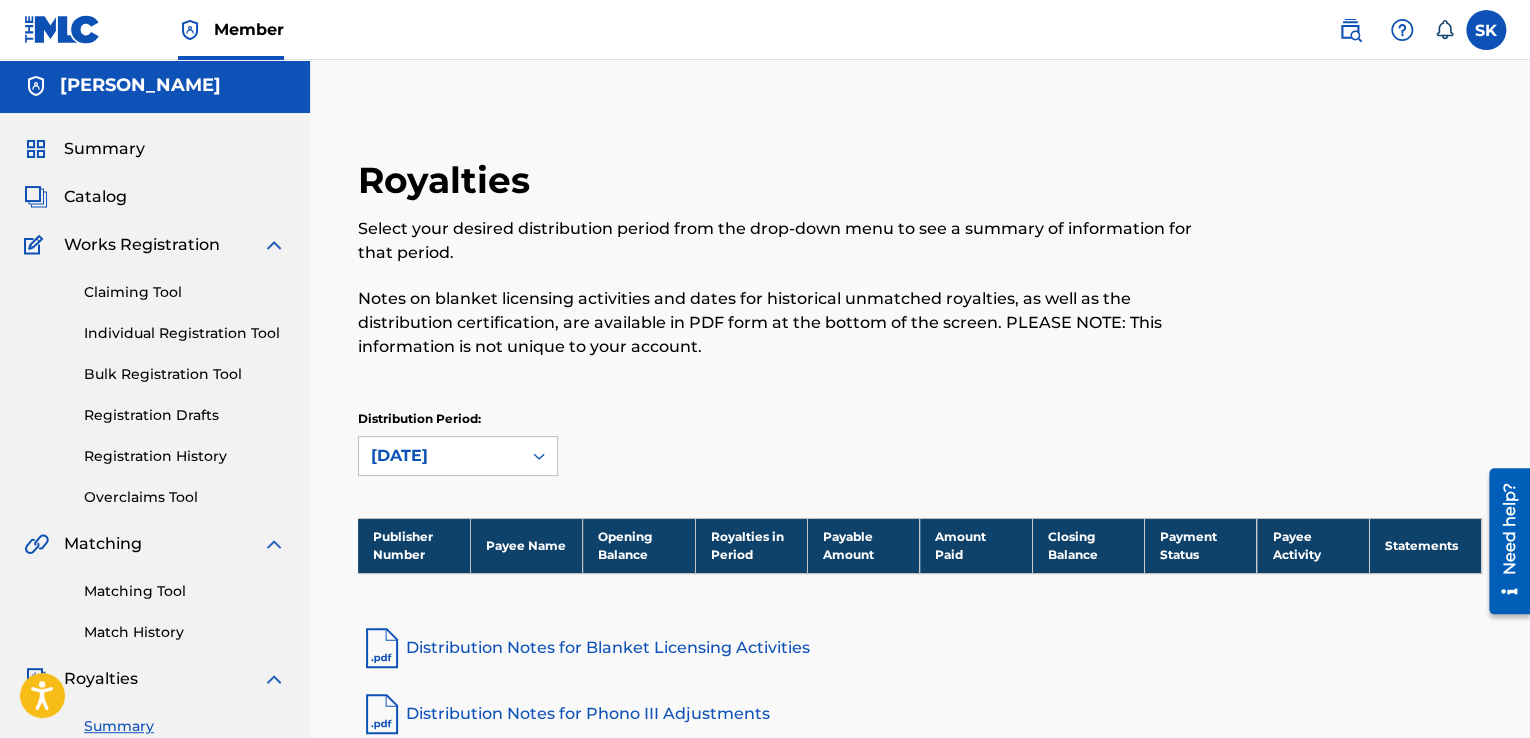 click on "Individual Registration Tool" at bounding box center [185, 333] 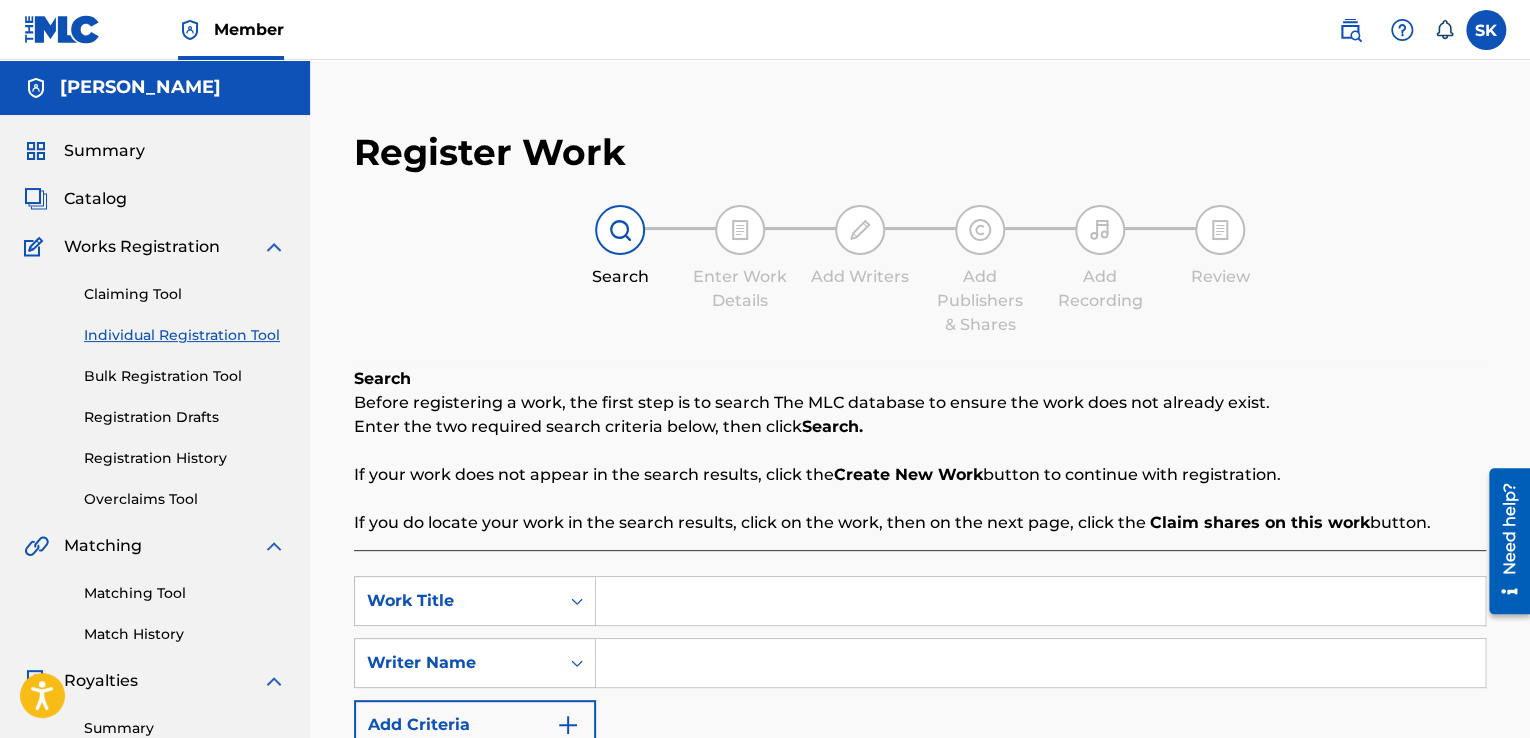 click on "Catalog" at bounding box center [155, 199] 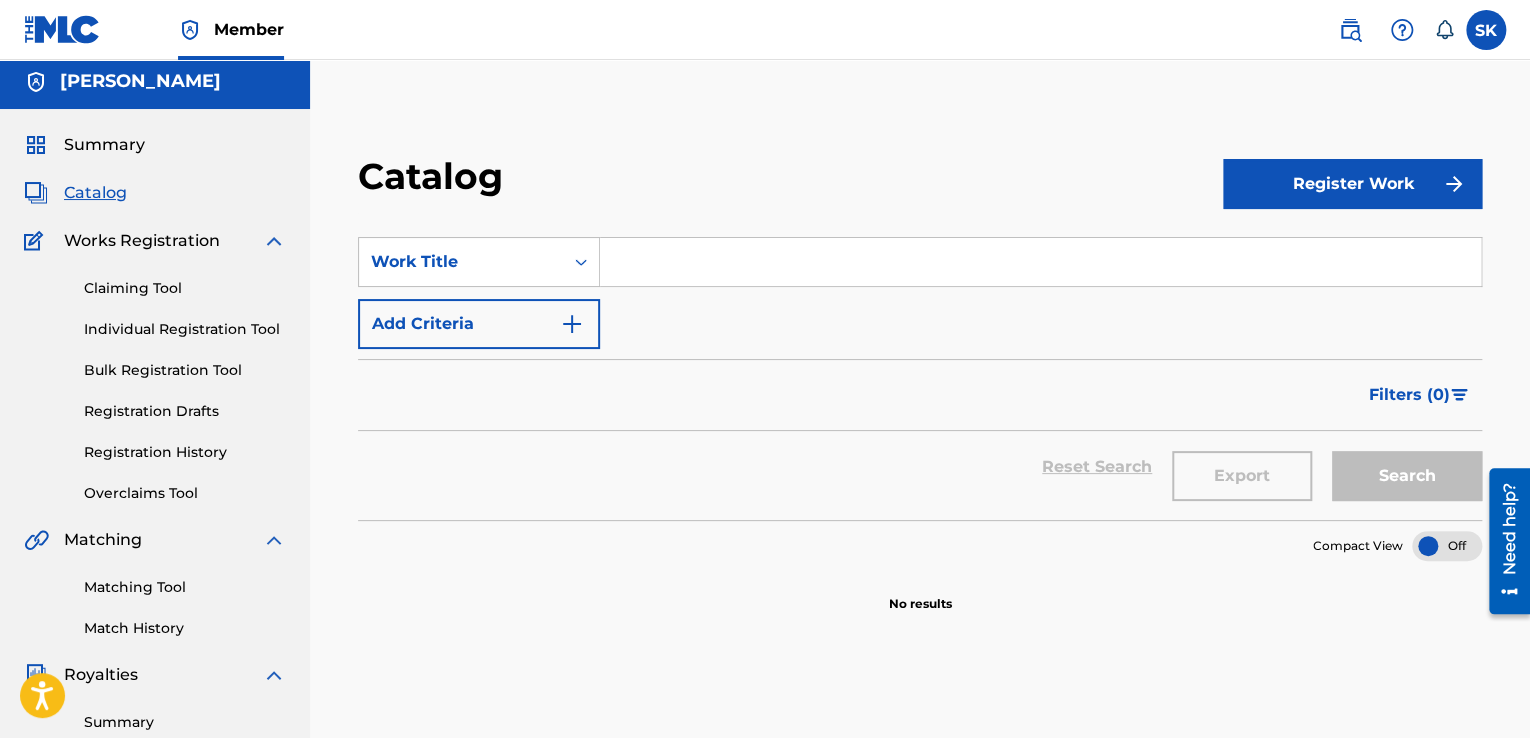 scroll, scrollTop: 0, scrollLeft: 0, axis: both 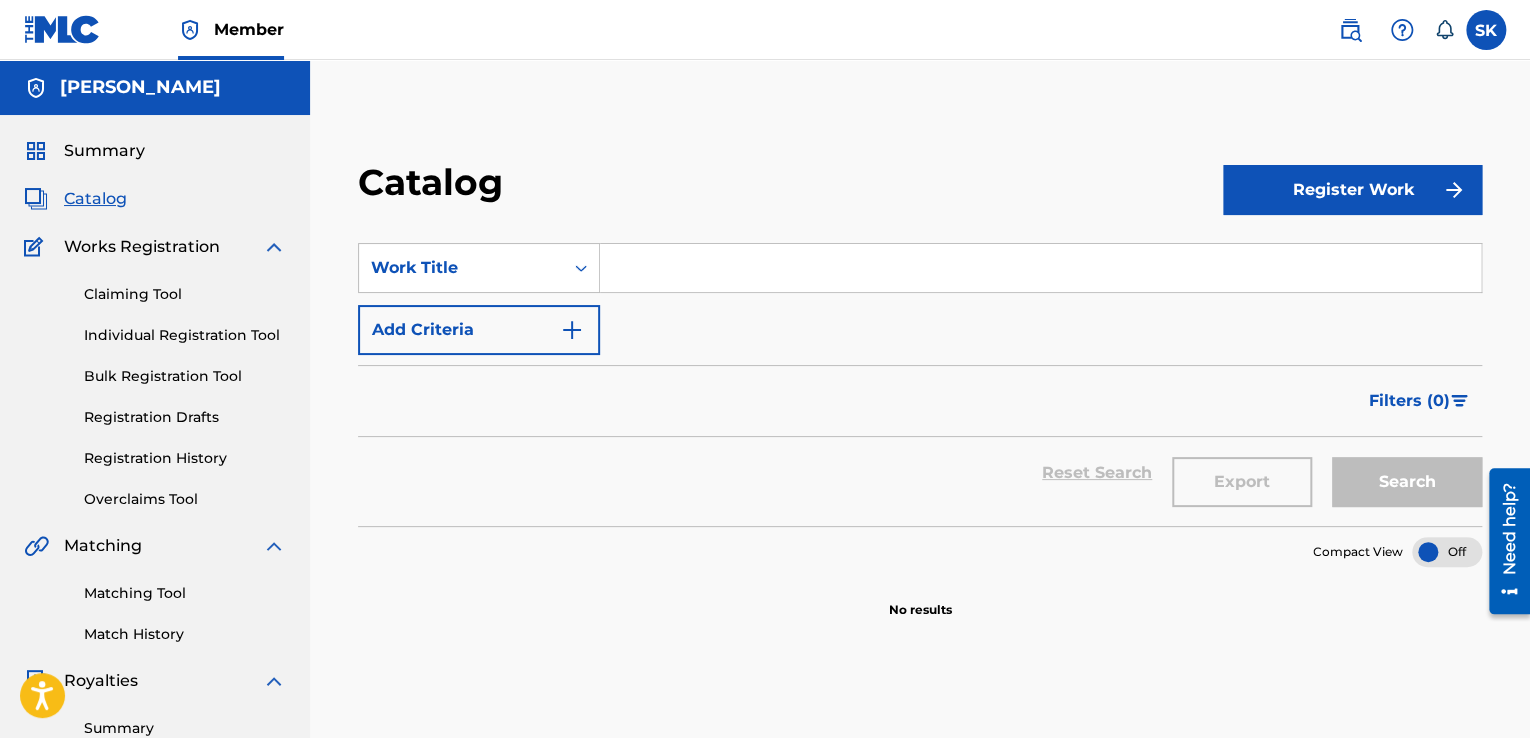 click on "Summary" at bounding box center [104, 151] 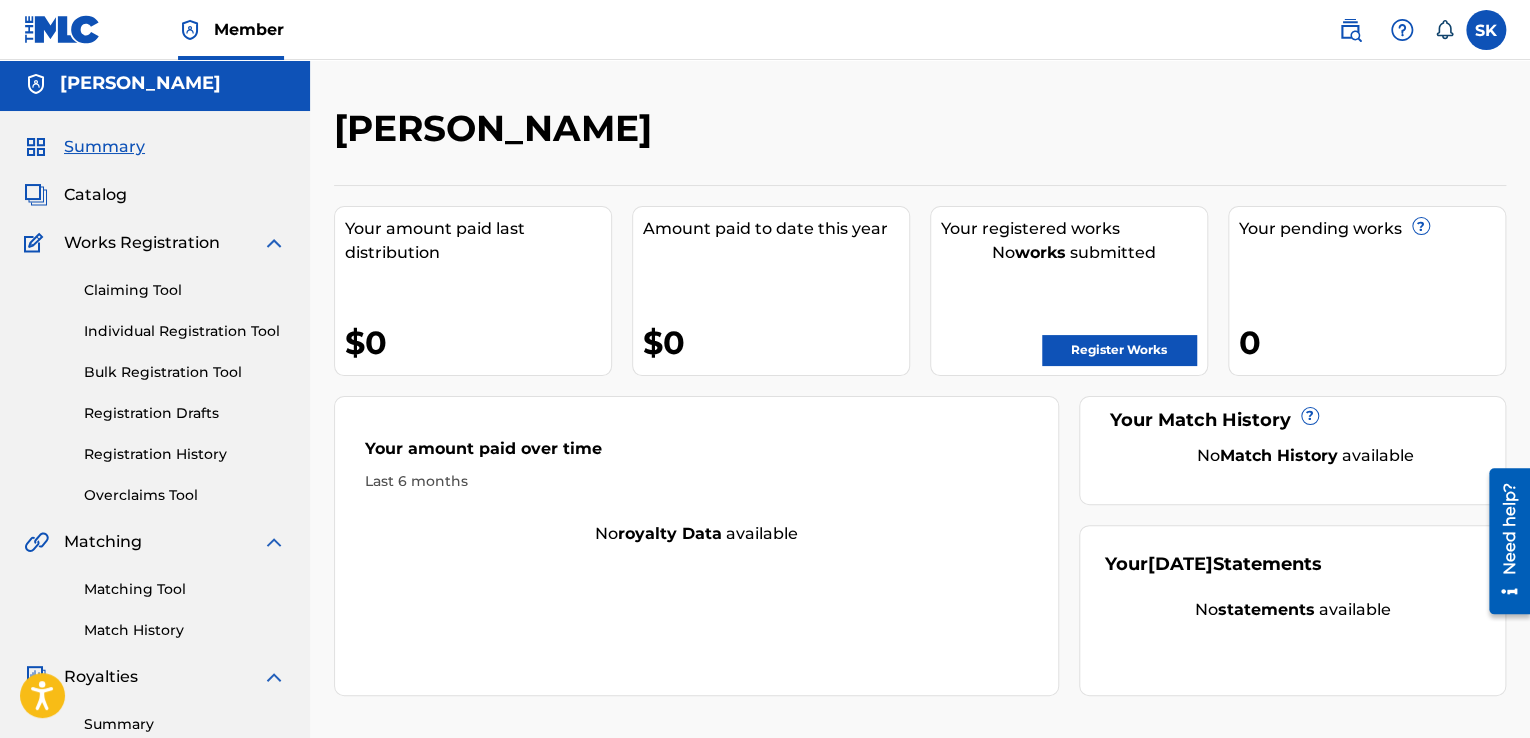 scroll, scrollTop: 0, scrollLeft: 0, axis: both 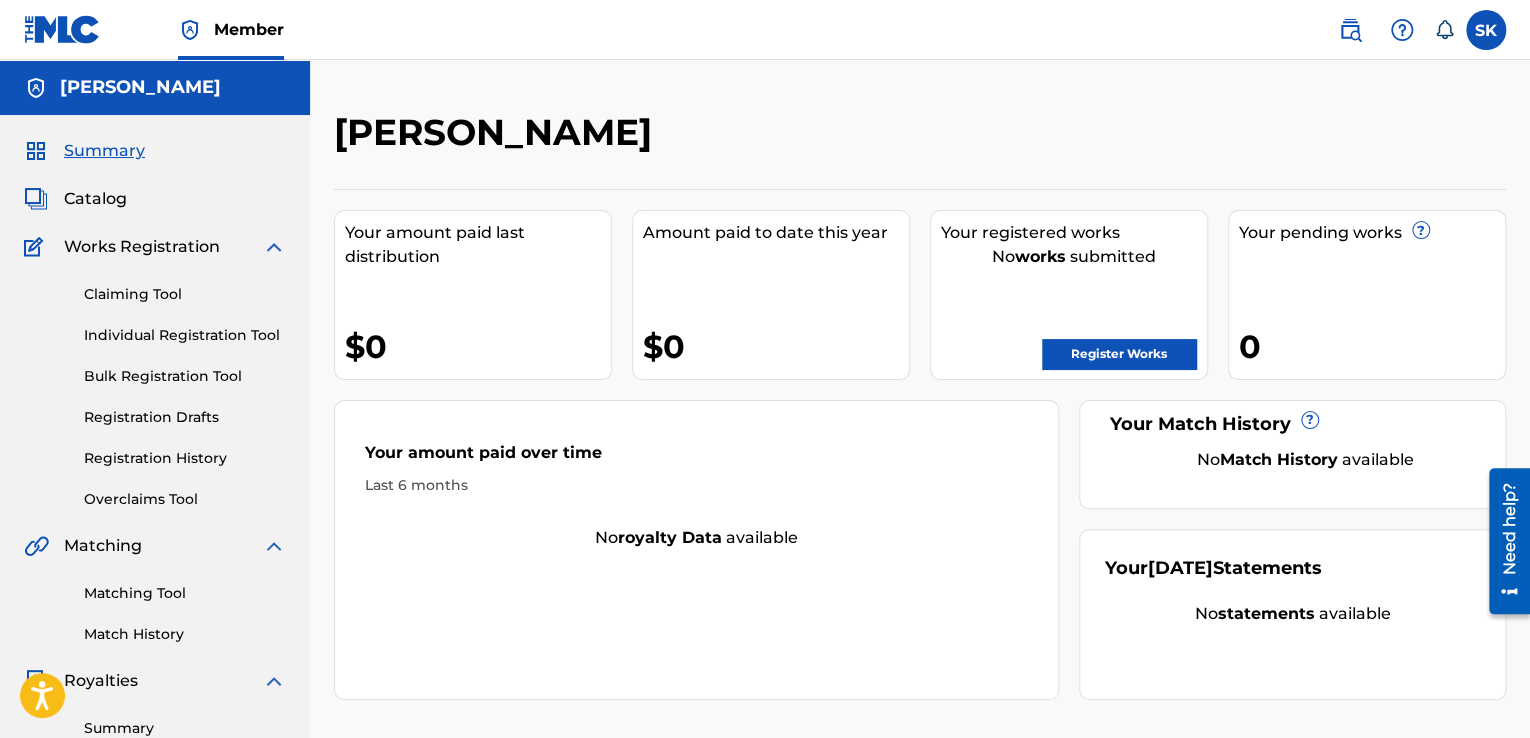 click on "Claiming Tool" at bounding box center (185, 294) 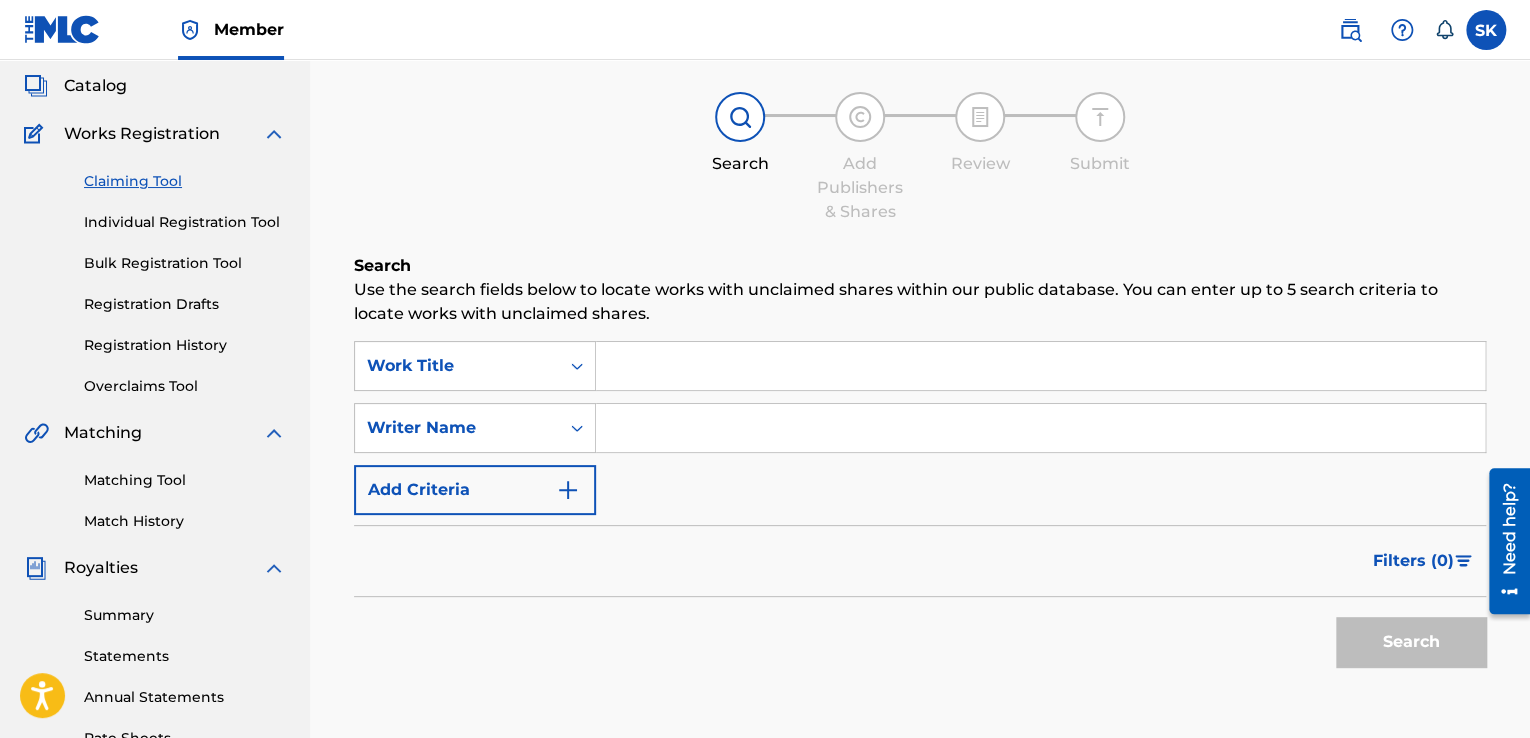 scroll, scrollTop: 233, scrollLeft: 0, axis: vertical 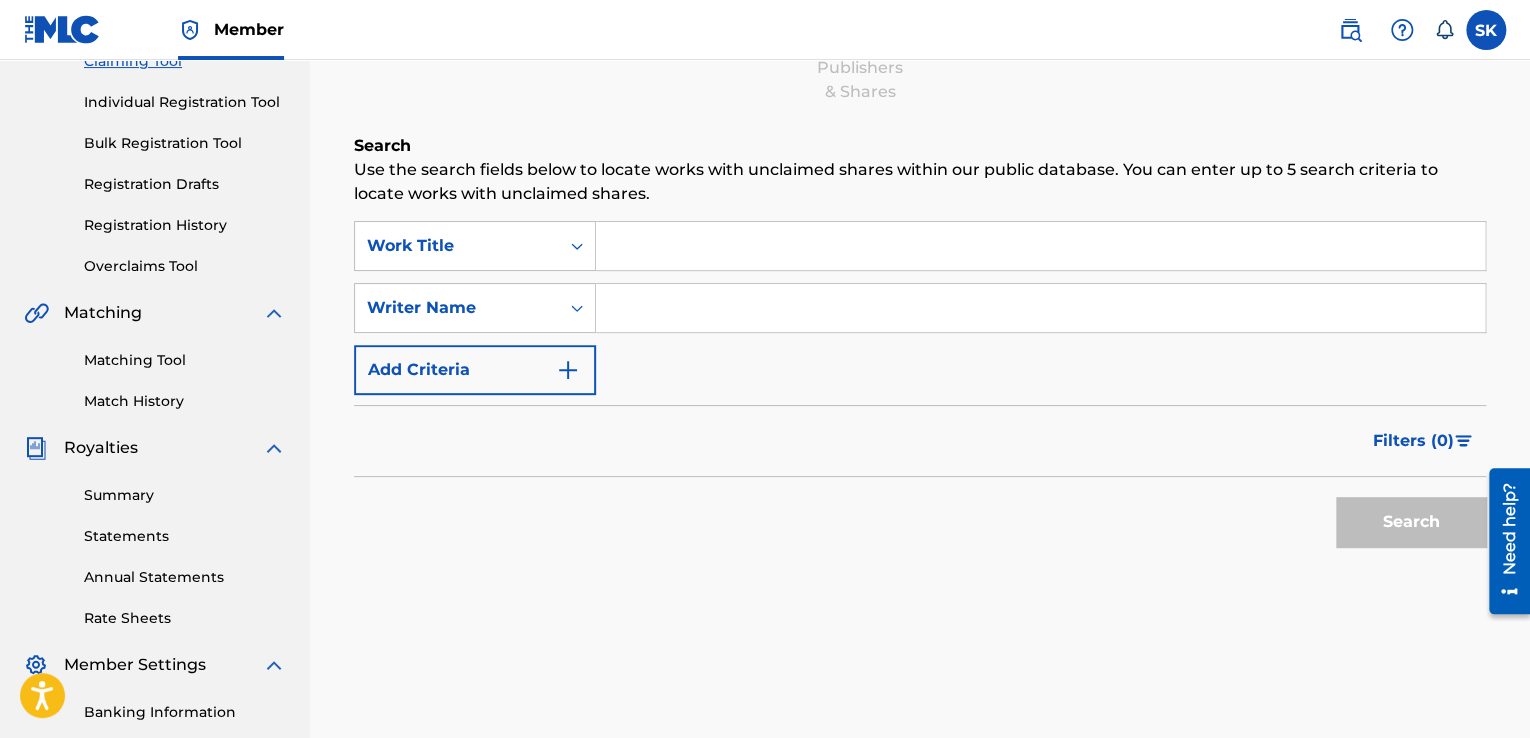click at bounding box center (1040, 246) 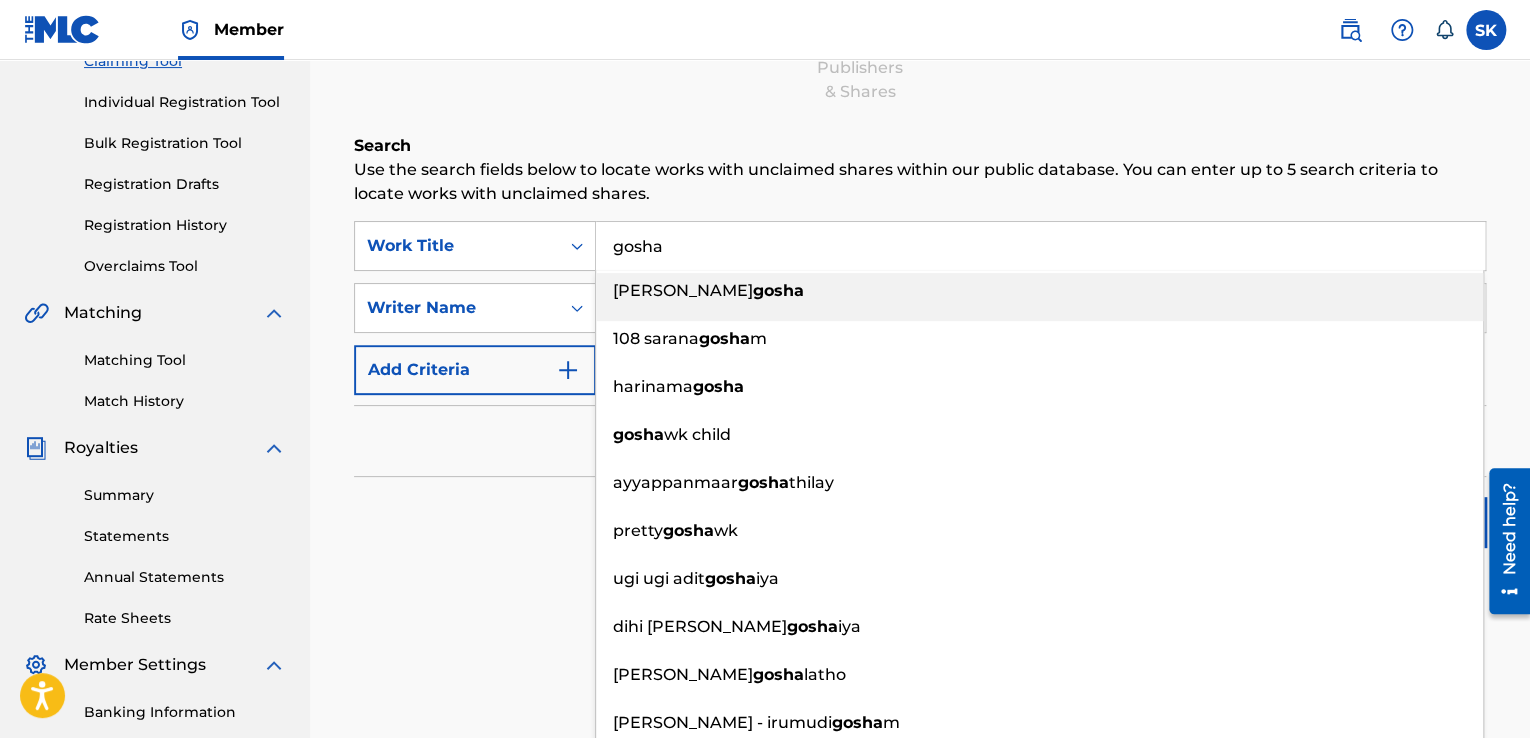 type on "gosha" 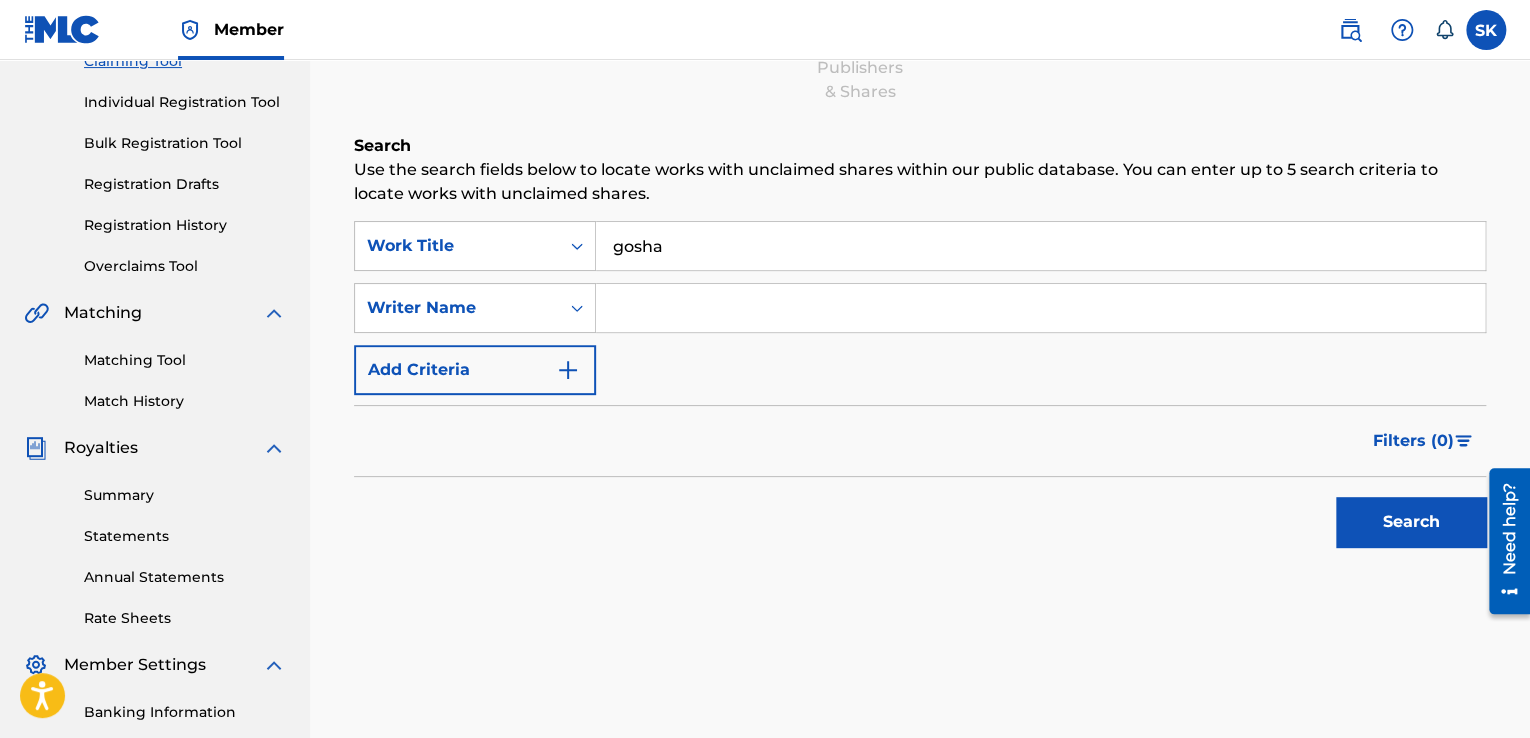 click on "Search Use the search fields below to locate works with unclaimed shares within our public database. You can enter up
to 5 search criteria to locate works with unclaimed shares. SearchWithCriteriaeac00d9f-45a5-4657-9ae0-eab311cbd45d Work Title gosha SearchWithCriteria0d344b56-2e92-4c95-9090-75e23f9916fc Writer Name Add Criteria Filter Claim Search Filters Include works claimed by my Member   Remove Filters Apply Filters Filters ( 0 ) Search" at bounding box center [920, 395] 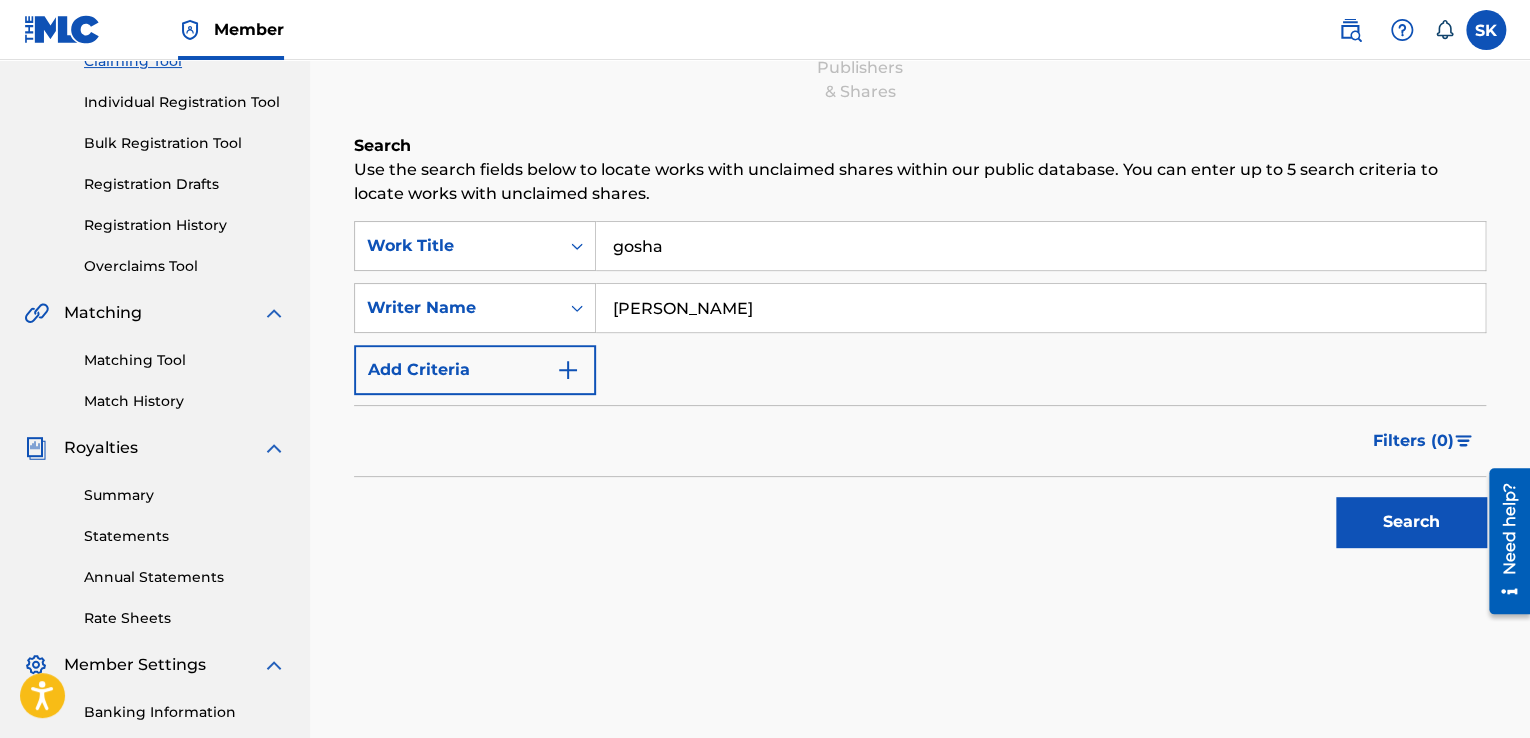 click on "Search" at bounding box center [1411, 522] 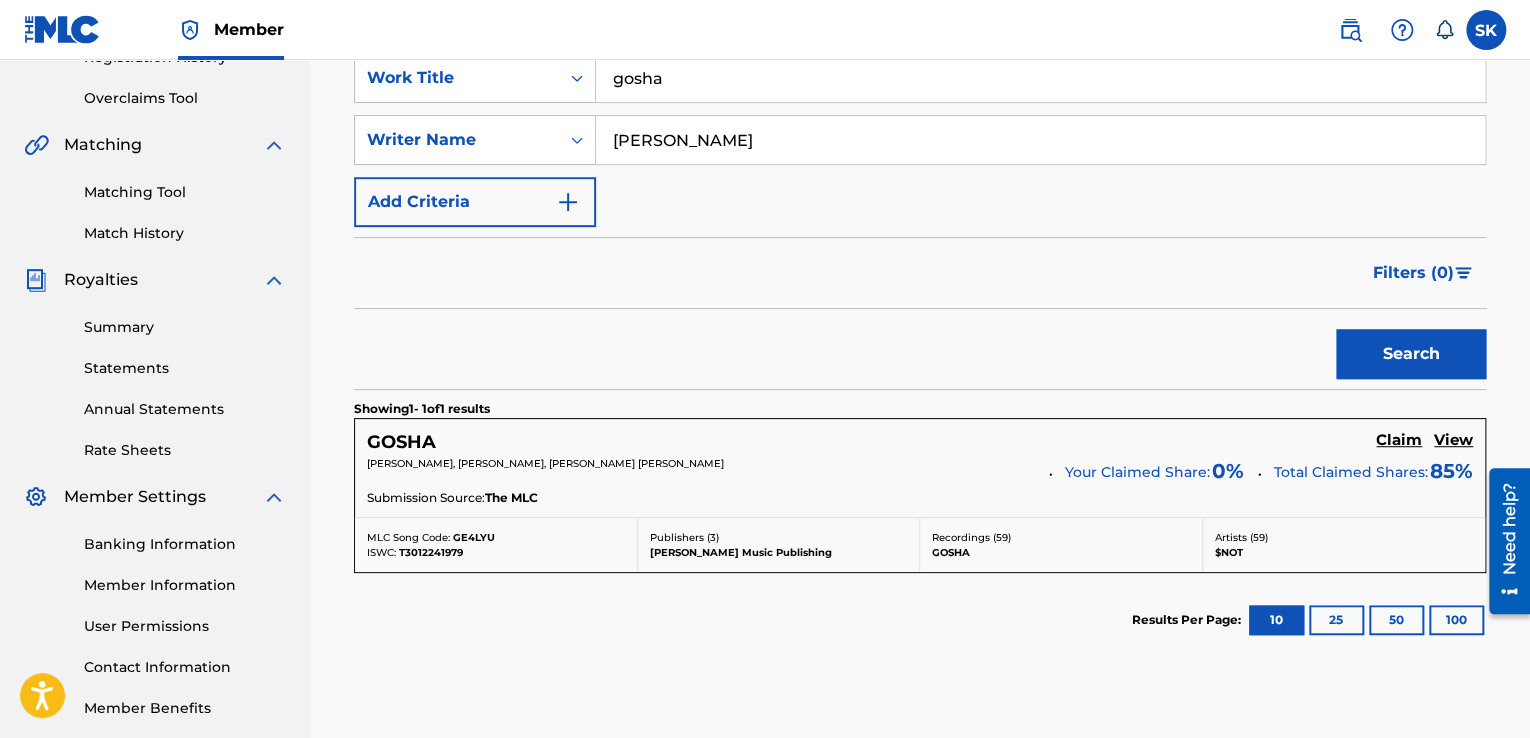 scroll, scrollTop: 466, scrollLeft: 0, axis: vertical 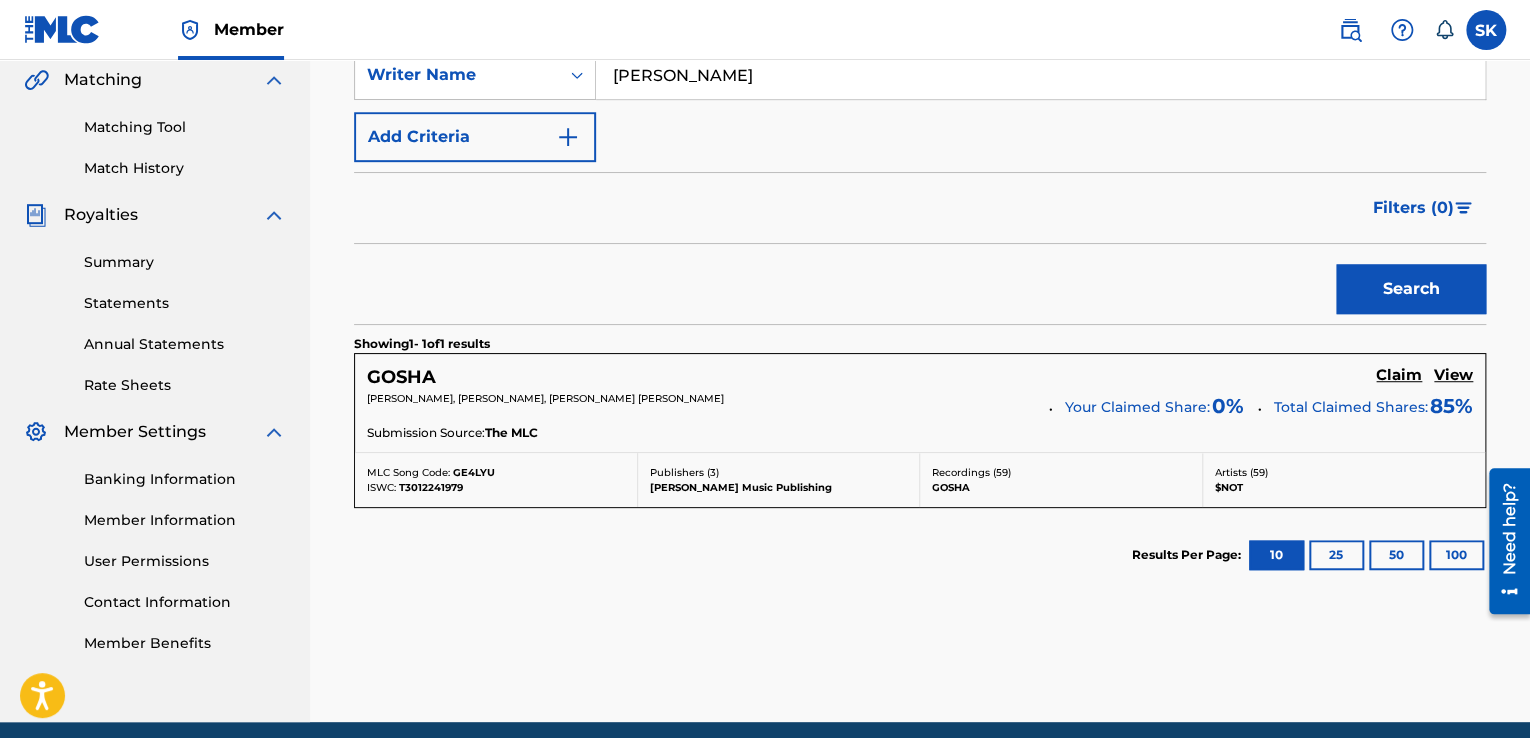 click on "GOSHA Claim View SHAHZORE KHAN, EDY EDOUARD, JEAN-MARIE STANISLAS TROUDE Your Claimed Share:  0 % Total Claimed Shares:  85 % Submission Source:  The MLC" at bounding box center (920, 403) 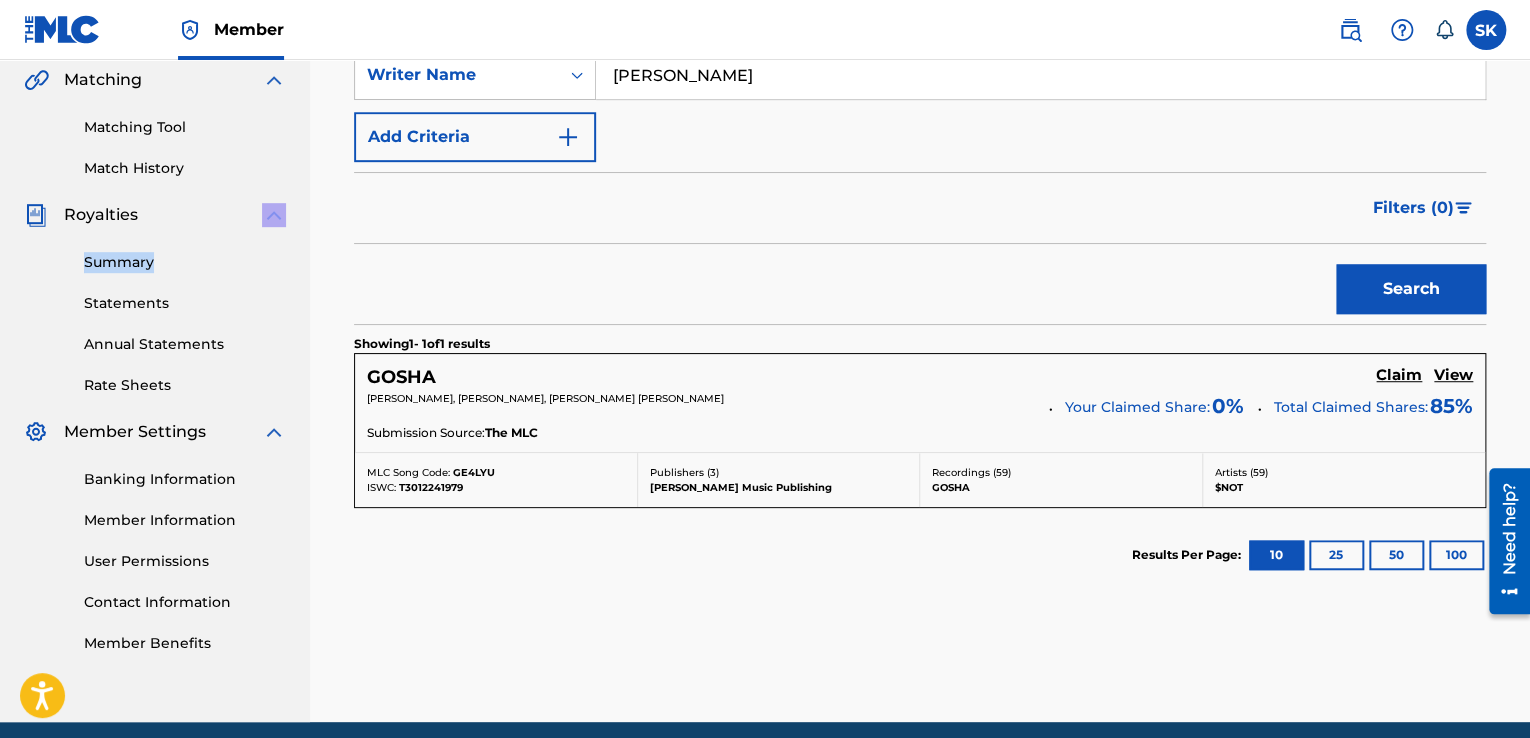 click on "Royalties" at bounding box center (155, 215) 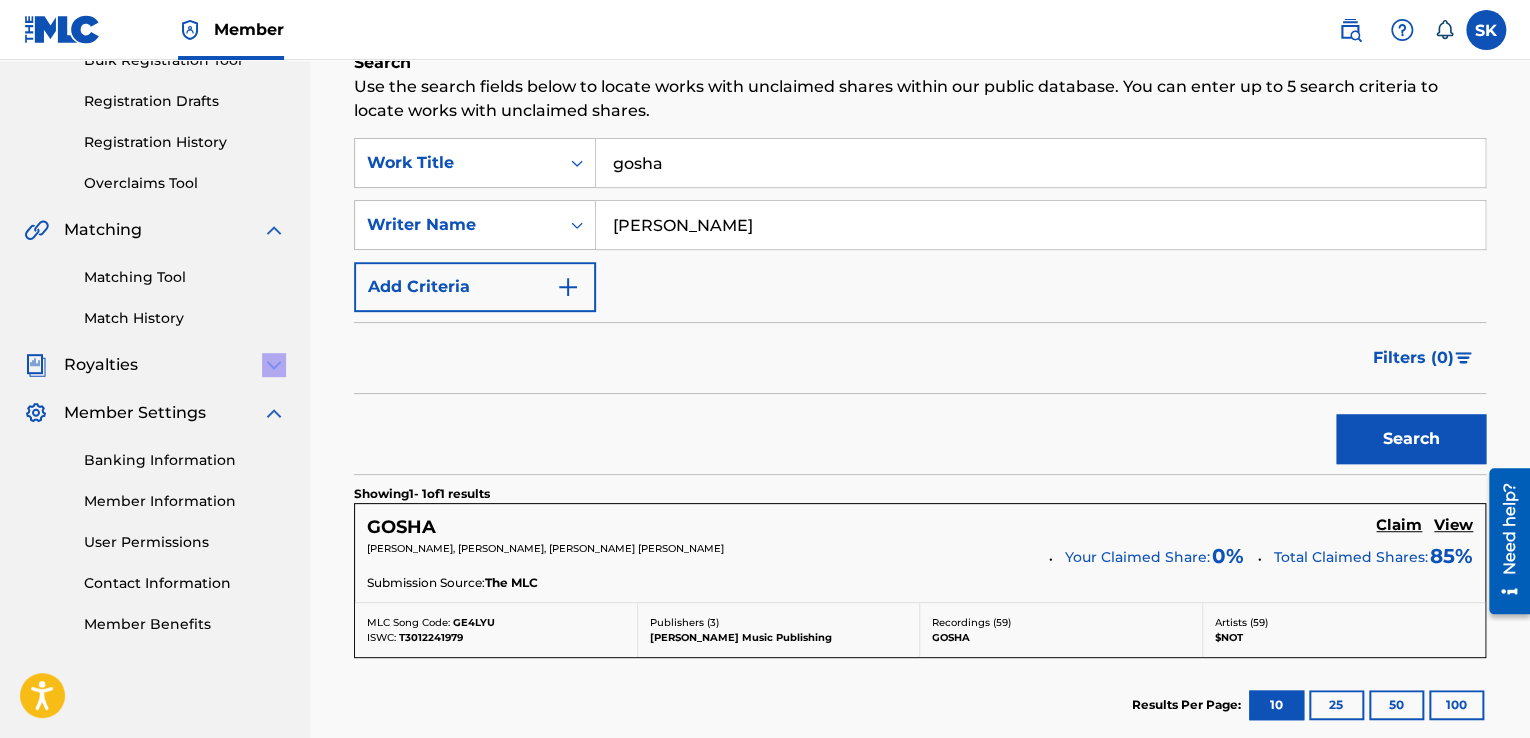 scroll, scrollTop: 300, scrollLeft: 0, axis: vertical 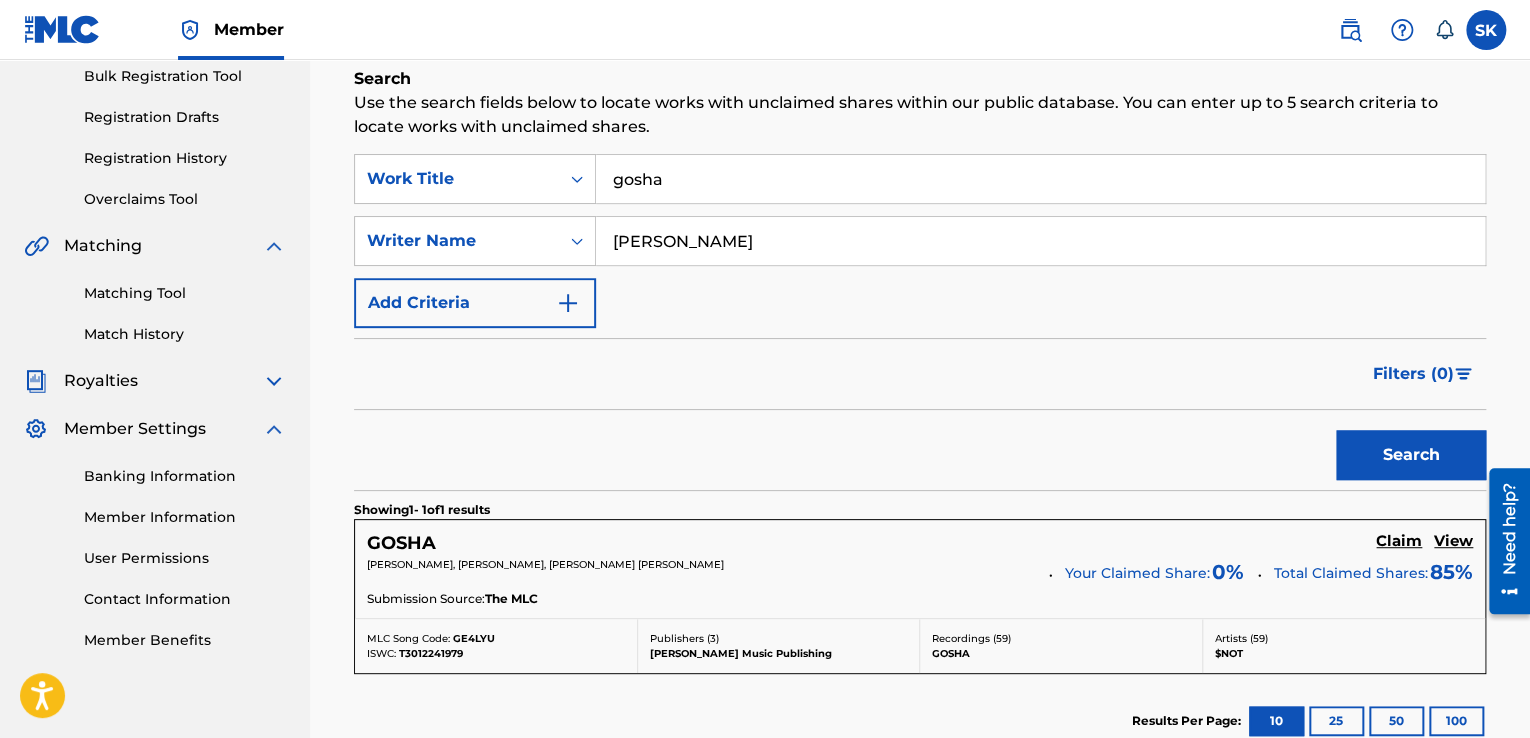 click on "Matching" at bounding box center (155, 246) 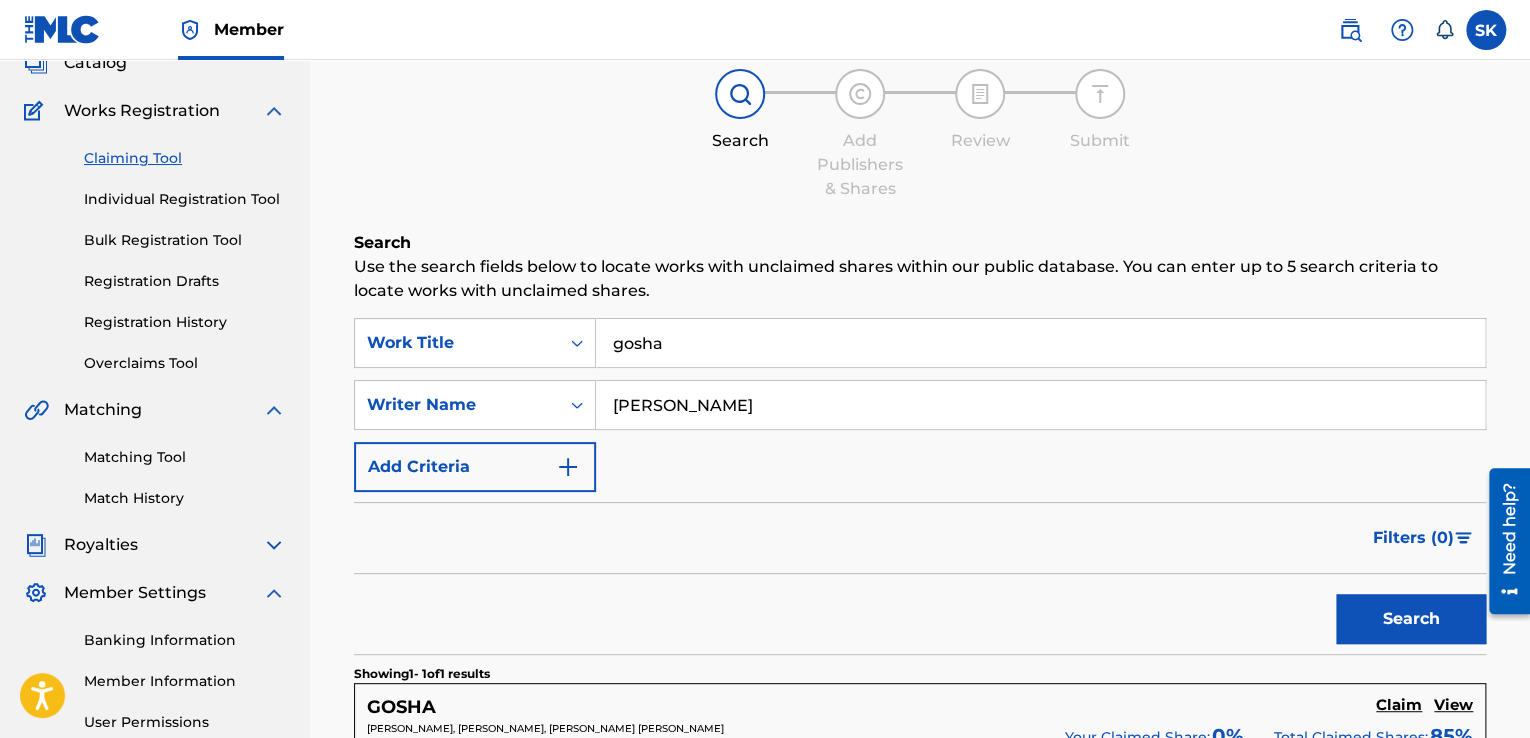 scroll, scrollTop: 133, scrollLeft: 0, axis: vertical 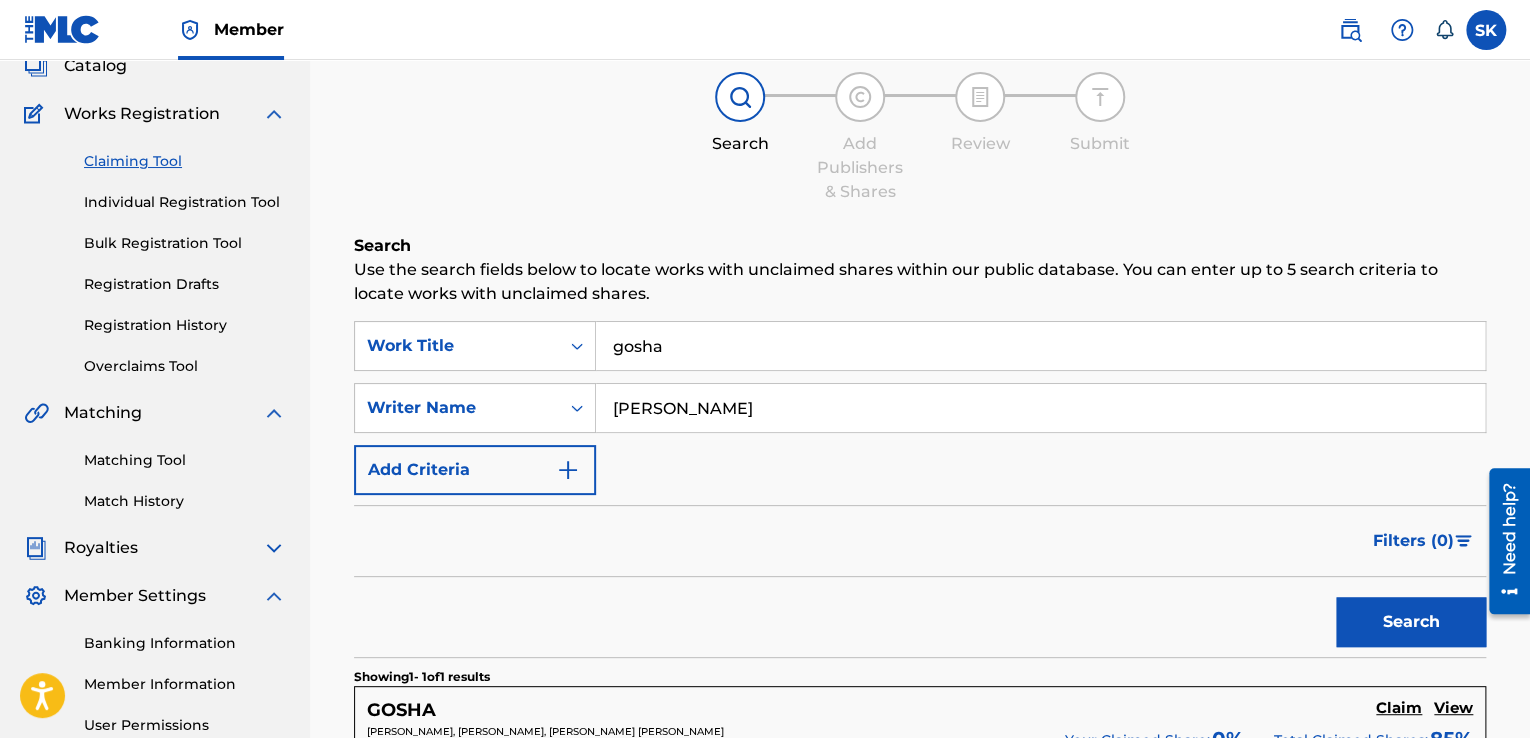 click on "Individual Registration Tool" at bounding box center [185, 202] 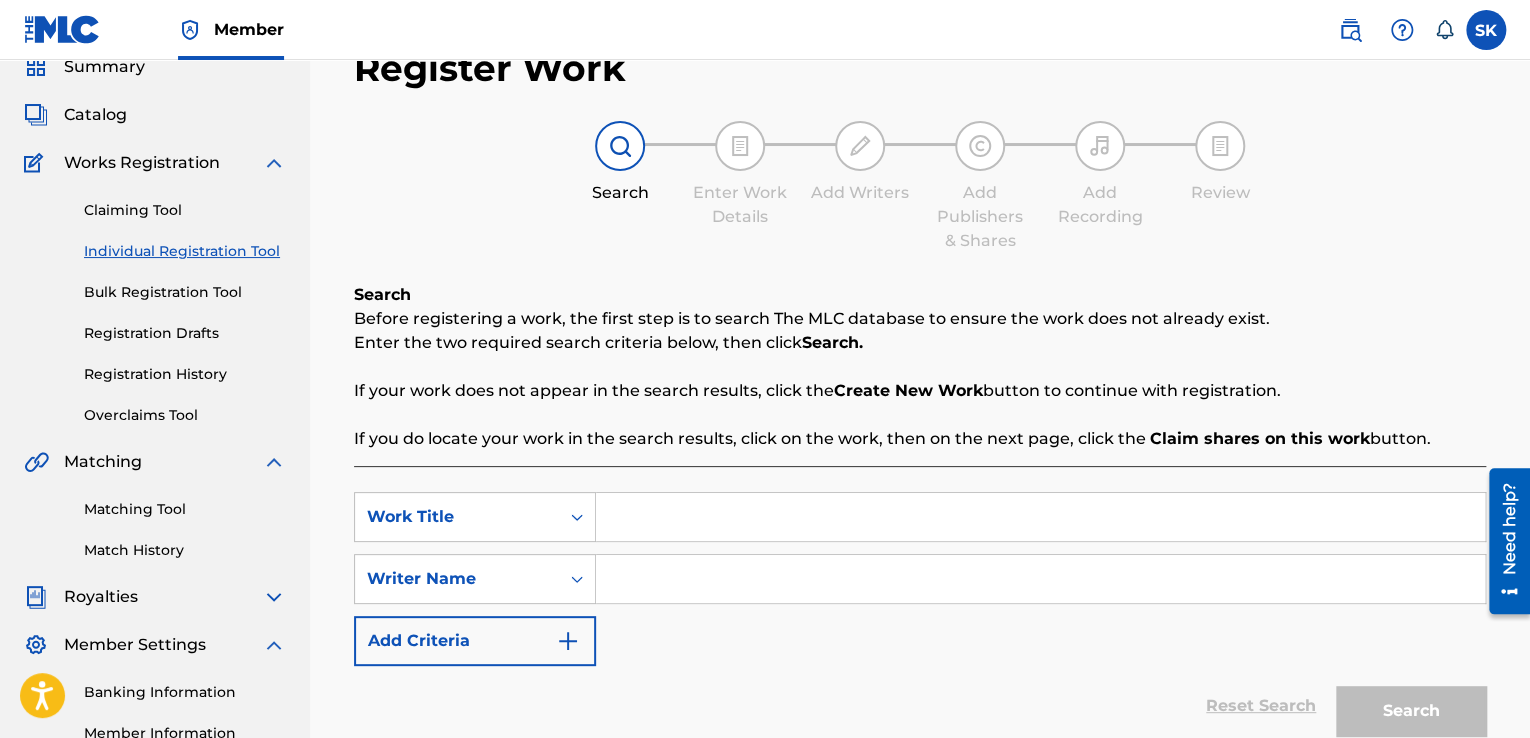 scroll, scrollTop: 67, scrollLeft: 0, axis: vertical 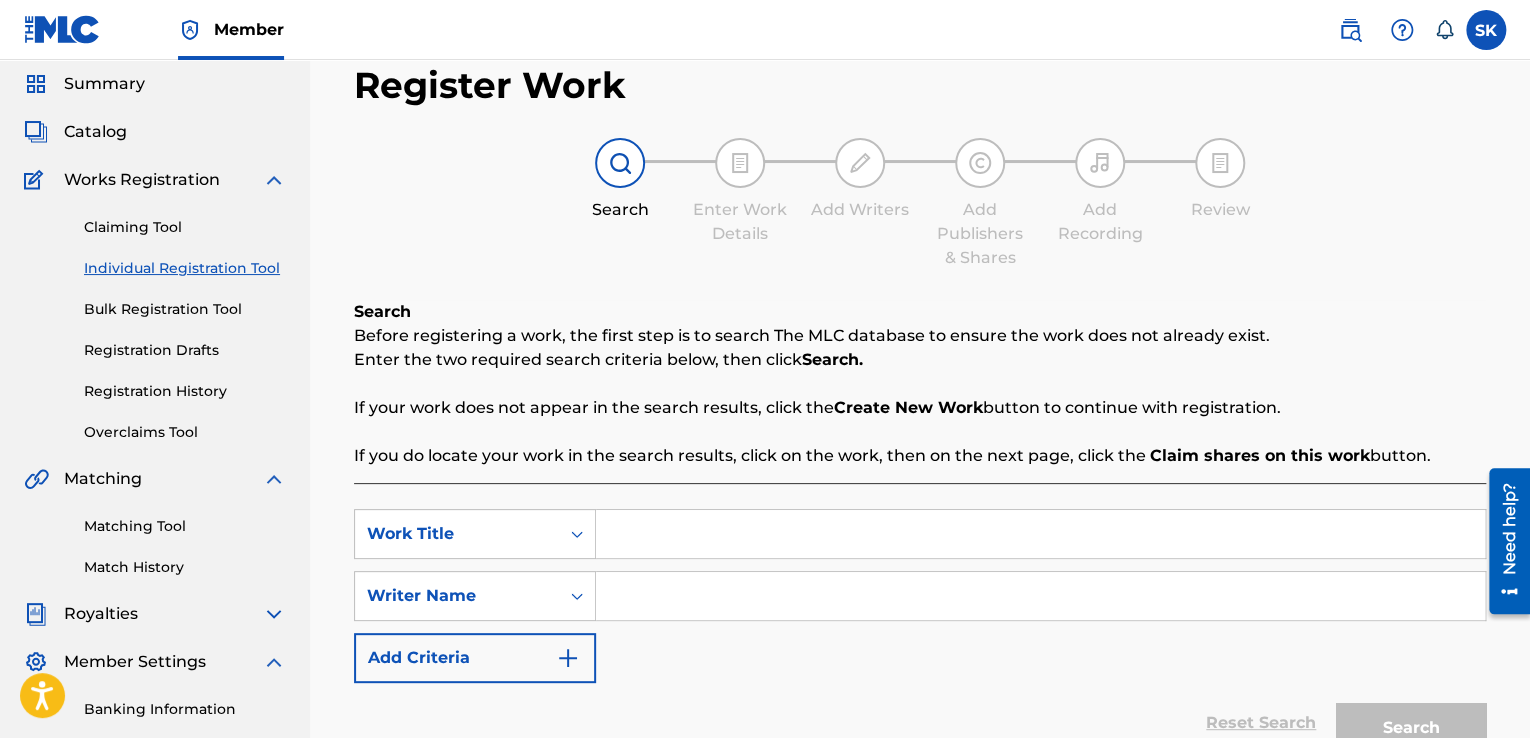 click on "Catalog" at bounding box center (95, 132) 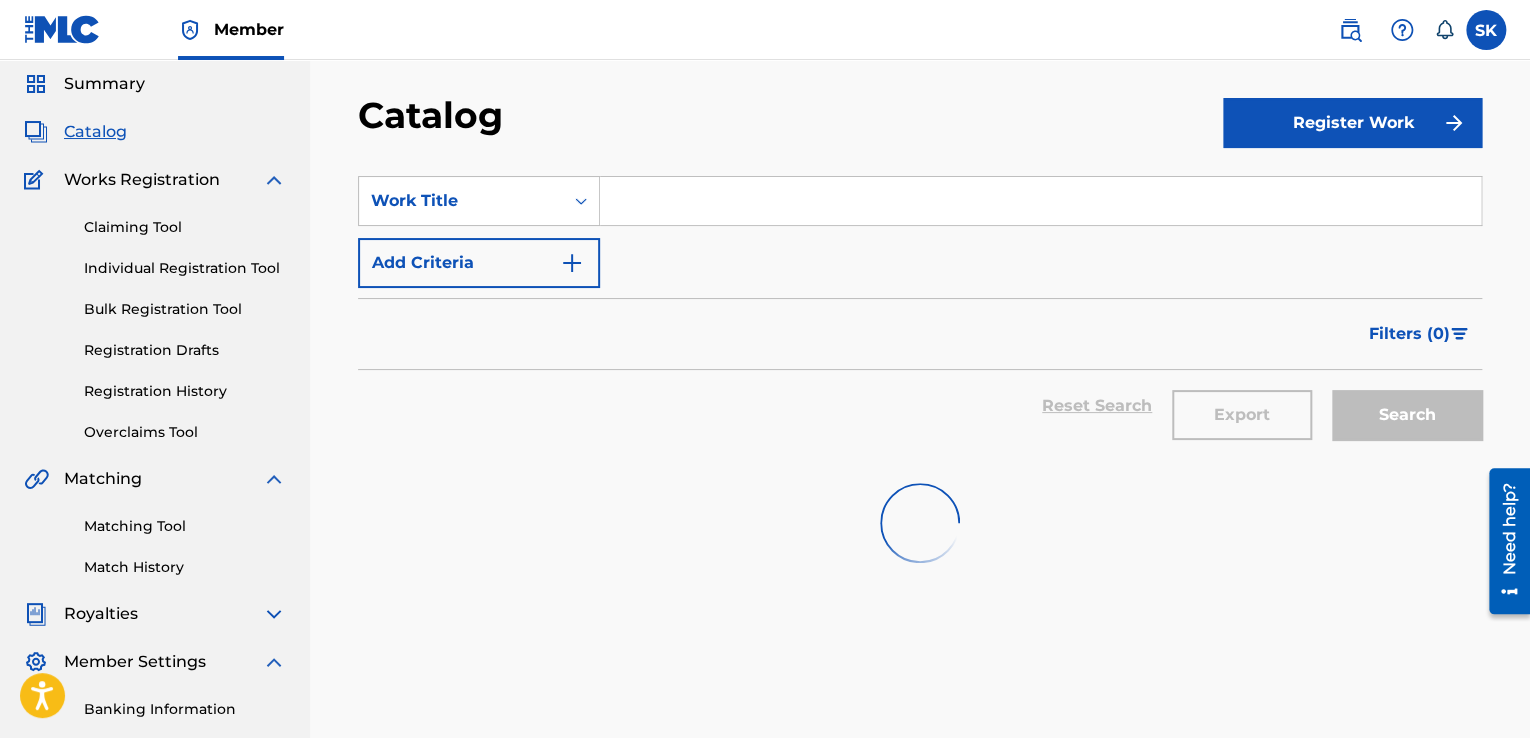 scroll, scrollTop: 0, scrollLeft: 0, axis: both 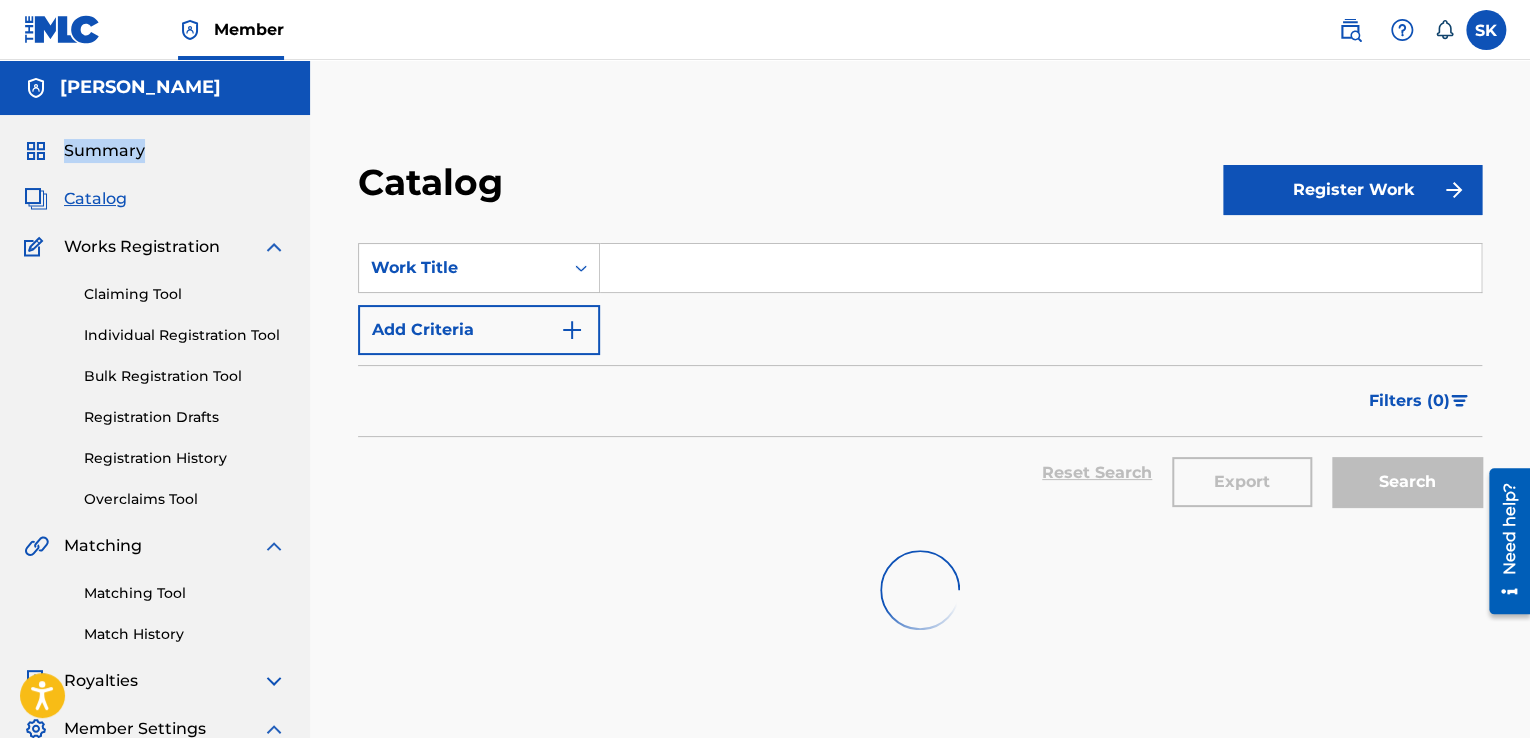 click on "Summary Catalog Works Registration Claiming Tool Individual Registration Tool Bulk Registration Tool Registration Drafts Registration History Overclaims Tool Matching Matching Tool Match History Royalties Summary Statements Annual Statements Rate Sheets Member Settings Banking Information Member Information User Permissions Contact Information Member Benefits" at bounding box center [155, 545] 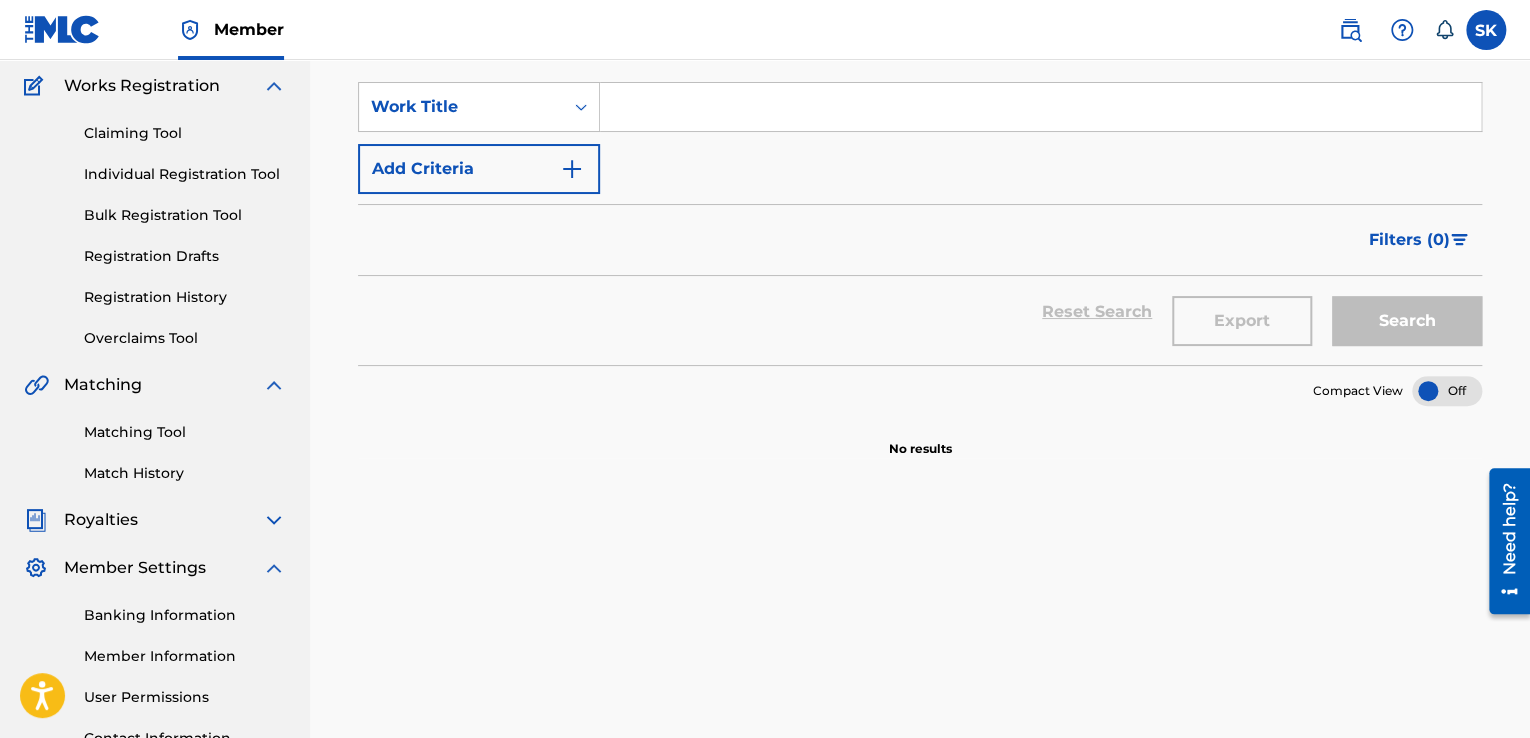 scroll, scrollTop: 200, scrollLeft: 0, axis: vertical 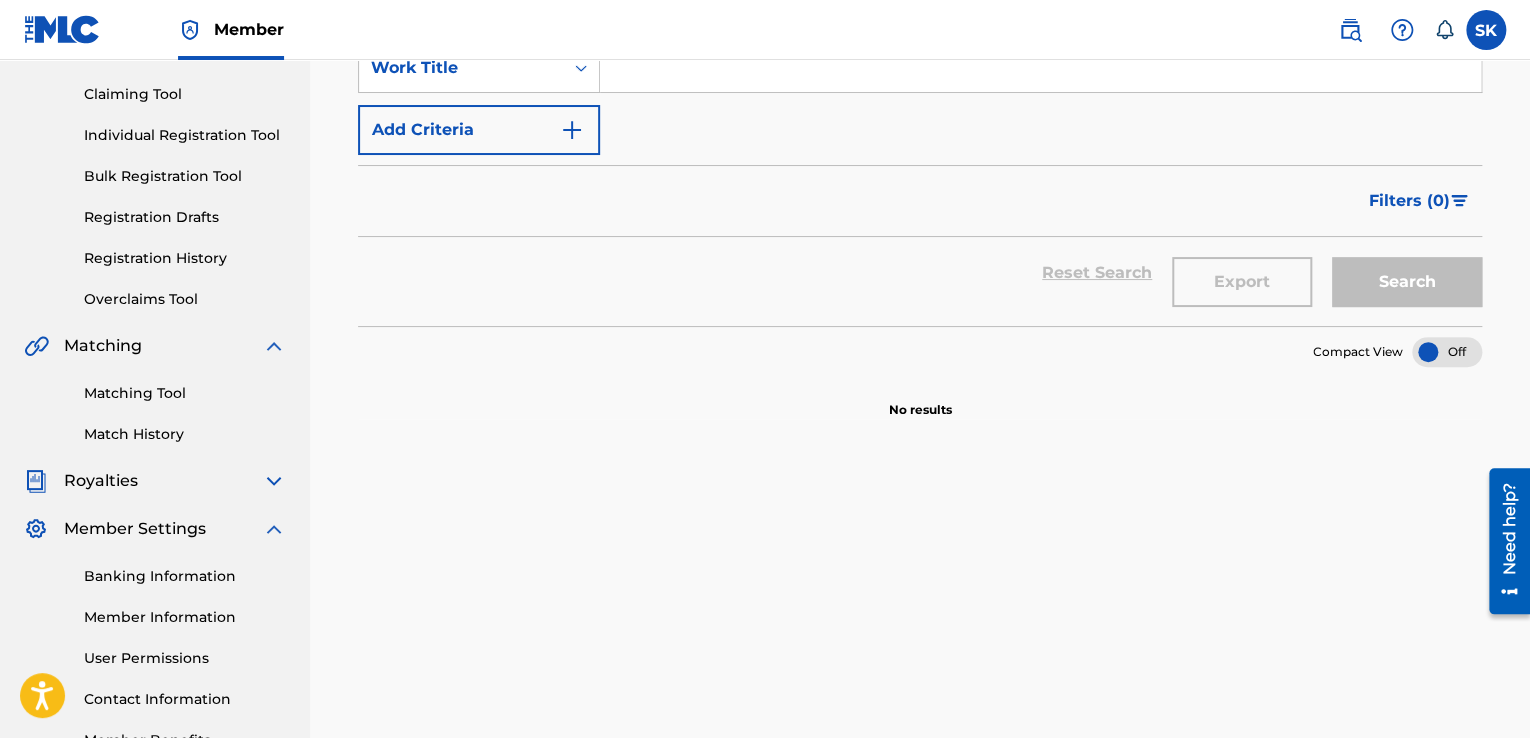 click on "Filters ( 0 )" at bounding box center [1409, 201] 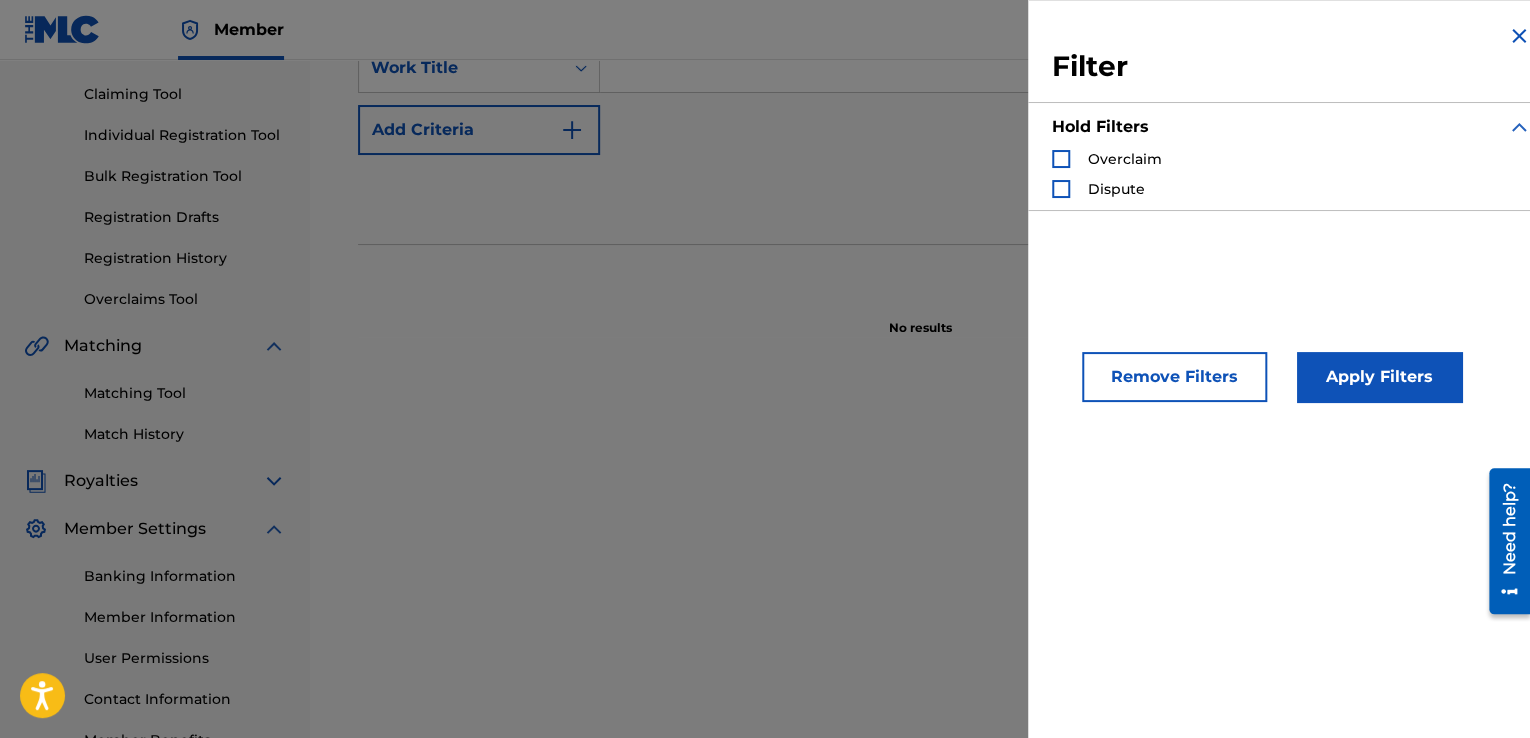 click at bounding box center (1519, 36) 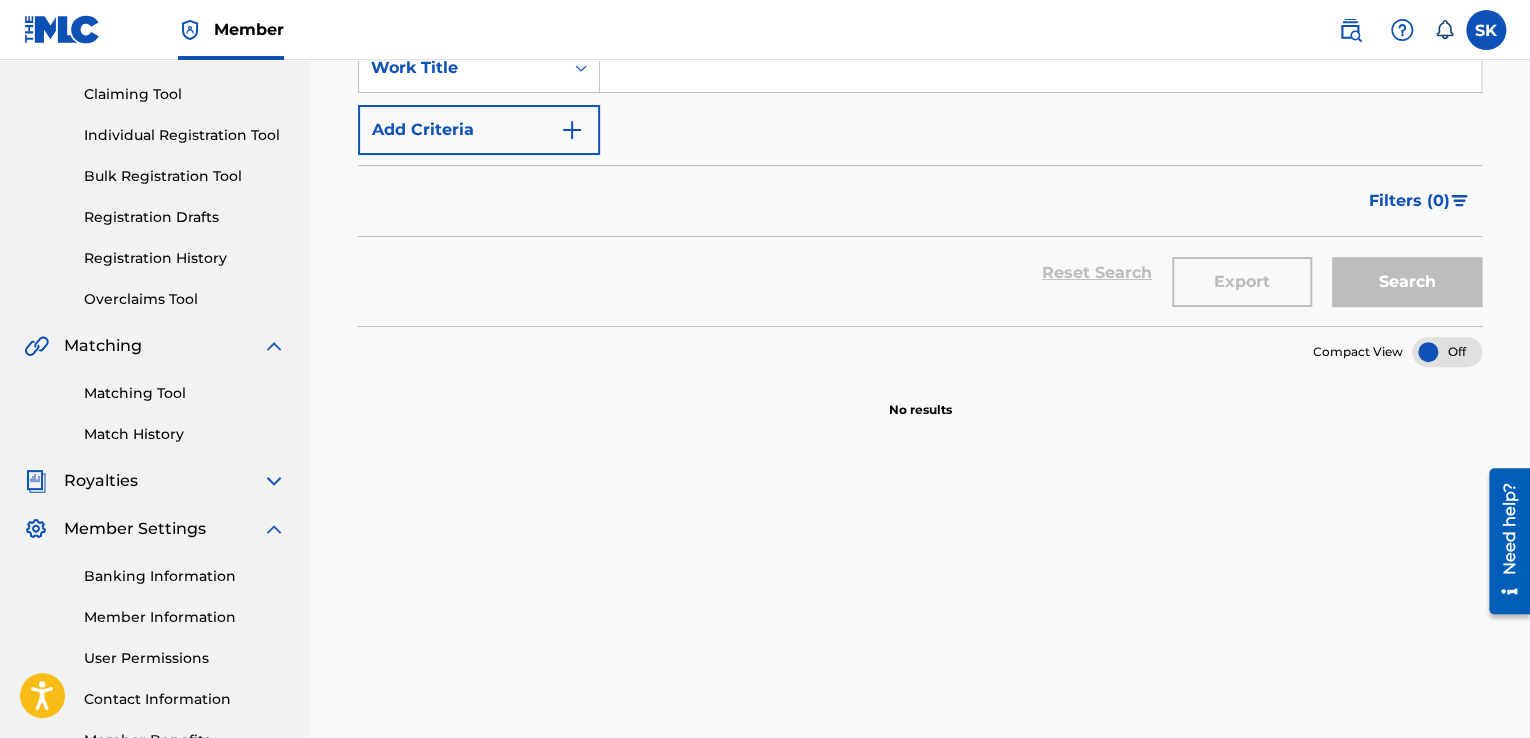 click on "Reset Search Export Search" at bounding box center [920, 273] 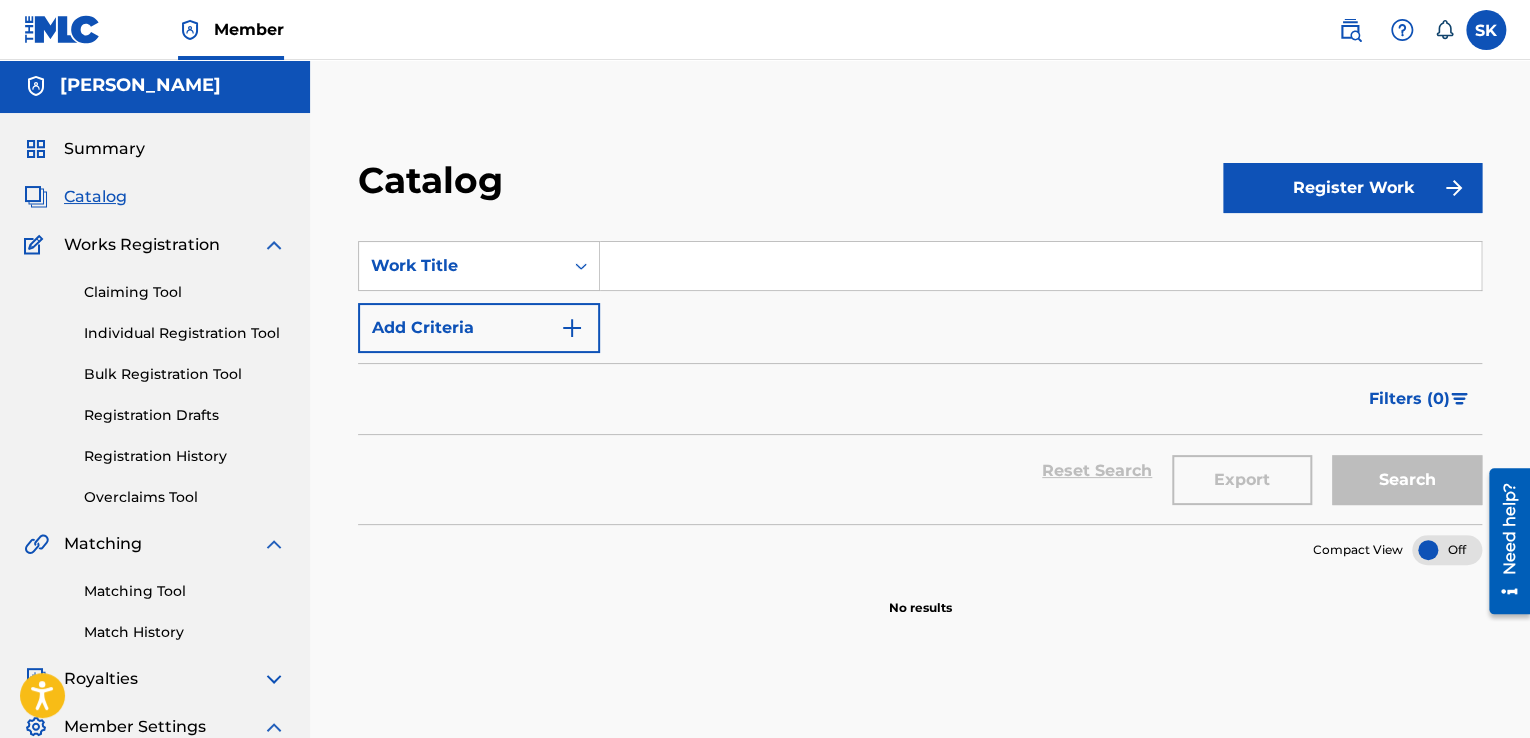 scroll, scrollTop: 0, scrollLeft: 0, axis: both 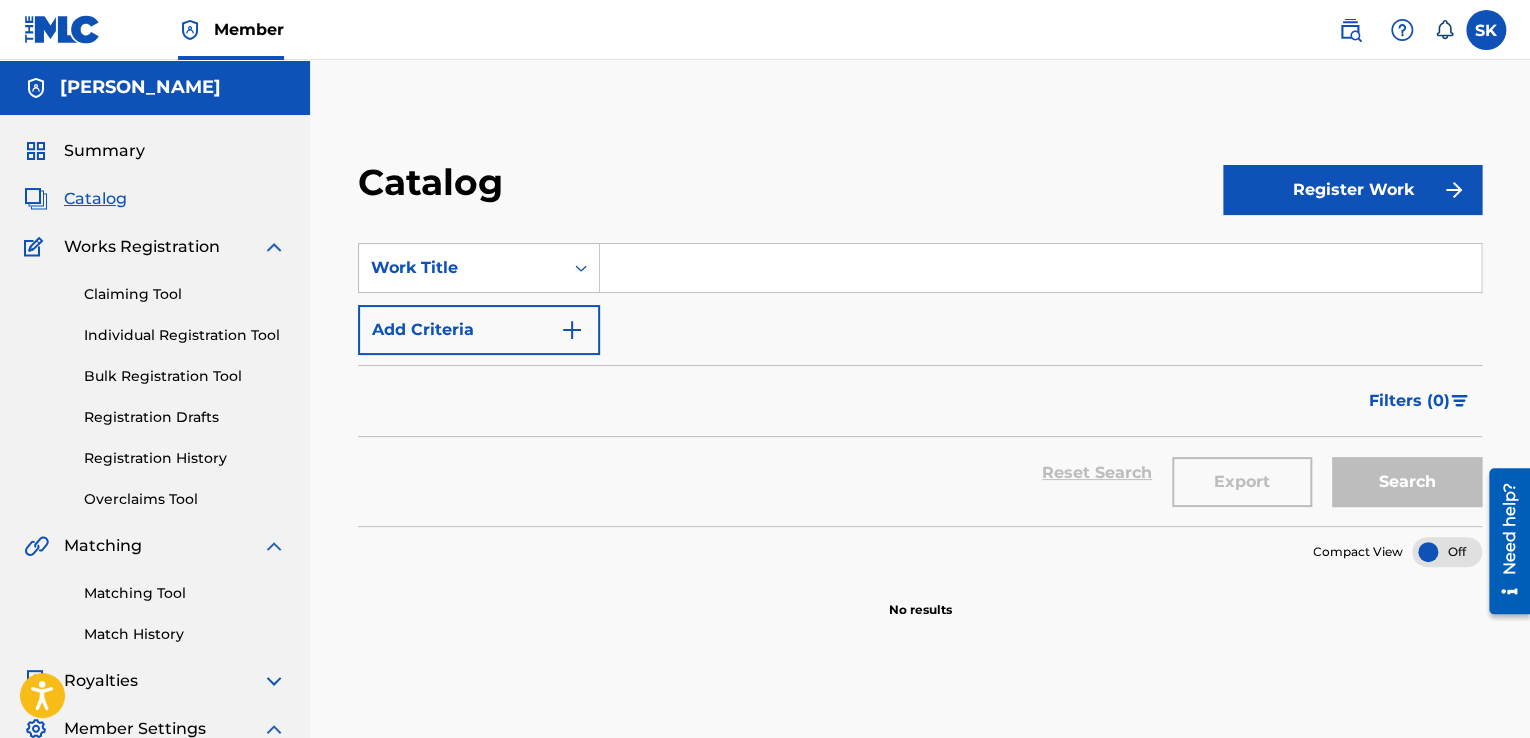 click at bounding box center (1486, 30) 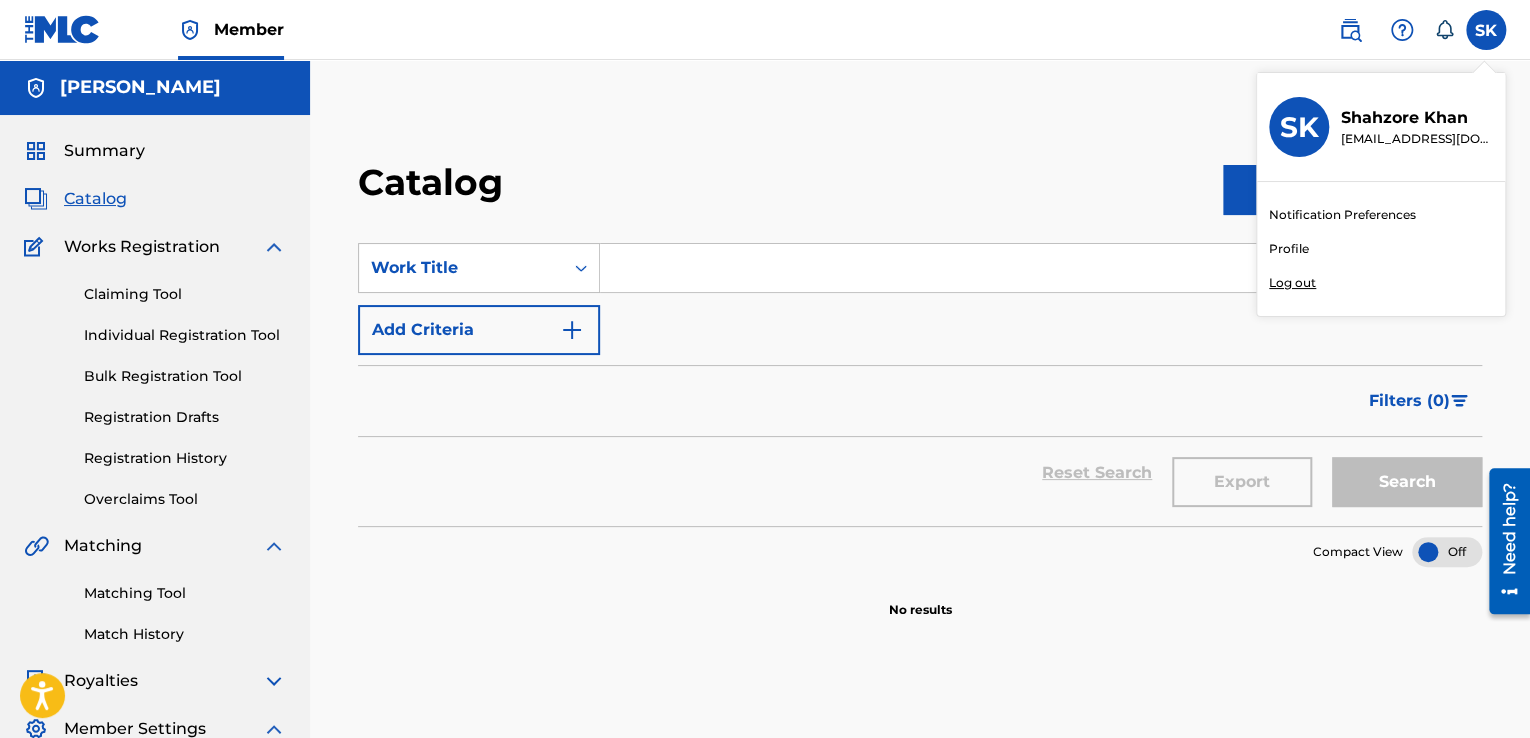 click on "Profile" at bounding box center [1289, 249] 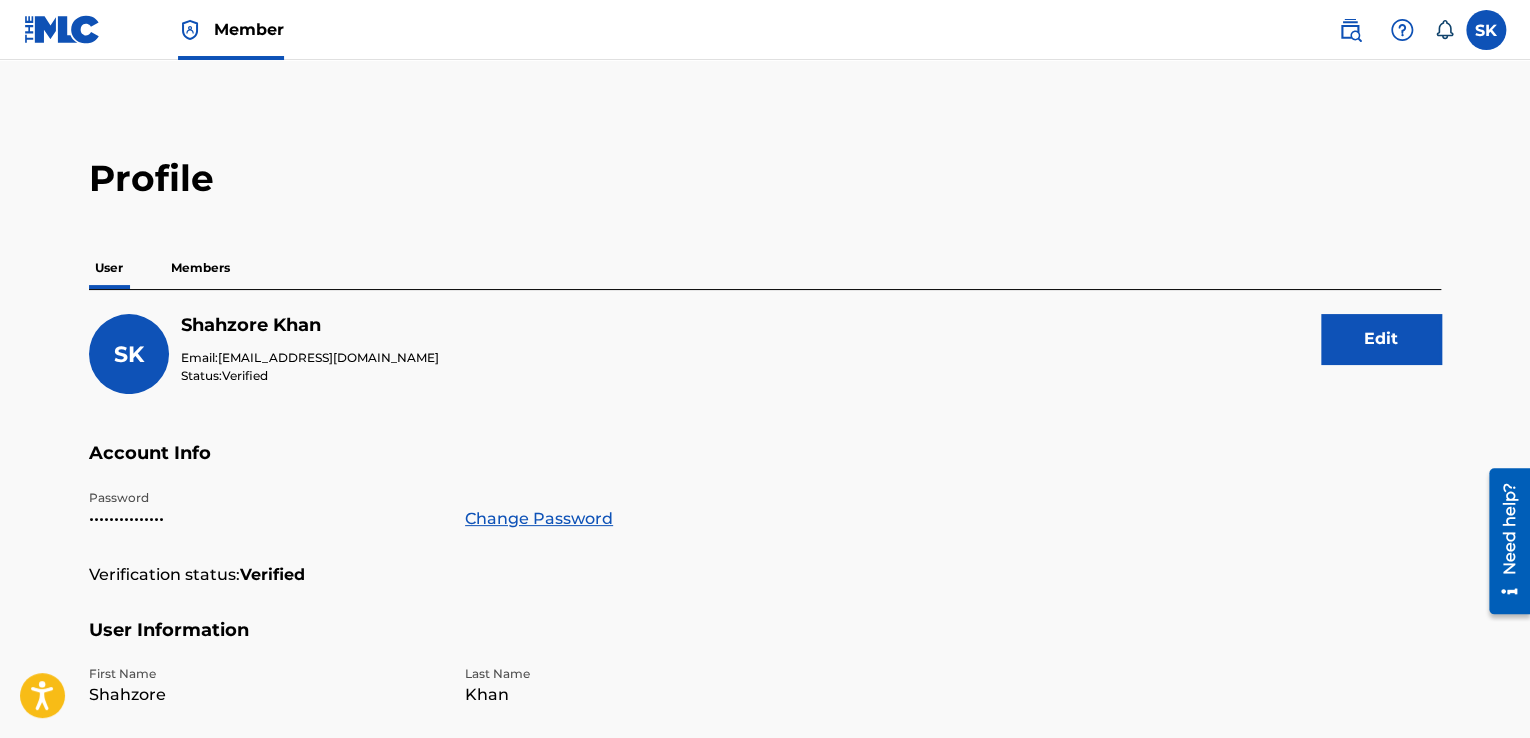 click on "Members" at bounding box center (200, 268) 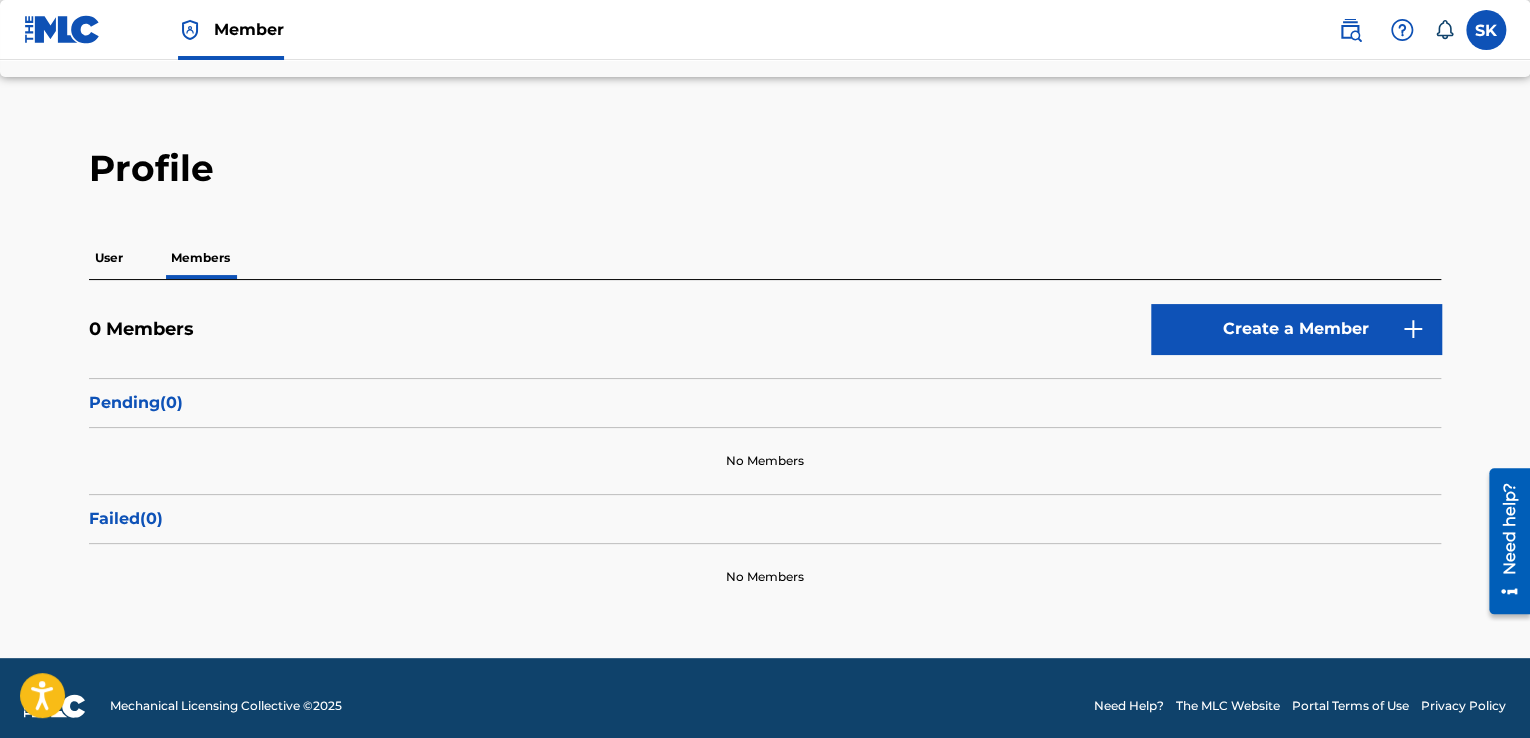 scroll, scrollTop: 24, scrollLeft: 0, axis: vertical 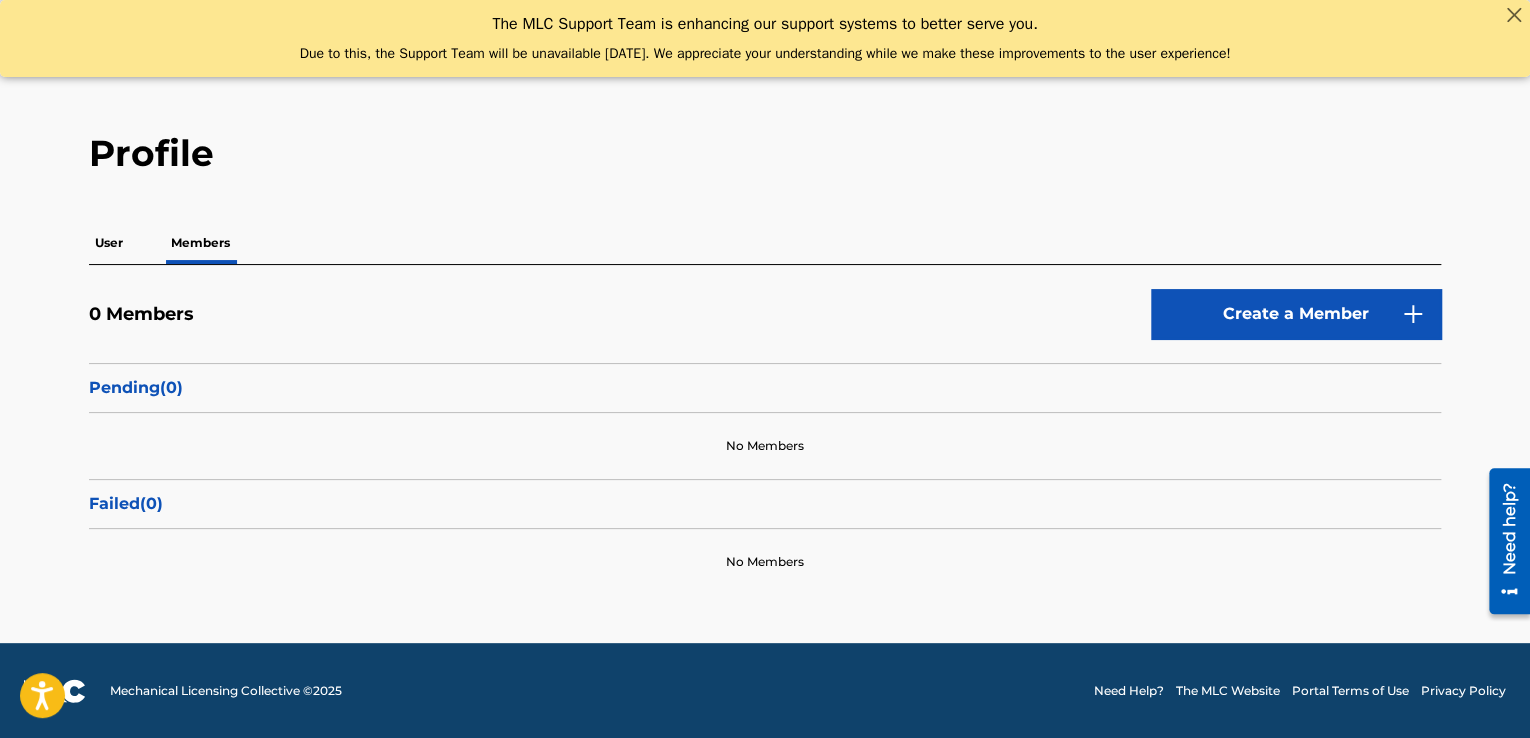 click on "Pending  ( 0 )" at bounding box center (765, 388) 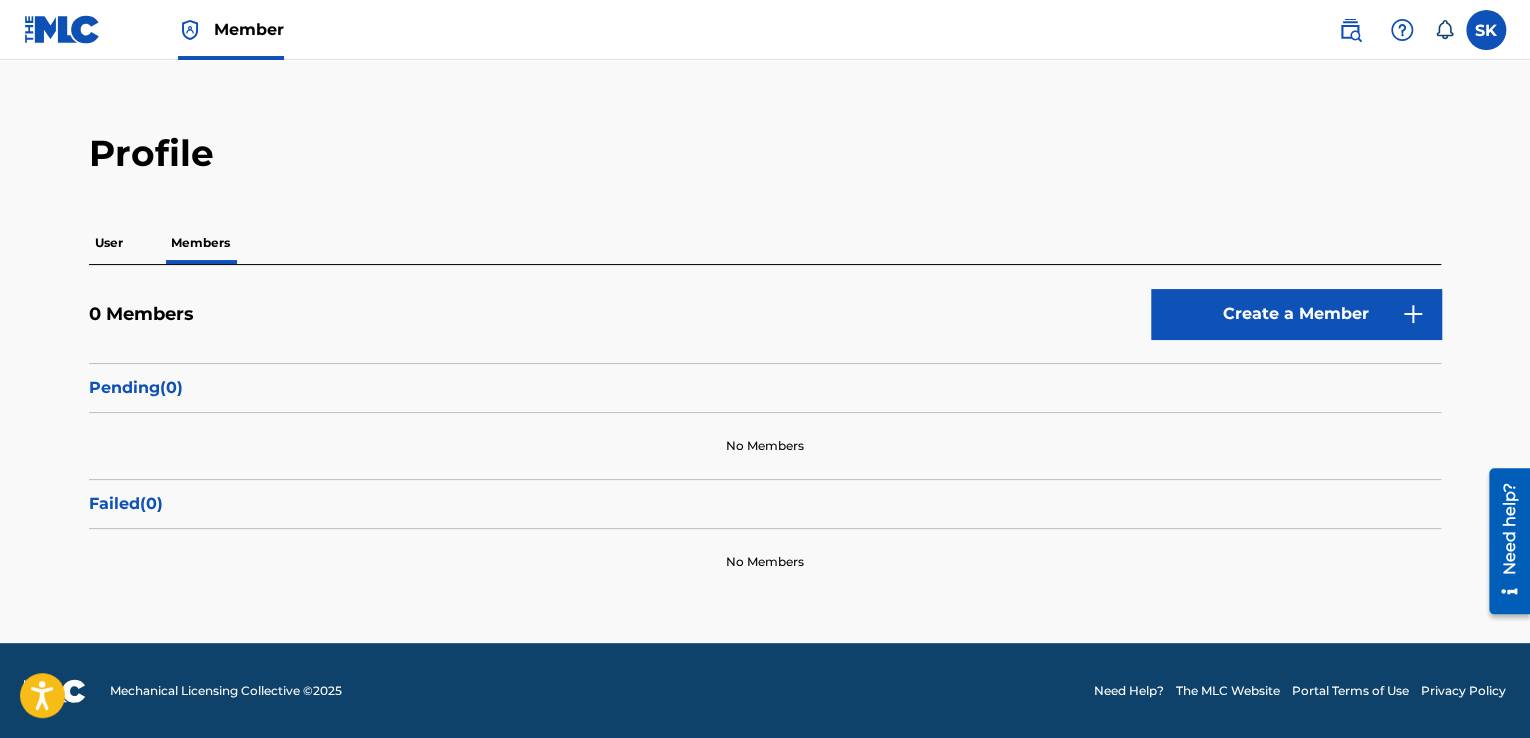 click on "User" at bounding box center (109, 243) 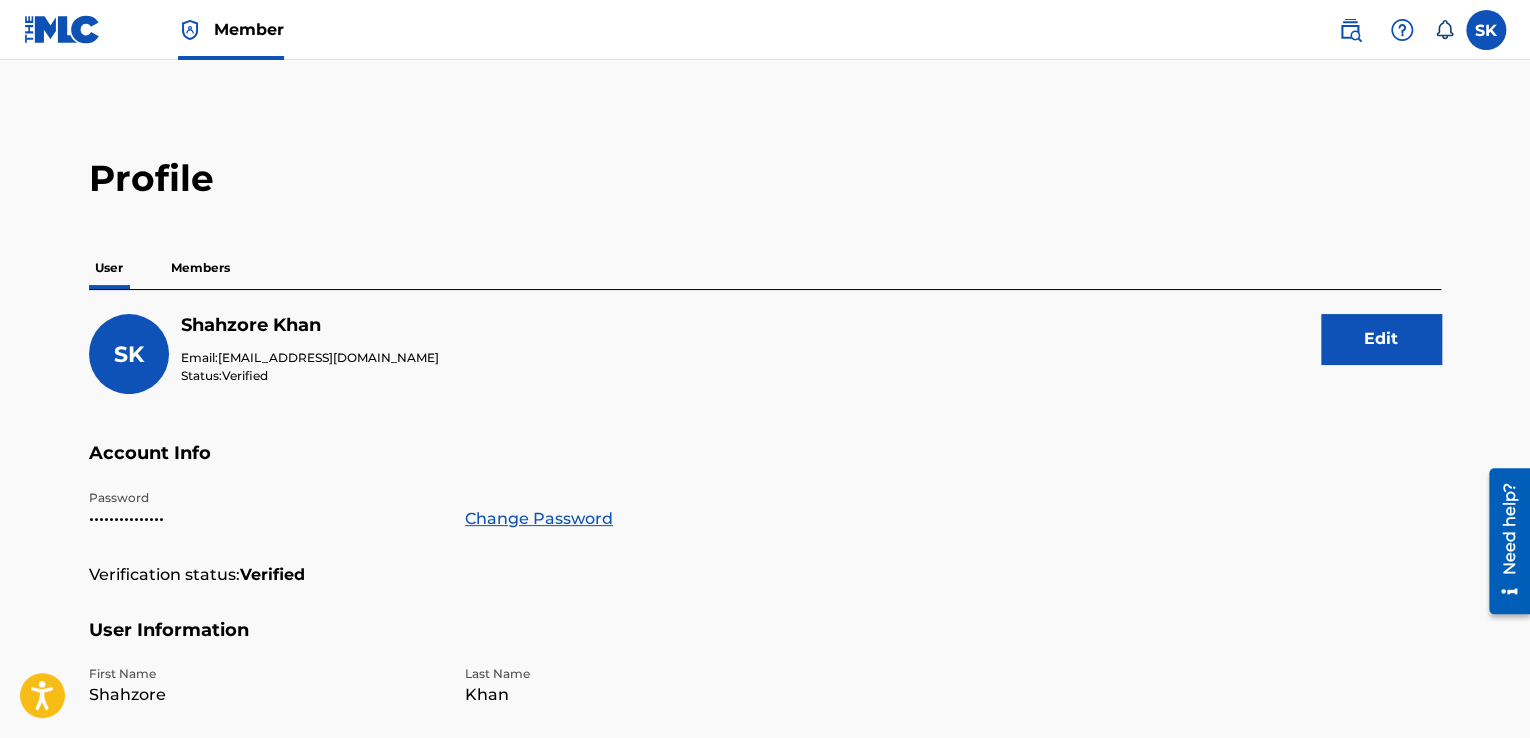 click on "Members" at bounding box center [200, 268] 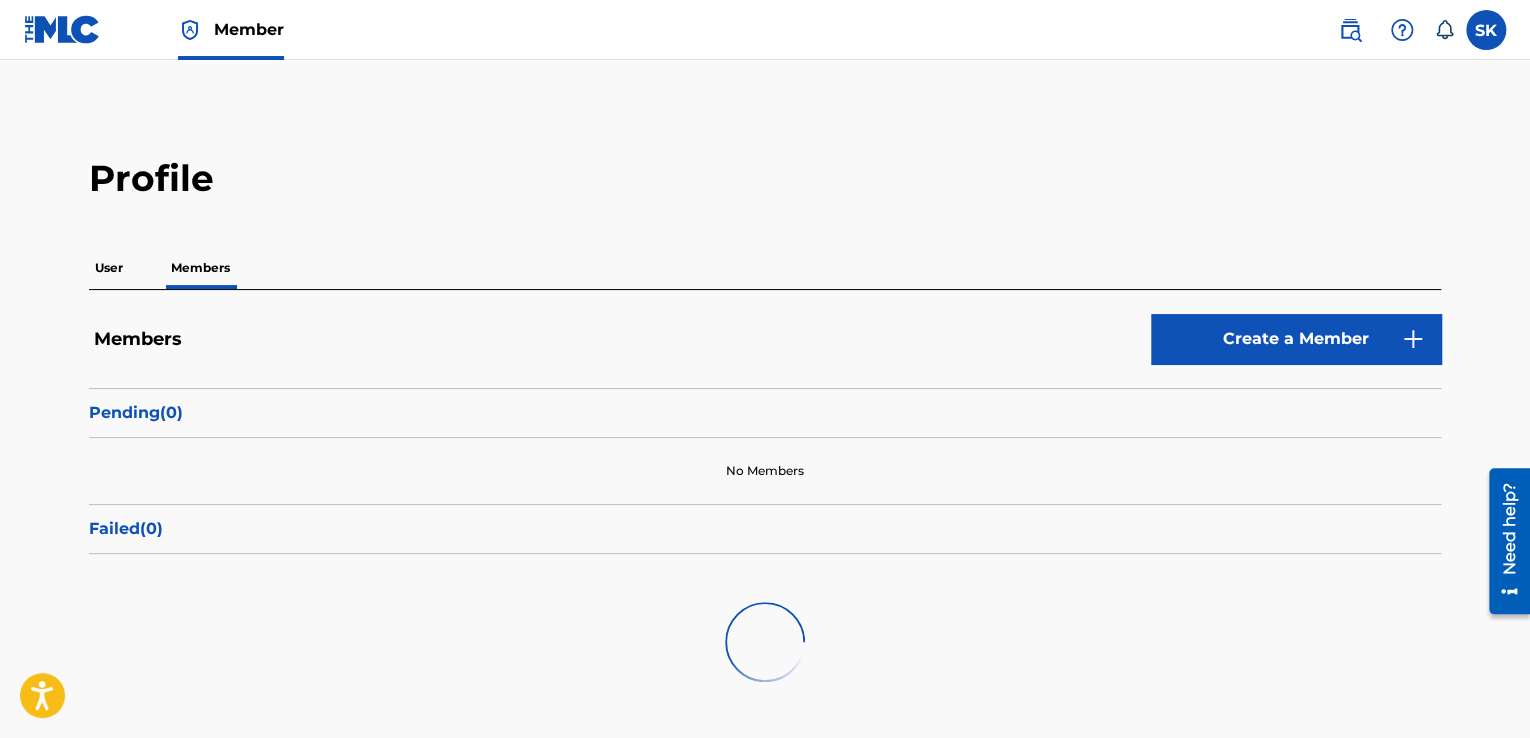 scroll, scrollTop: 0, scrollLeft: 0, axis: both 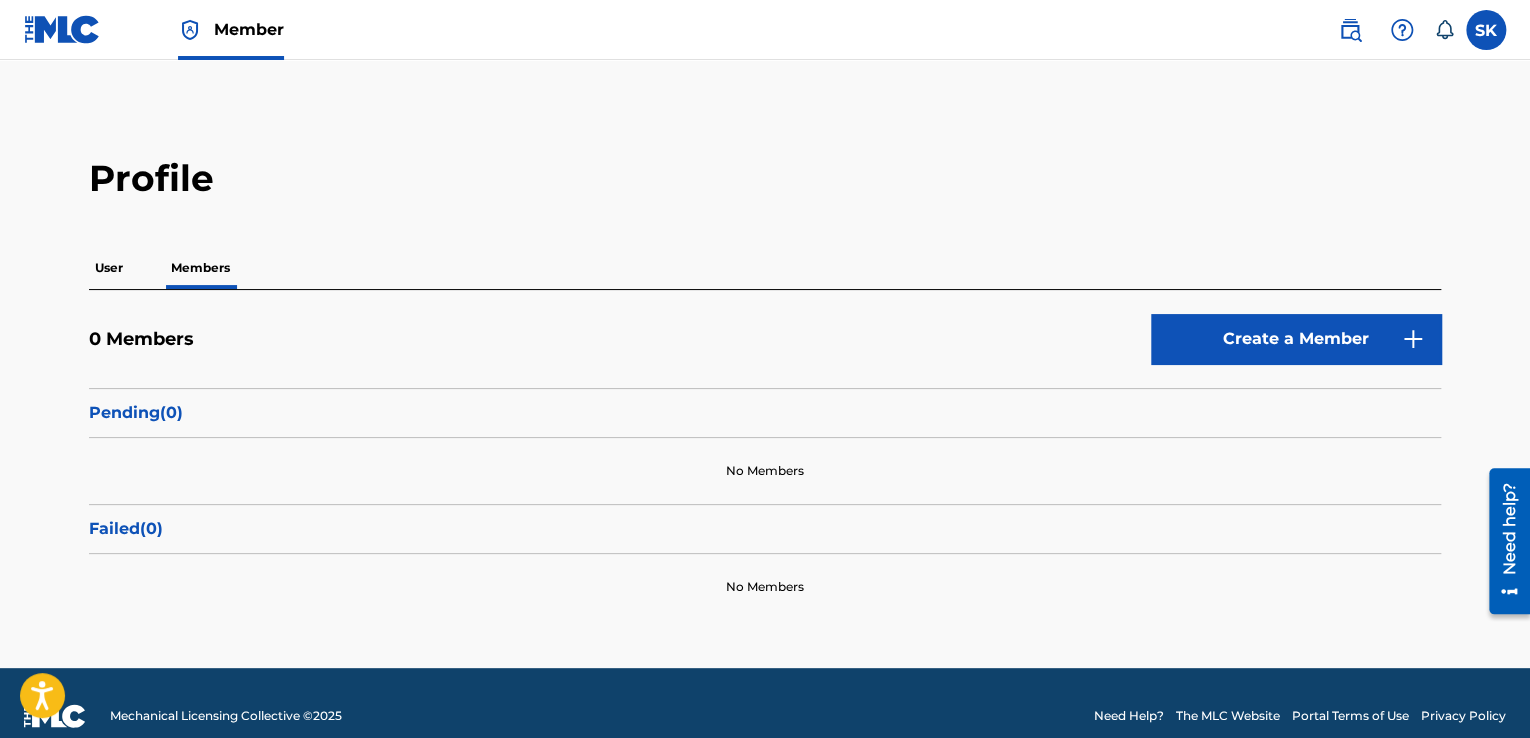 click at bounding box center [1486, 30] 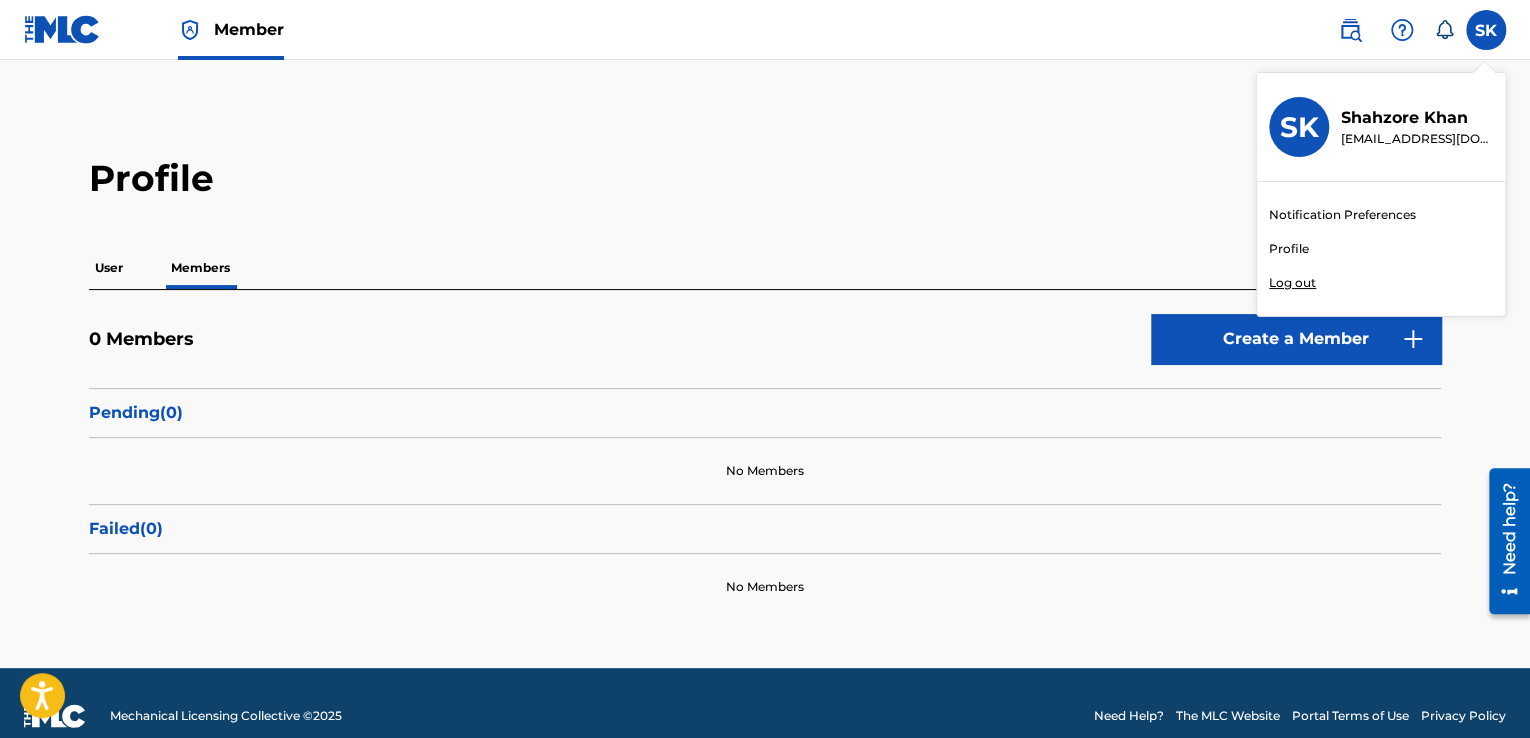 click on "Log out" at bounding box center (1292, 283) 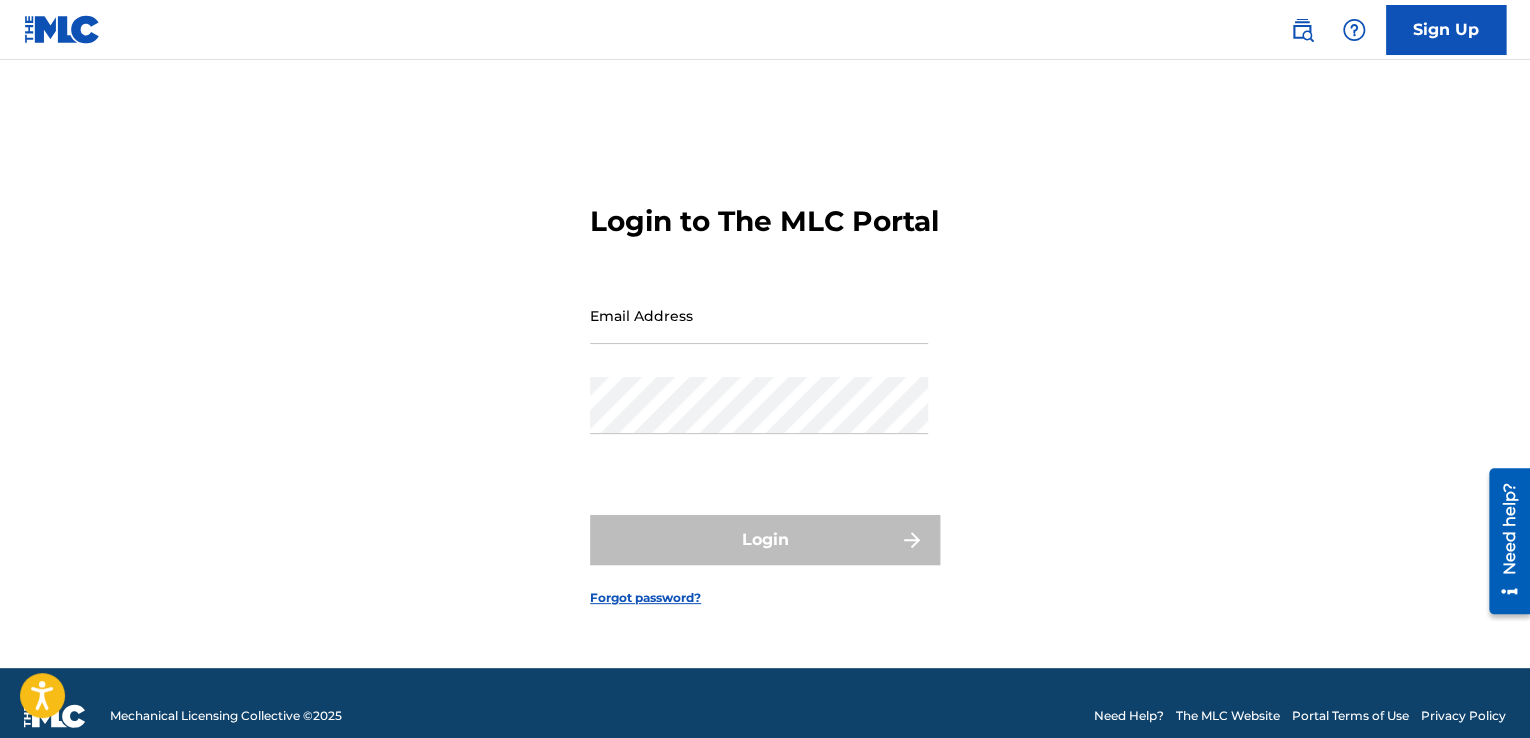 scroll, scrollTop: 0, scrollLeft: 0, axis: both 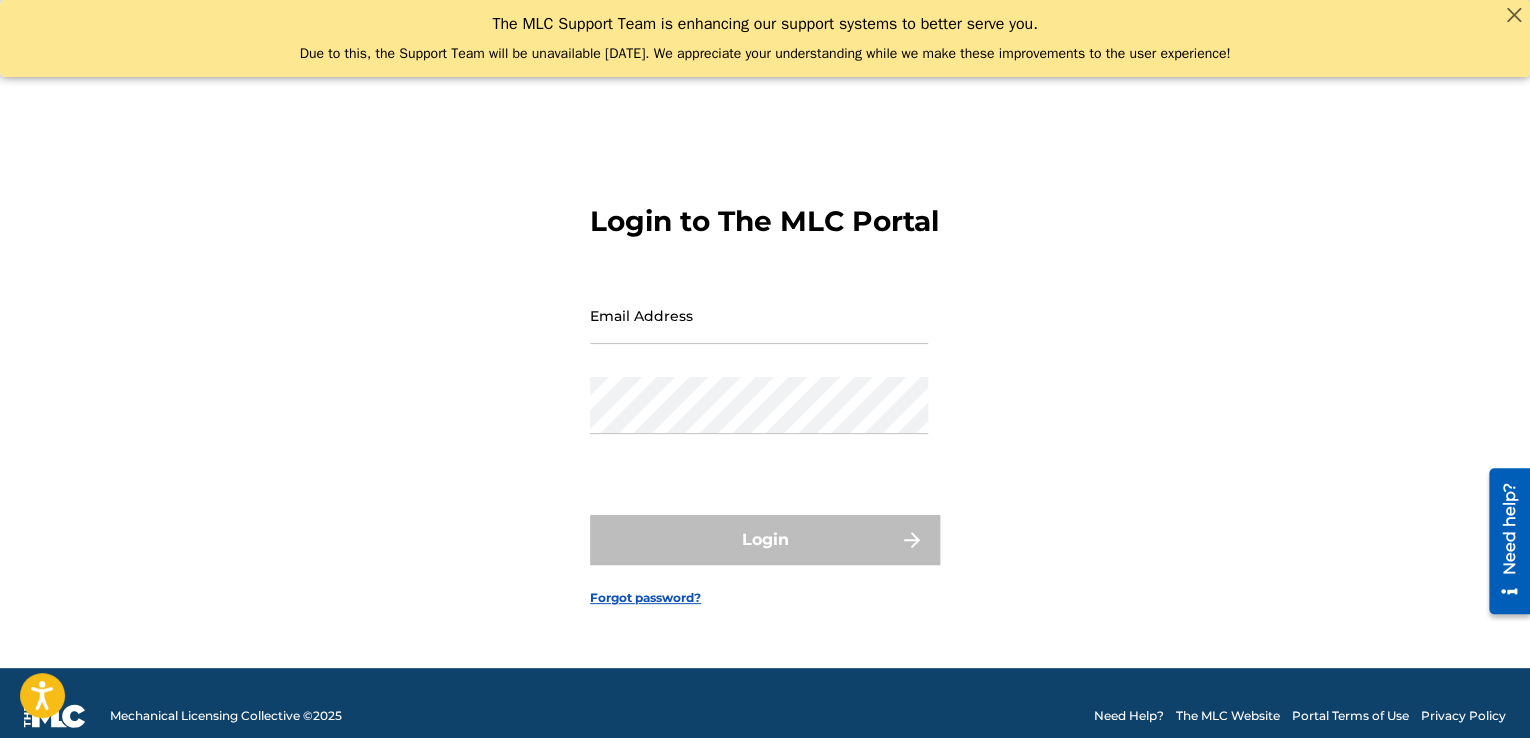click on "Email Address" at bounding box center (759, 315) 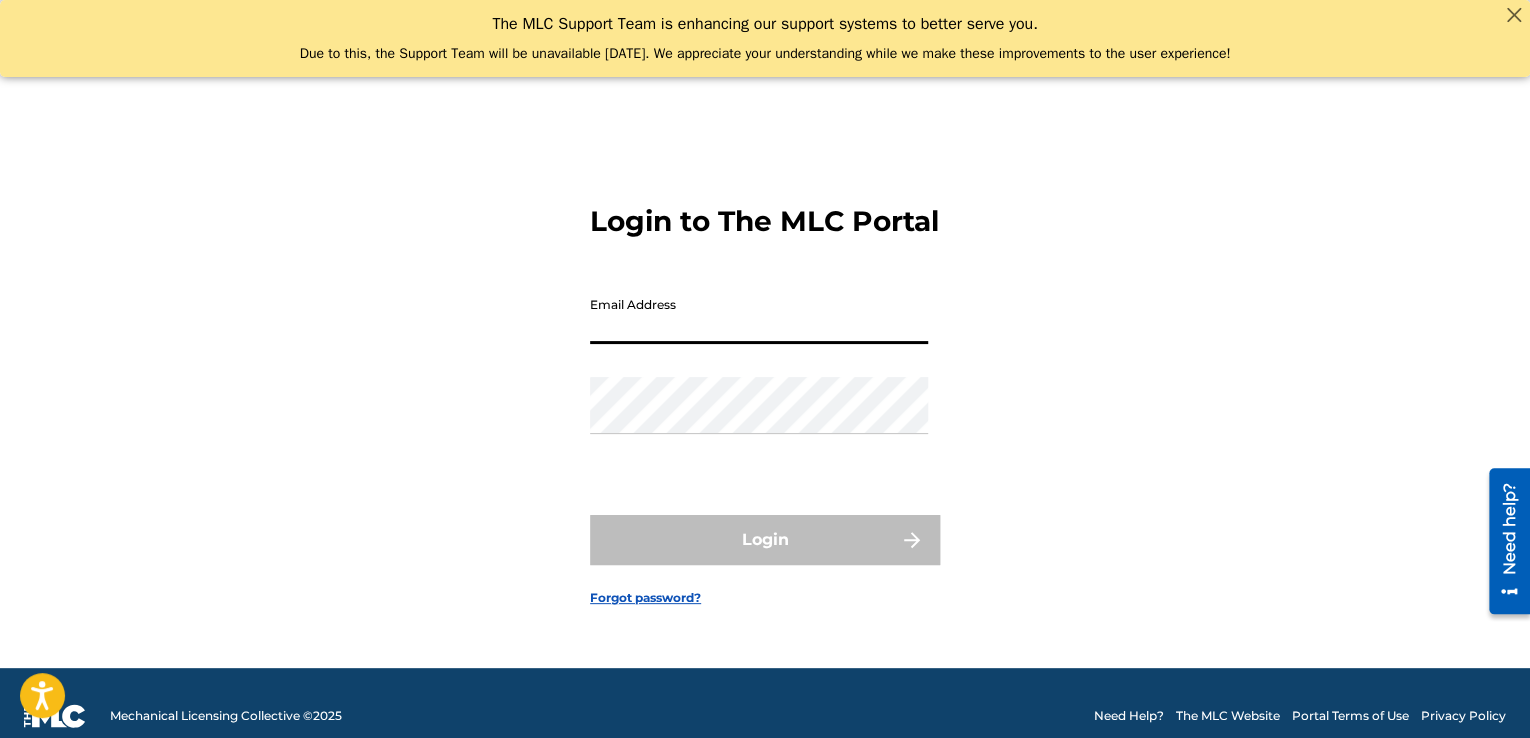 type on "[EMAIL_ADDRESS][DOMAIN_NAME]" 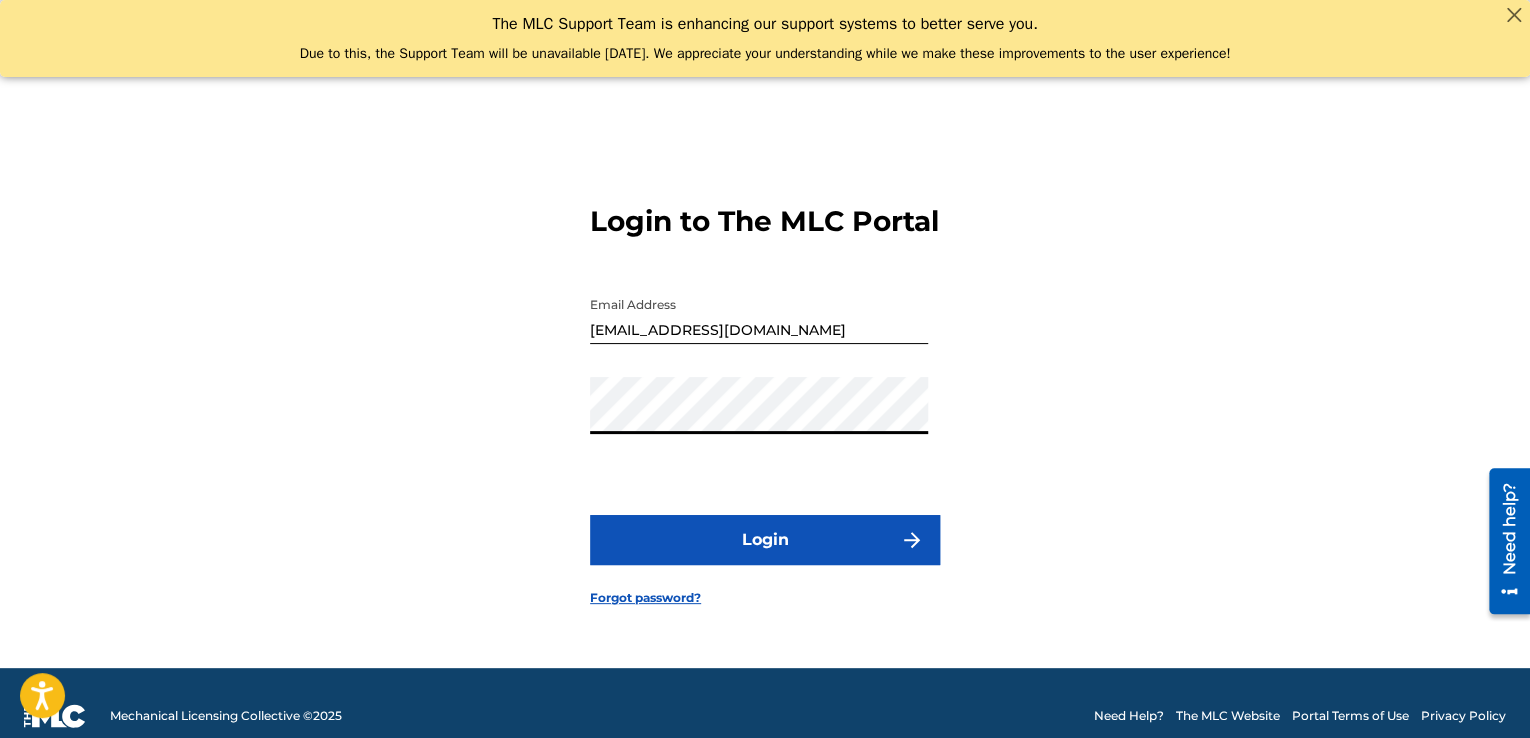 click on "Login" at bounding box center (765, 540) 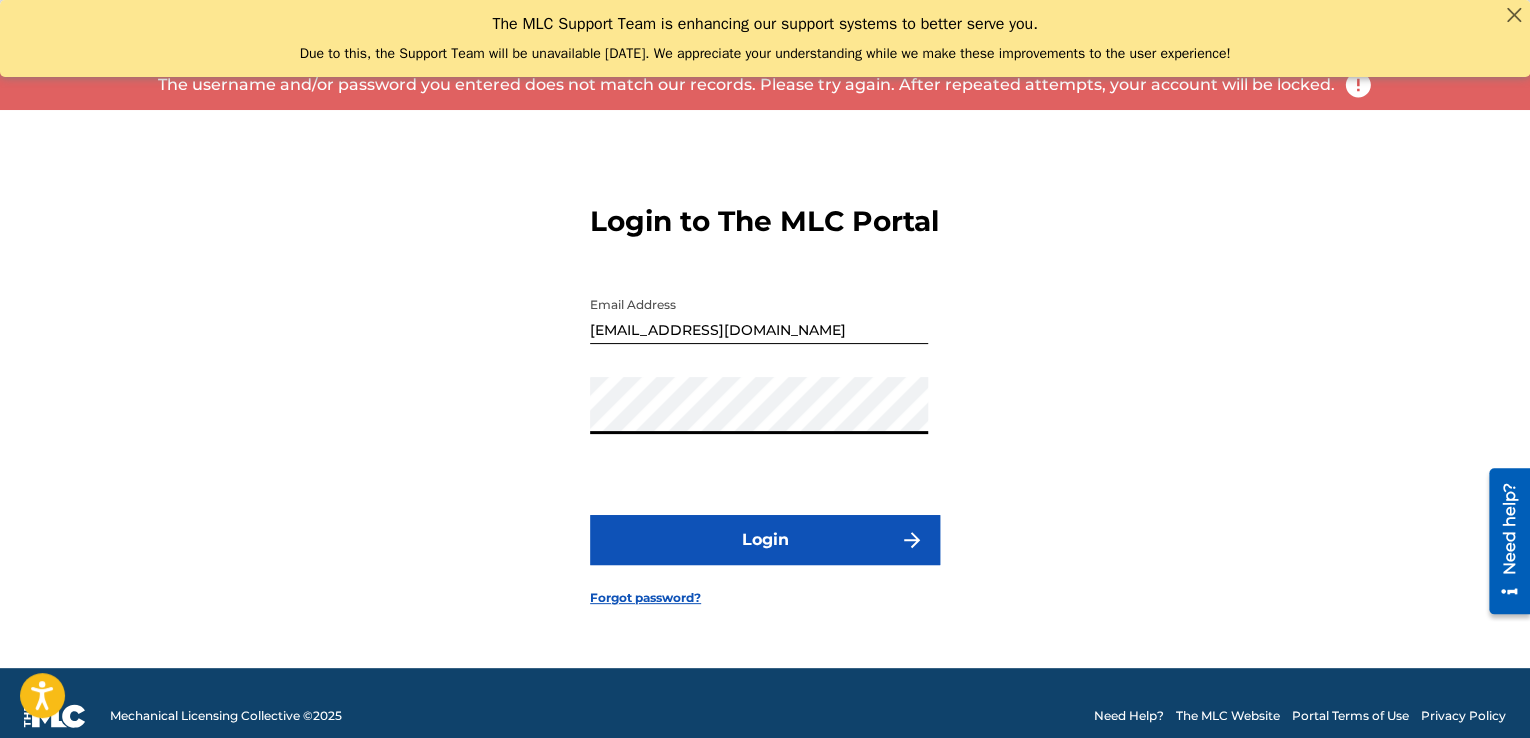 click on "Login" at bounding box center (765, 540) 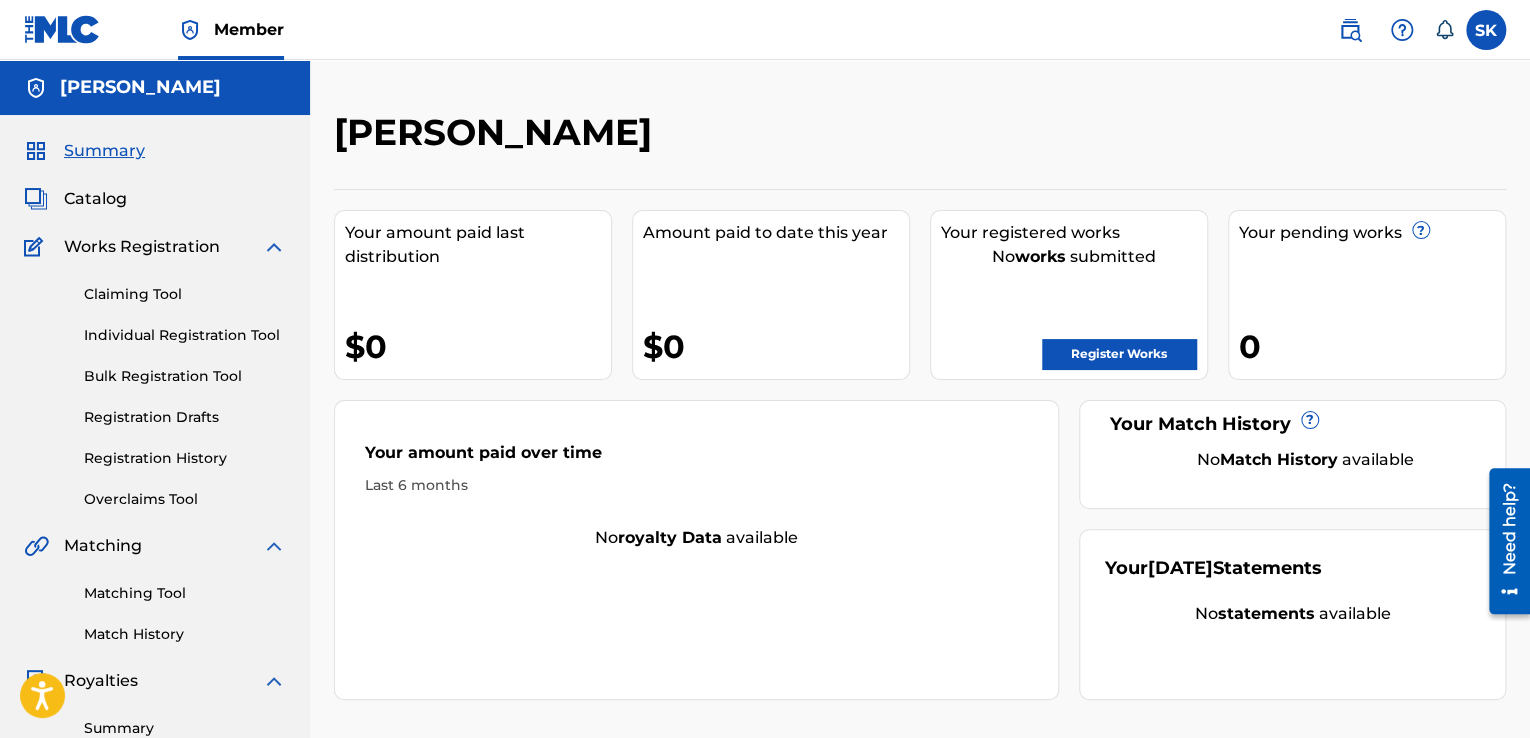 click on "[PERSON_NAME]" at bounding box center [785, 139] 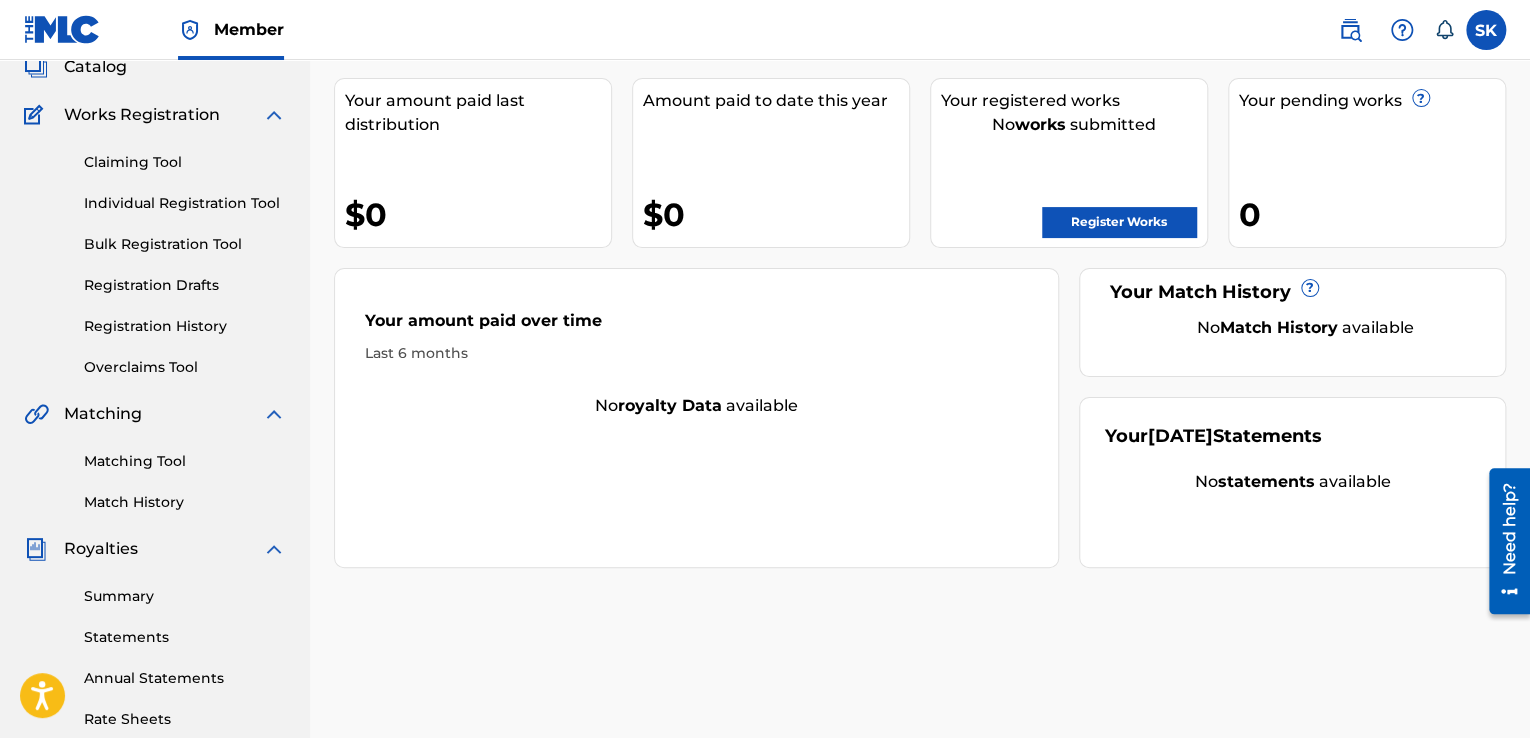 scroll, scrollTop: 133, scrollLeft: 0, axis: vertical 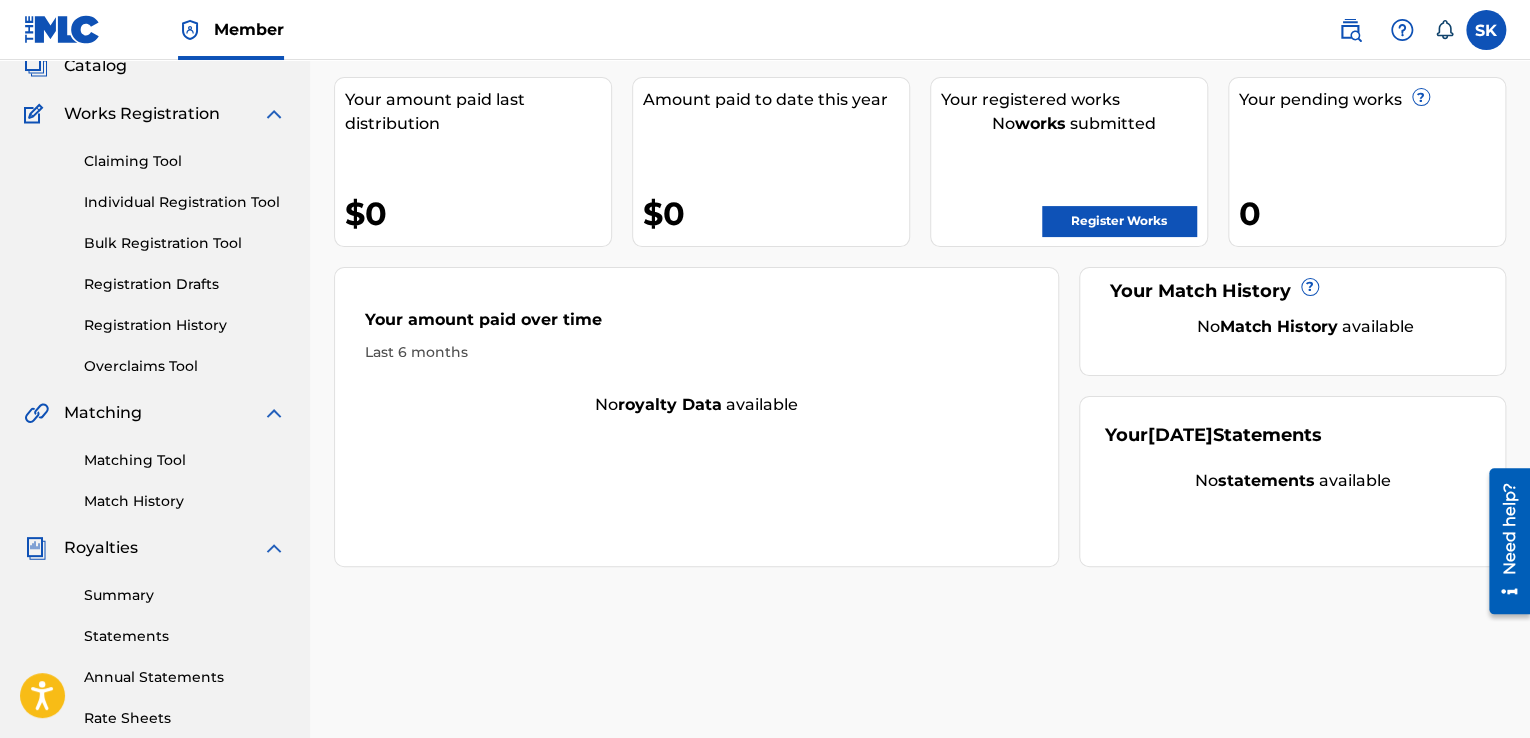 click on "Individual Registration Tool" at bounding box center (185, 202) 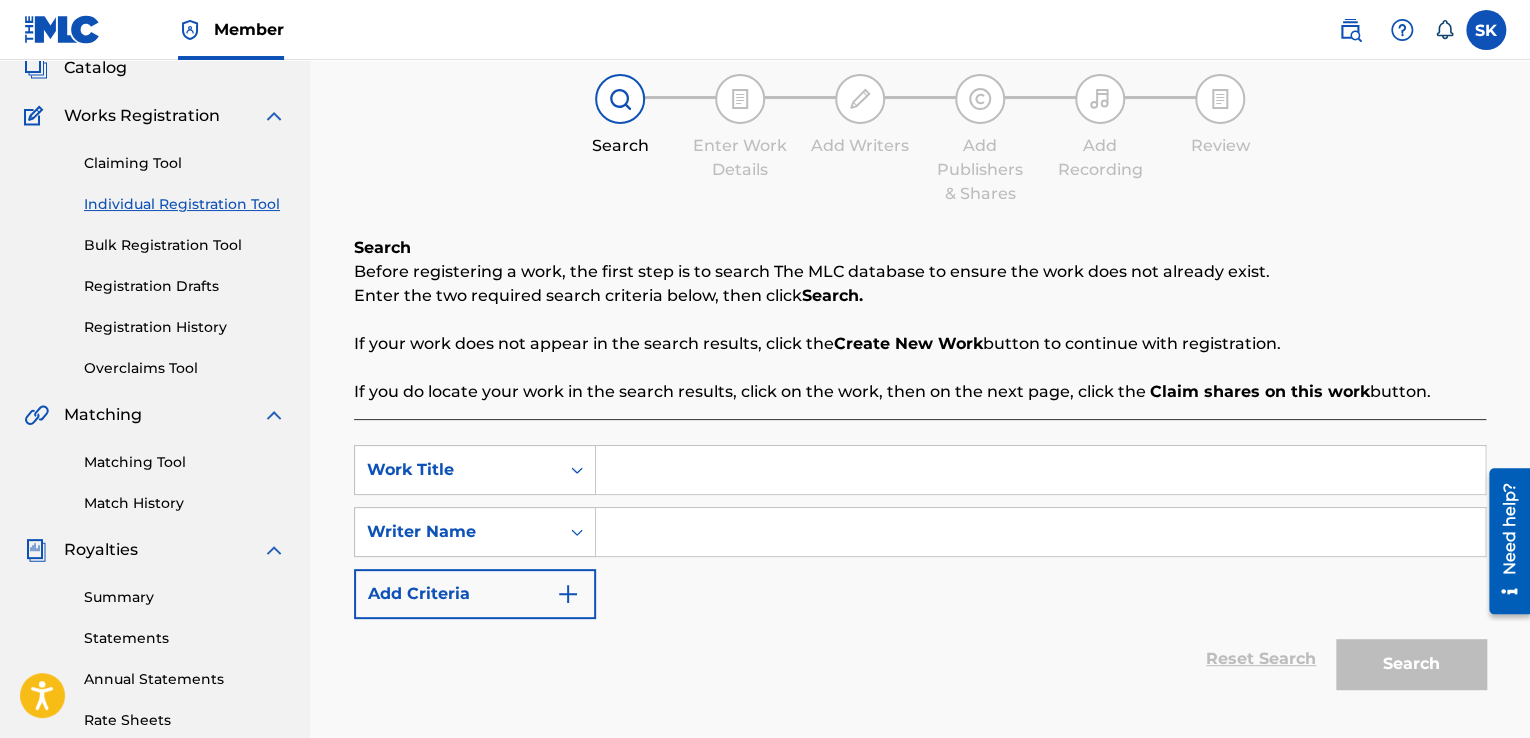 scroll, scrollTop: 33, scrollLeft: 0, axis: vertical 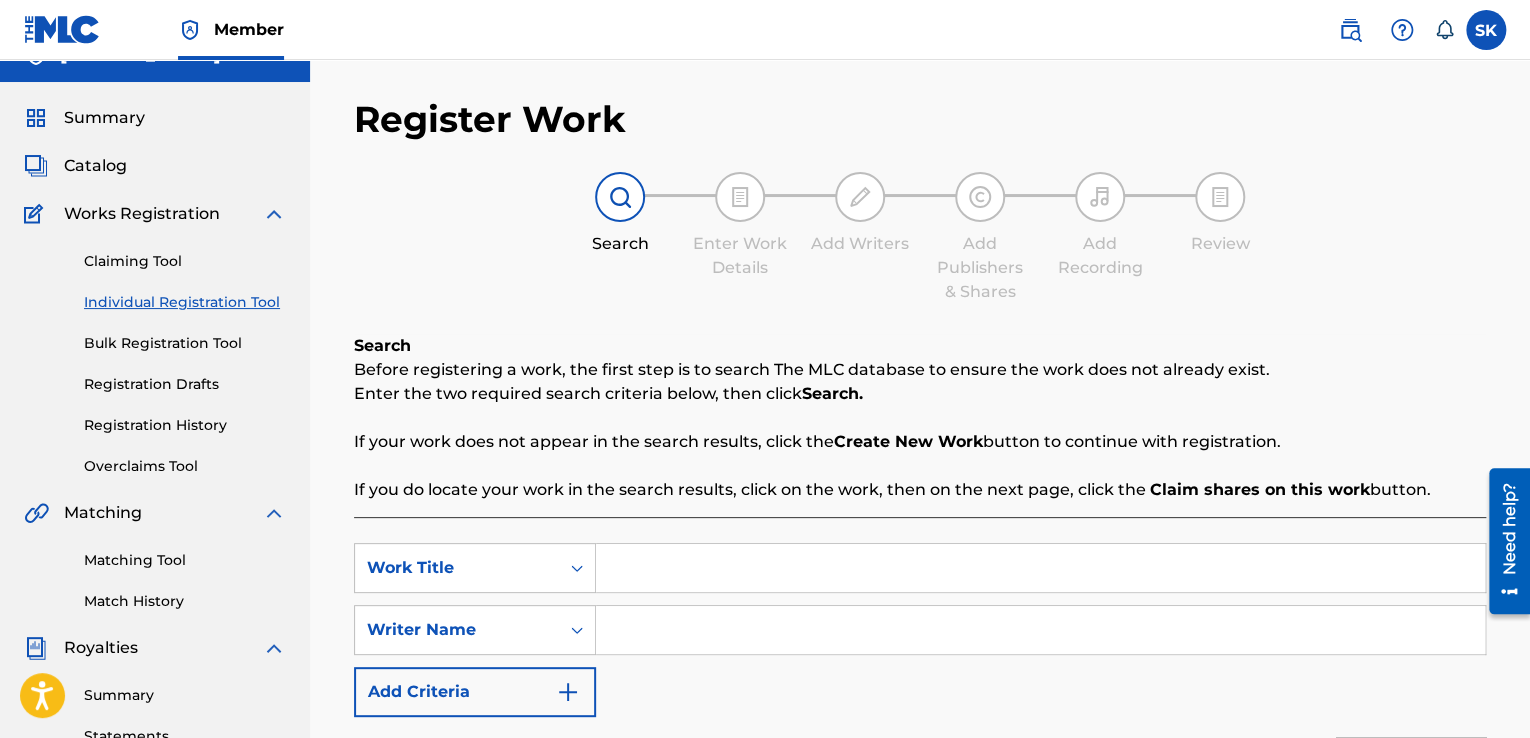 click on "Catalog" at bounding box center (95, 166) 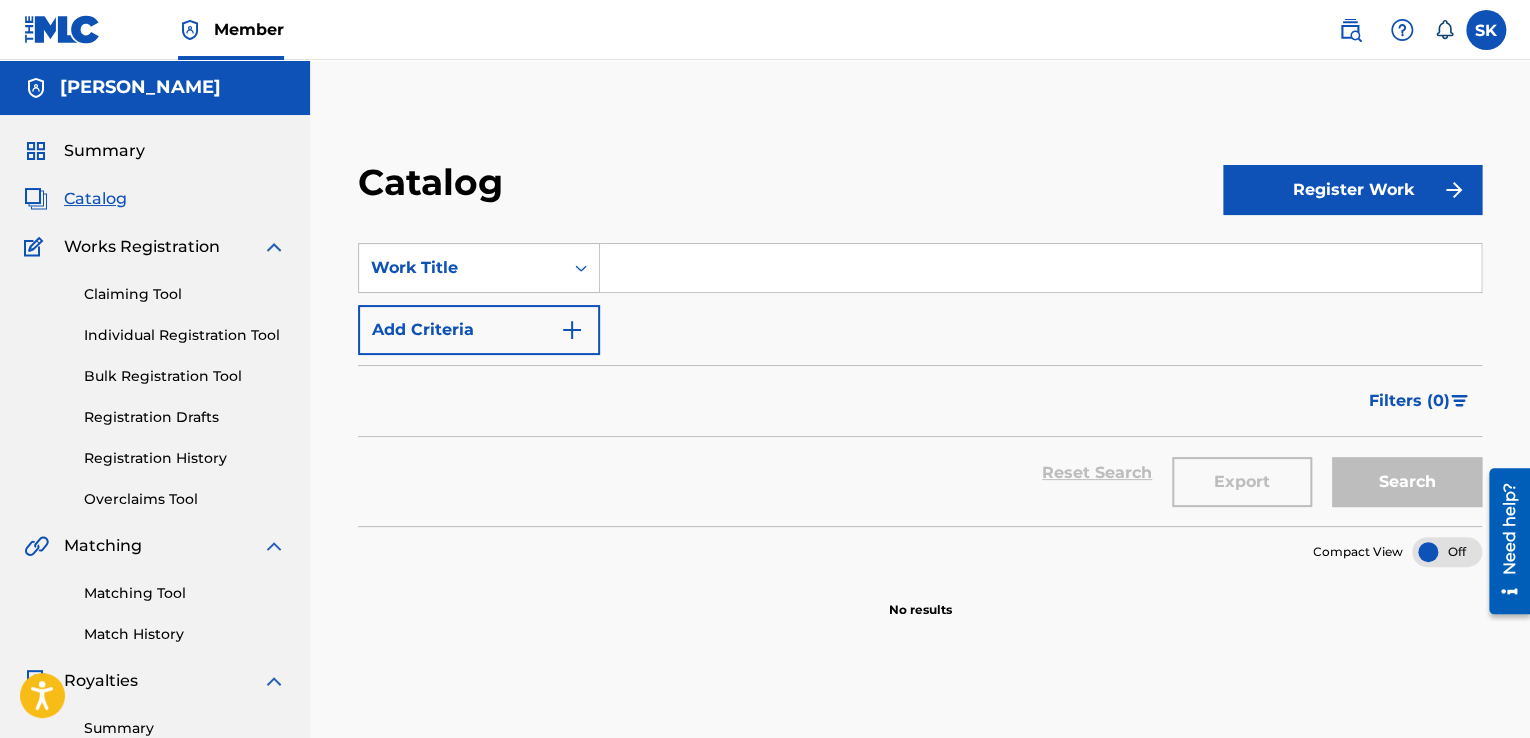 scroll, scrollTop: 0, scrollLeft: 0, axis: both 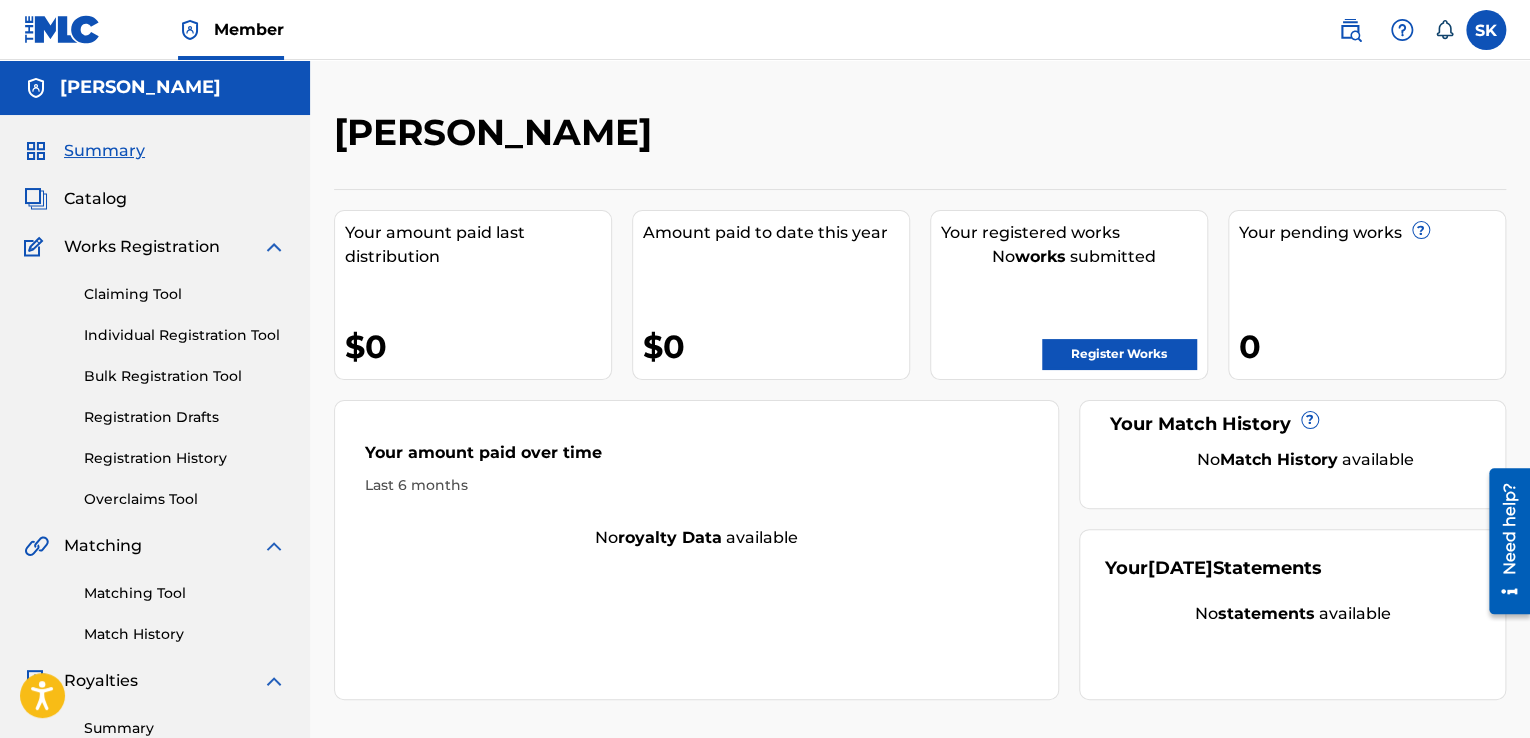 click on "Register Works" at bounding box center (1119, 354) 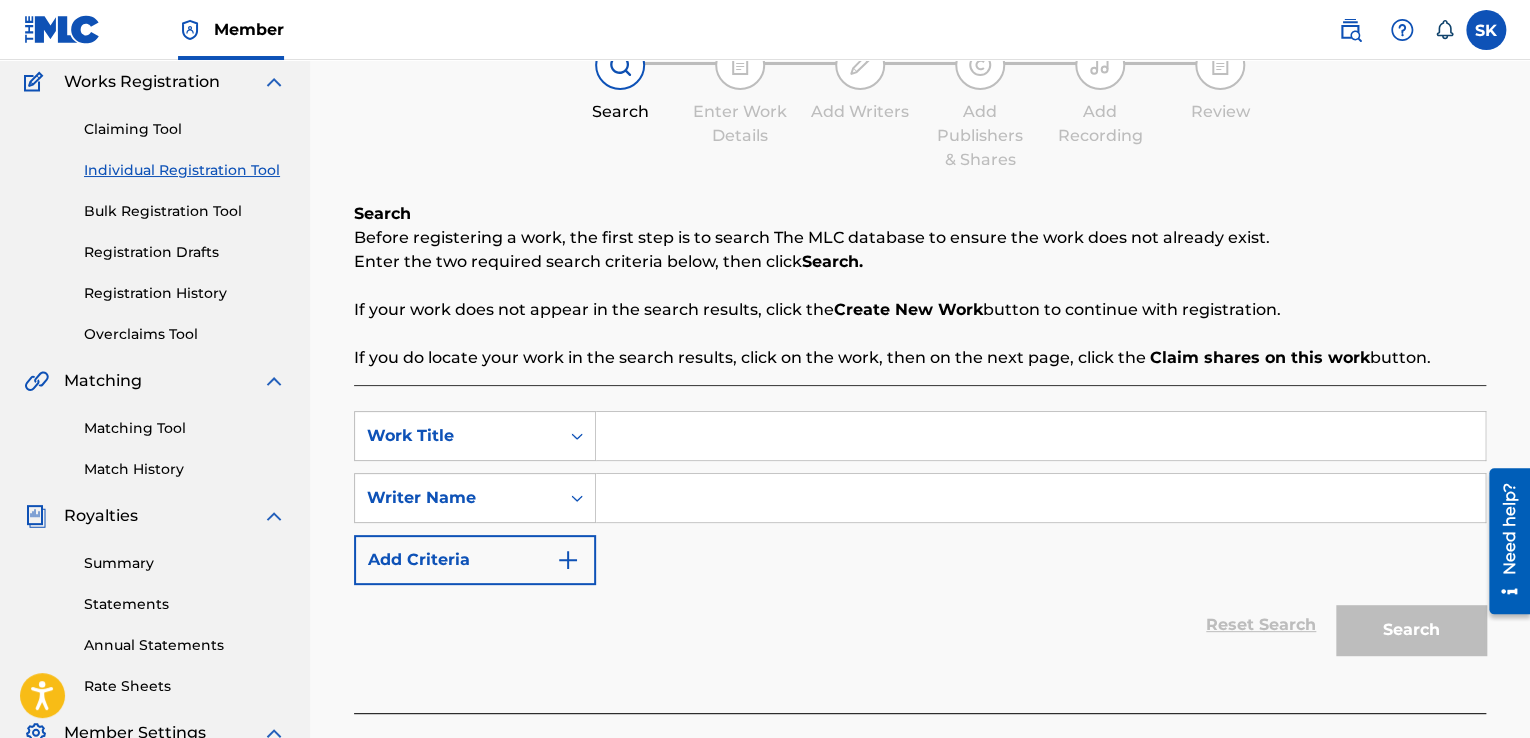 scroll, scrollTop: 166, scrollLeft: 0, axis: vertical 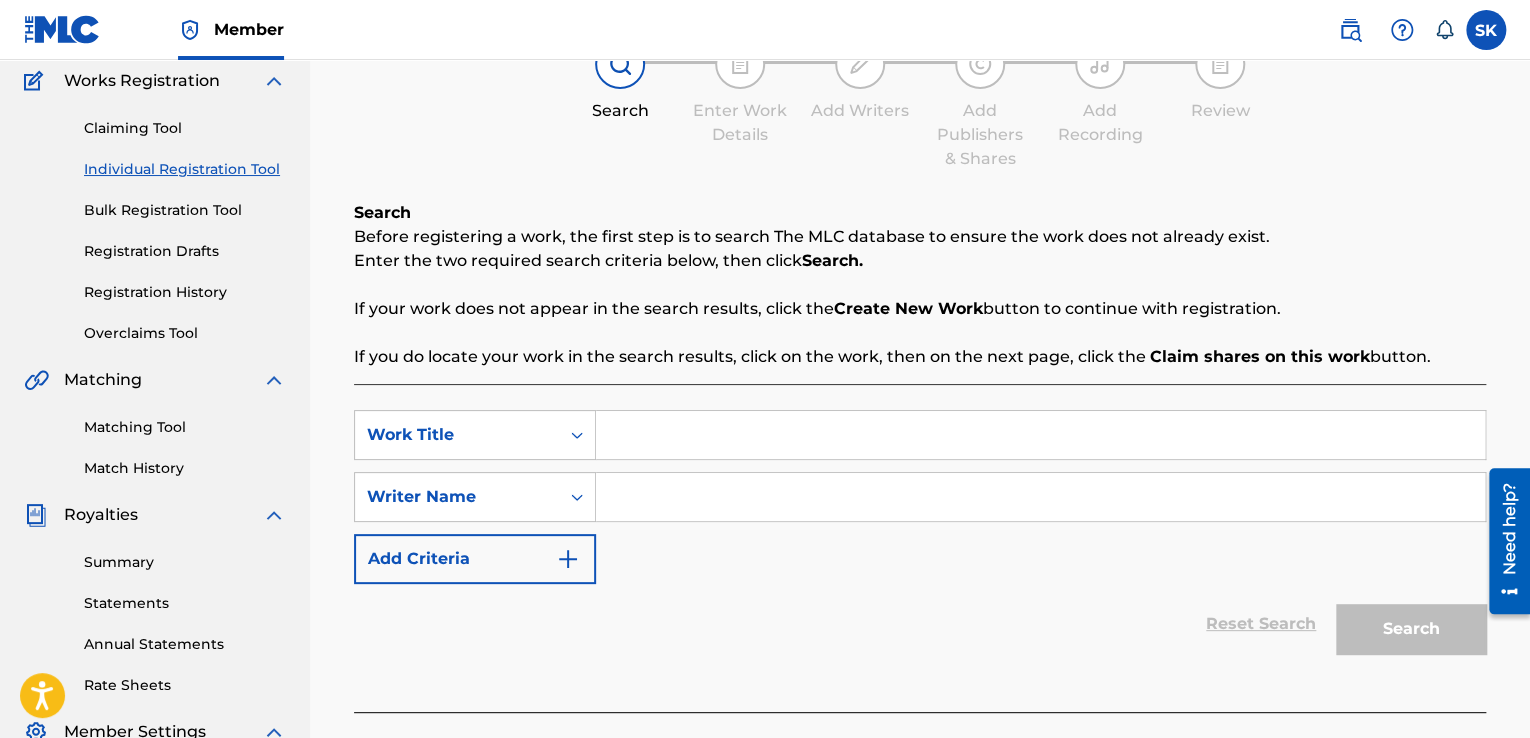 click at bounding box center [1040, 435] 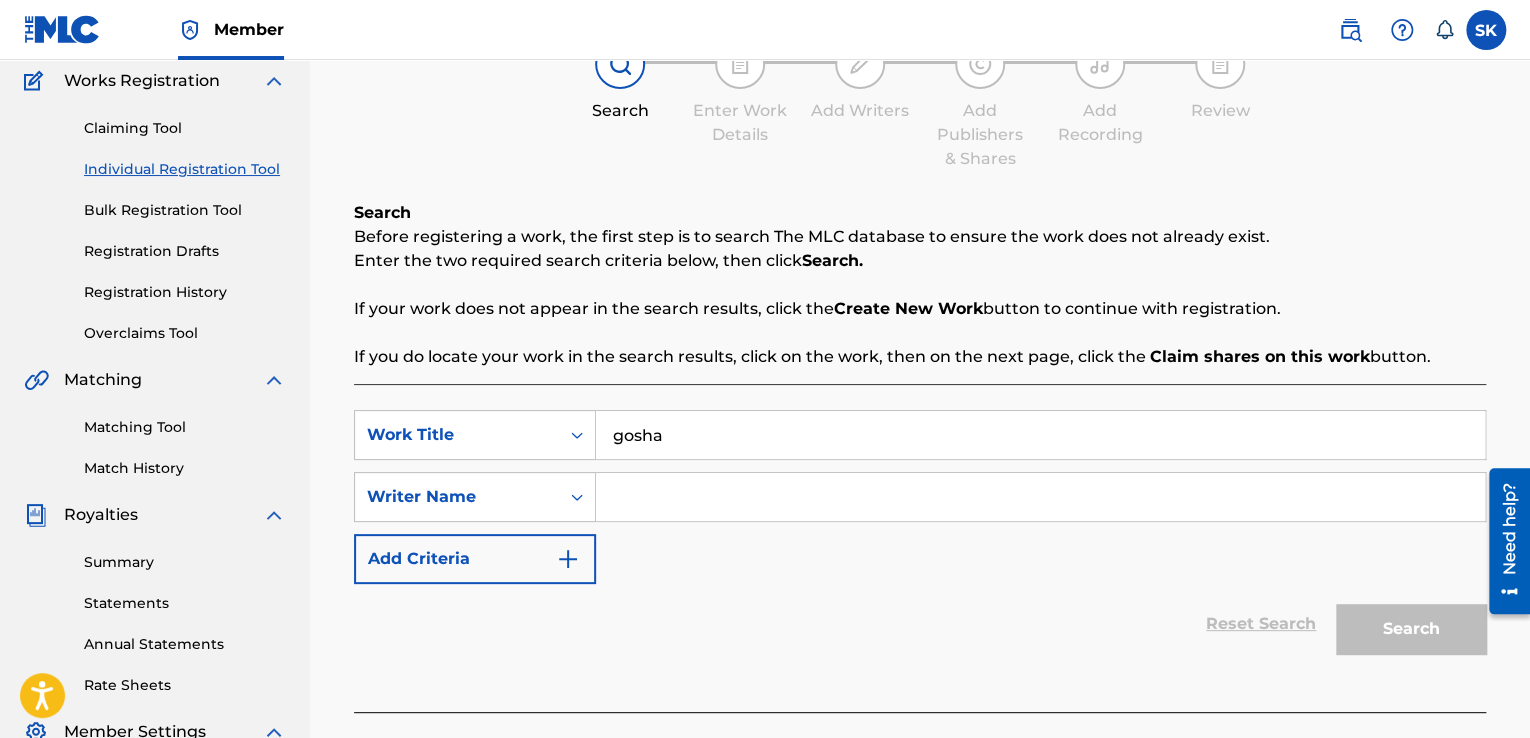 type on "gosha" 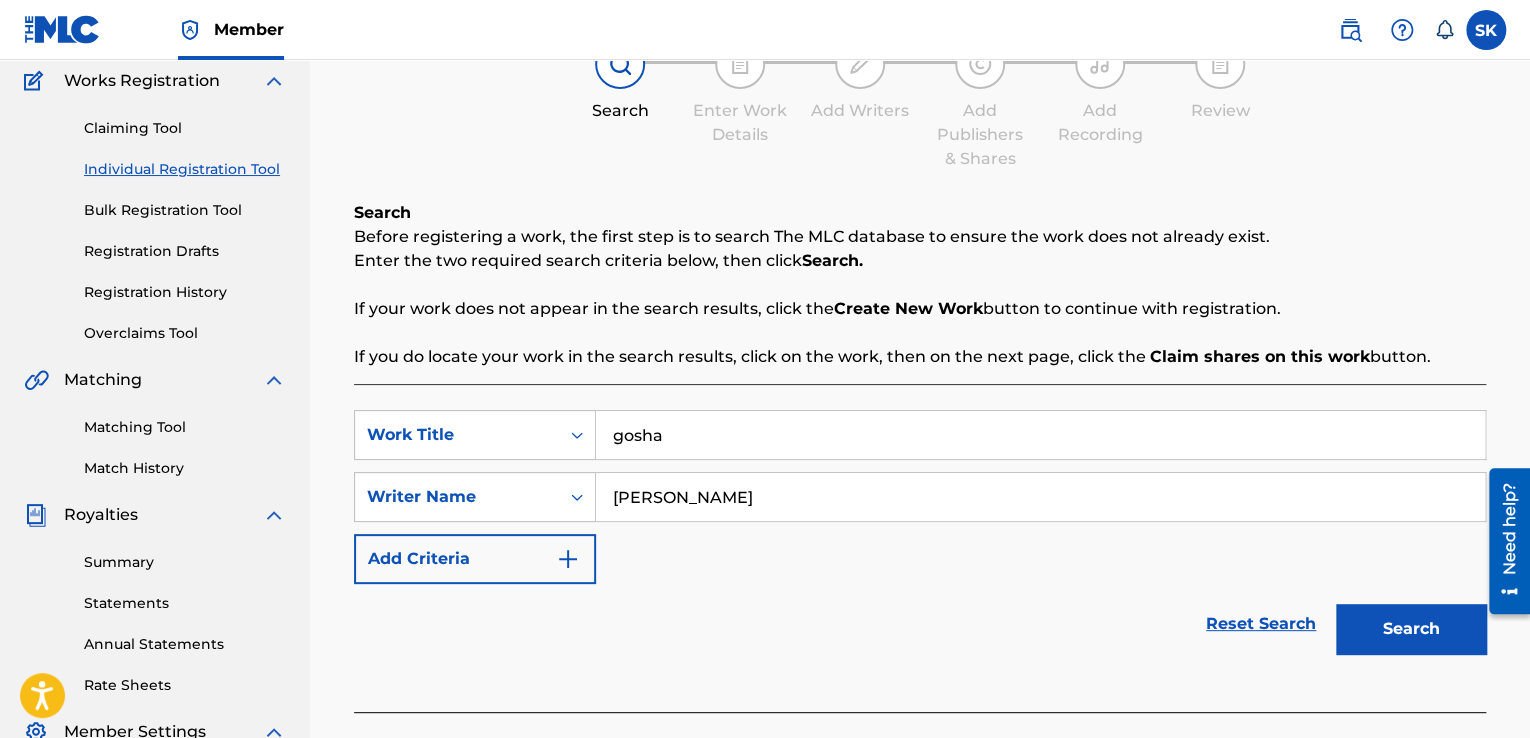 click on "Search" at bounding box center [1411, 629] 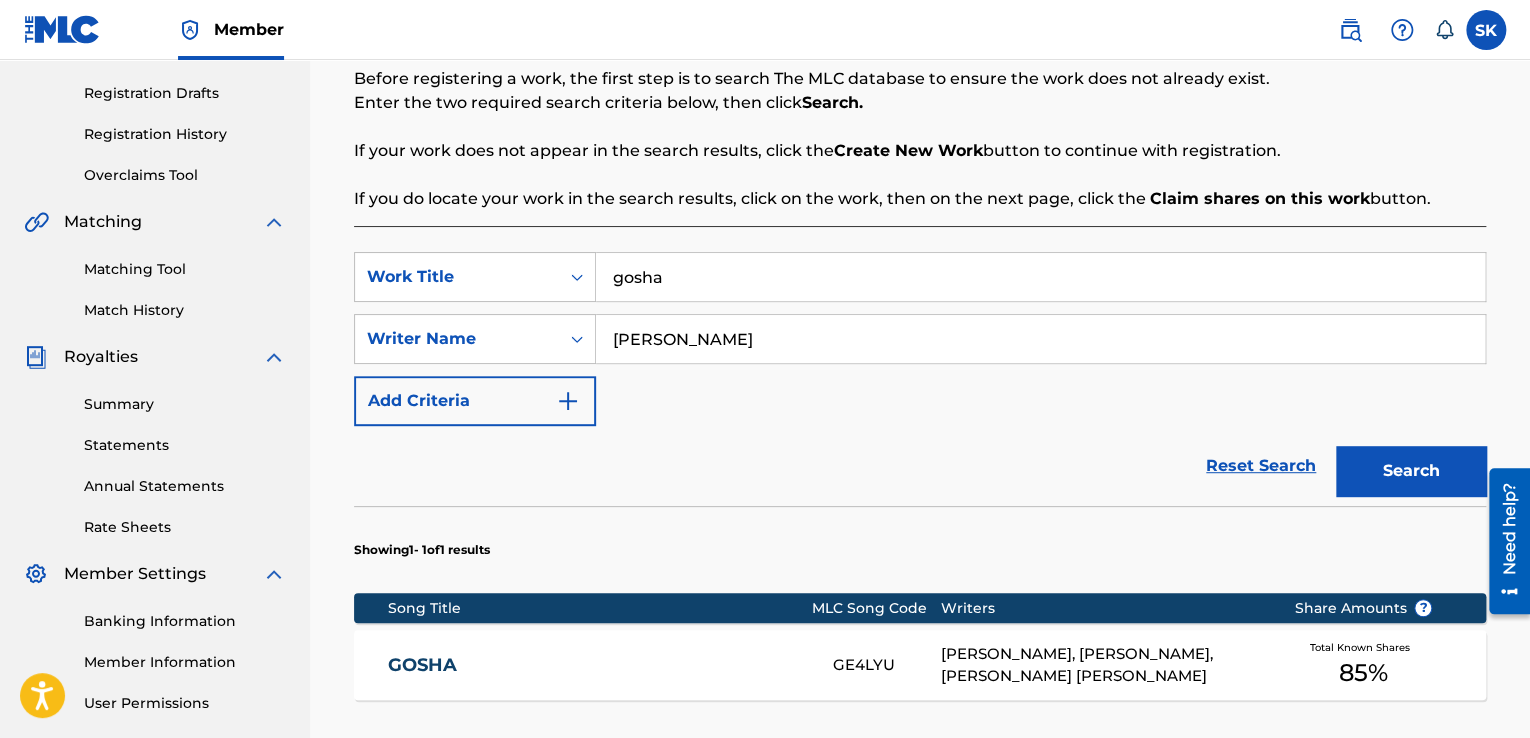 scroll, scrollTop: 433, scrollLeft: 0, axis: vertical 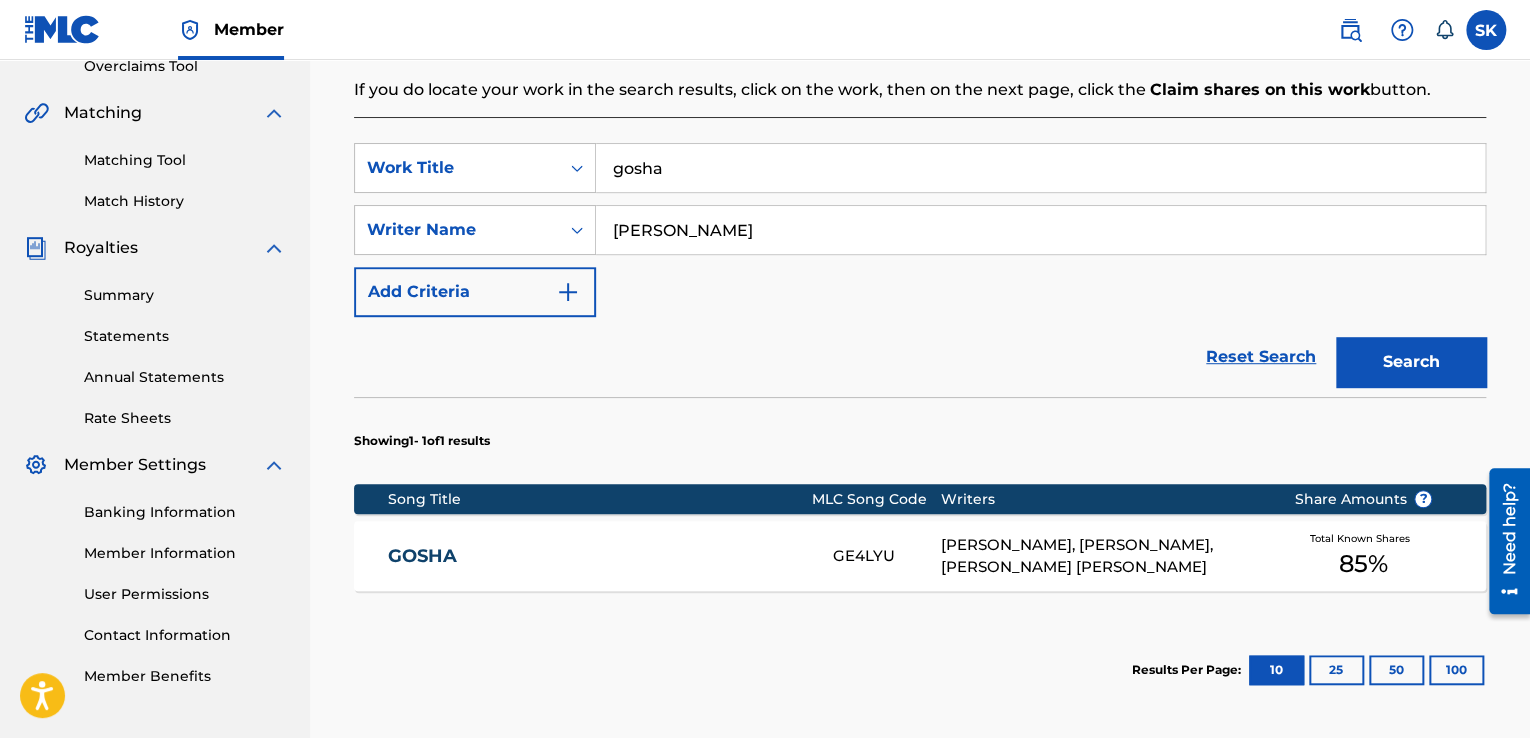 click on "[PERSON_NAME], [PERSON_NAME], [PERSON_NAME] [PERSON_NAME]" at bounding box center (1102, 556) 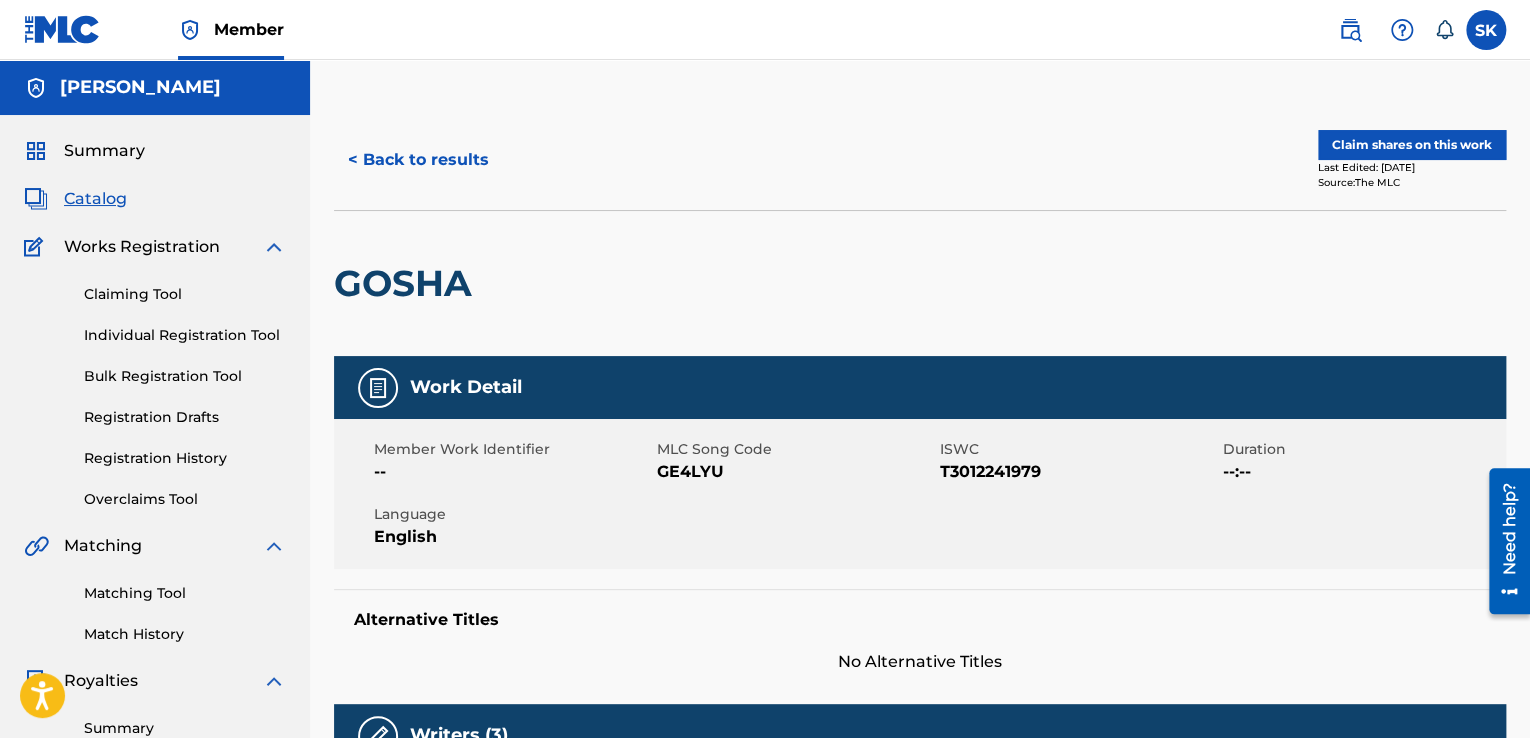 scroll, scrollTop: 0, scrollLeft: 0, axis: both 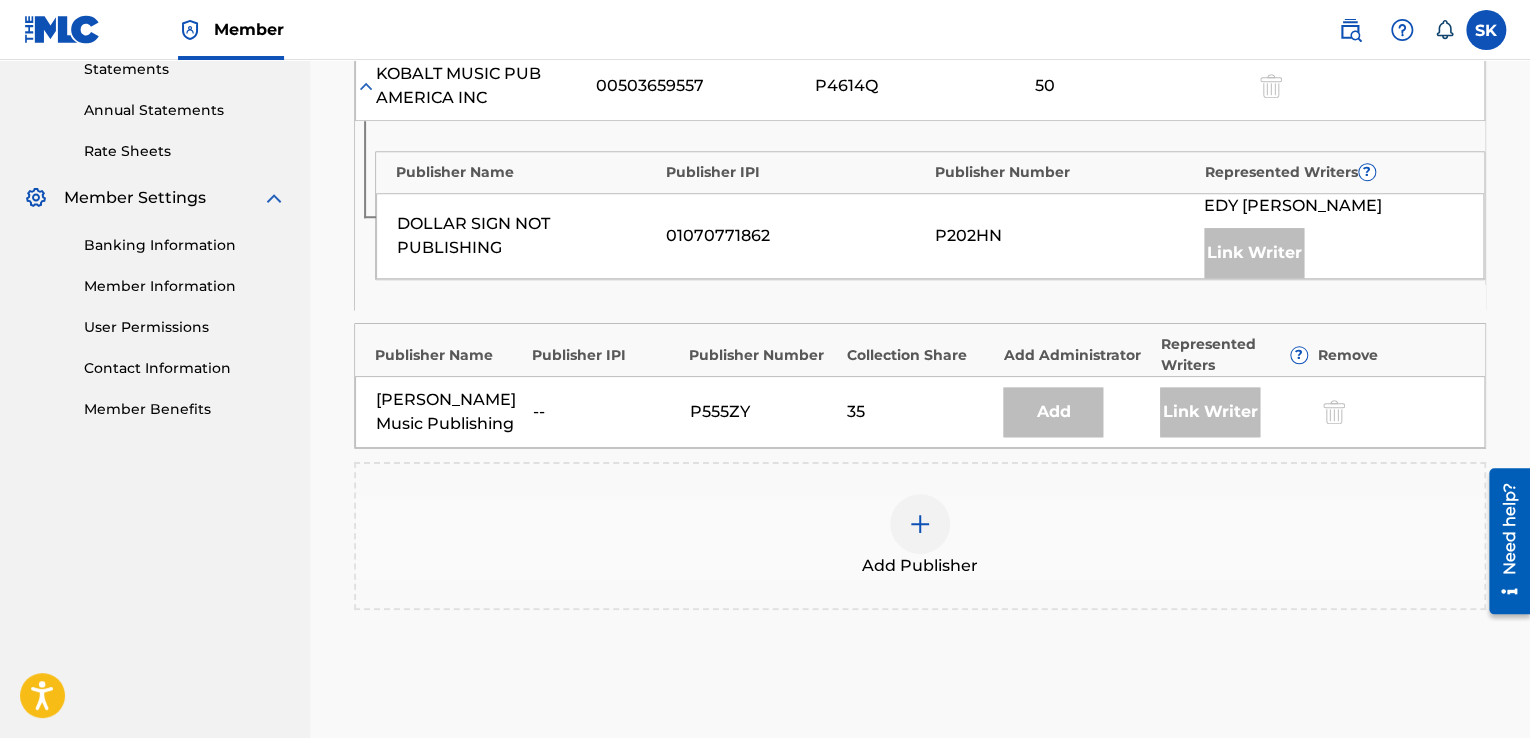 click at bounding box center (920, 524) 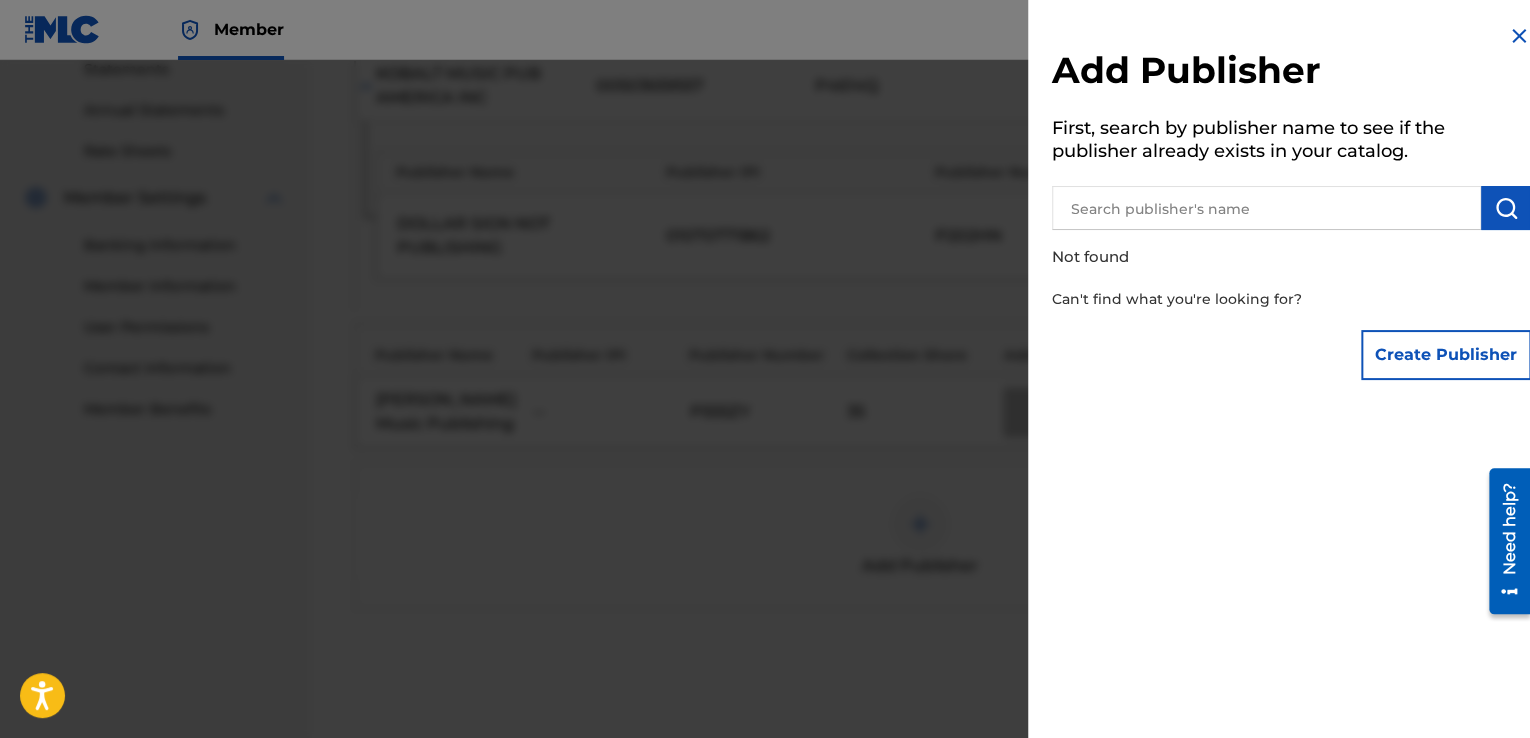 click at bounding box center (1266, 208) 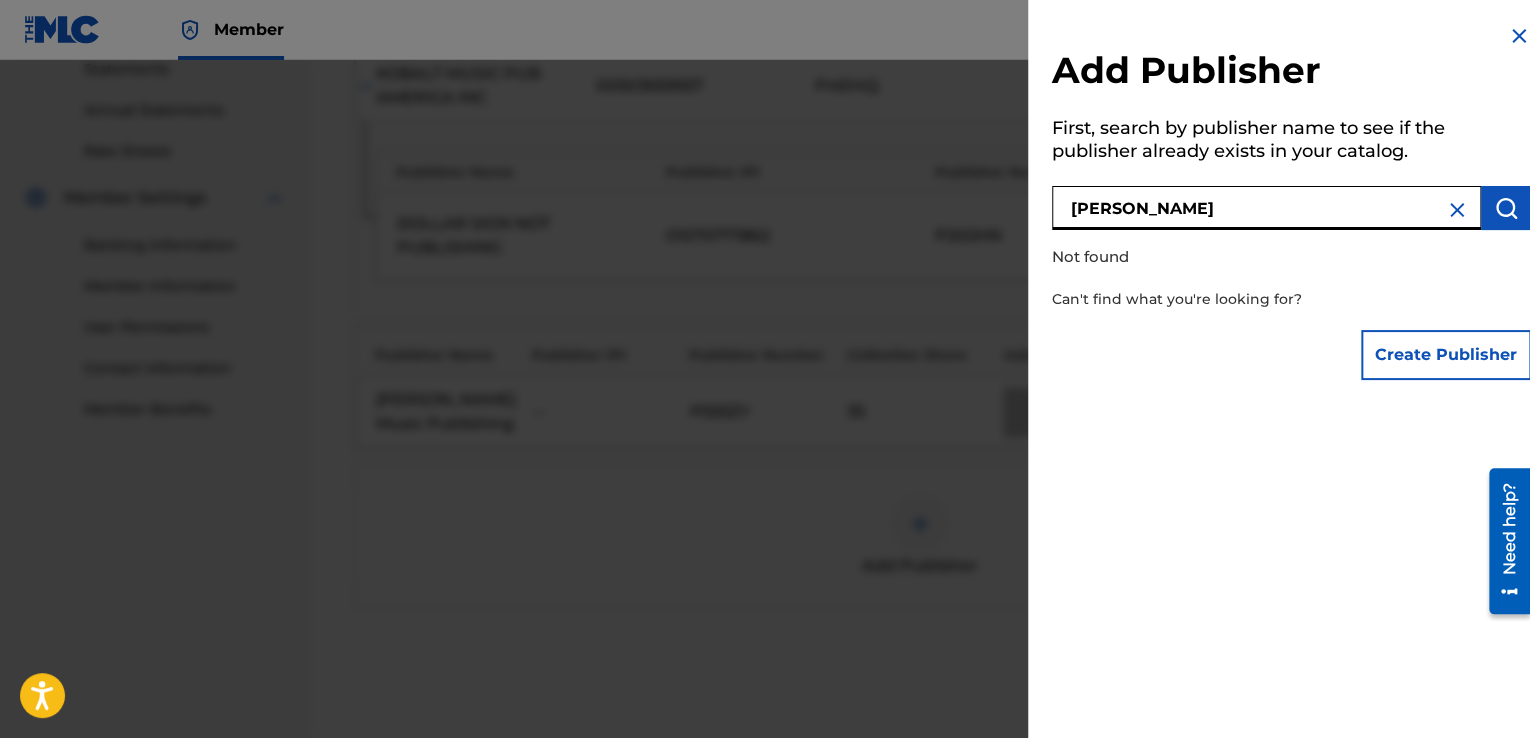 type on "[PERSON_NAME]" 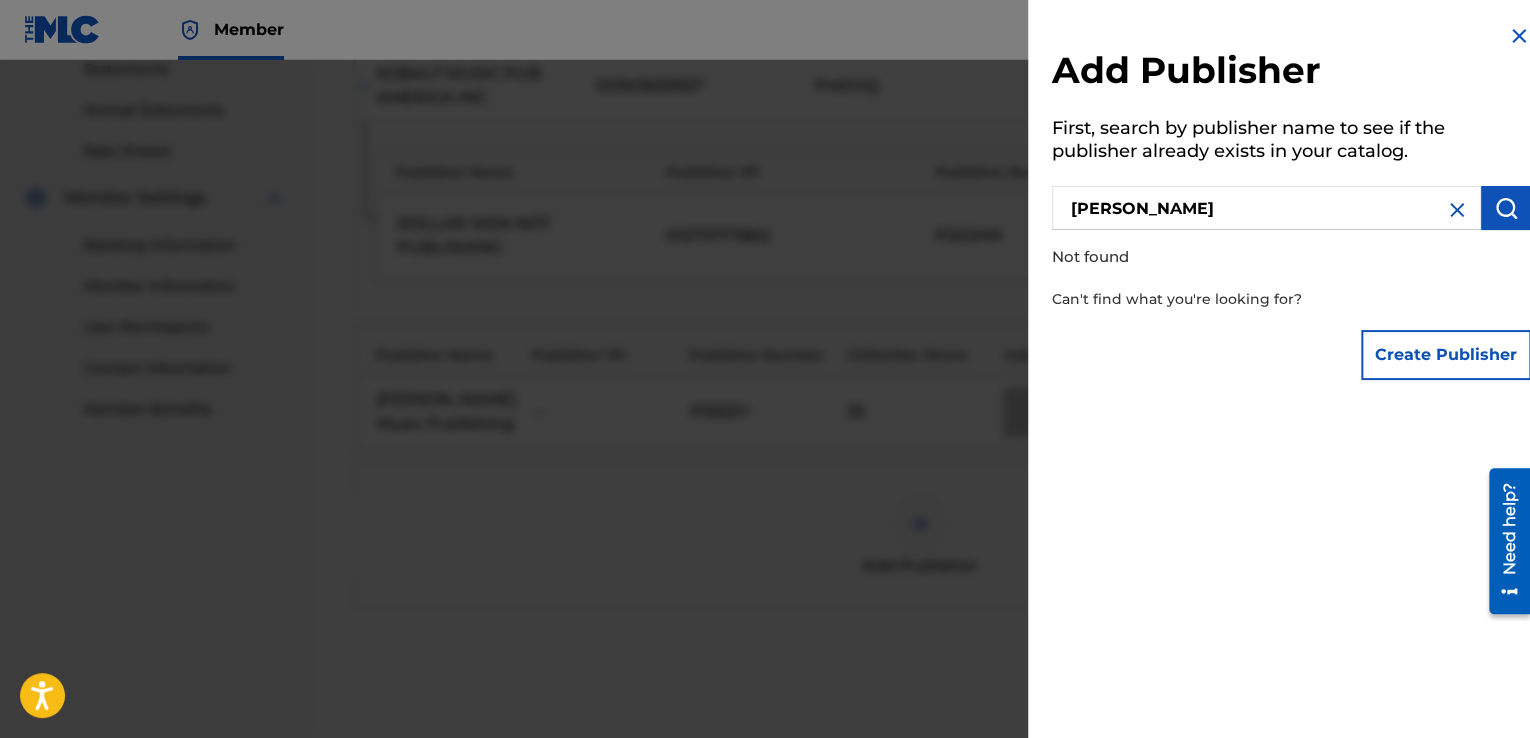 click on "Create Publisher" at bounding box center (1446, 355) 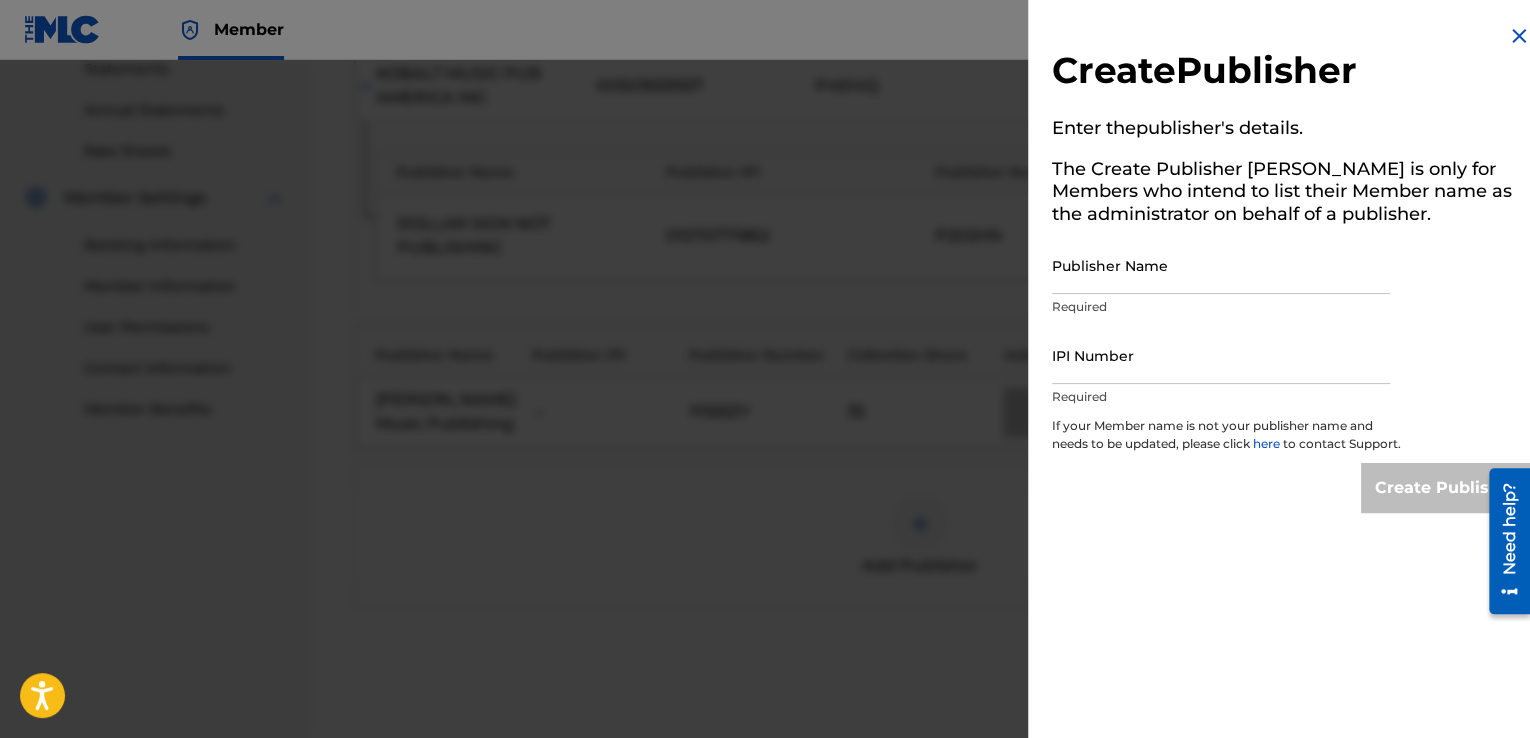 click on "Publisher Name" at bounding box center (1221, 265) 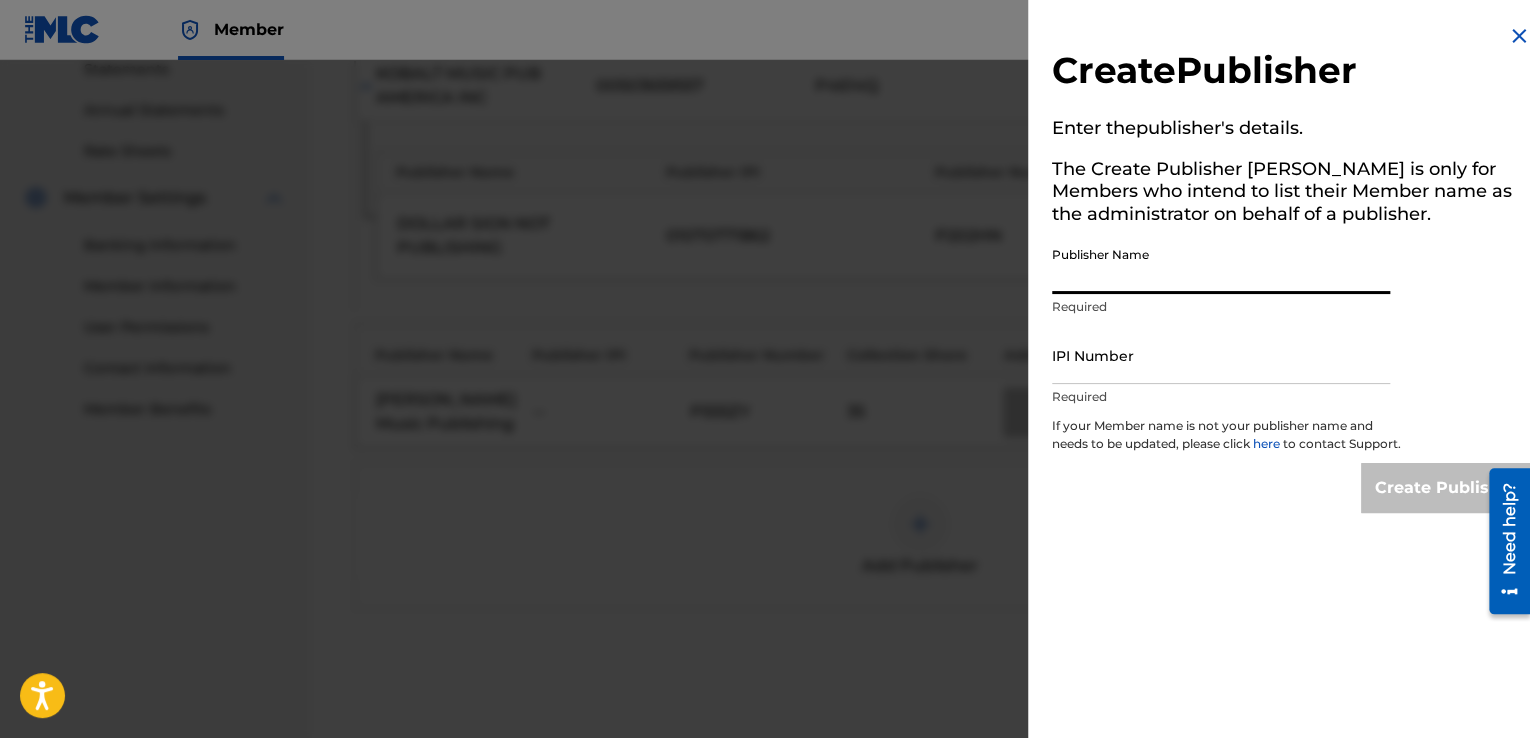 type on "[PERSON_NAME]" 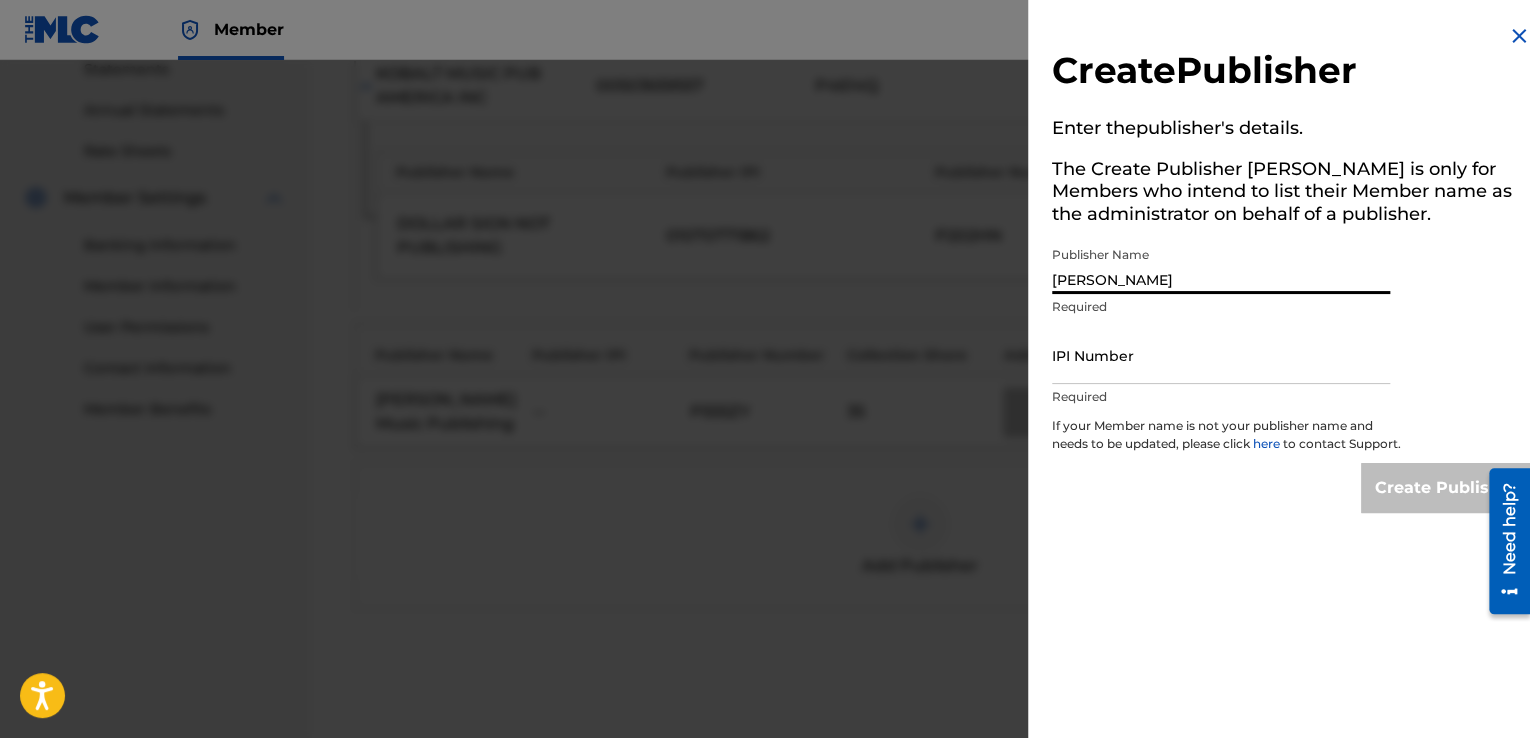click on "IPI Number" at bounding box center (1221, 355) 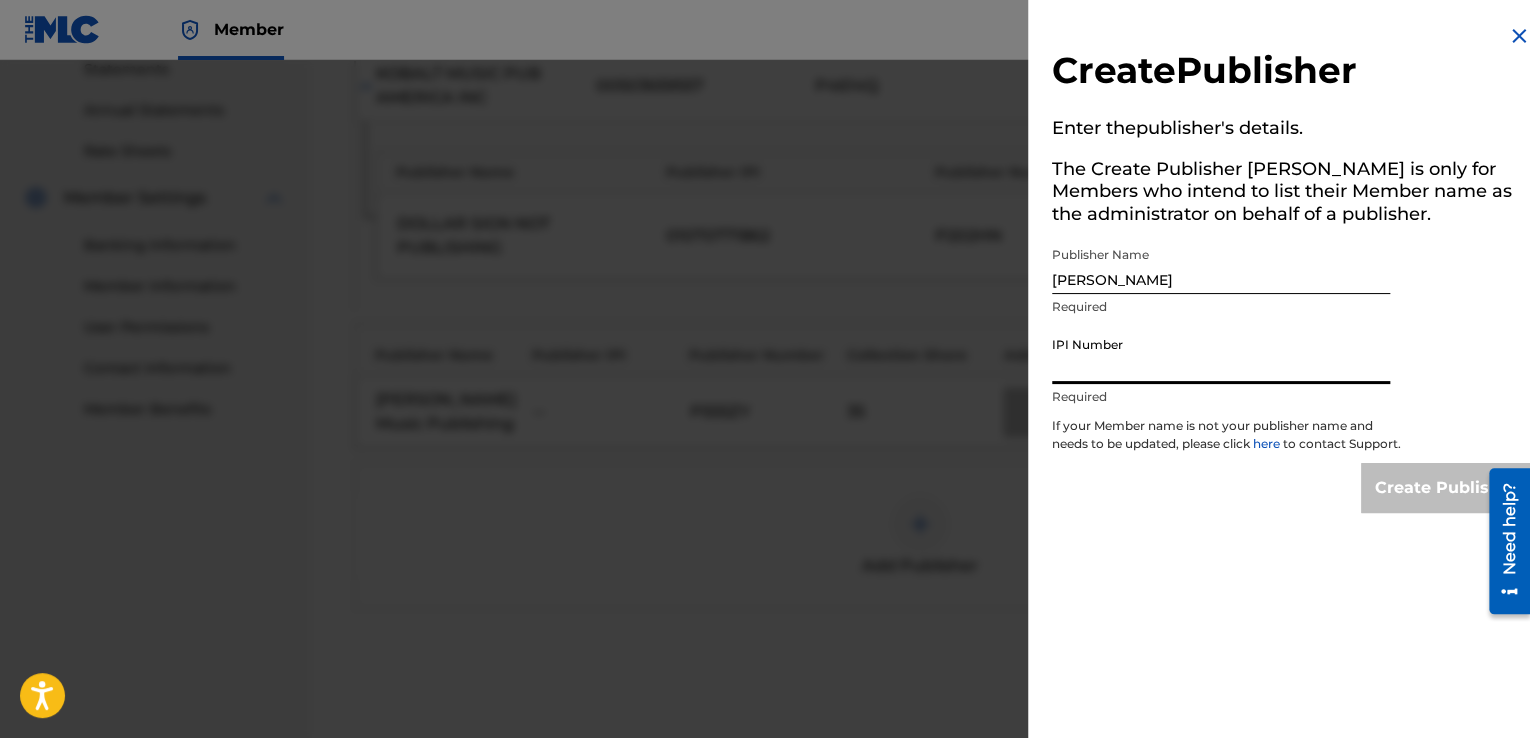 type on "00367535140" 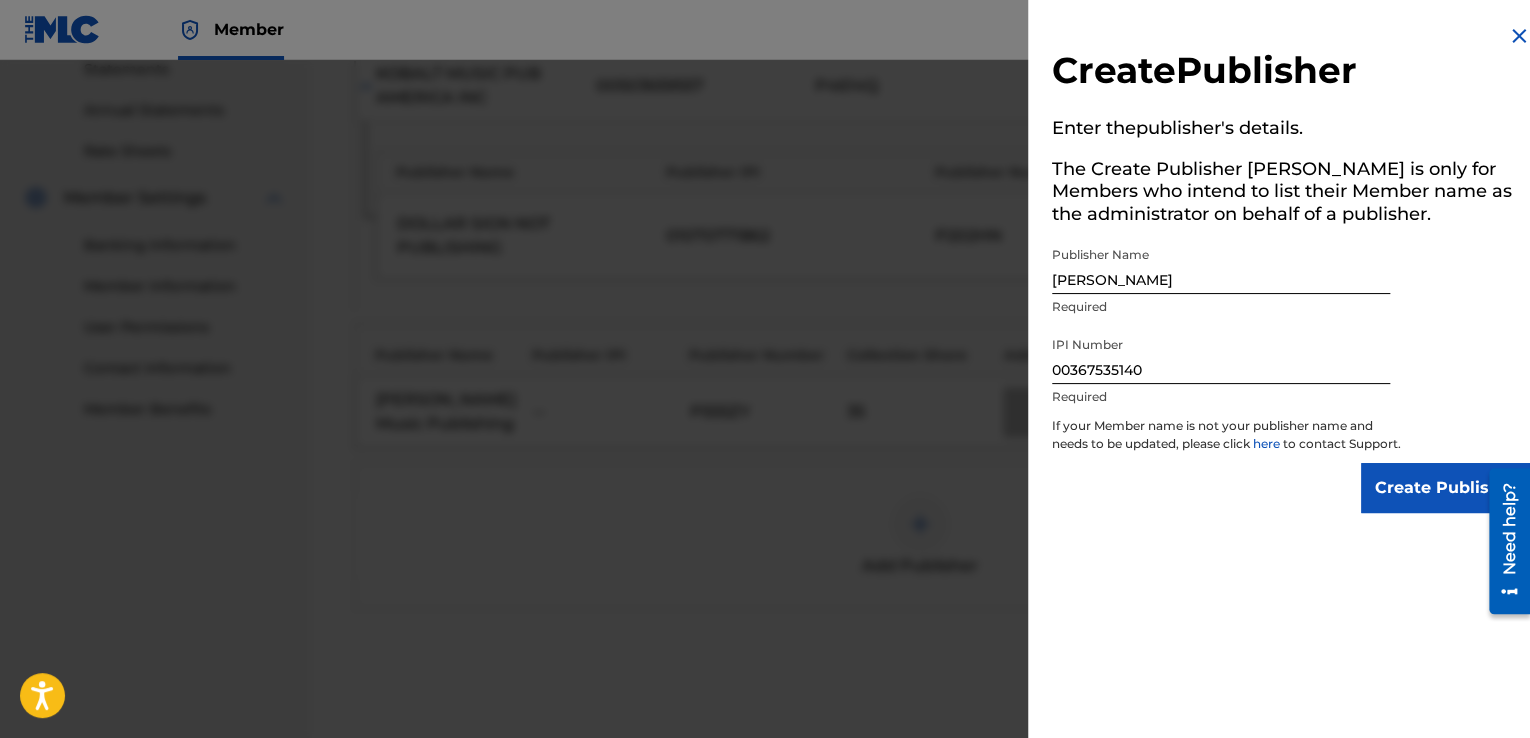 click on "Create Publisher" at bounding box center [1446, 488] 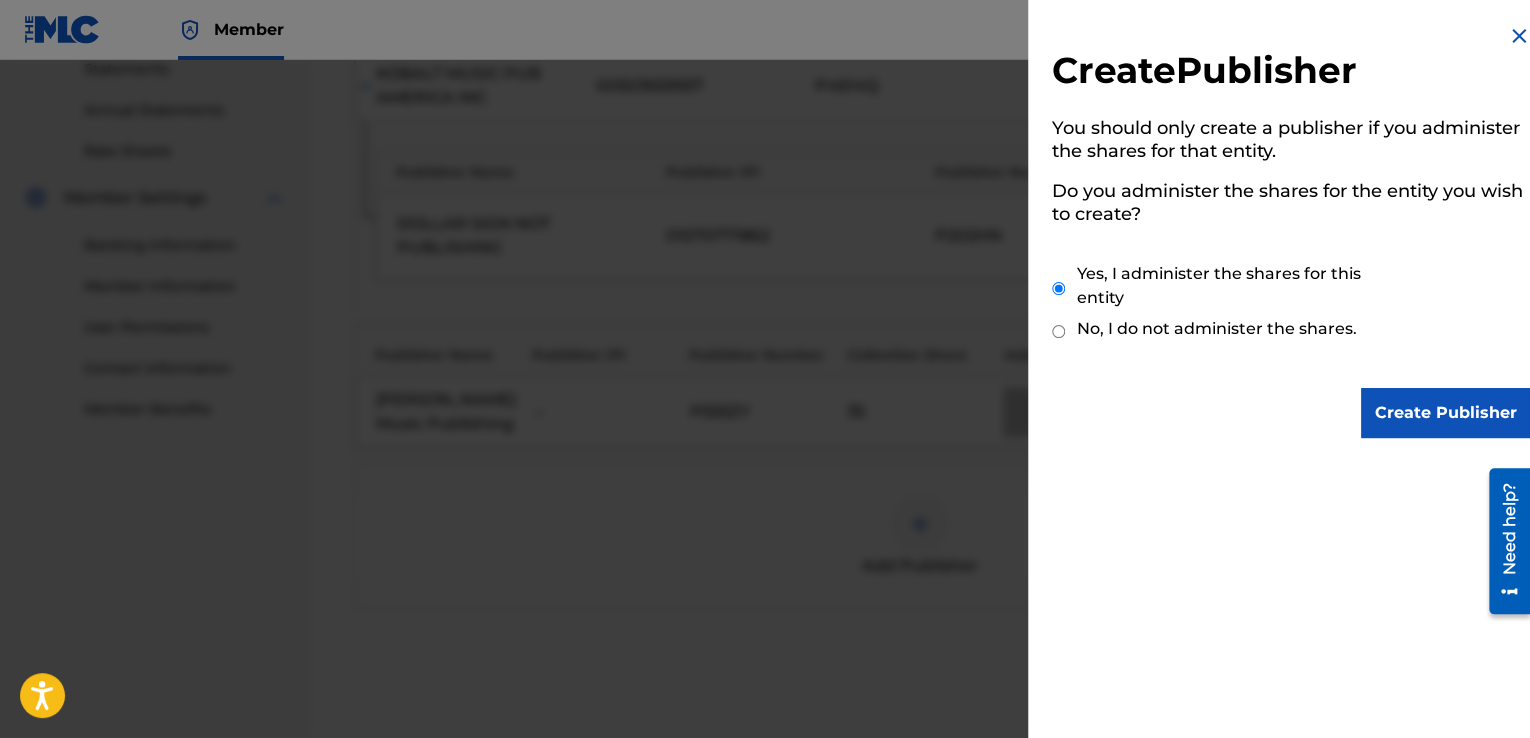 click on "Create Publisher" at bounding box center (1446, 413) 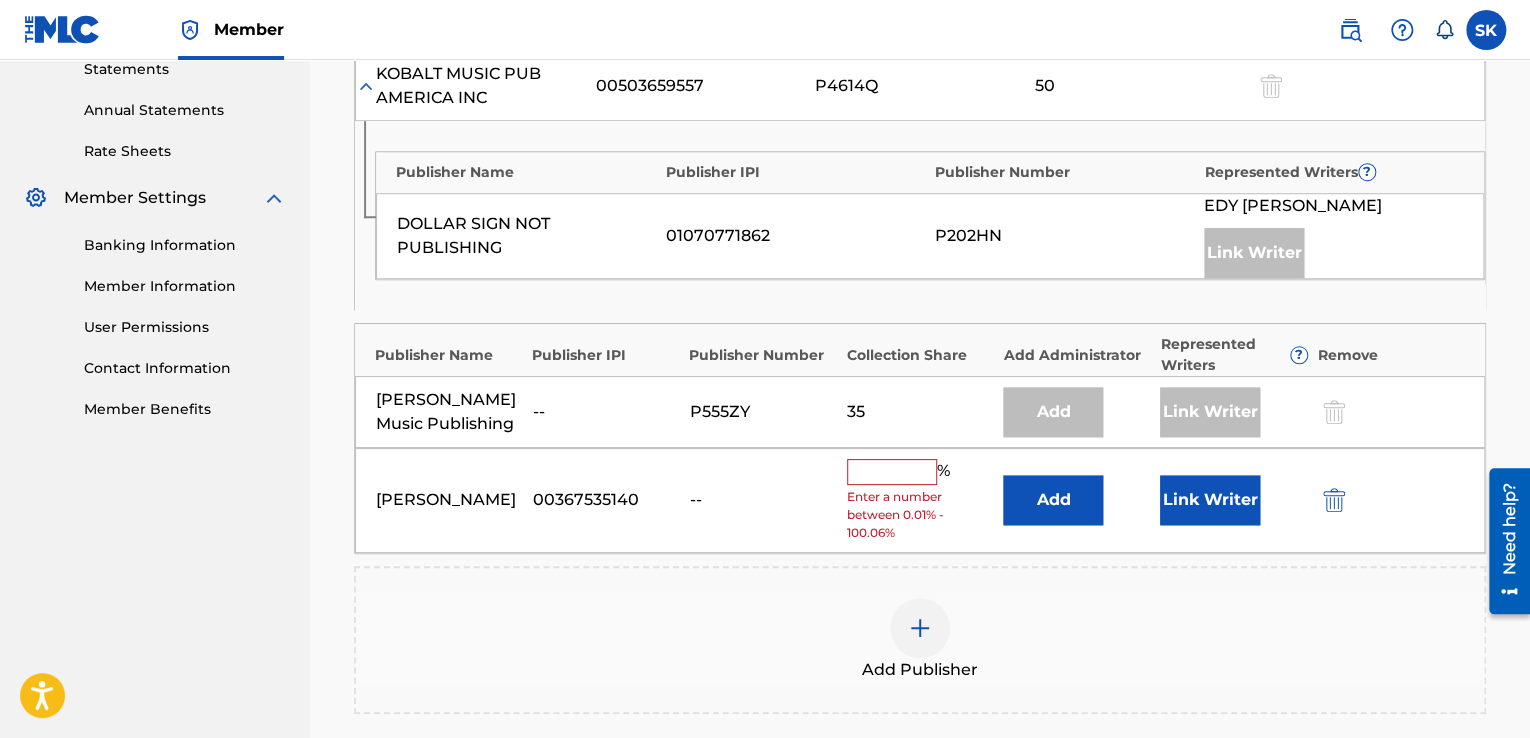 click at bounding box center (892, 472) 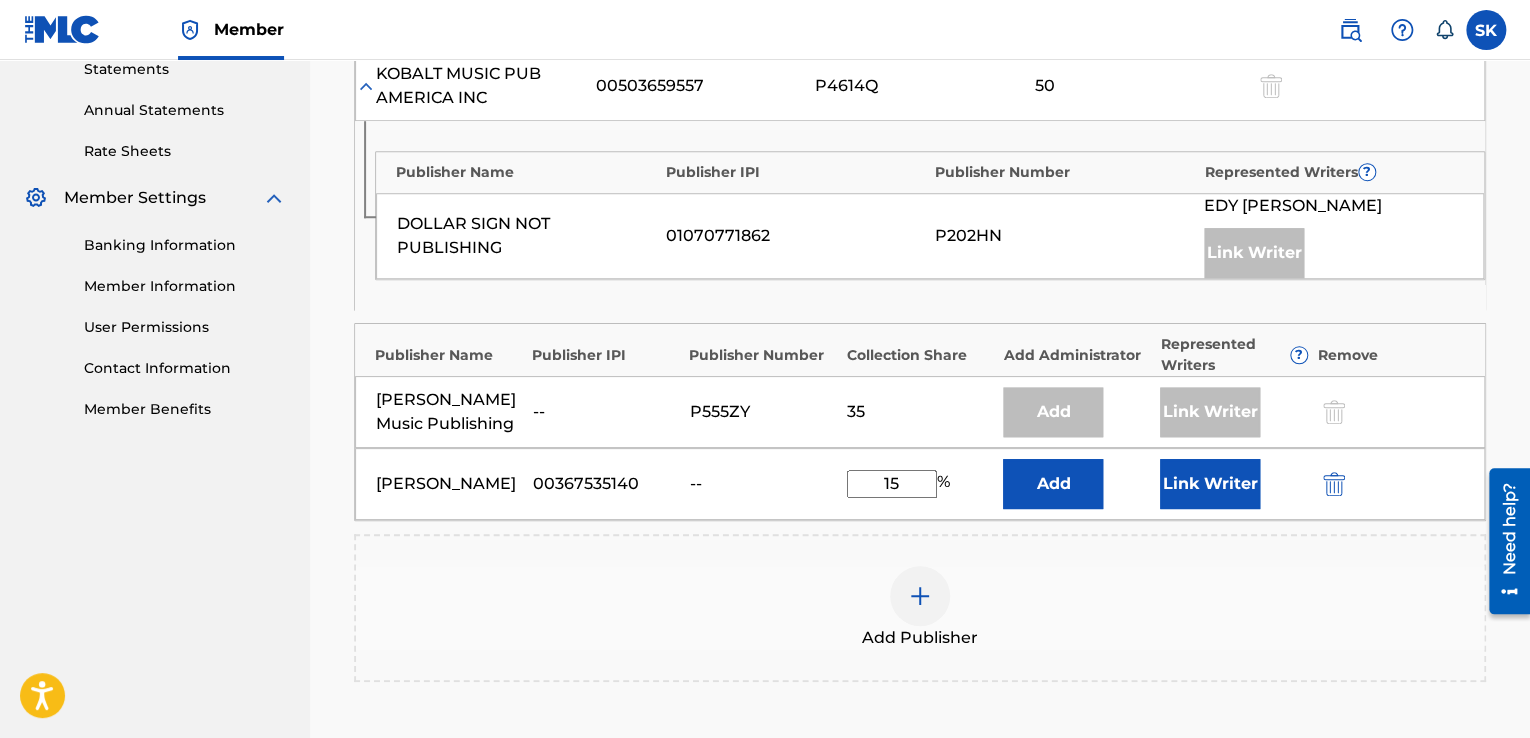 type on "15" 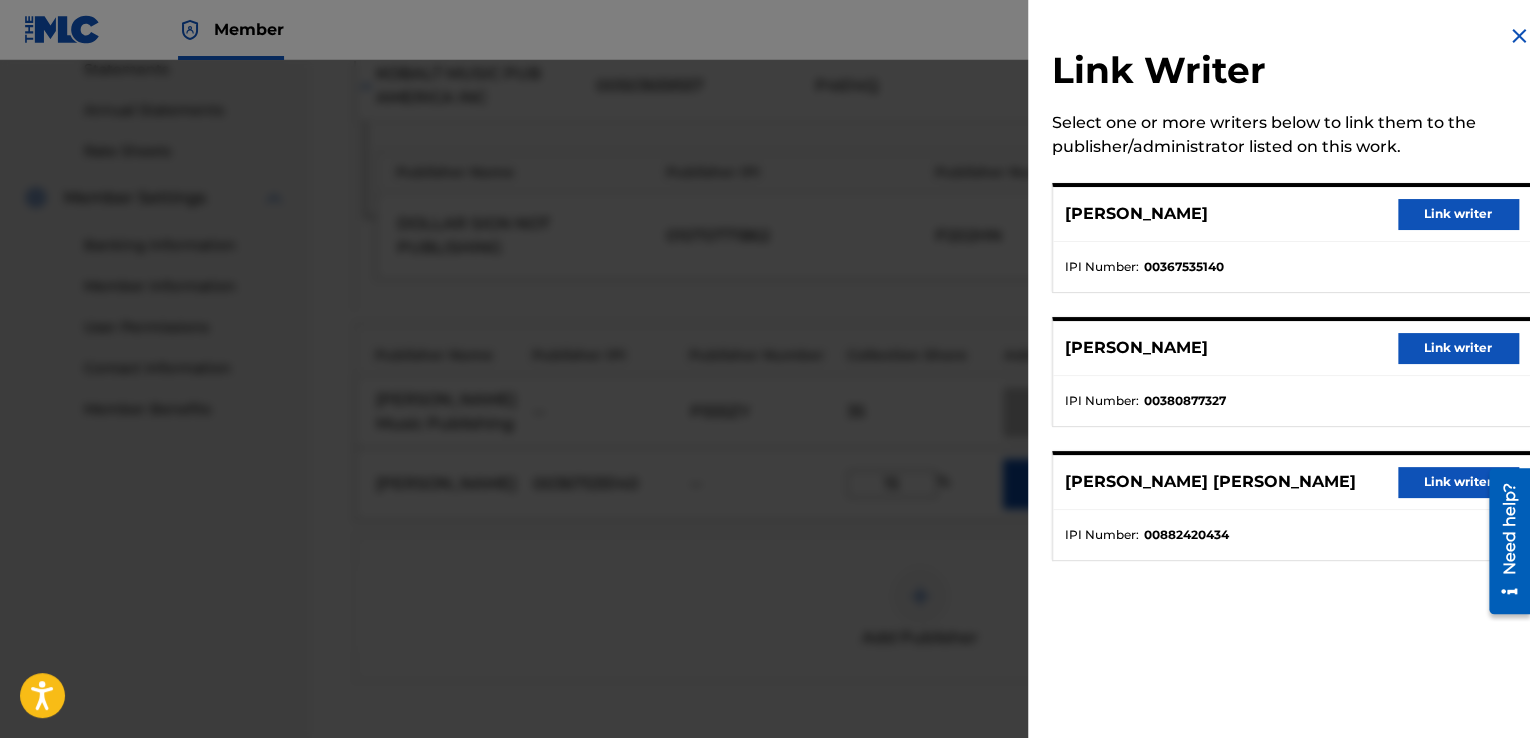click on "Link writer" at bounding box center (1458, 214) 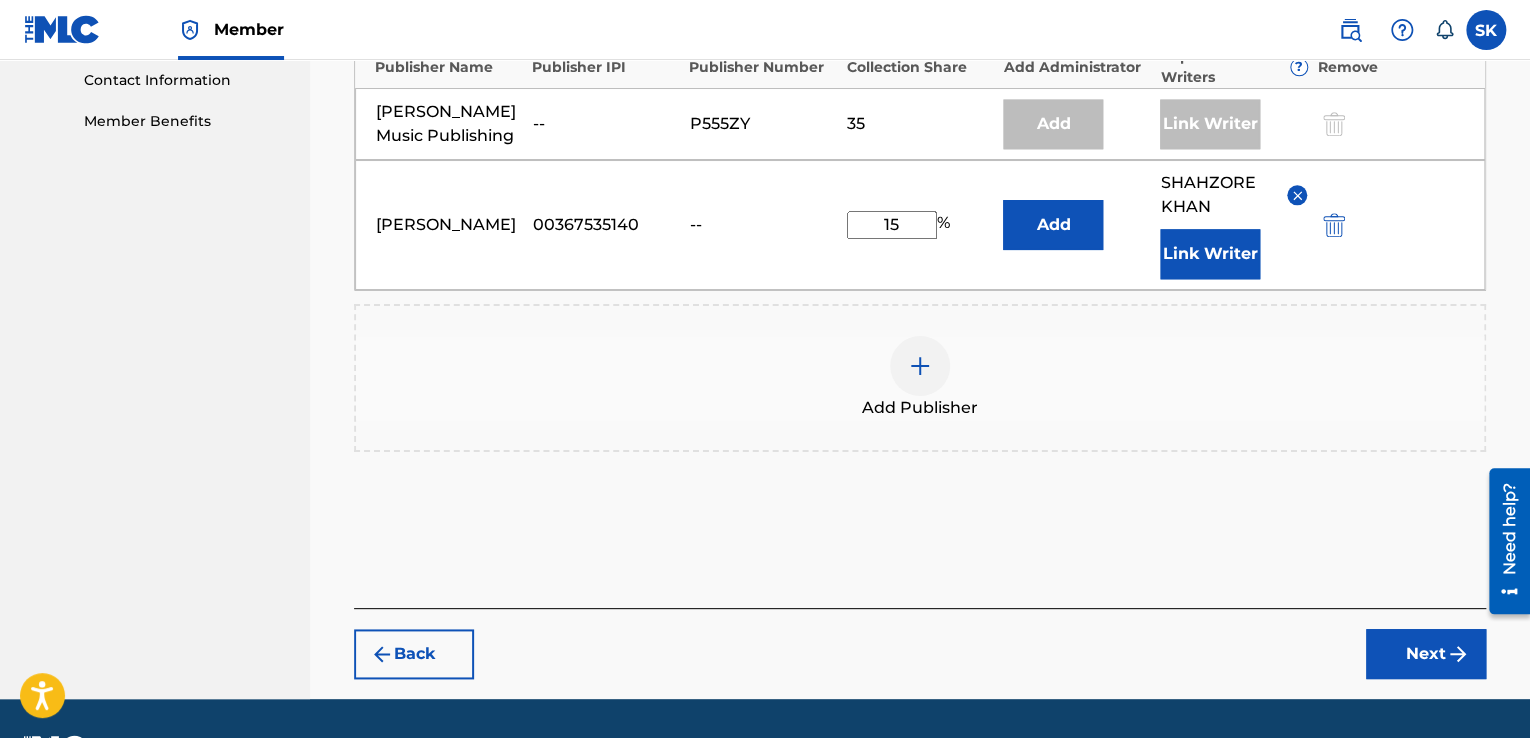 scroll, scrollTop: 1000, scrollLeft: 0, axis: vertical 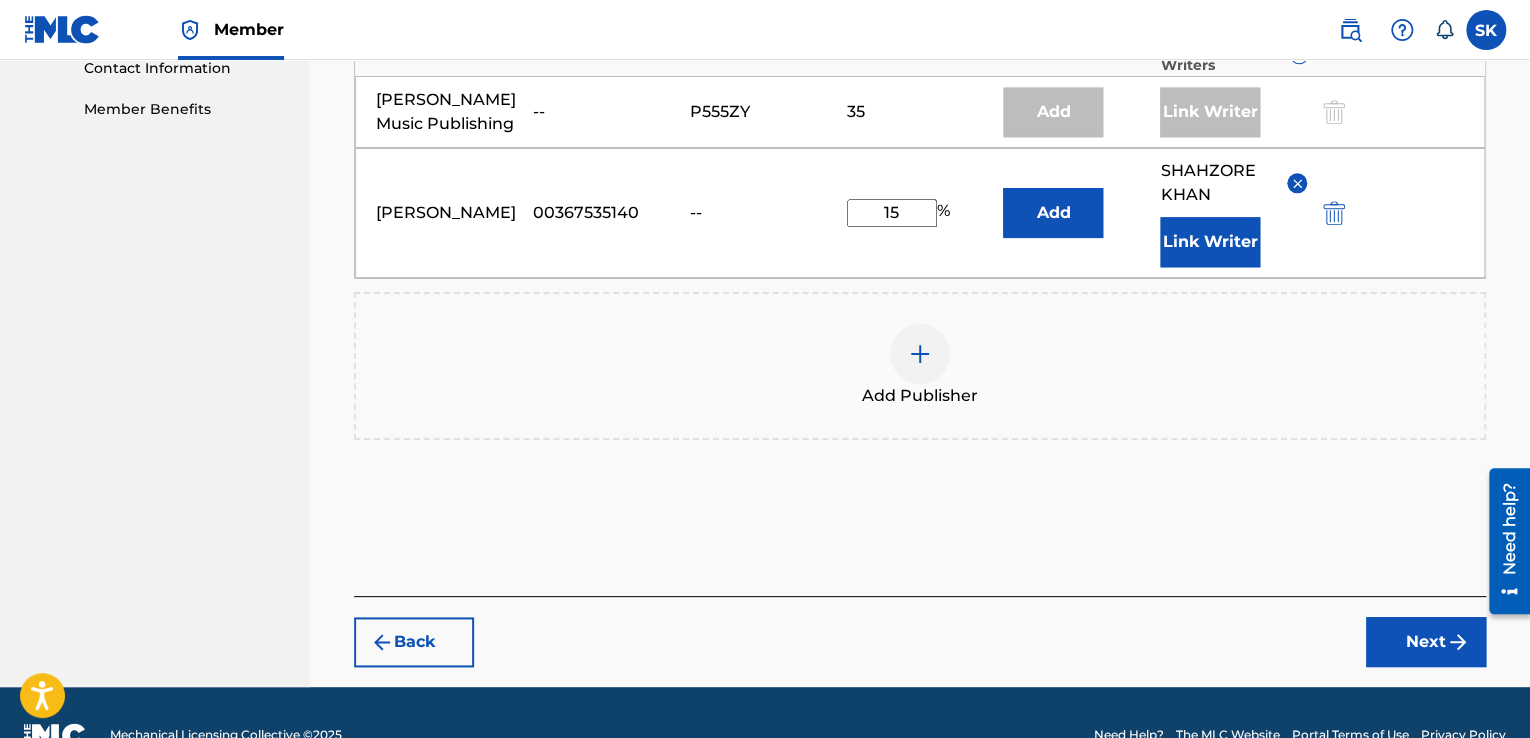 click on "Link Writer" at bounding box center (1210, 242) 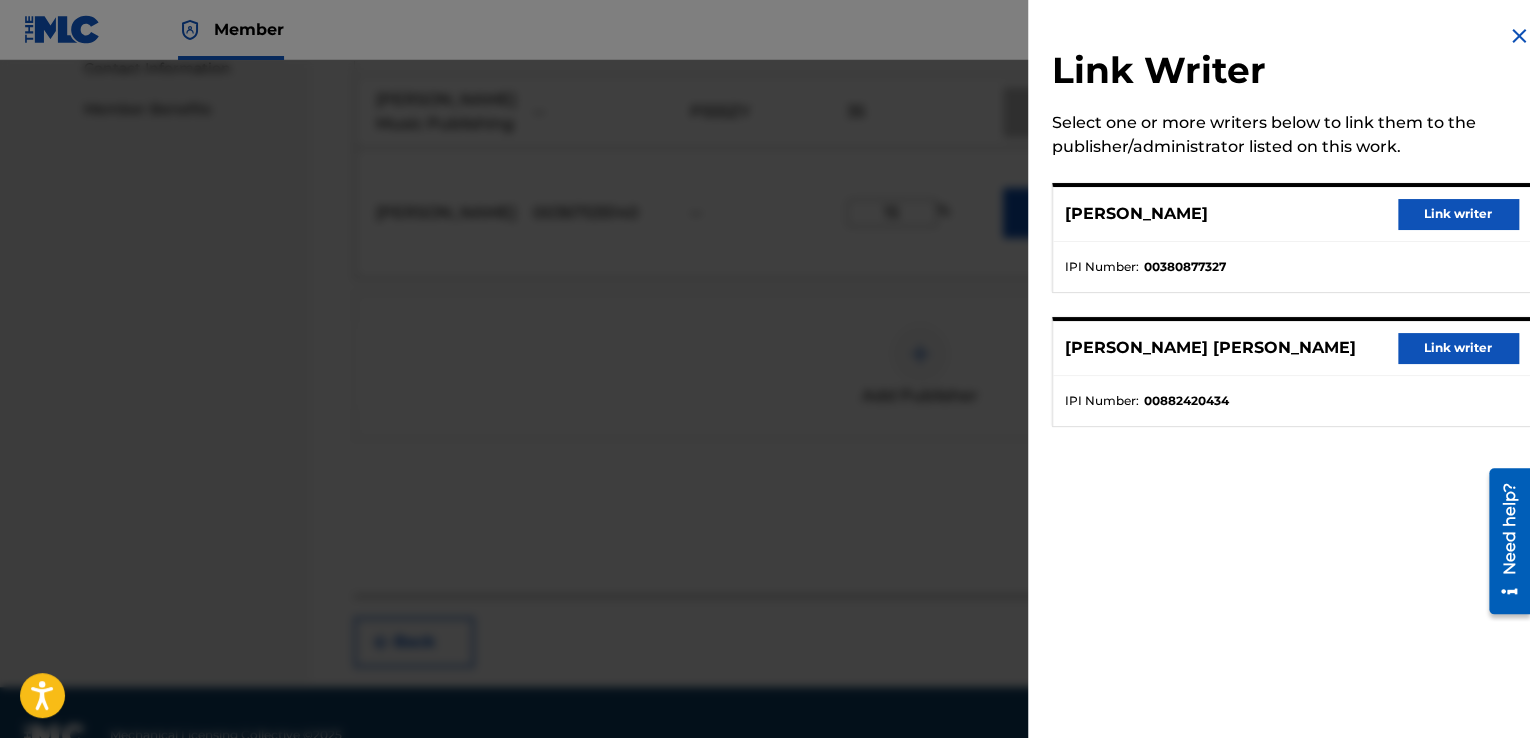 click at bounding box center [1519, 36] 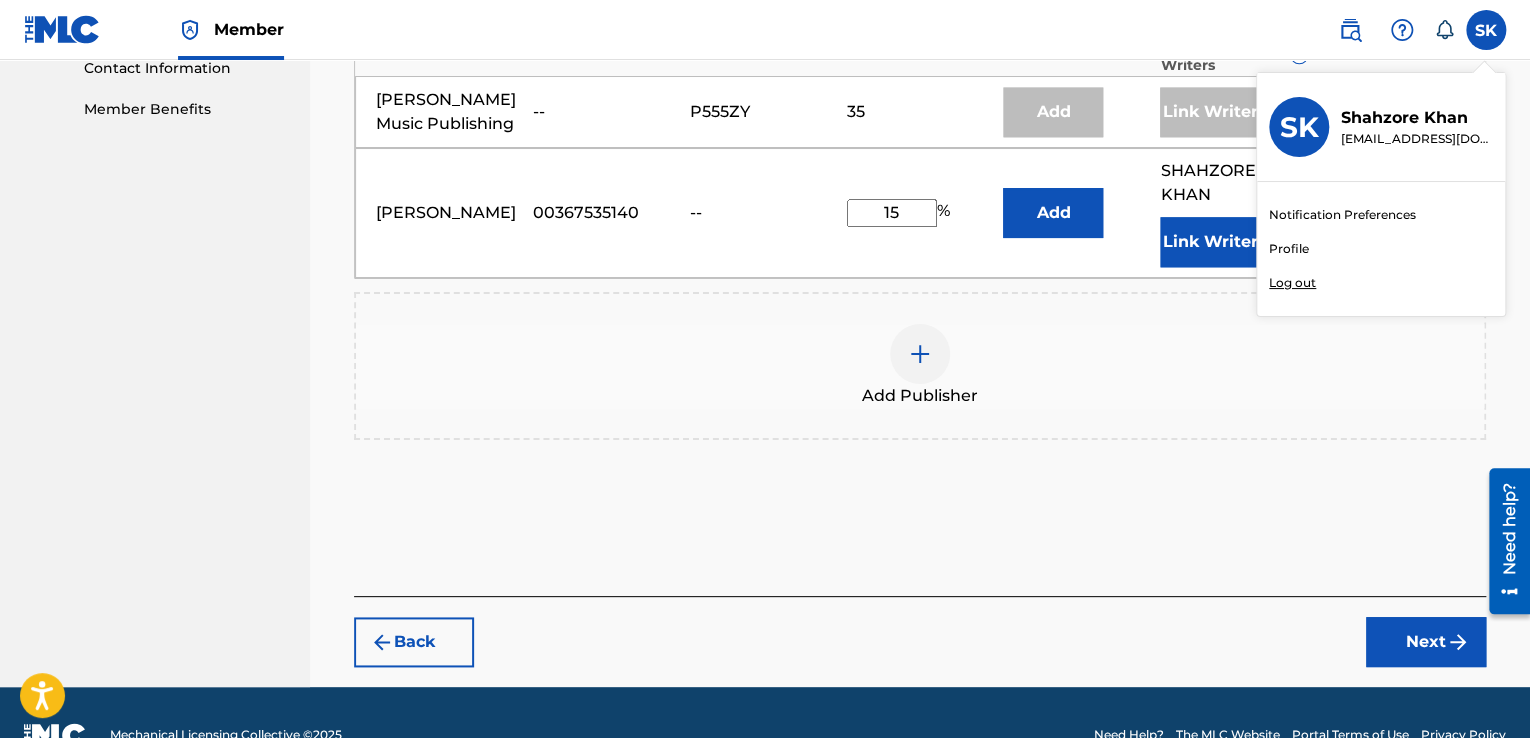 click on "Add Publisher" at bounding box center [920, 366] 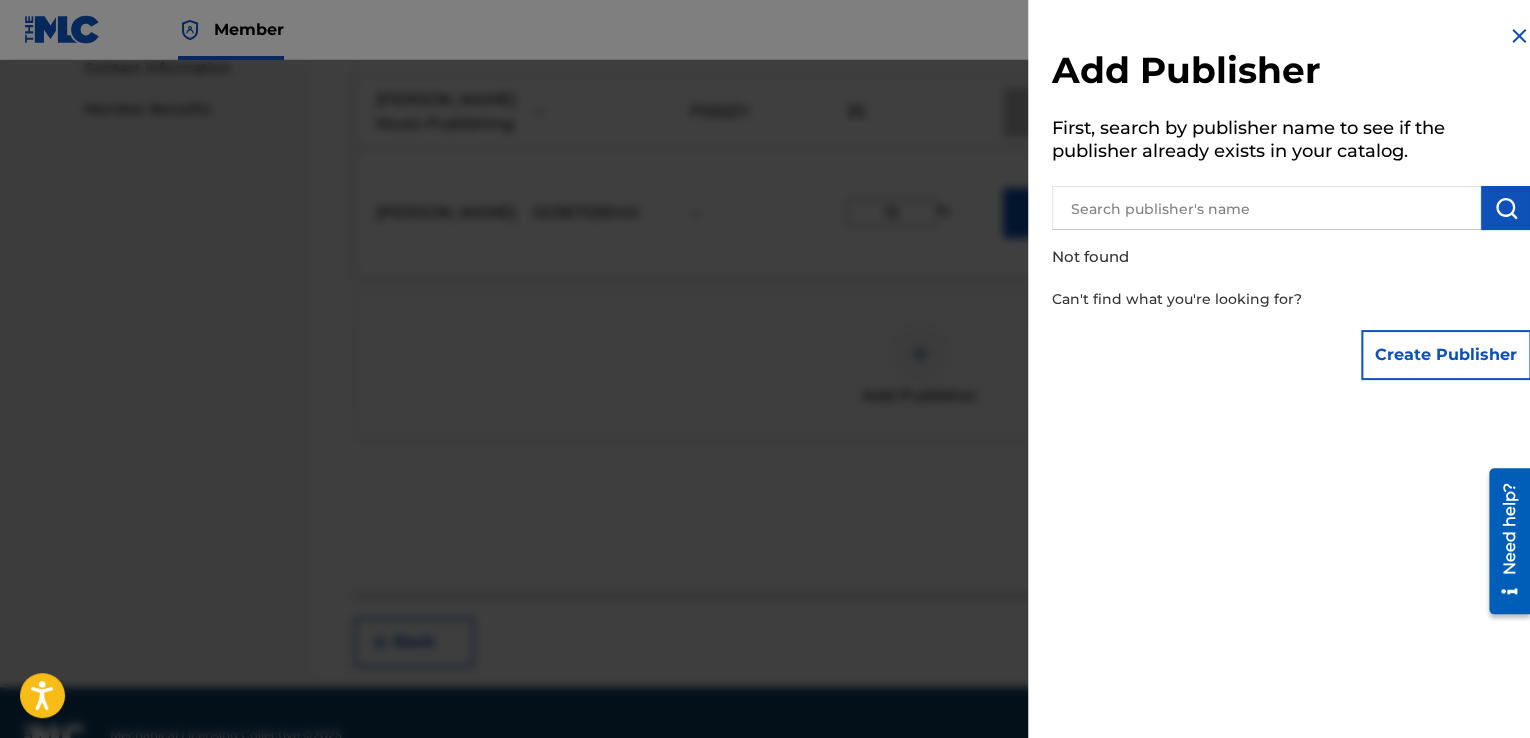 click at bounding box center (1519, 36) 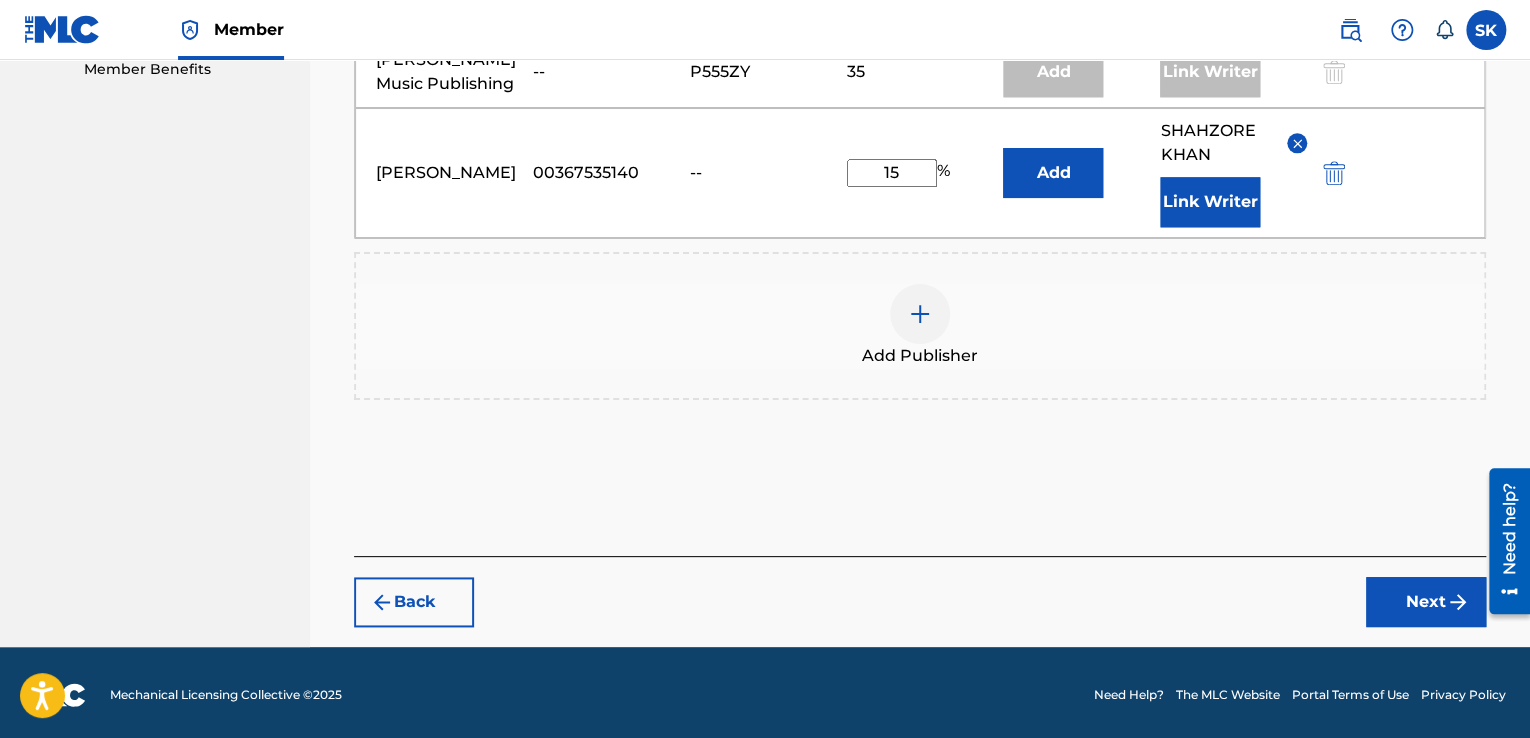click on "Next" at bounding box center (1426, 602) 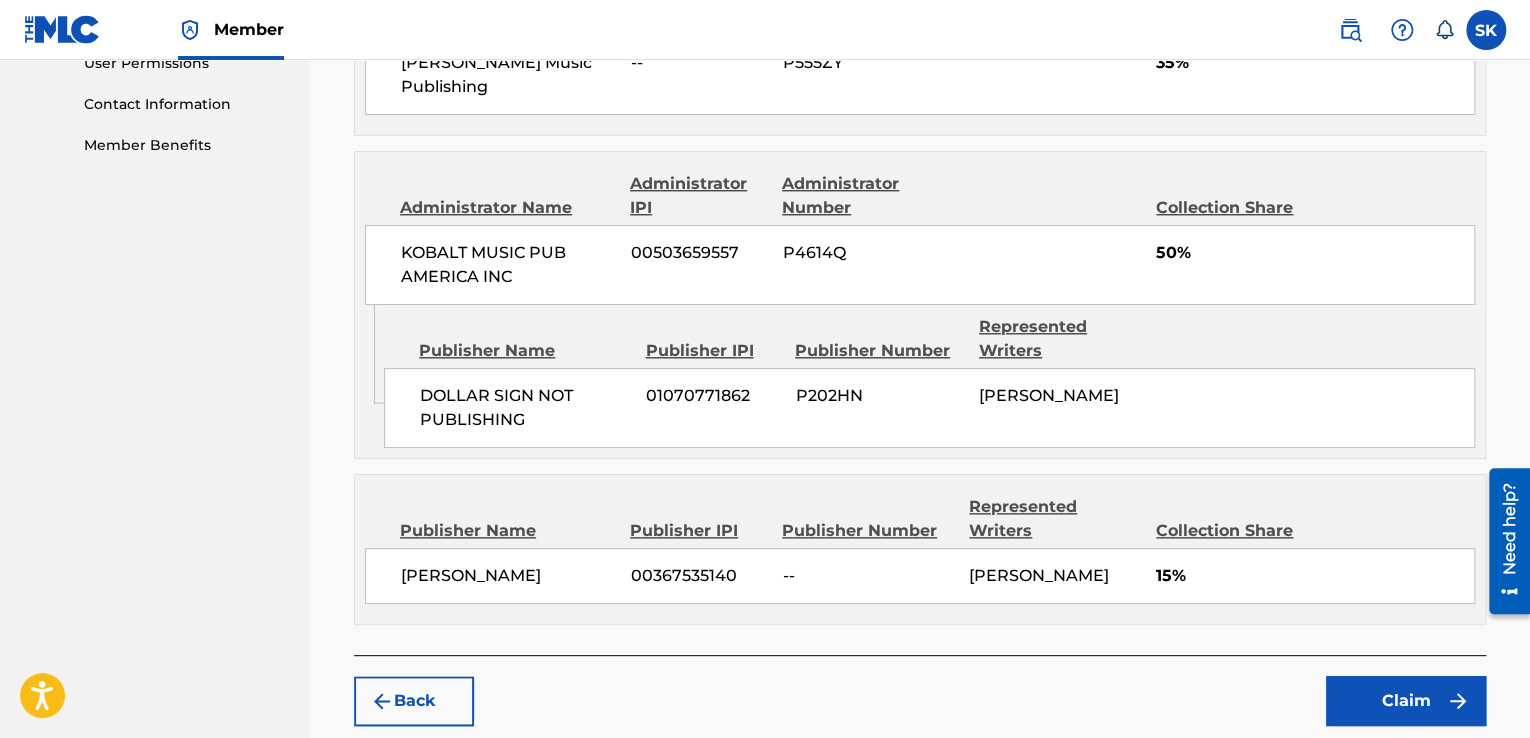 scroll, scrollTop: 1056, scrollLeft: 0, axis: vertical 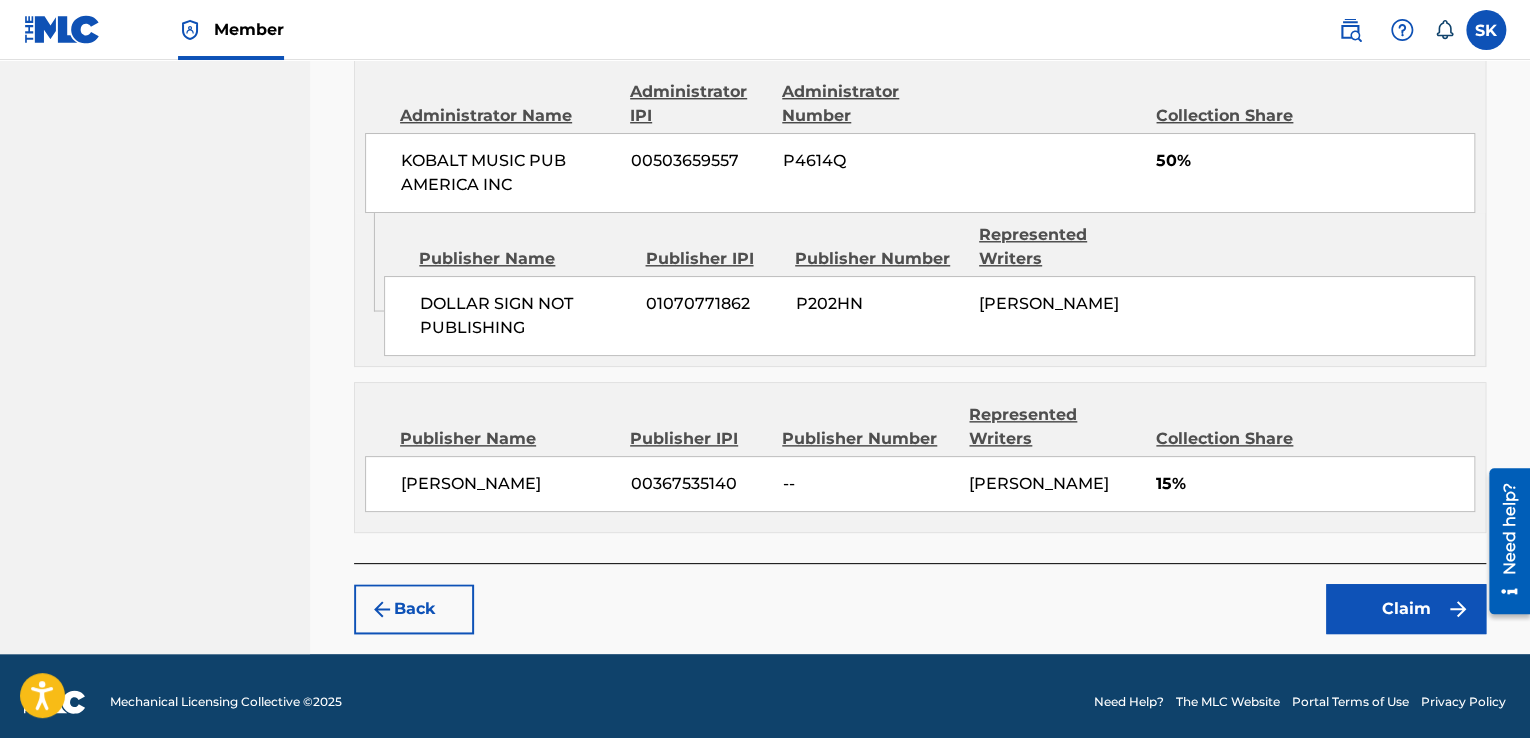 click on "Claim" at bounding box center (1406, 609) 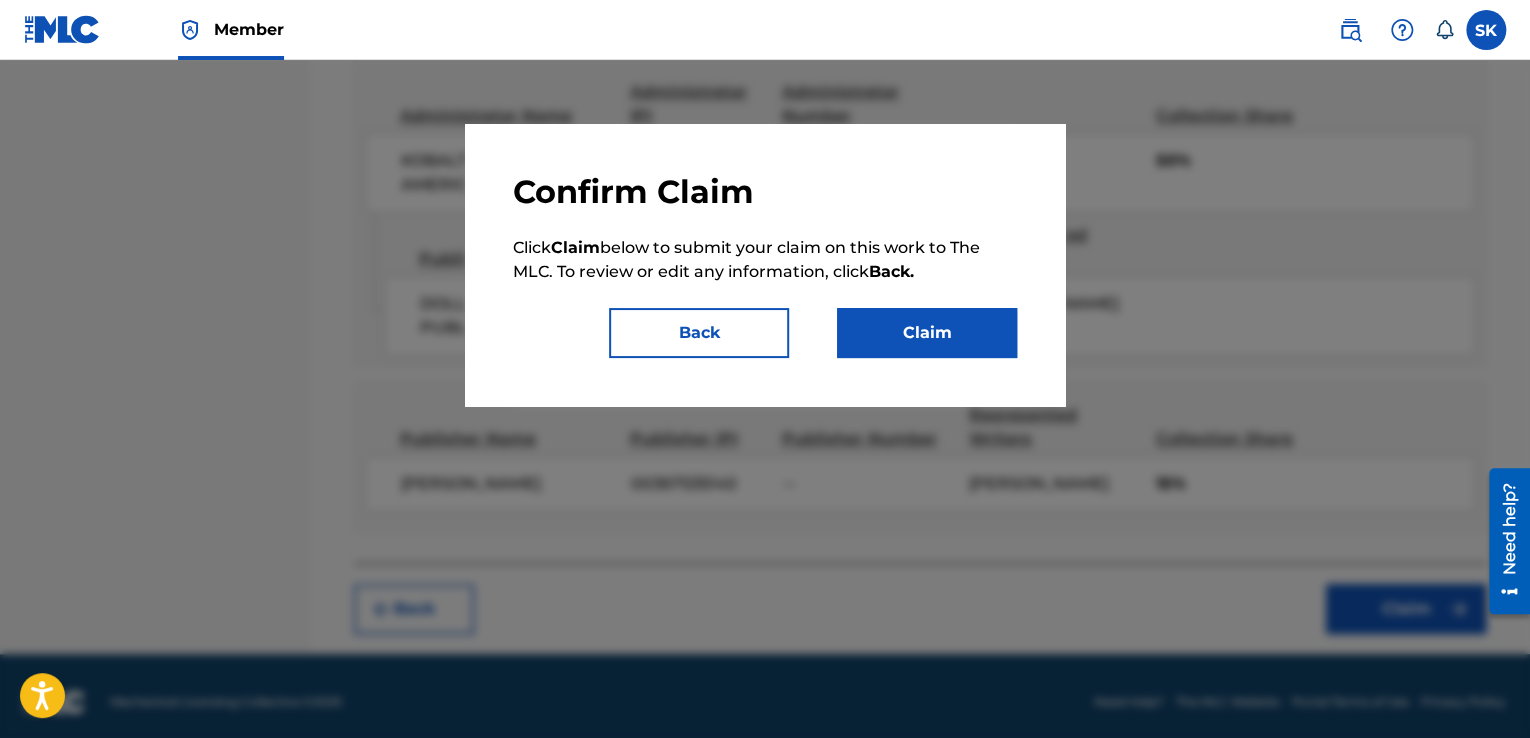 click on "Claim" at bounding box center [927, 333] 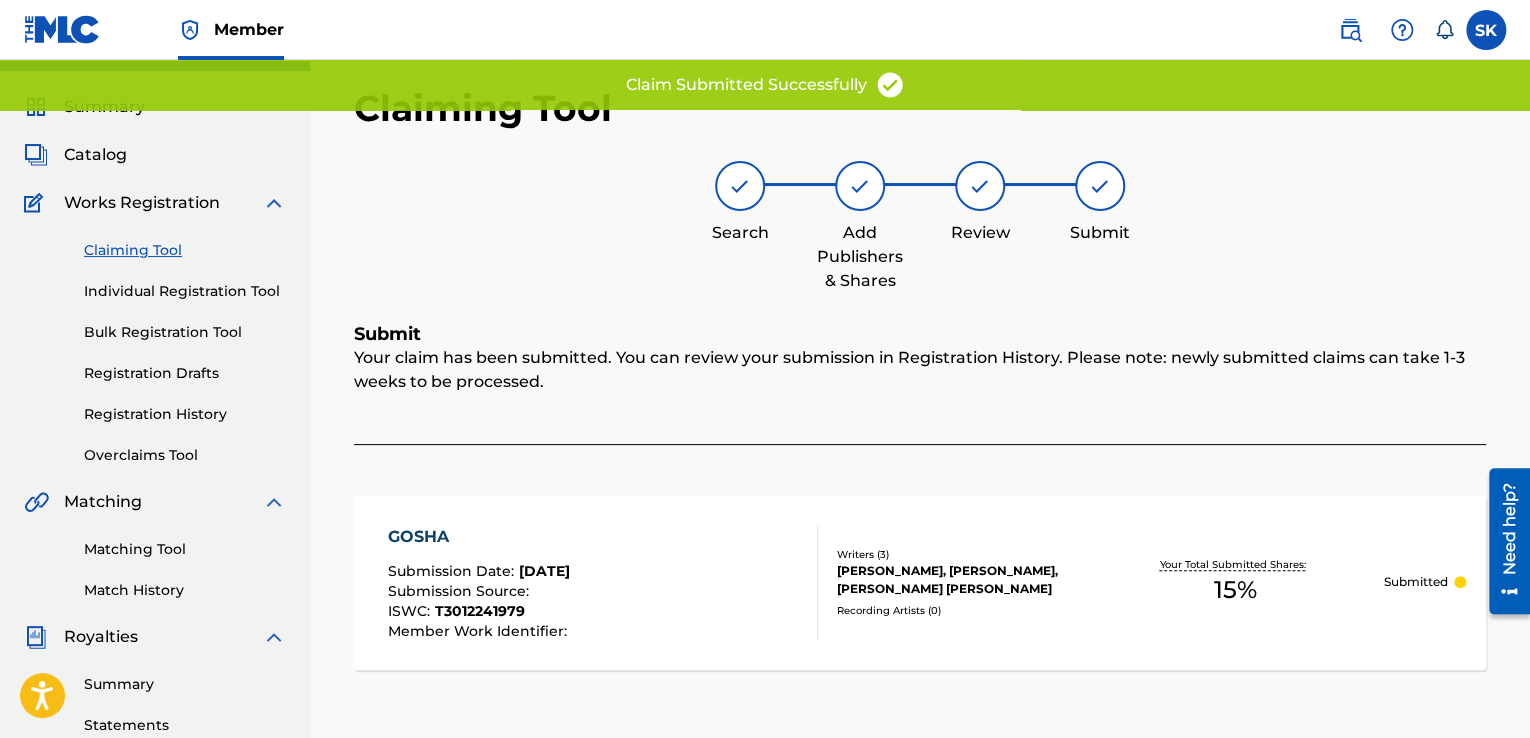scroll, scrollTop: 0, scrollLeft: 0, axis: both 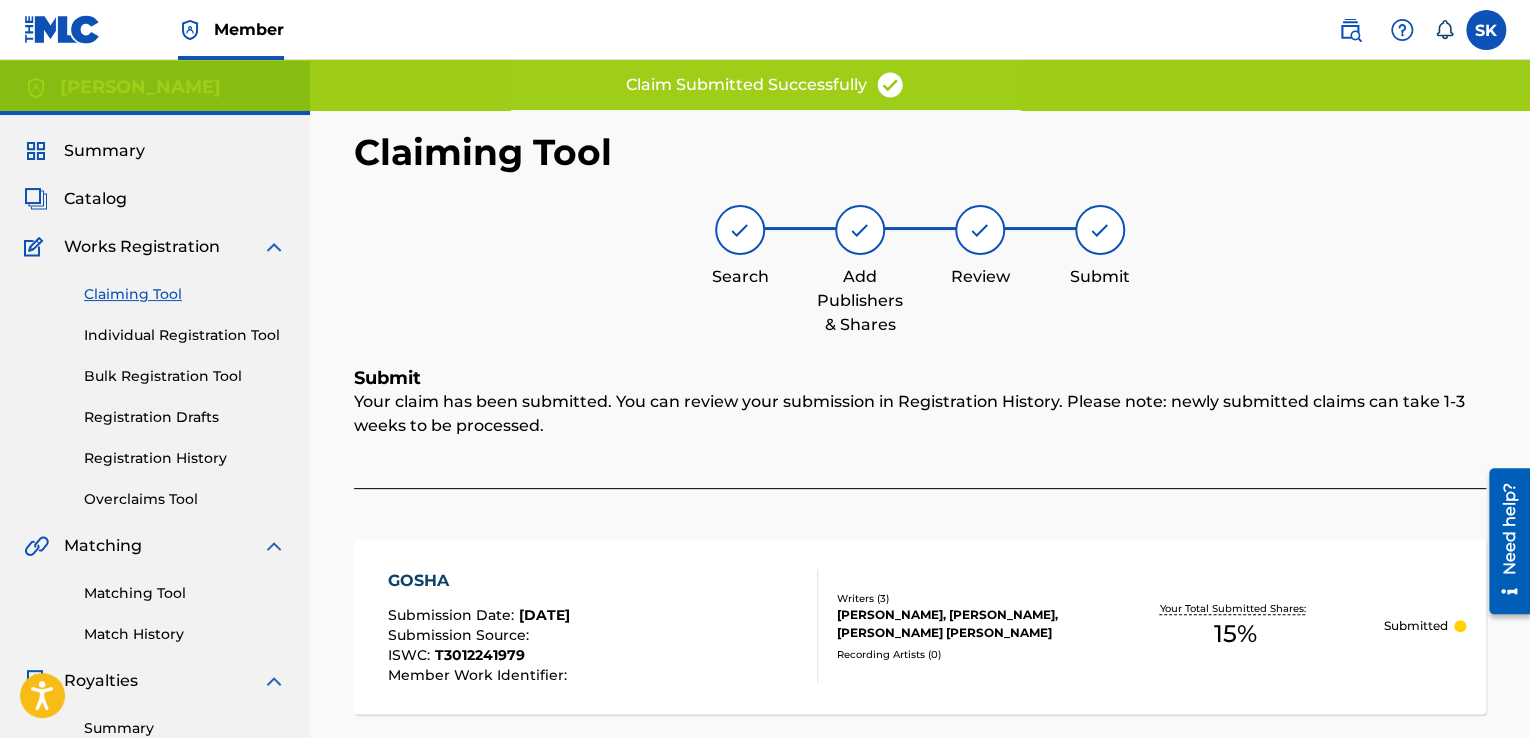click on "Claiming Tool" at bounding box center [185, 294] 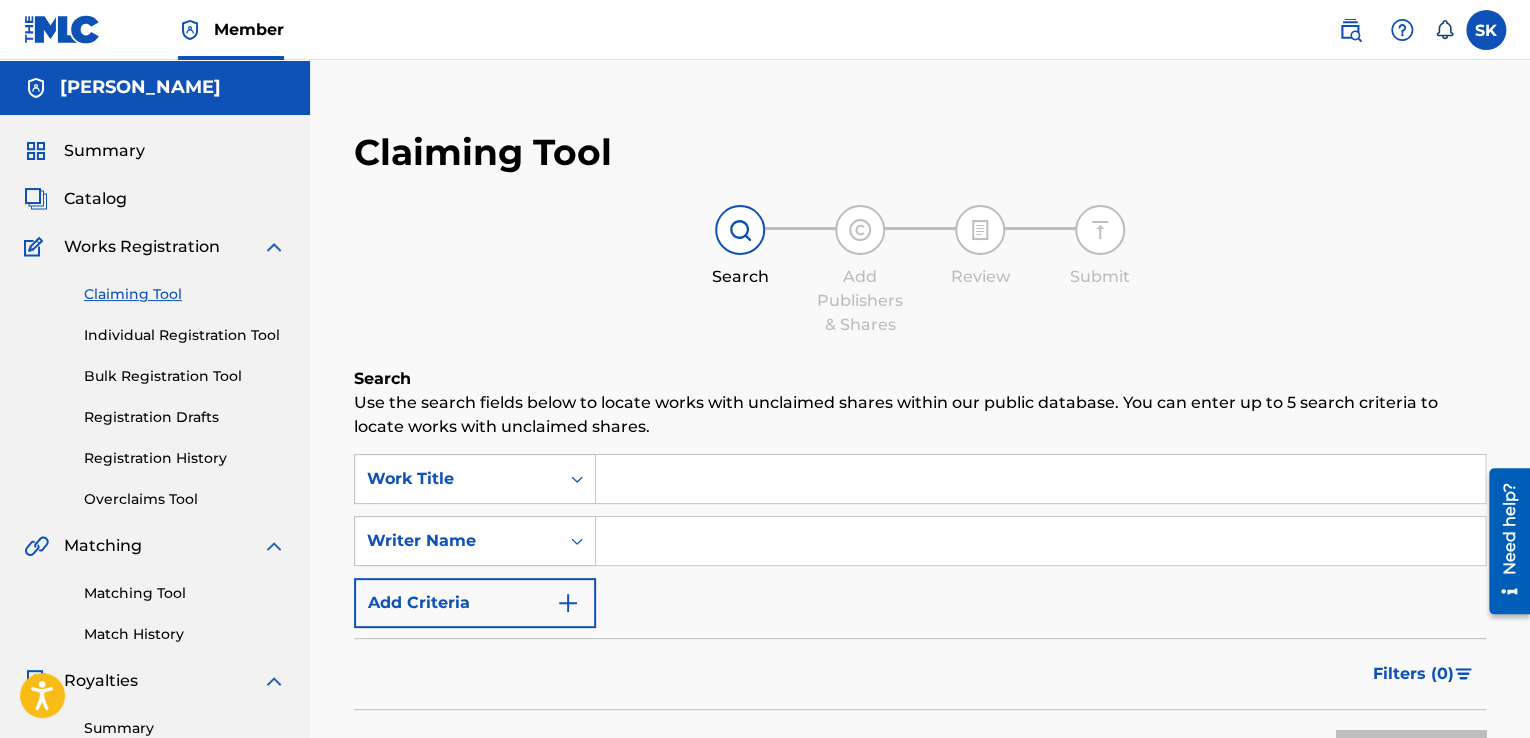 click on "Catalog" at bounding box center (95, 199) 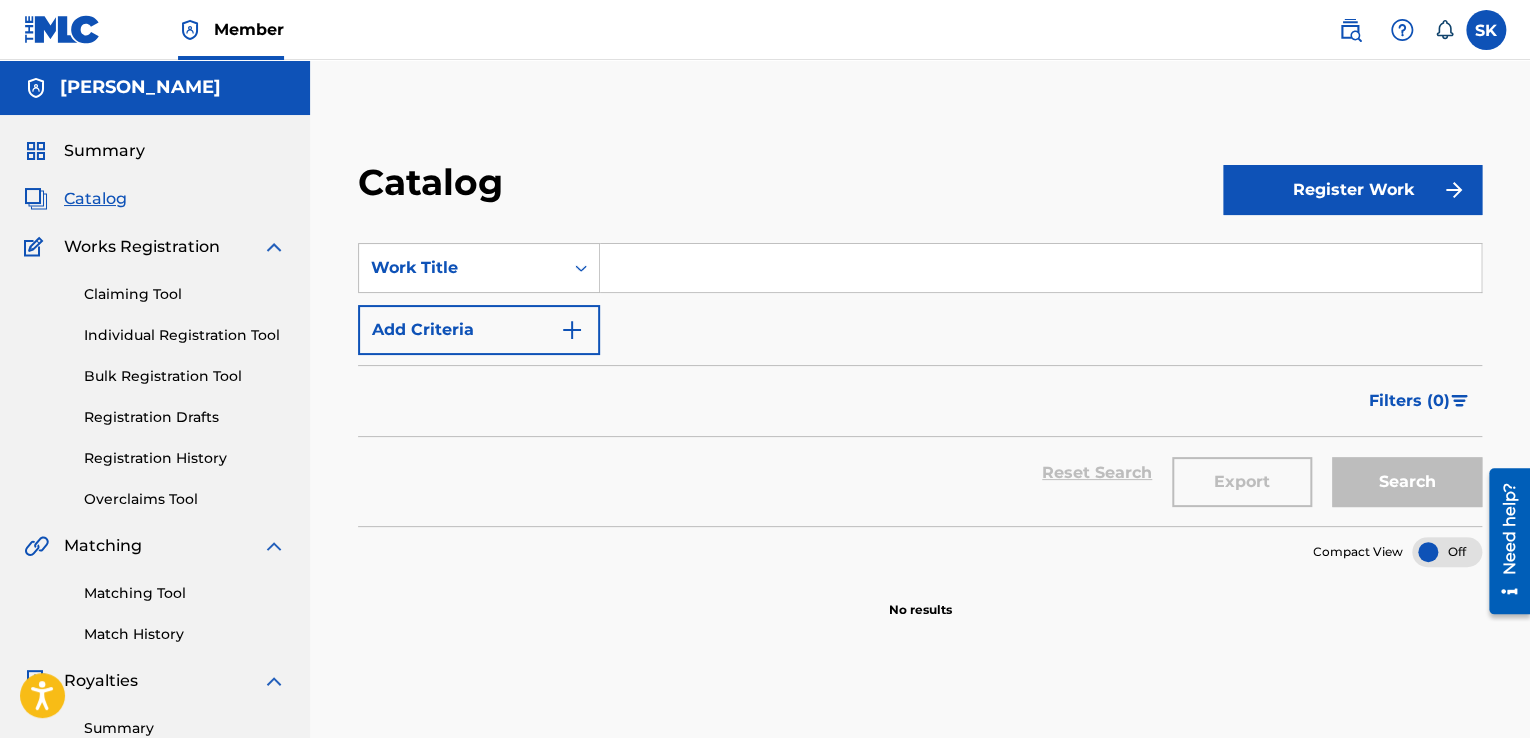 click on "Catalog" at bounding box center [95, 199] 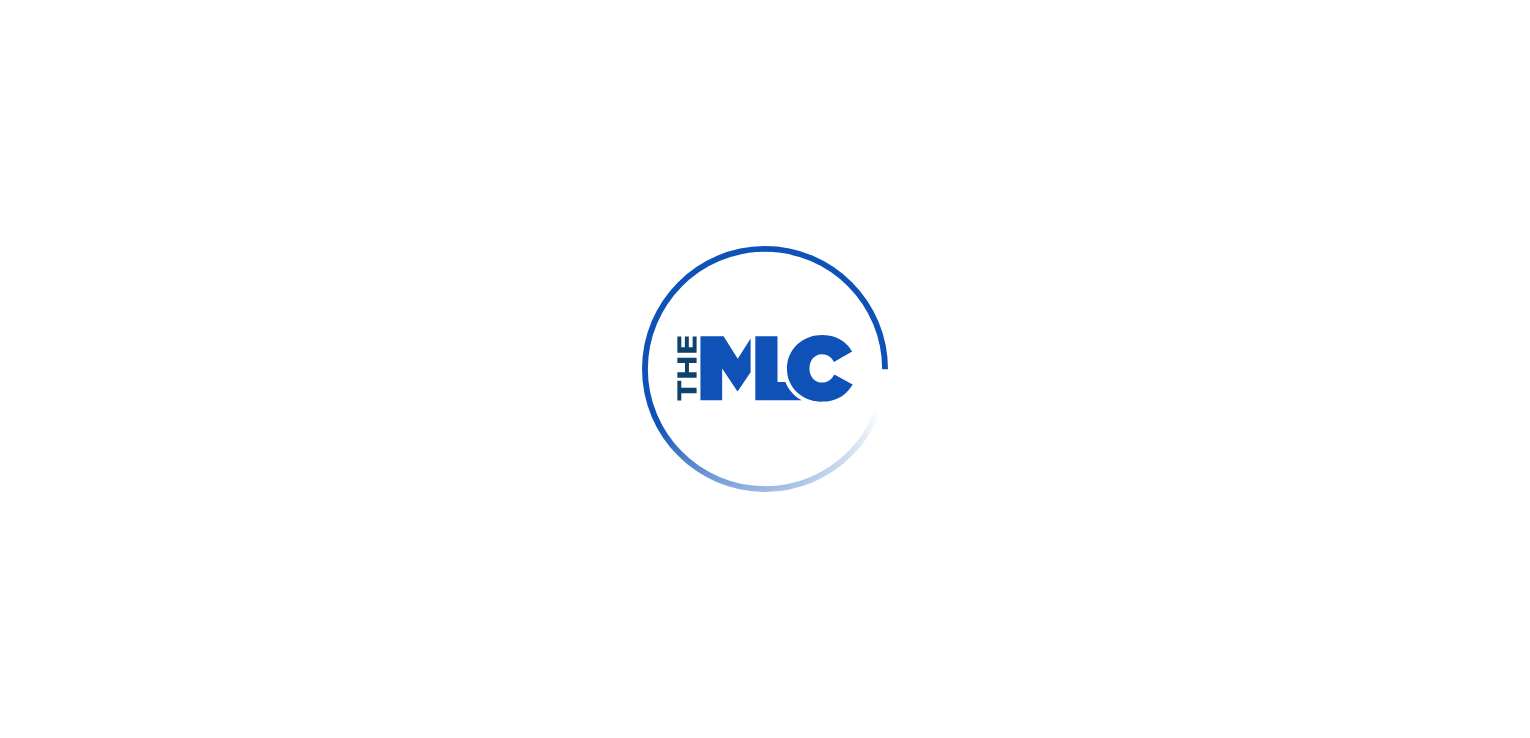 scroll, scrollTop: 0, scrollLeft: 0, axis: both 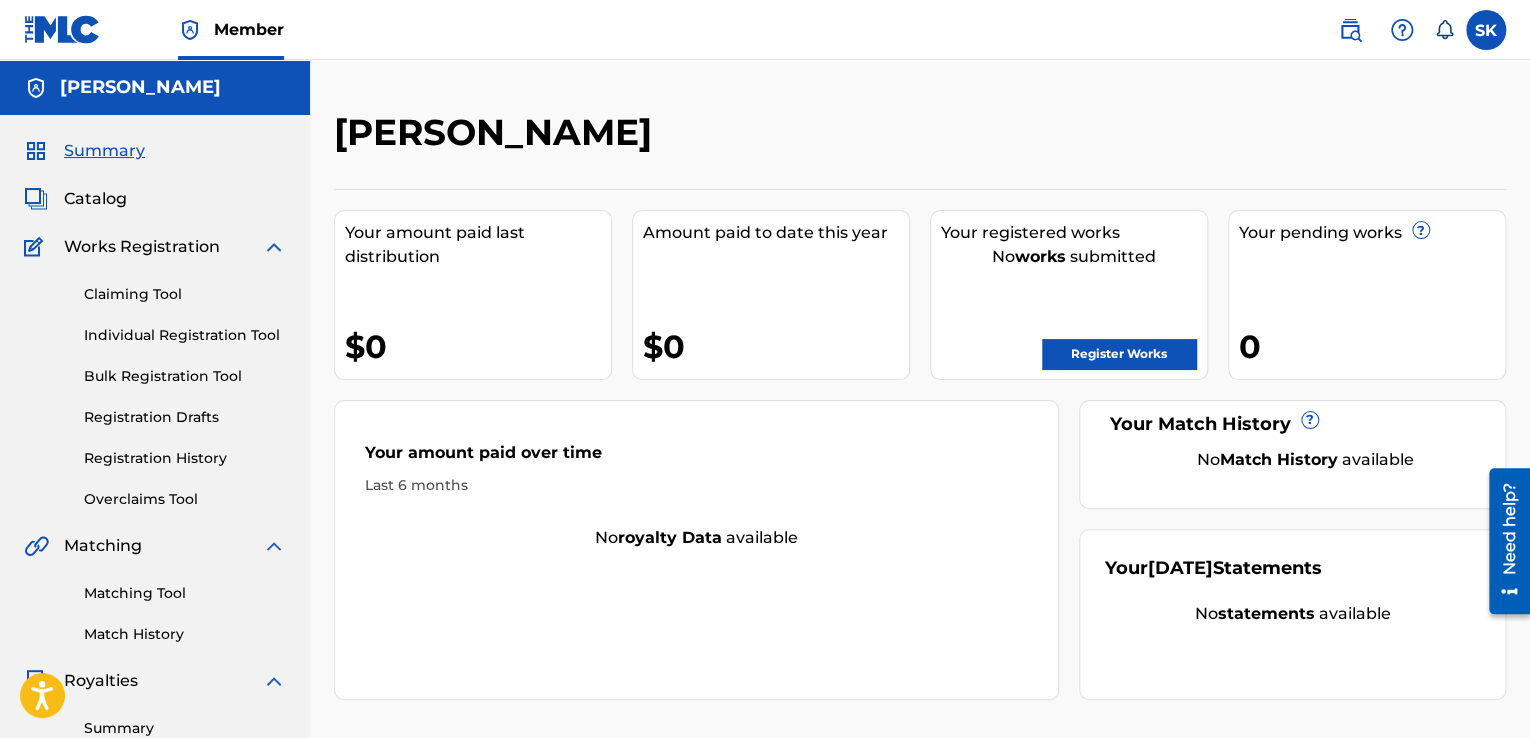 click on "Individual Registration Tool" at bounding box center [185, 335] 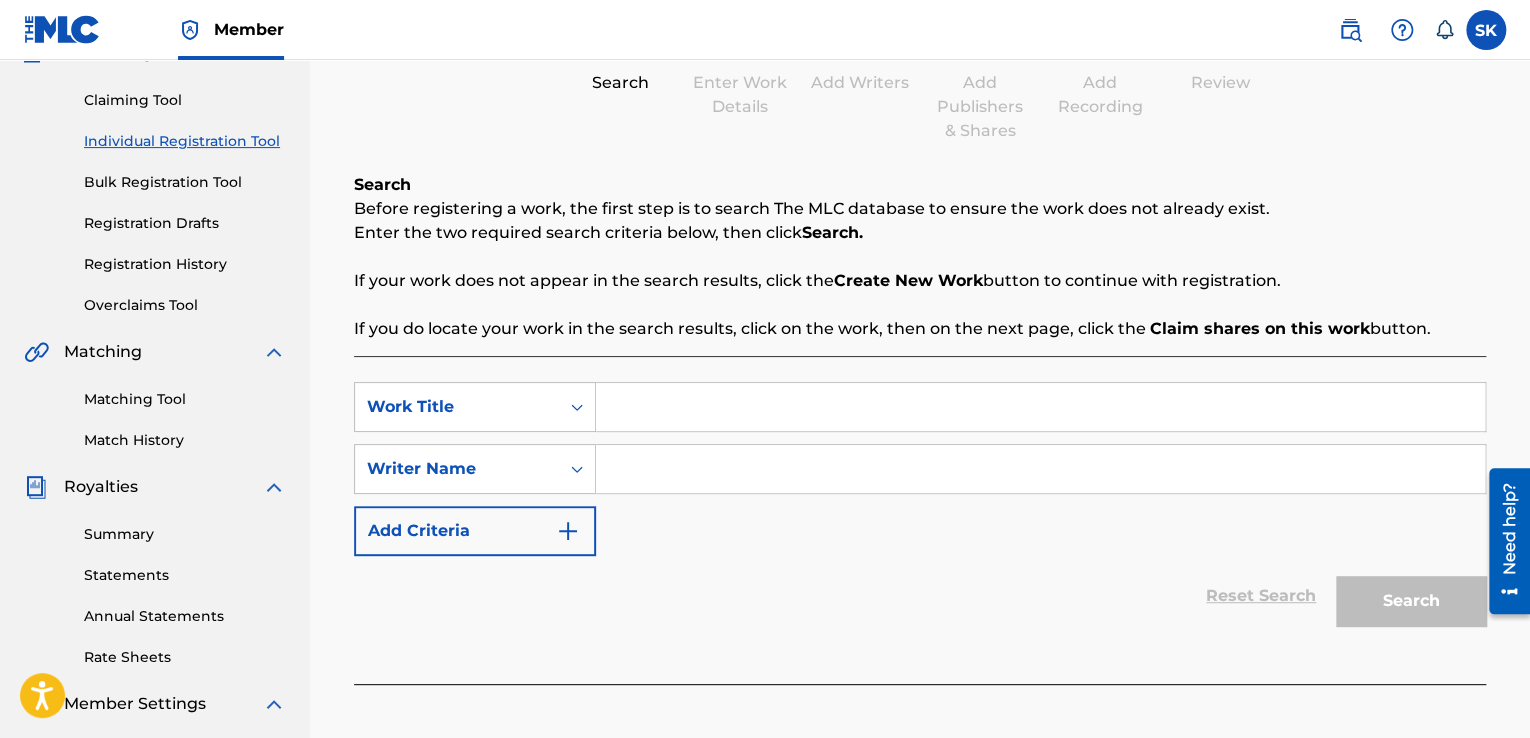 scroll, scrollTop: 100, scrollLeft: 0, axis: vertical 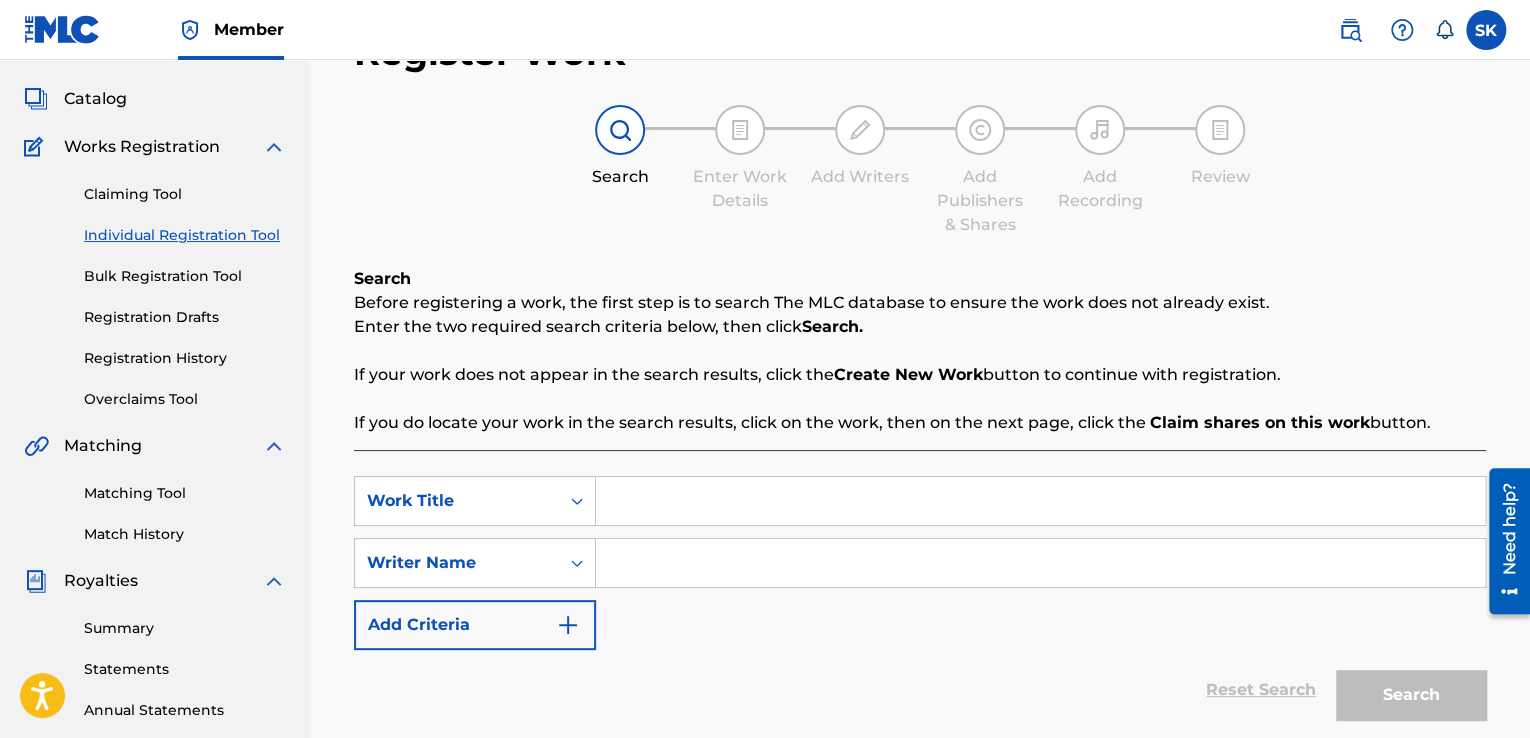 click at bounding box center [1040, 501] 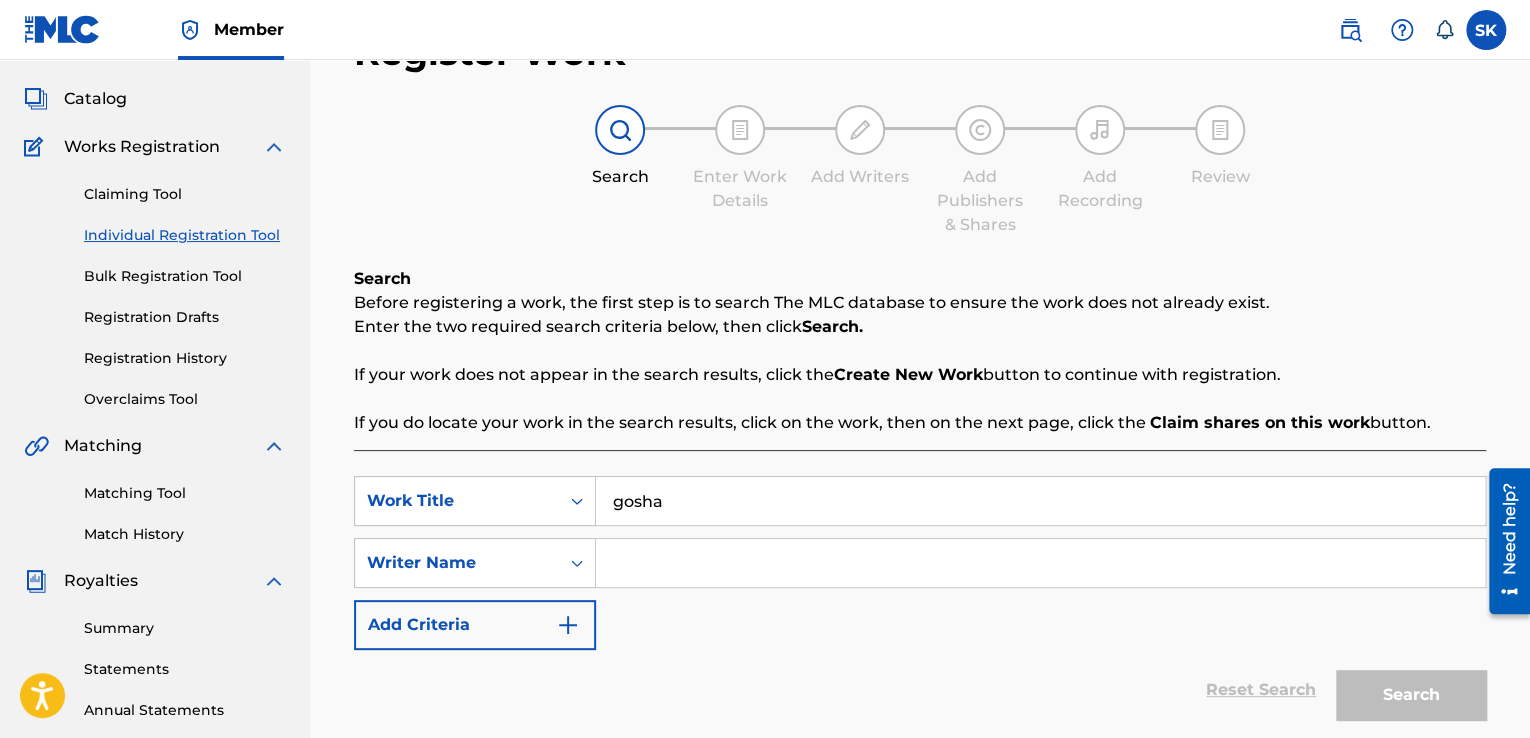 type on "gosha" 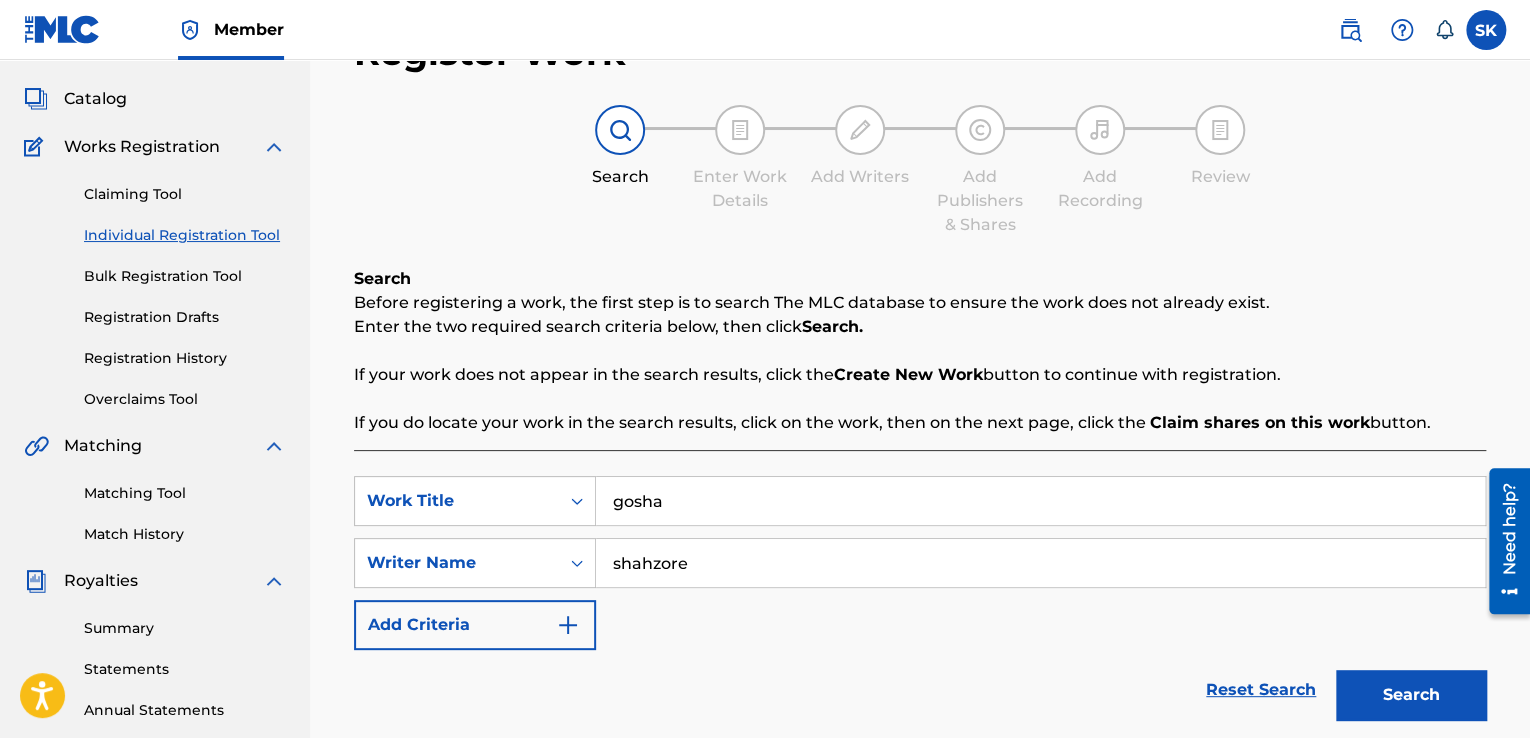 click on "Search" at bounding box center (1411, 695) 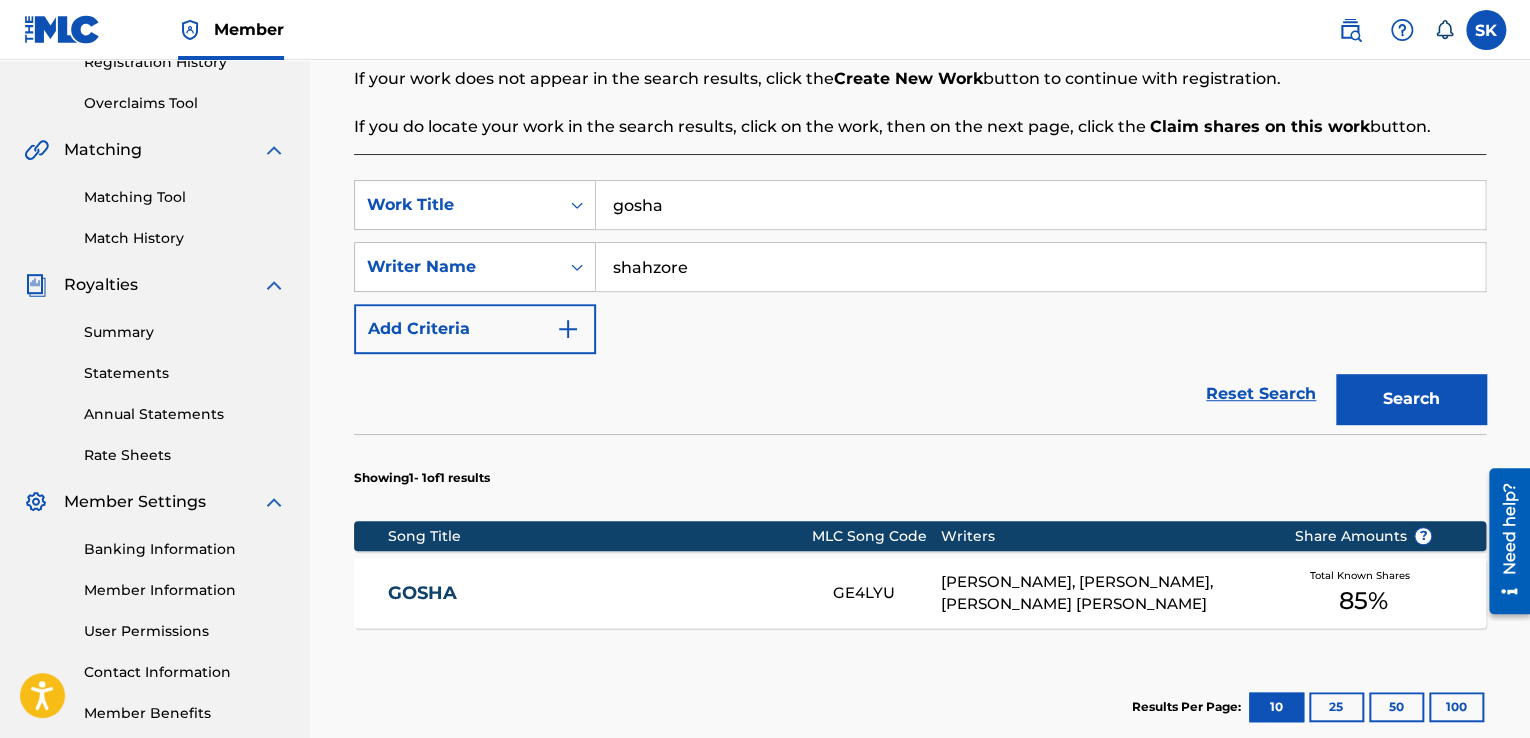 scroll, scrollTop: 466, scrollLeft: 0, axis: vertical 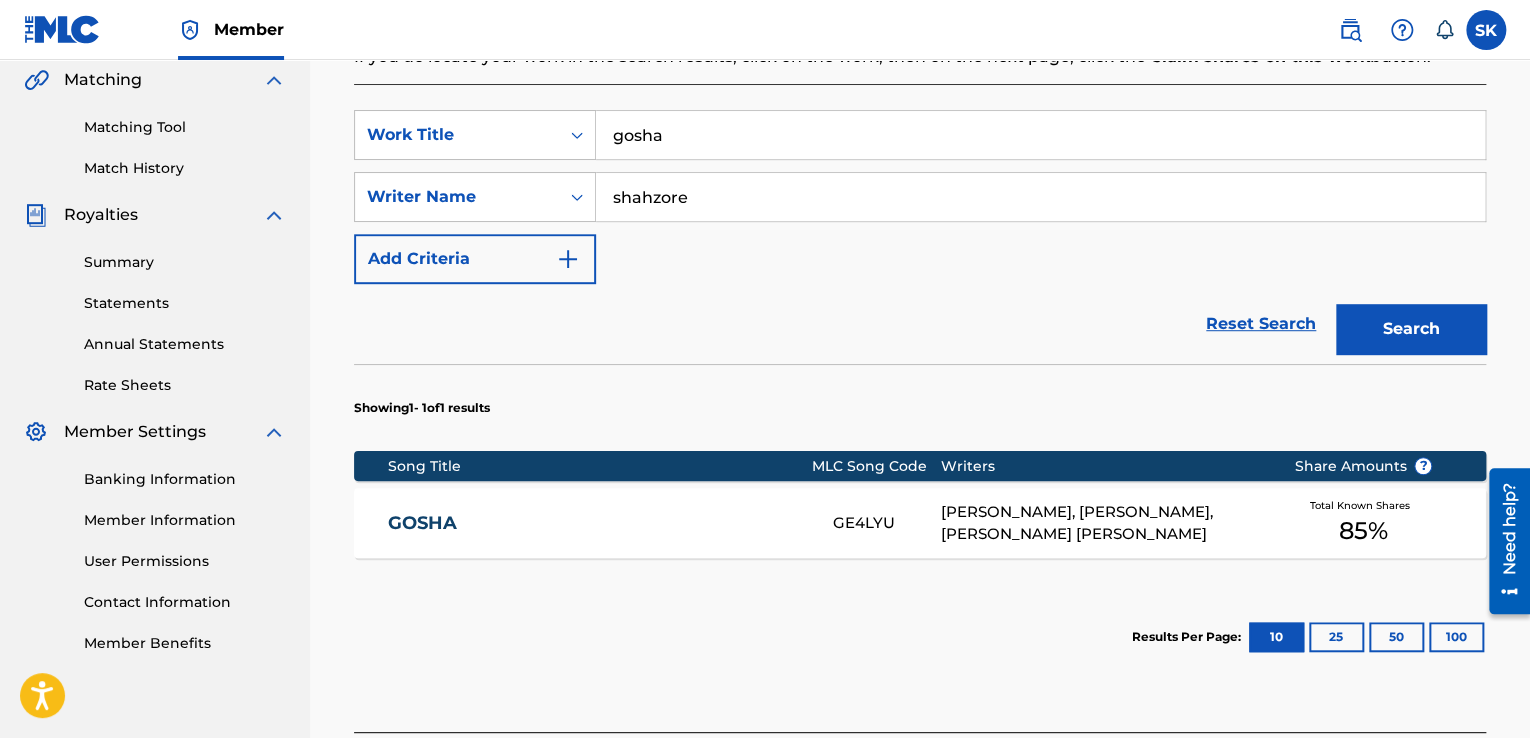 click on "GOSHA" at bounding box center (610, 523) 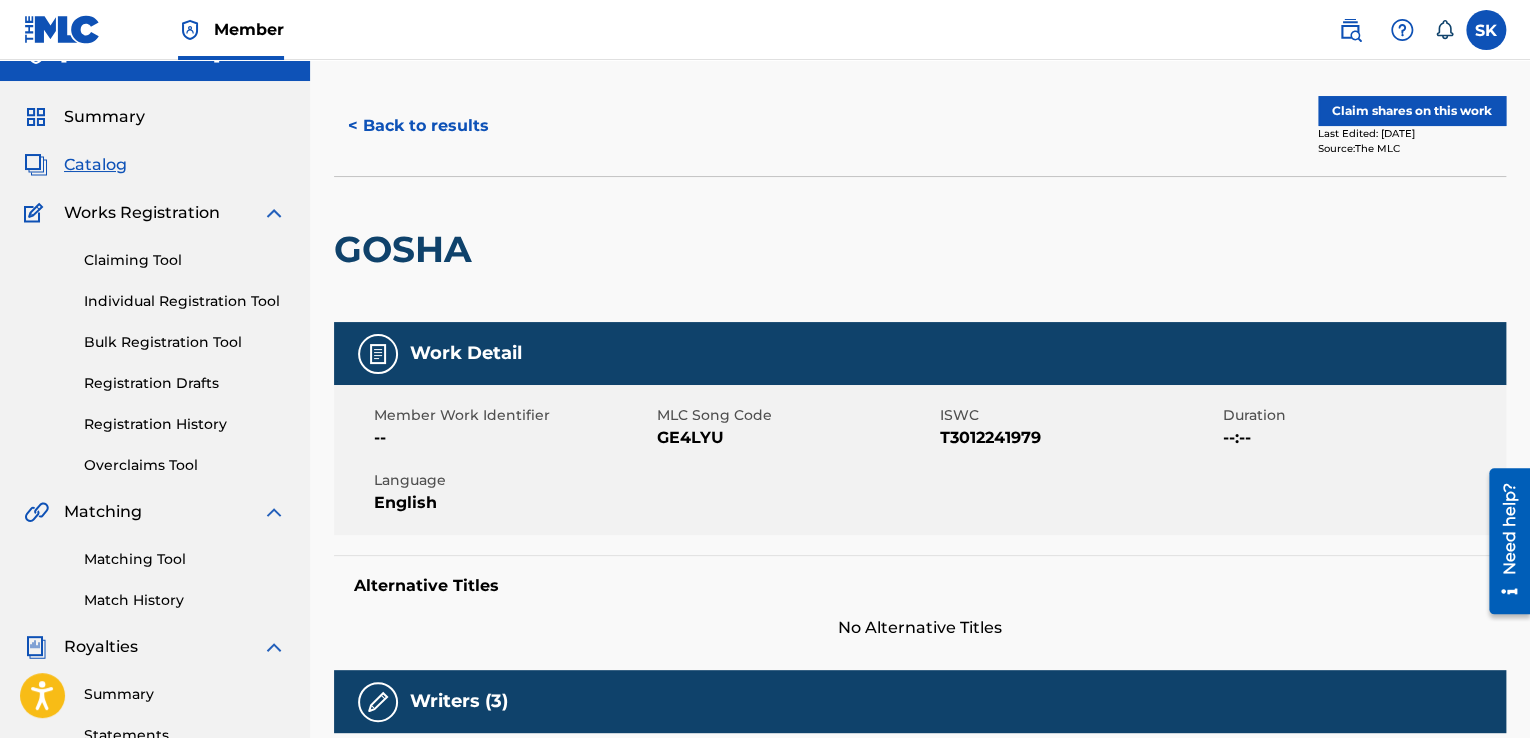 scroll, scrollTop: 0, scrollLeft: 0, axis: both 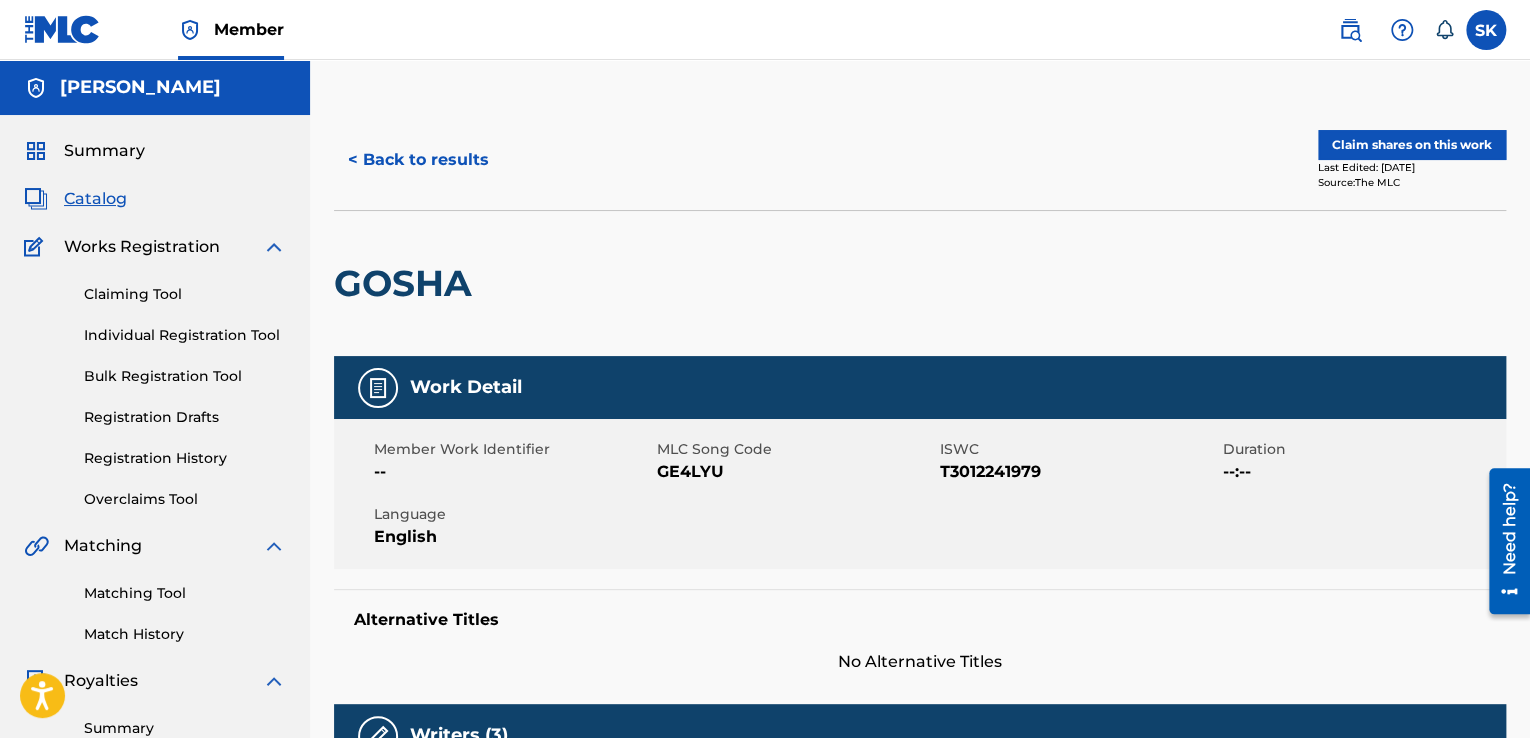 click on "Claim shares on this work" at bounding box center [1412, 145] 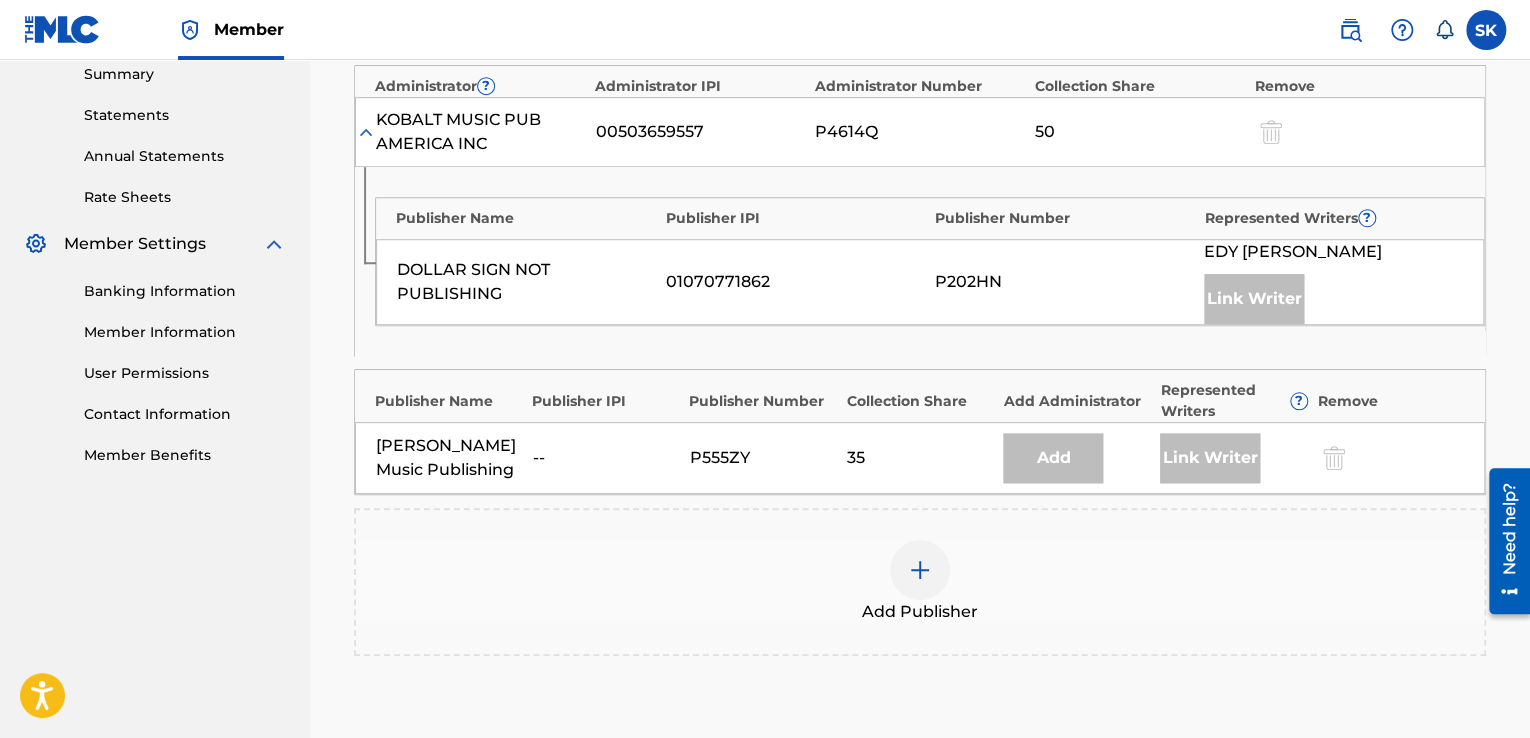 scroll, scrollTop: 500, scrollLeft: 0, axis: vertical 